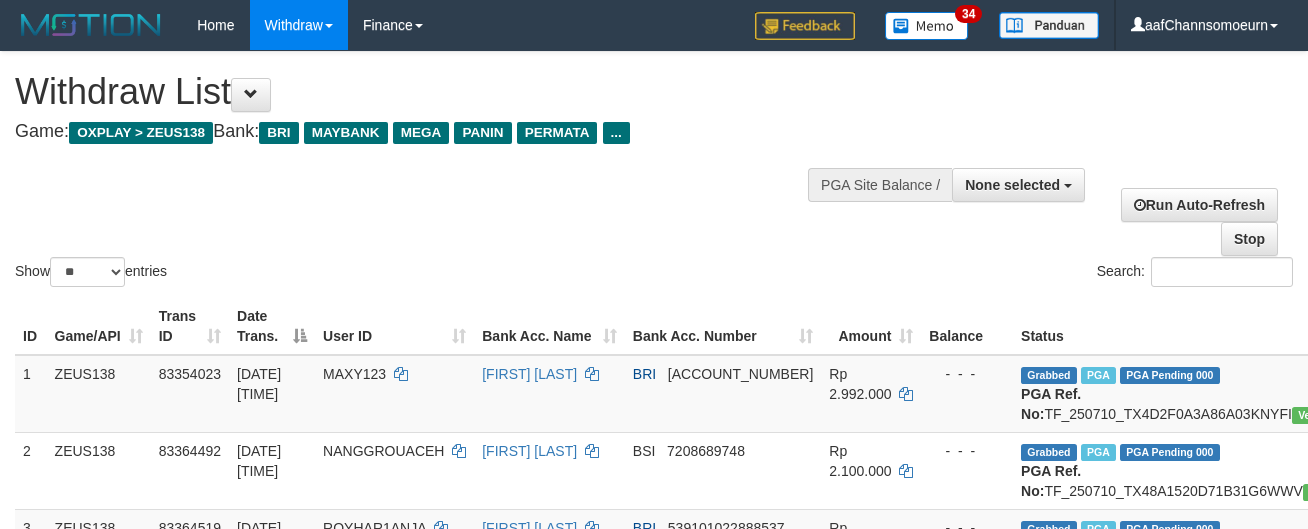 select 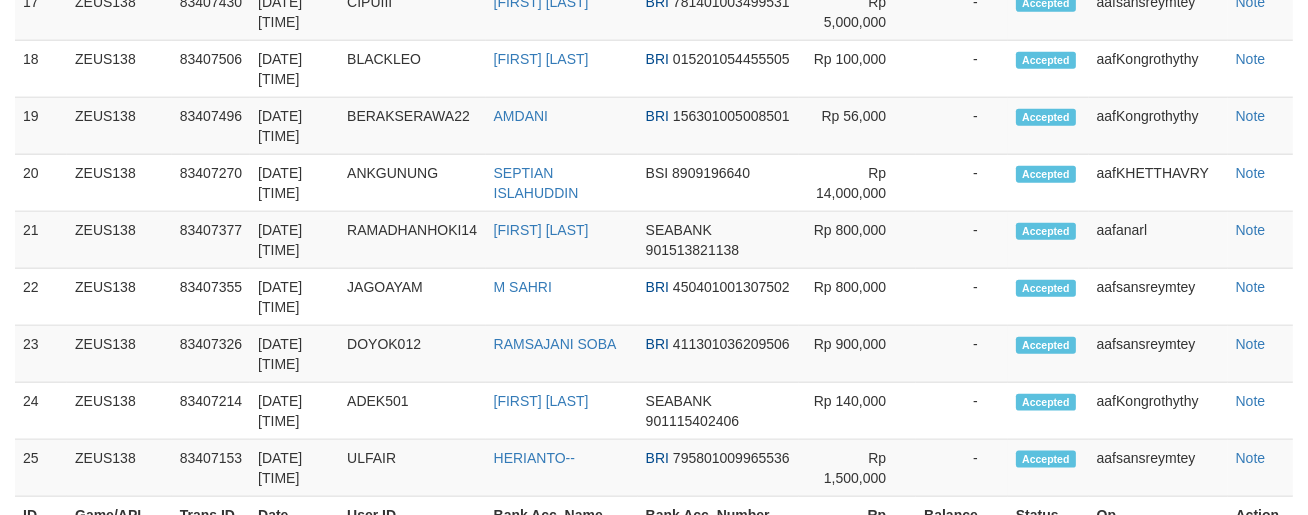 scroll, scrollTop: 2237, scrollLeft: 0, axis: vertical 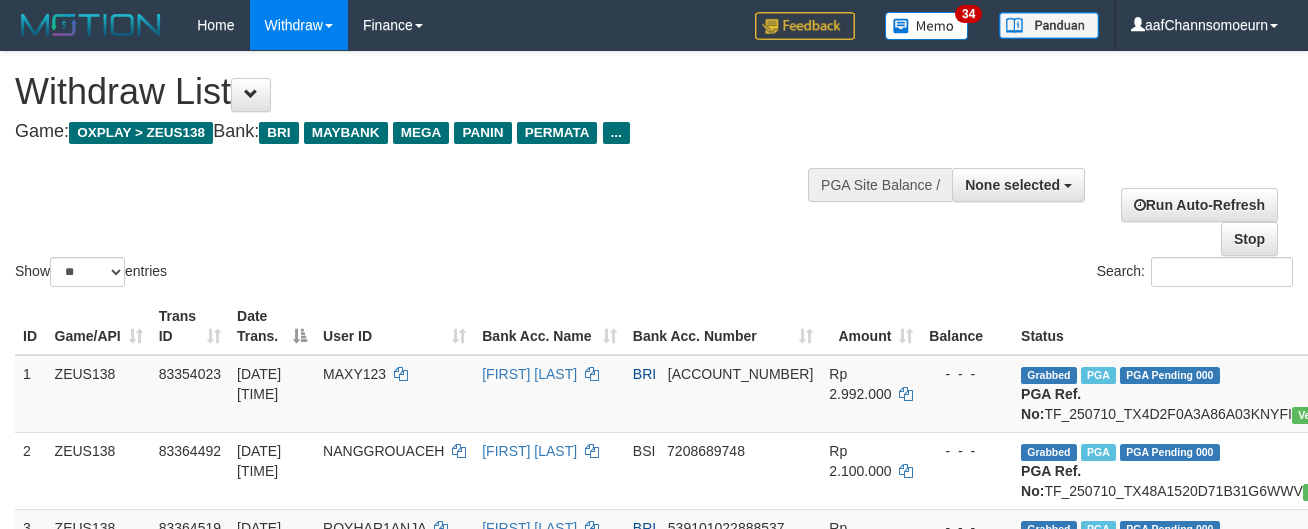 select 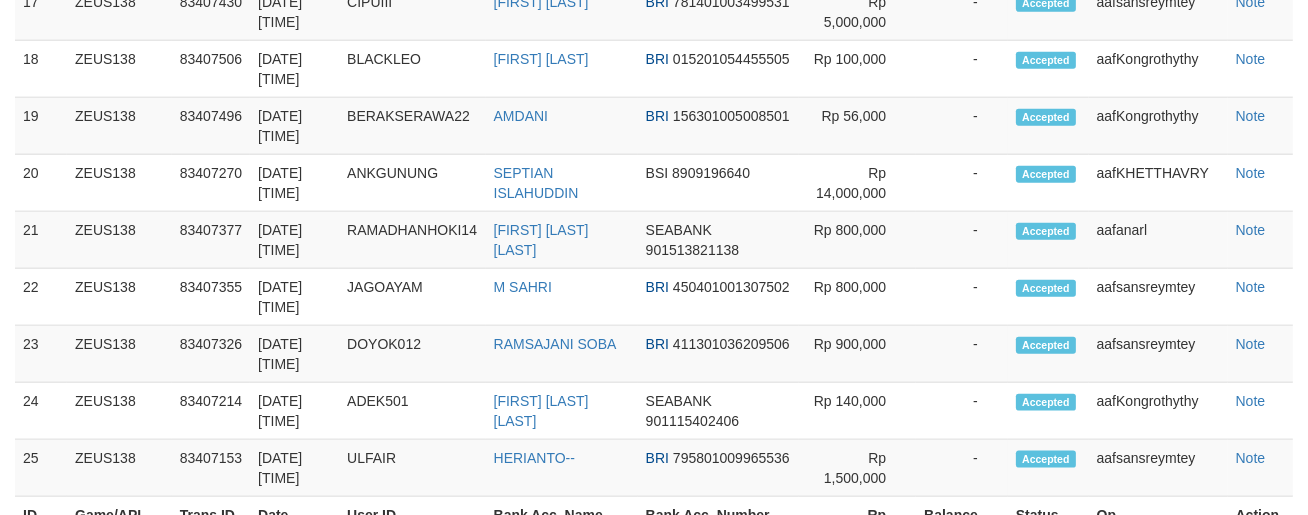 scroll, scrollTop: 2237, scrollLeft: 0, axis: vertical 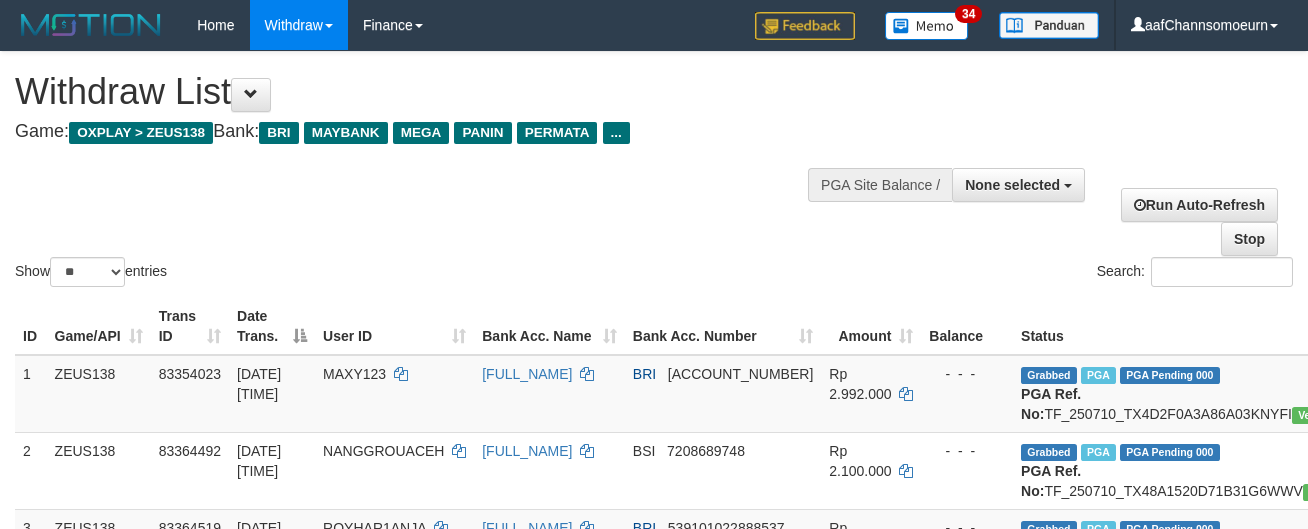 select 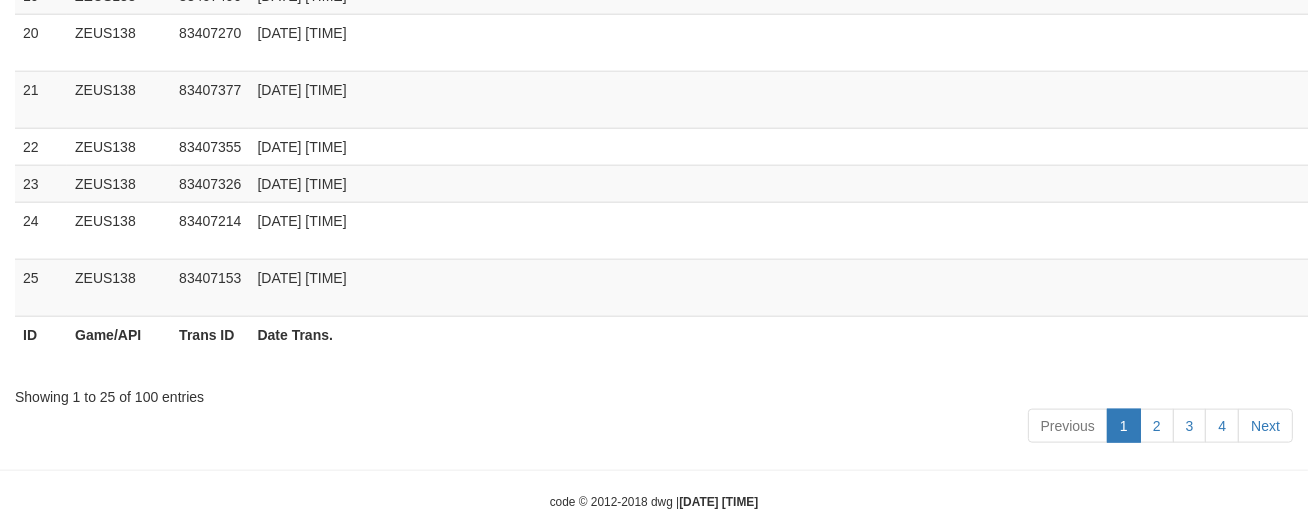 scroll, scrollTop: 2237, scrollLeft: 0, axis: vertical 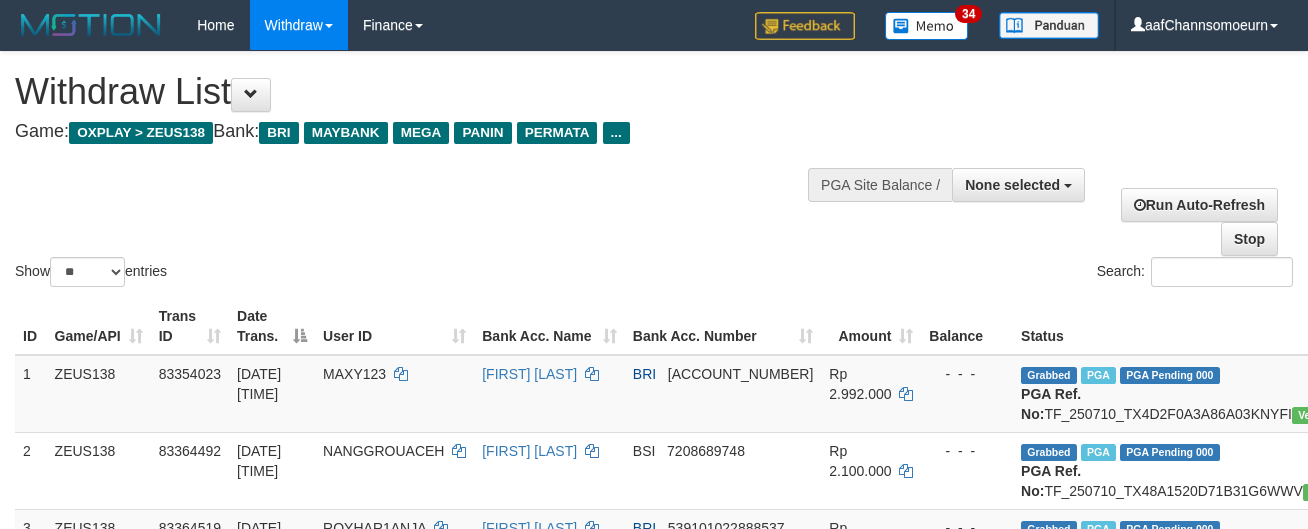 select 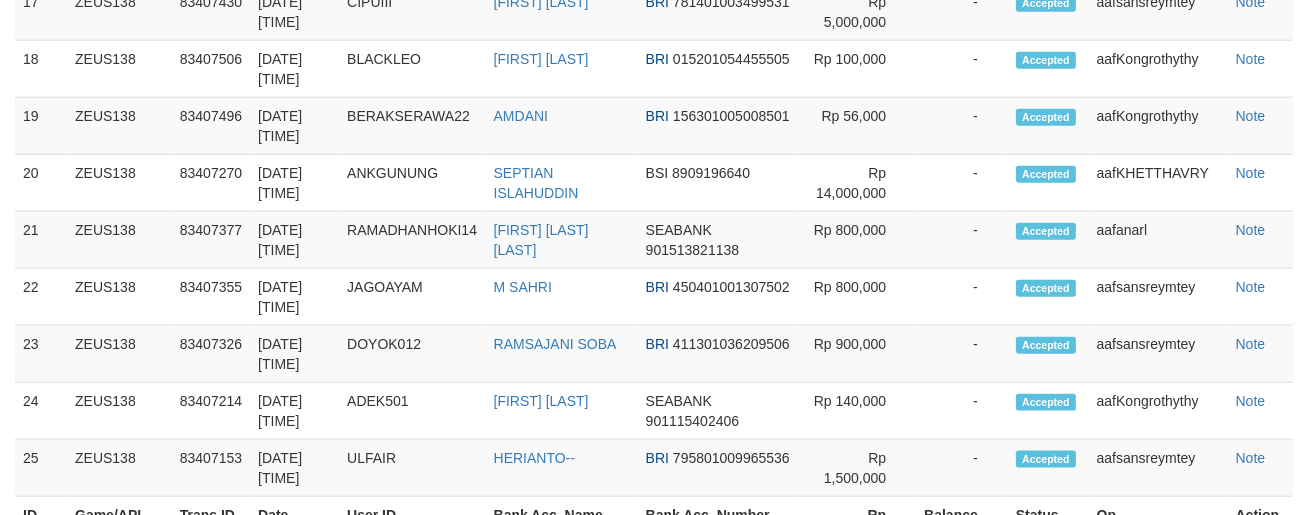 scroll, scrollTop: 2237, scrollLeft: 0, axis: vertical 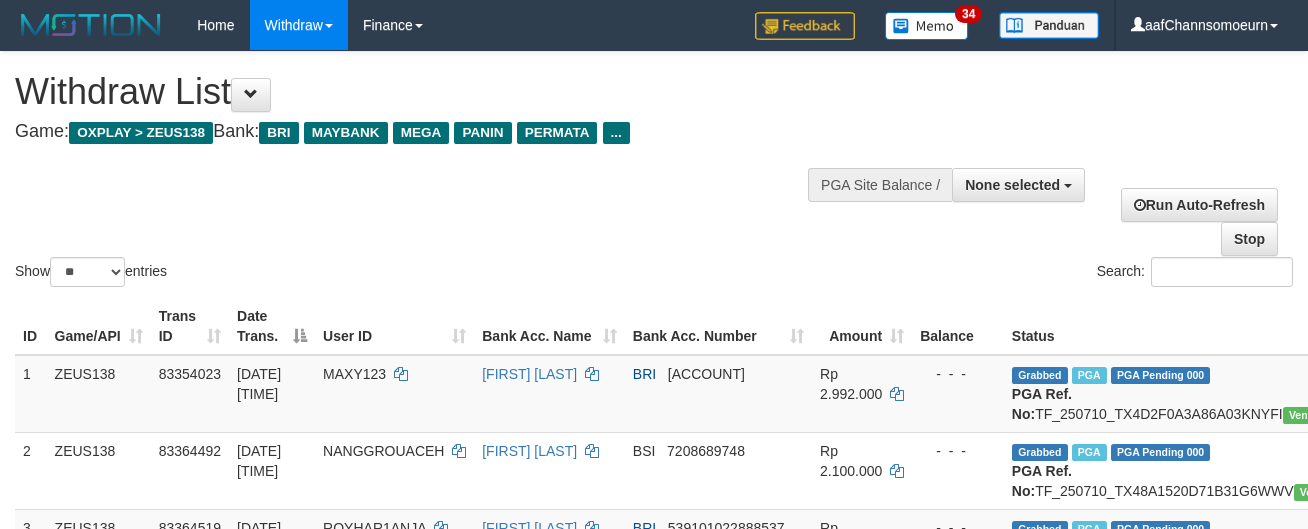 select 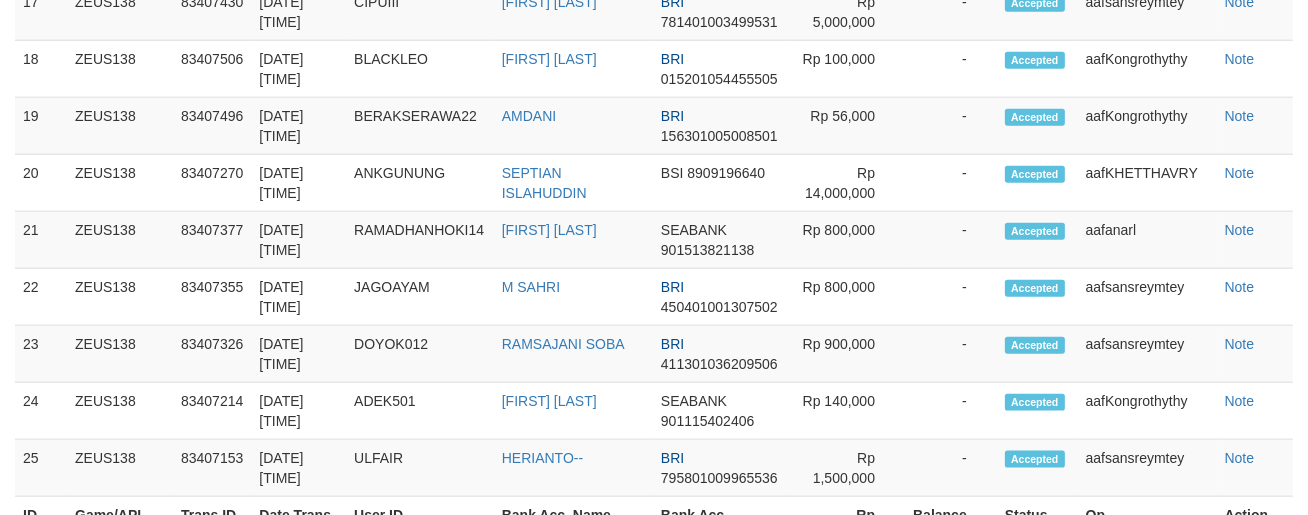 scroll, scrollTop: 2237, scrollLeft: 0, axis: vertical 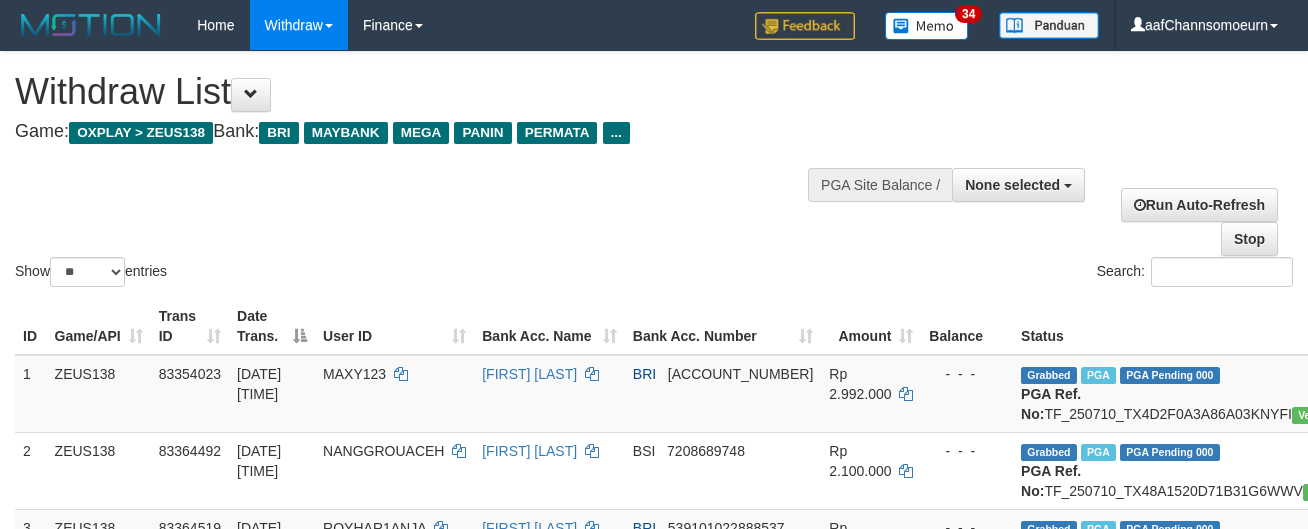 select 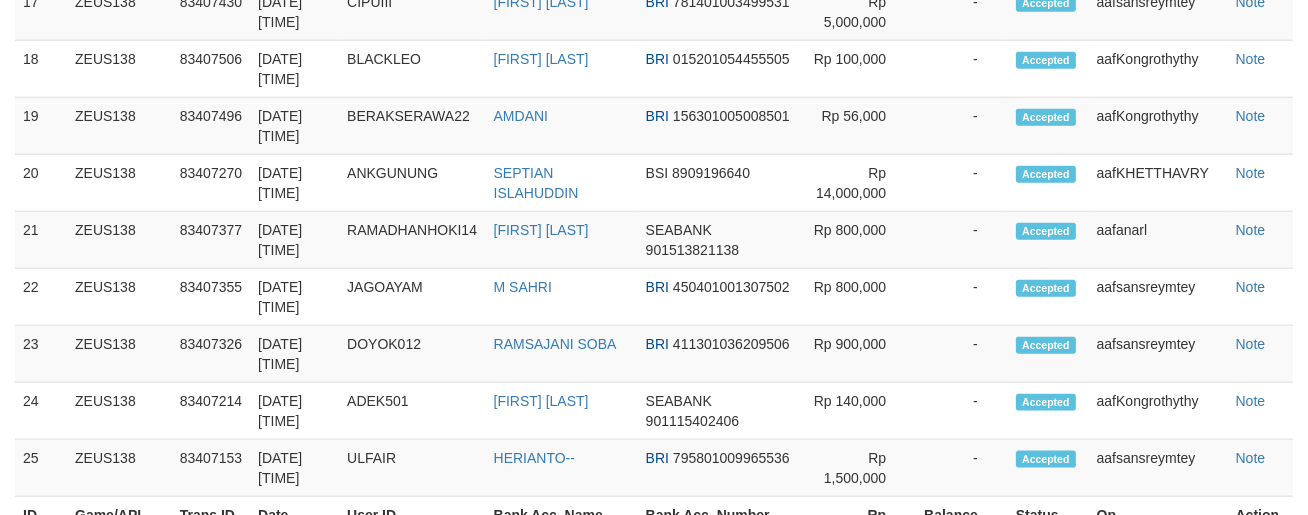 scroll, scrollTop: 2237, scrollLeft: 0, axis: vertical 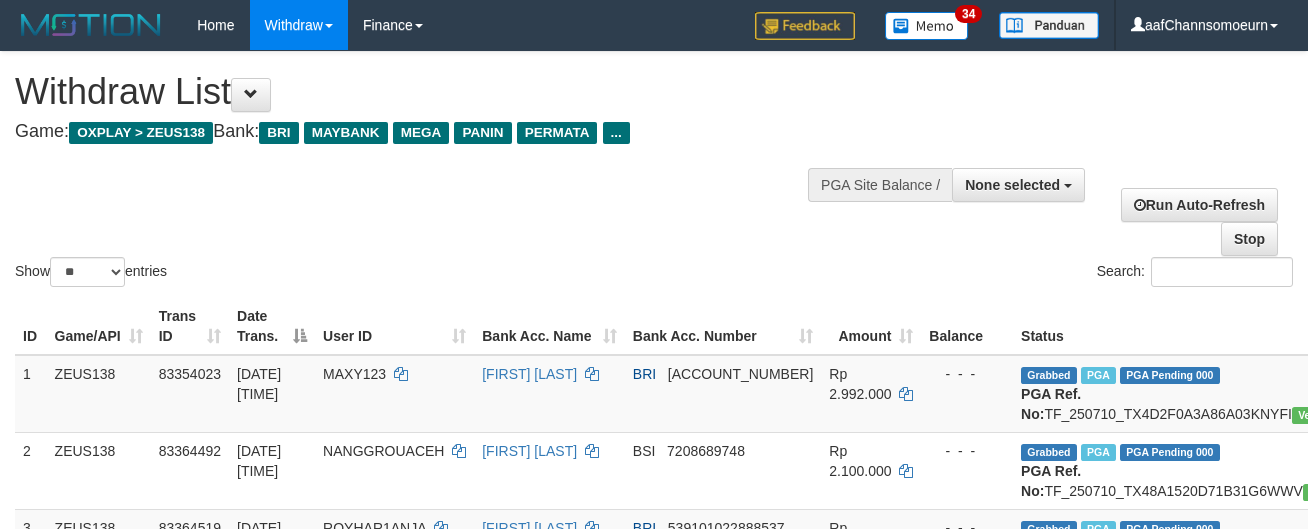 select 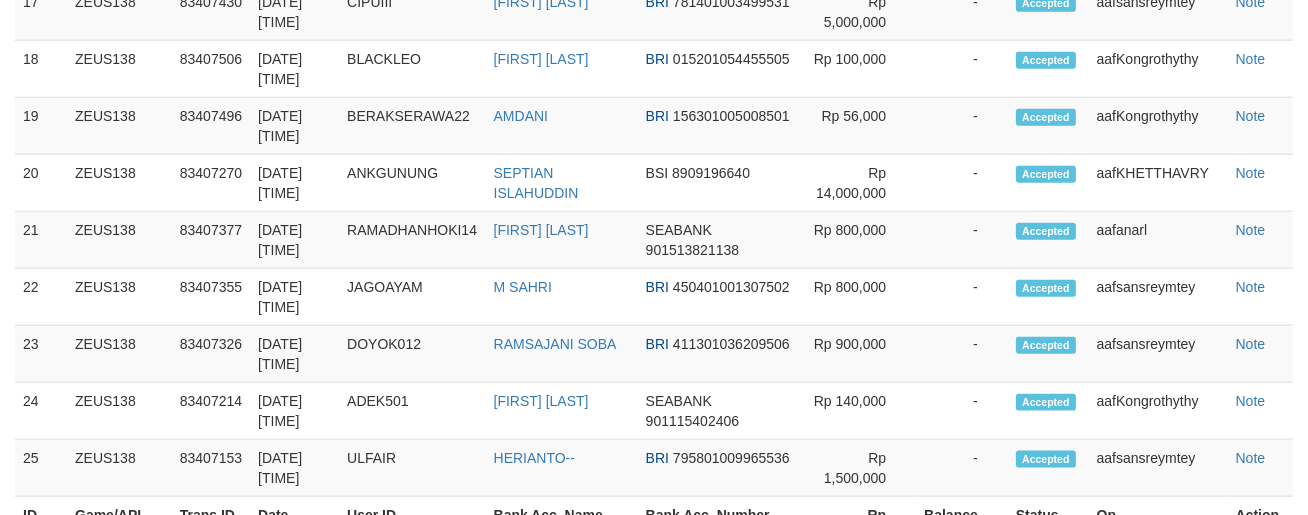 scroll, scrollTop: 2237, scrollLeft: 0, axis: vertical 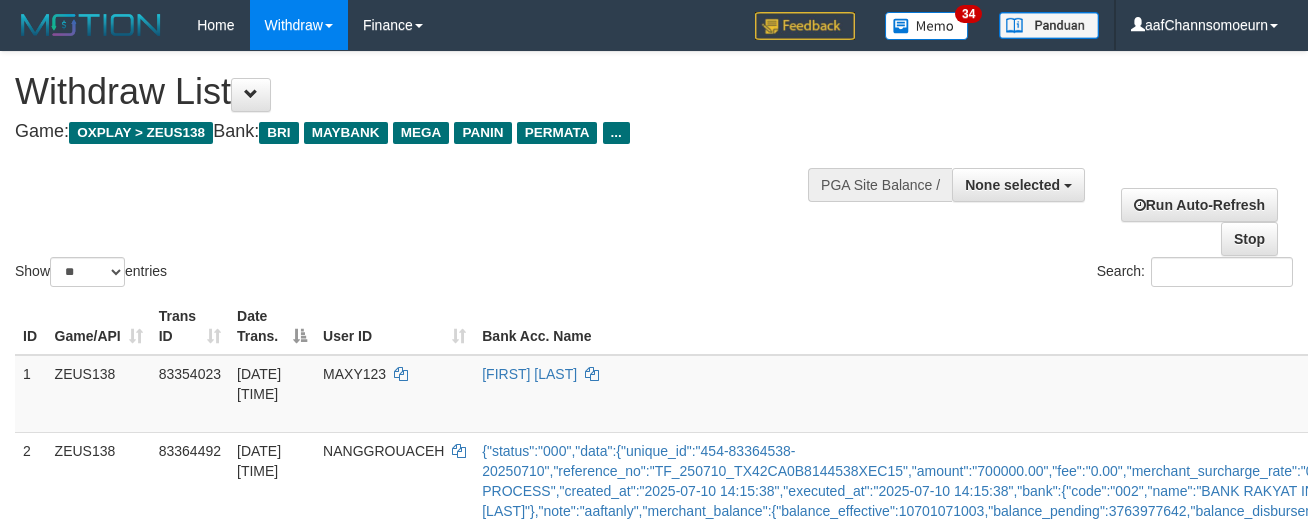 select 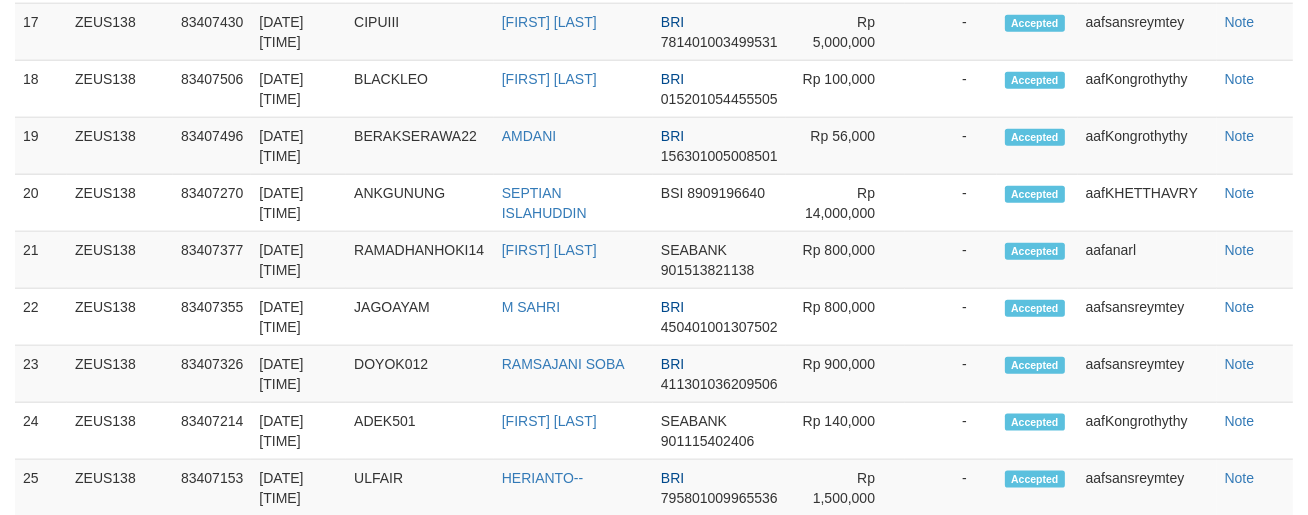 scroll, scrollTop: 2237, scrollLeft: 0, axis: vertical 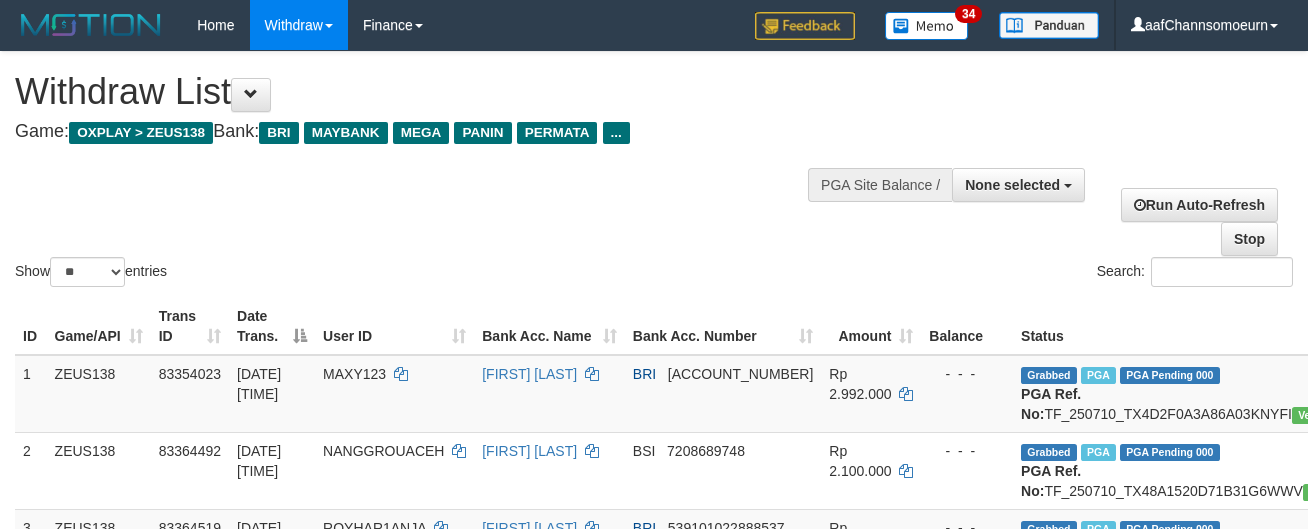select 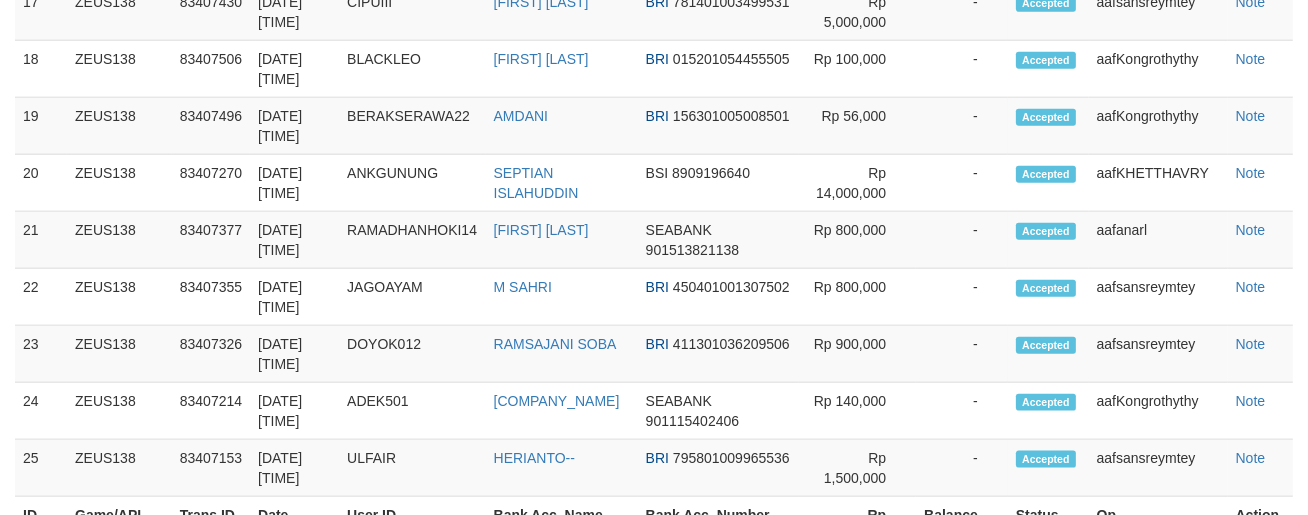 scroll, scrollTop: 2237, scrollLeft: 0, axis: vertical 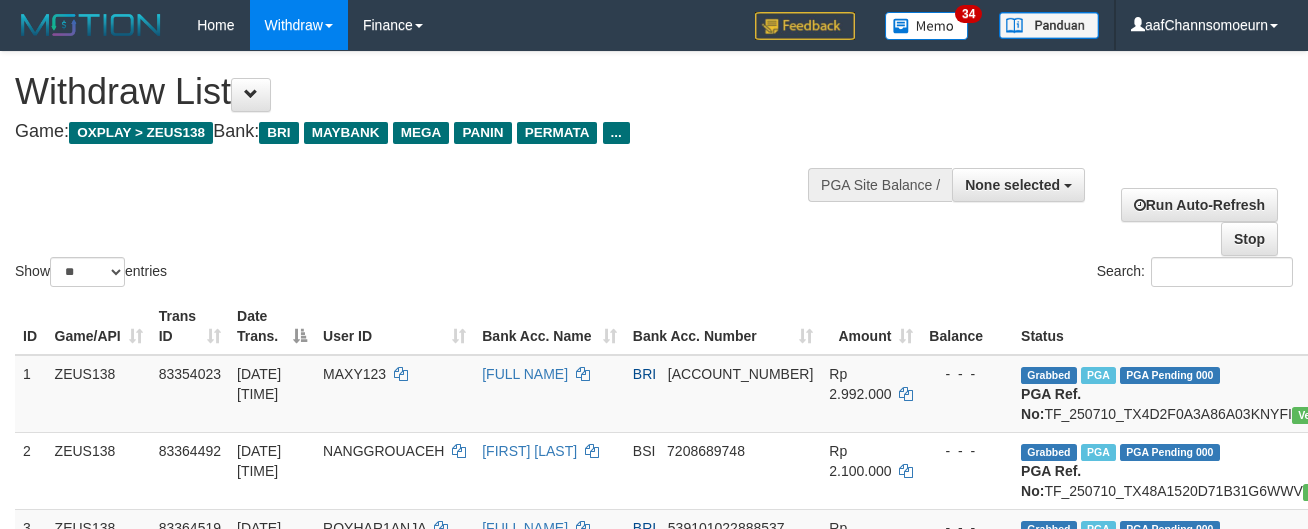 select 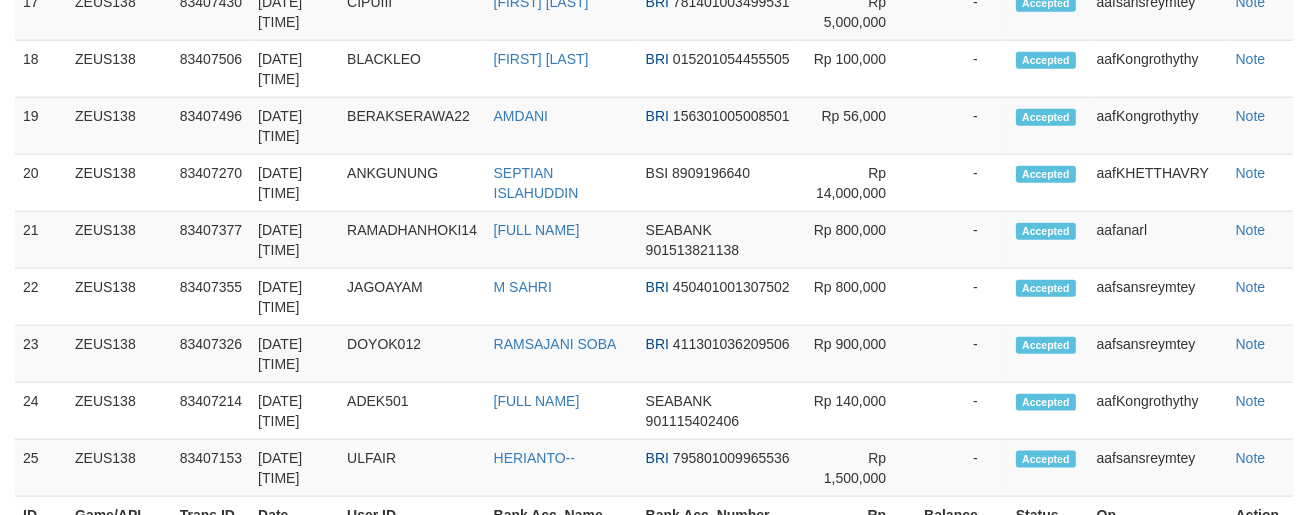 scroll, scrollTop: 2237, scrollLeft: 0, axis: vertical 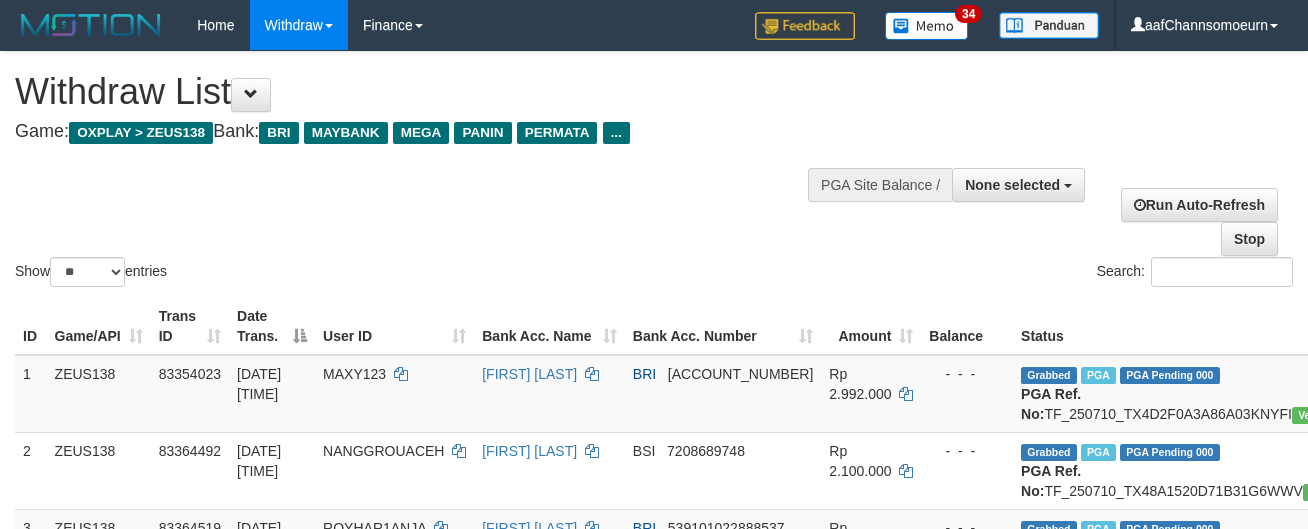 select 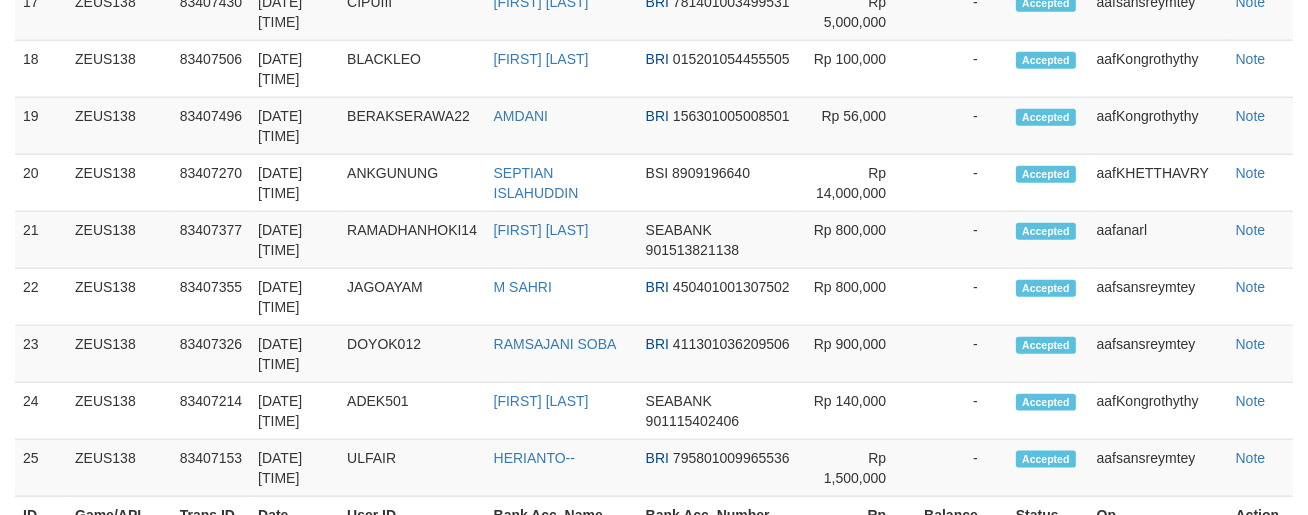 scroll, scrollTop: 2237, scrollLeft: 0, axis: vertical 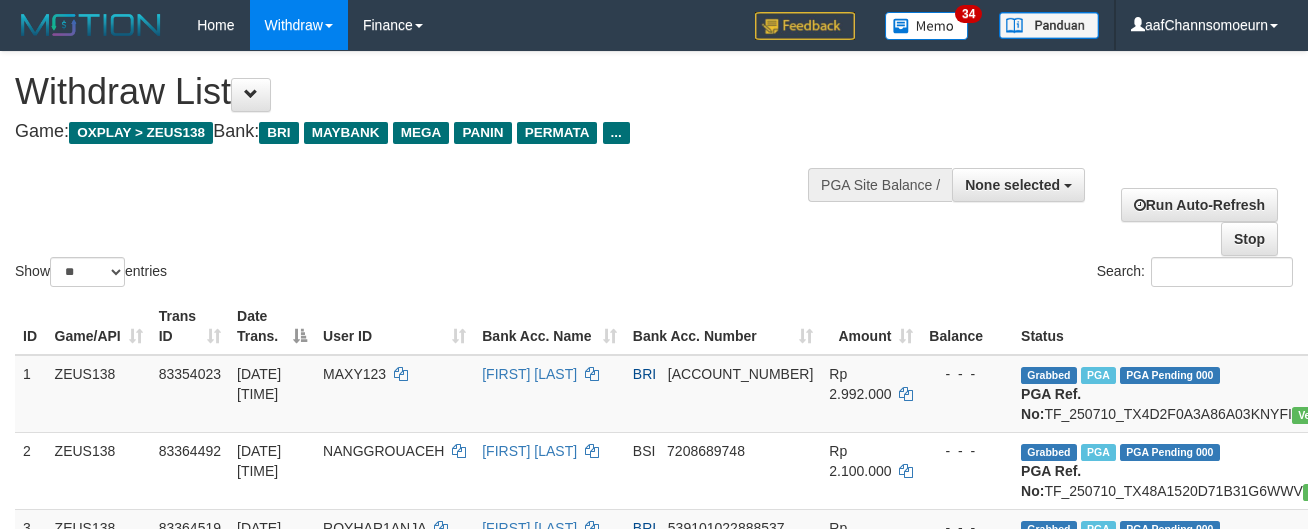 select 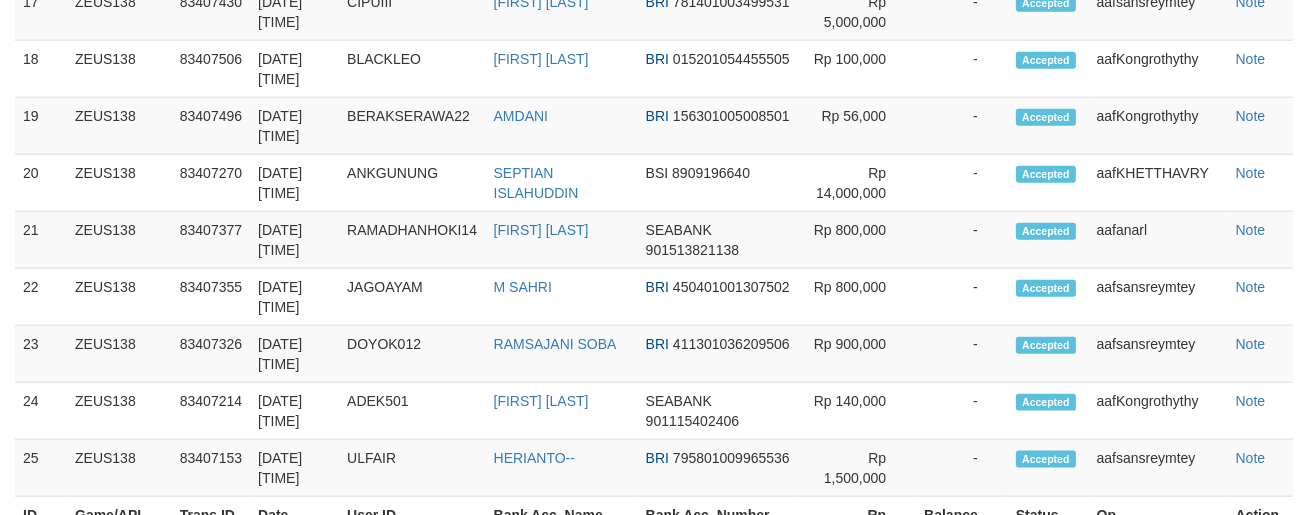 scroll, scrollTop: 2237, scrollLeft: 0, axis: vertical 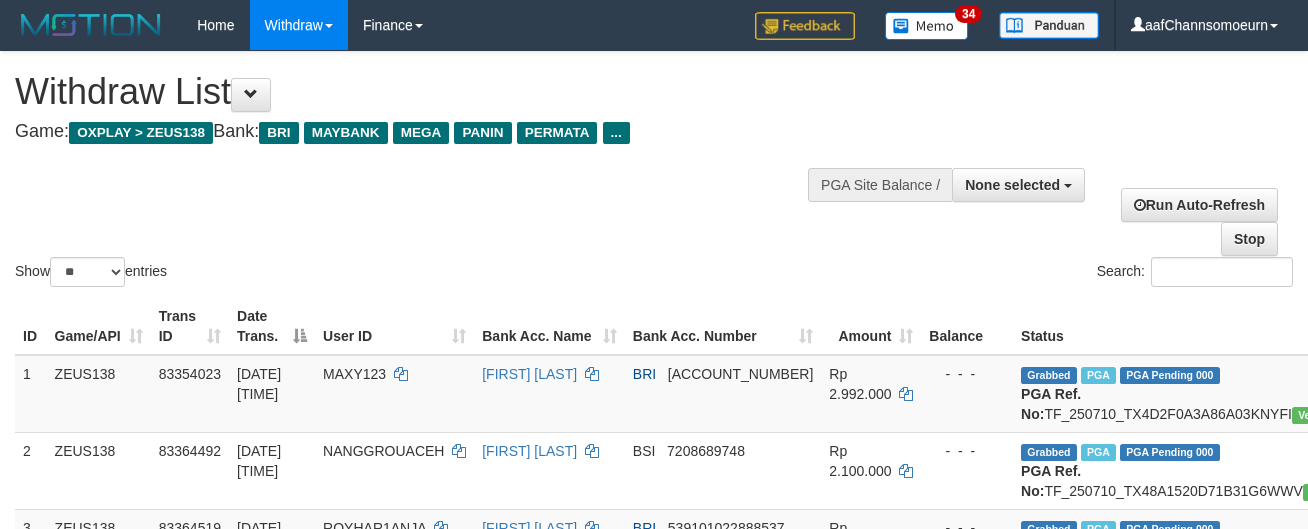 select 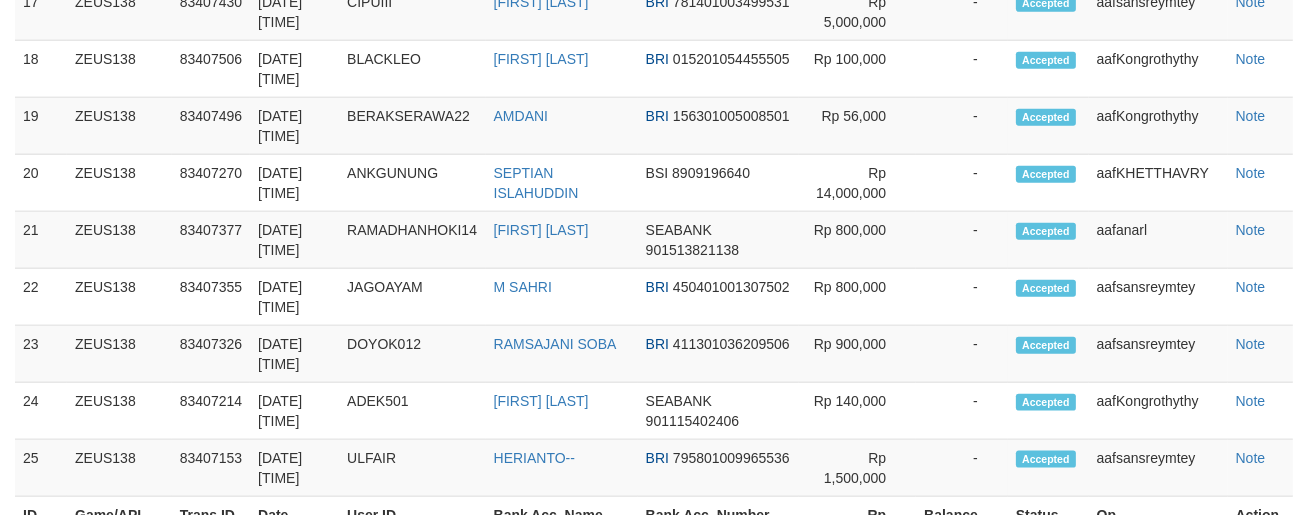 scroll, scrollTop: 2237, scrollLeft: 0, axis: vertical 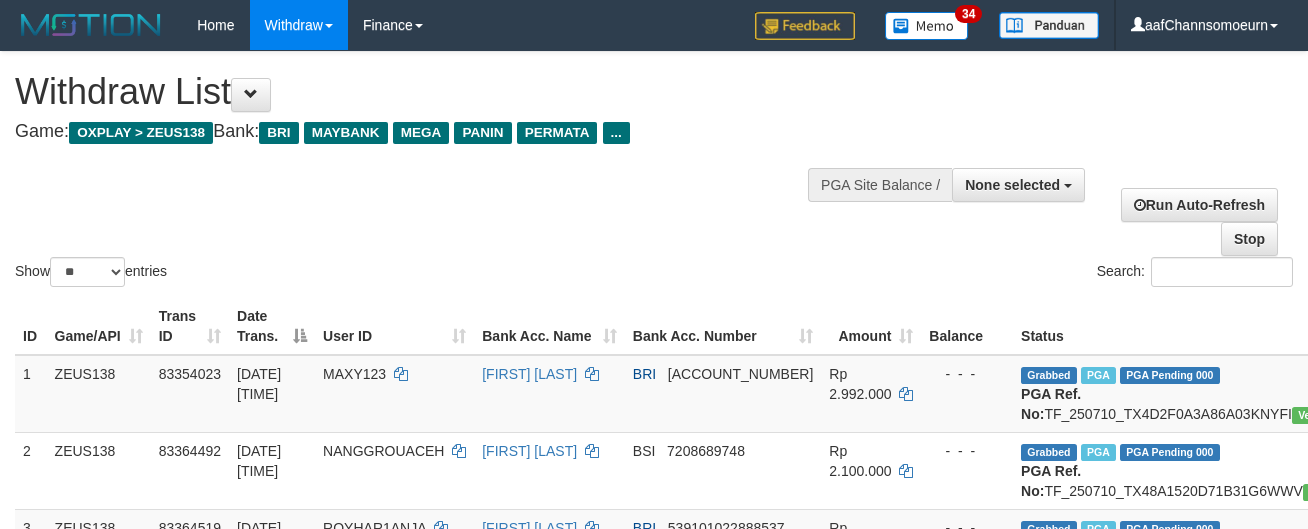 select 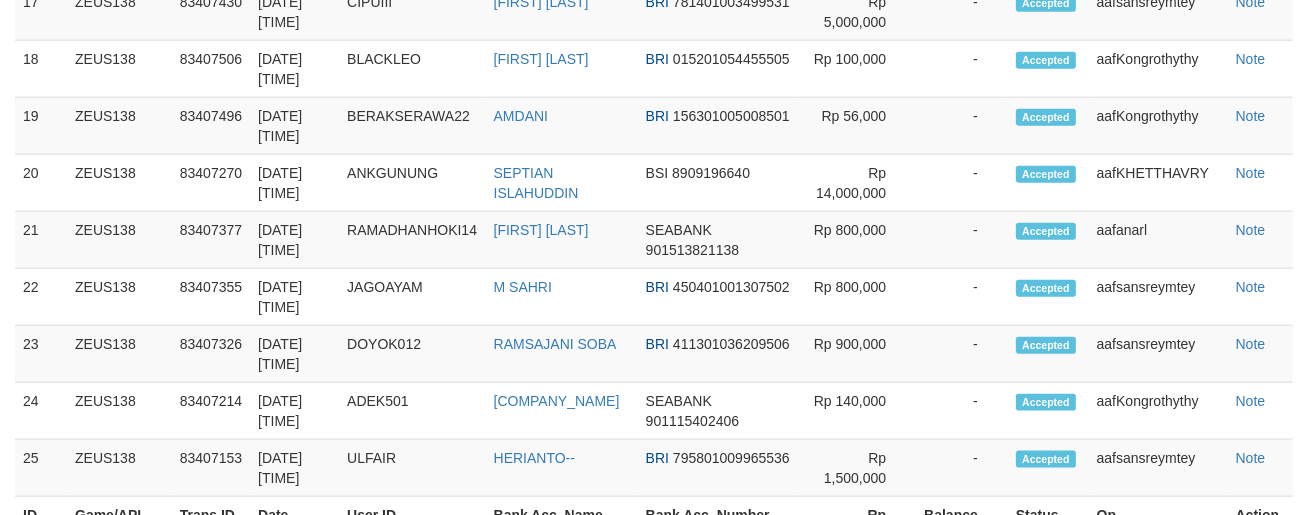 scroll, scrollTop: 2237, scrollLeft: 0, axis: vertical 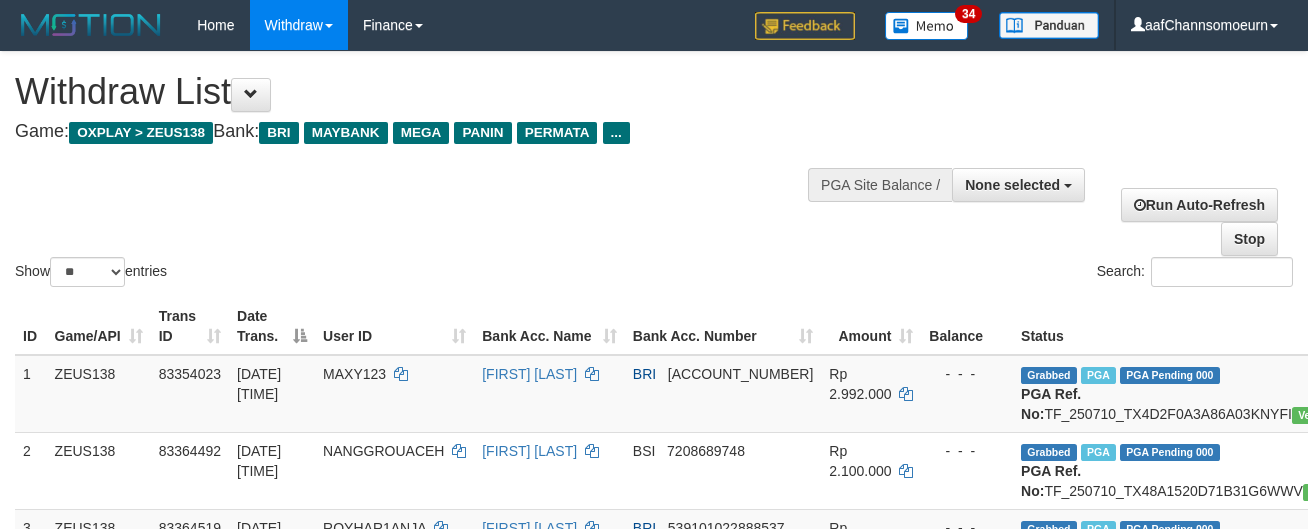 select 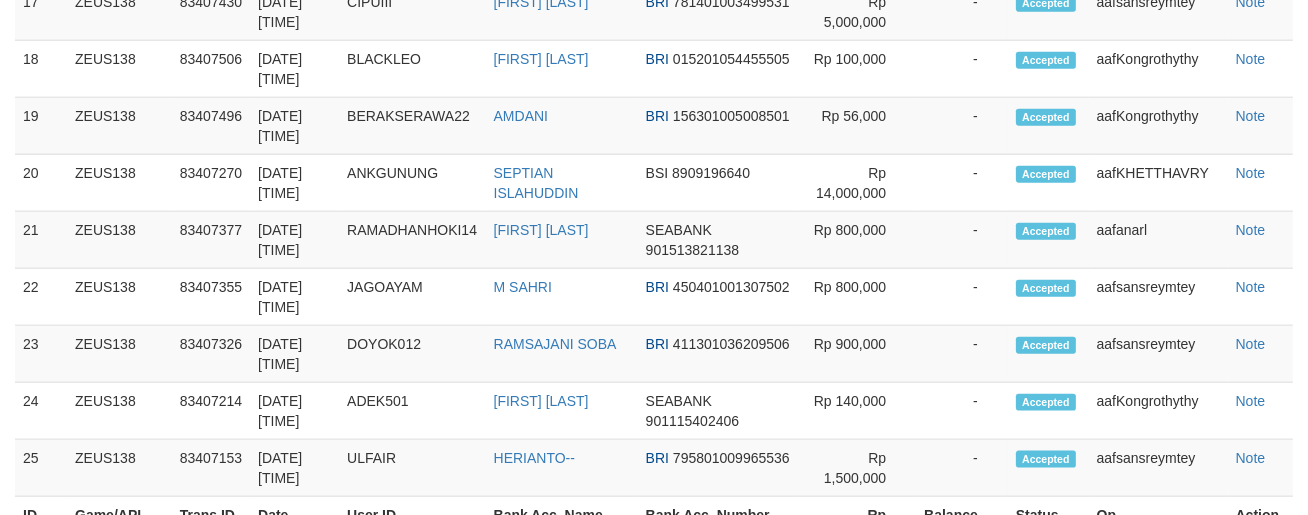 scroll, scrollTop: 2237, scrollLeft: 0, axis: vertical 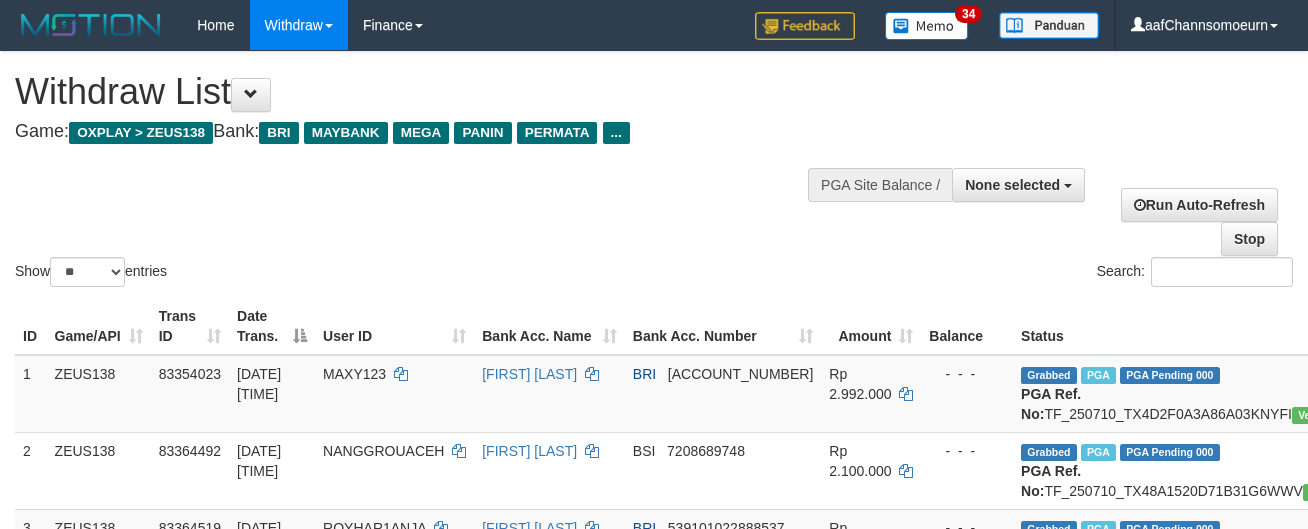 select 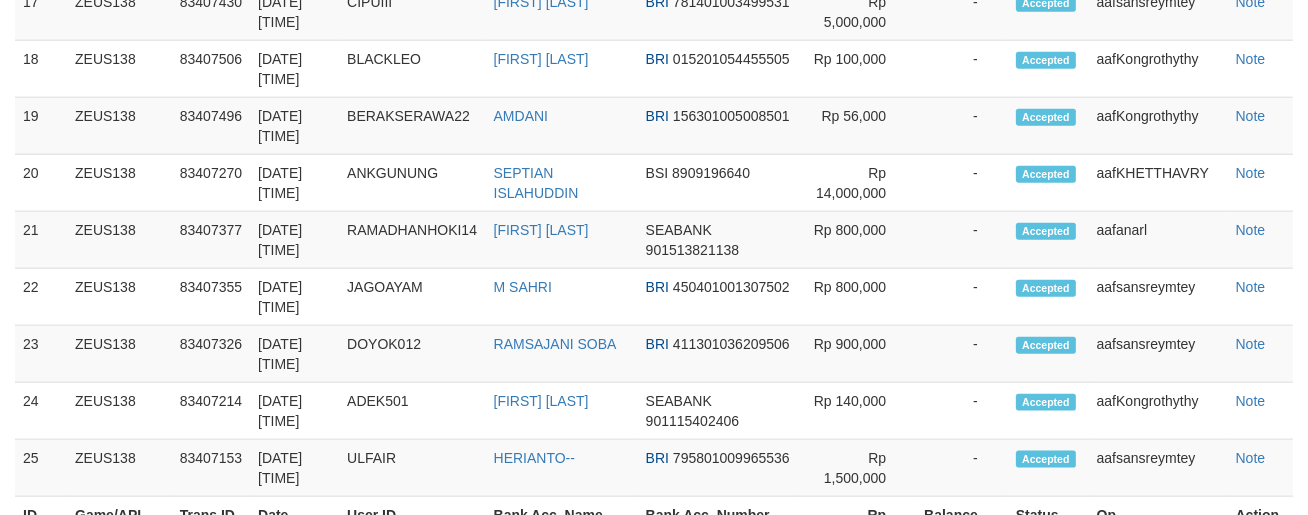 scroll, scrollTop: 2237, scrollLeft: 0, axis: vertical 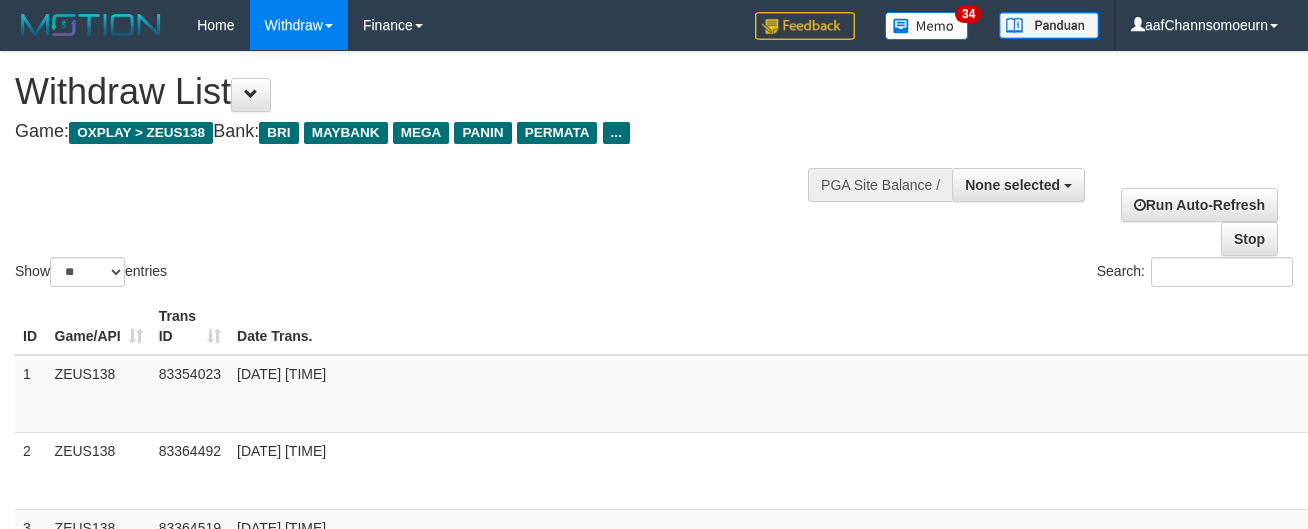select 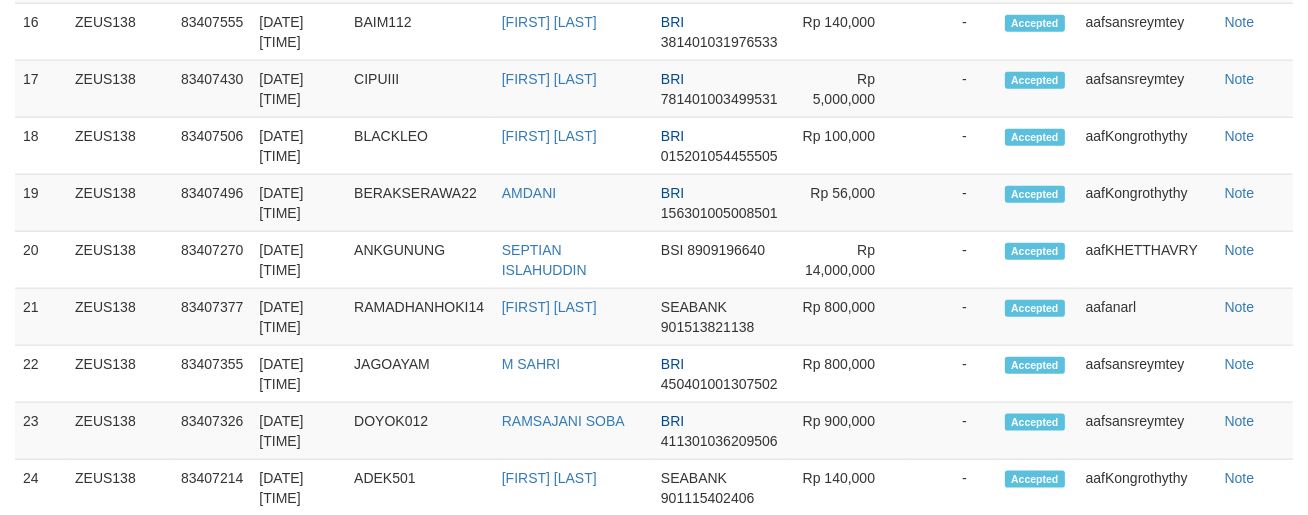 scroll, scrollTop: 2237, scrollLeft: 0, axis: vertical 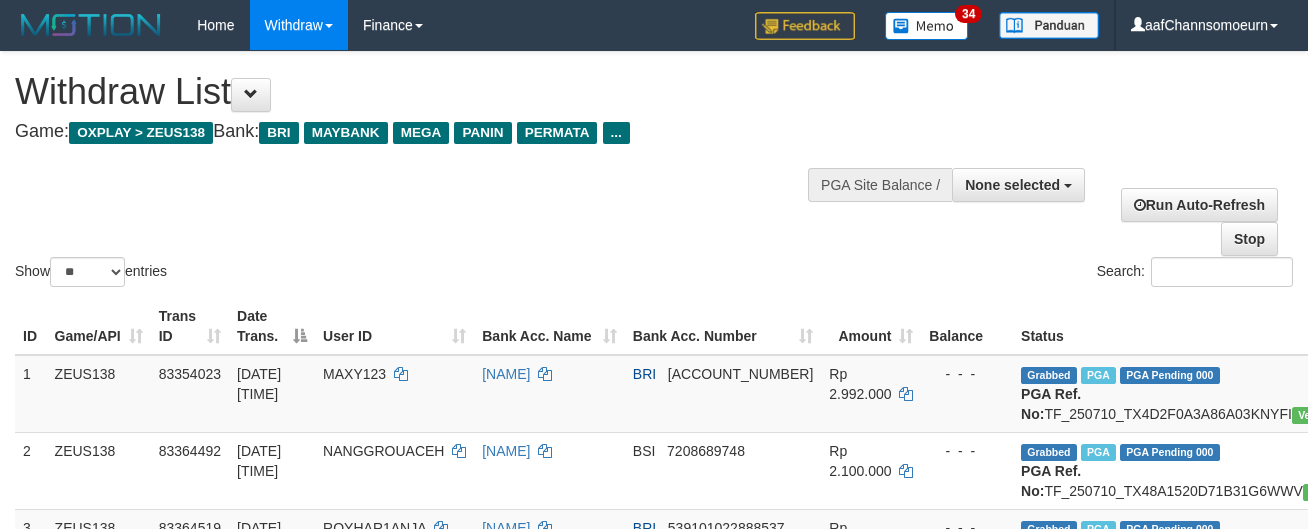 select 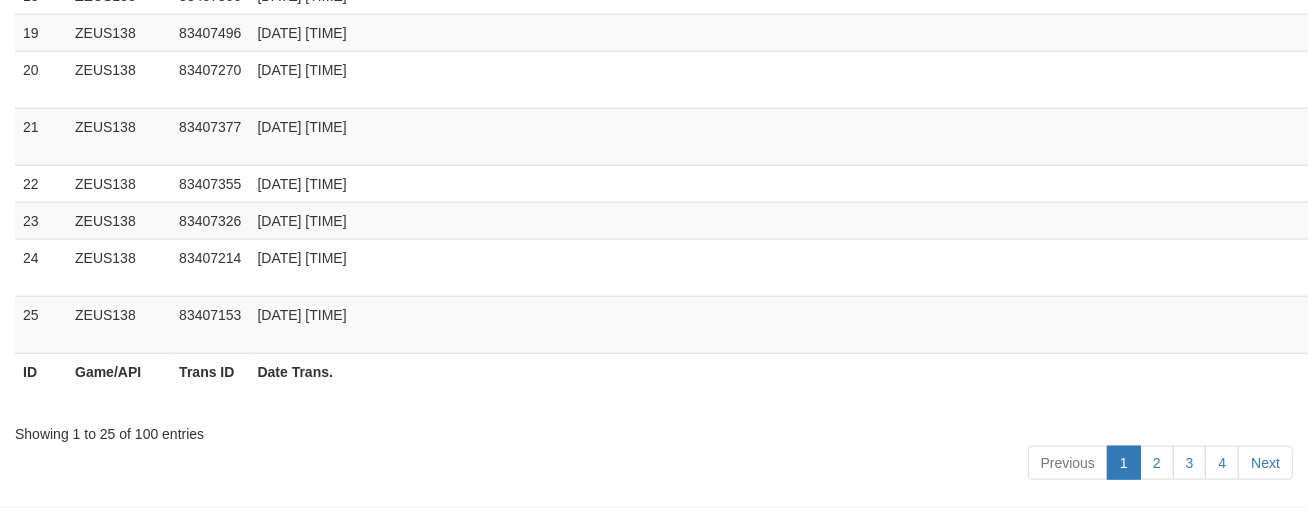 scroll, scrollTop: 2237, scrollLeft: 0, axis: vertical 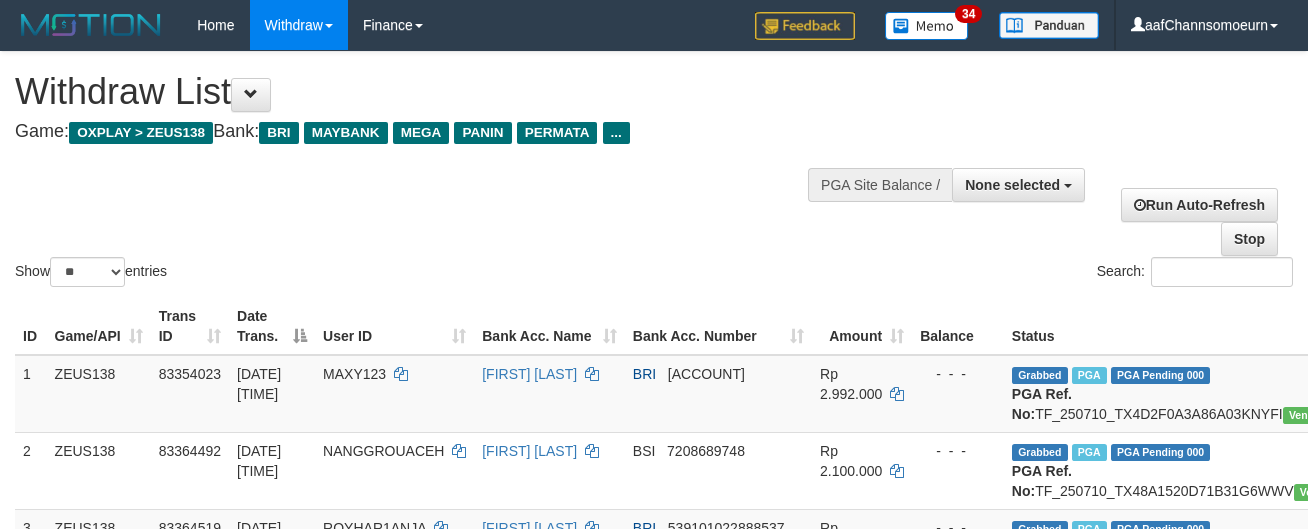 select 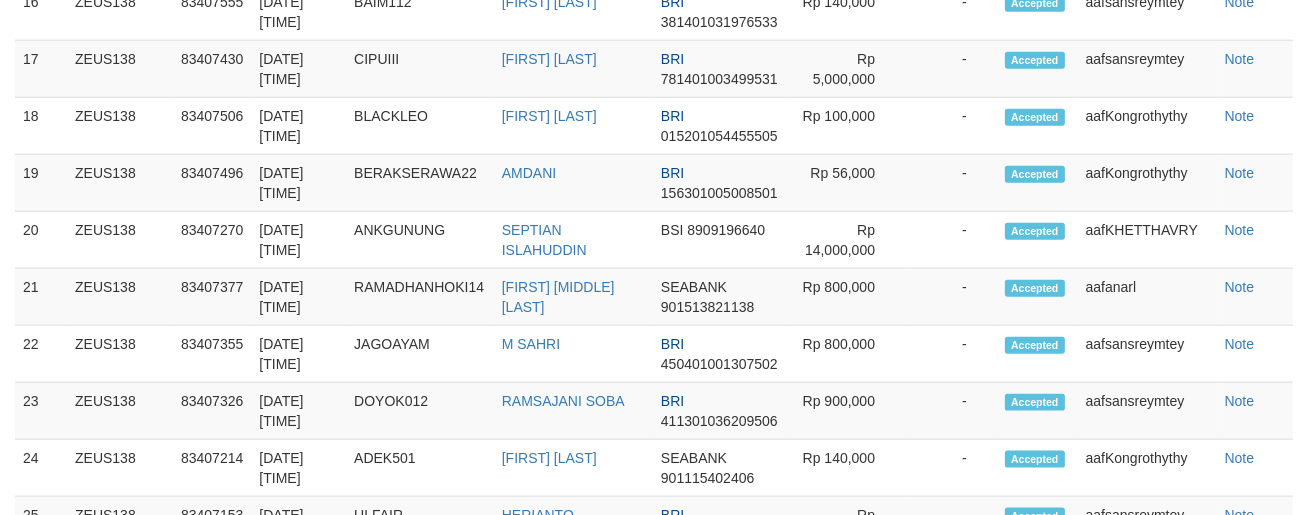 scroll, scrollTop: 2237, scrollLeft: 0, axis: vertical 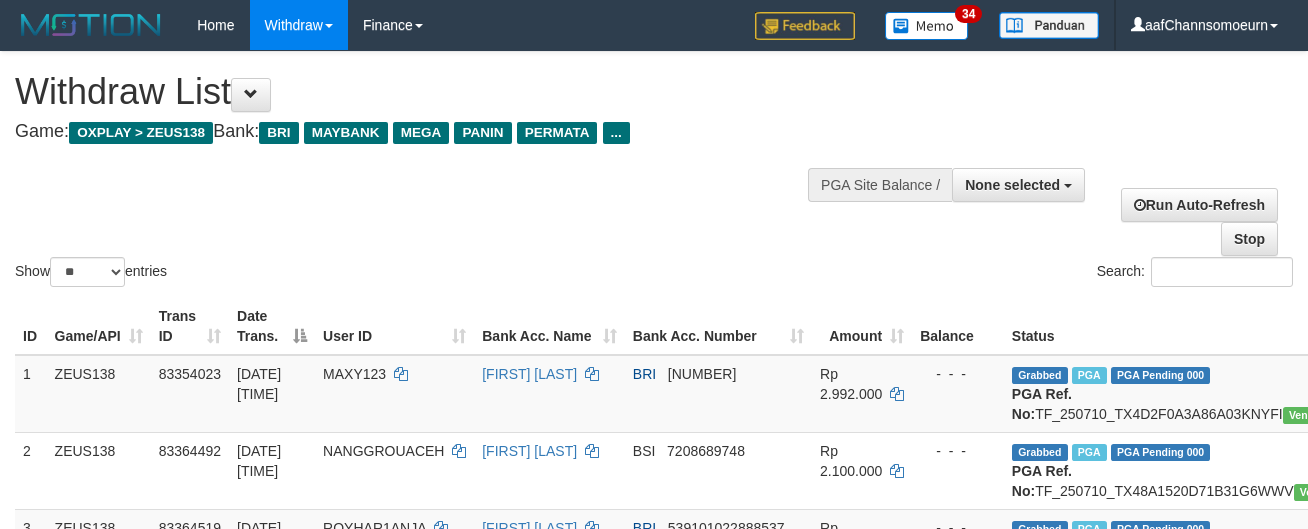 select 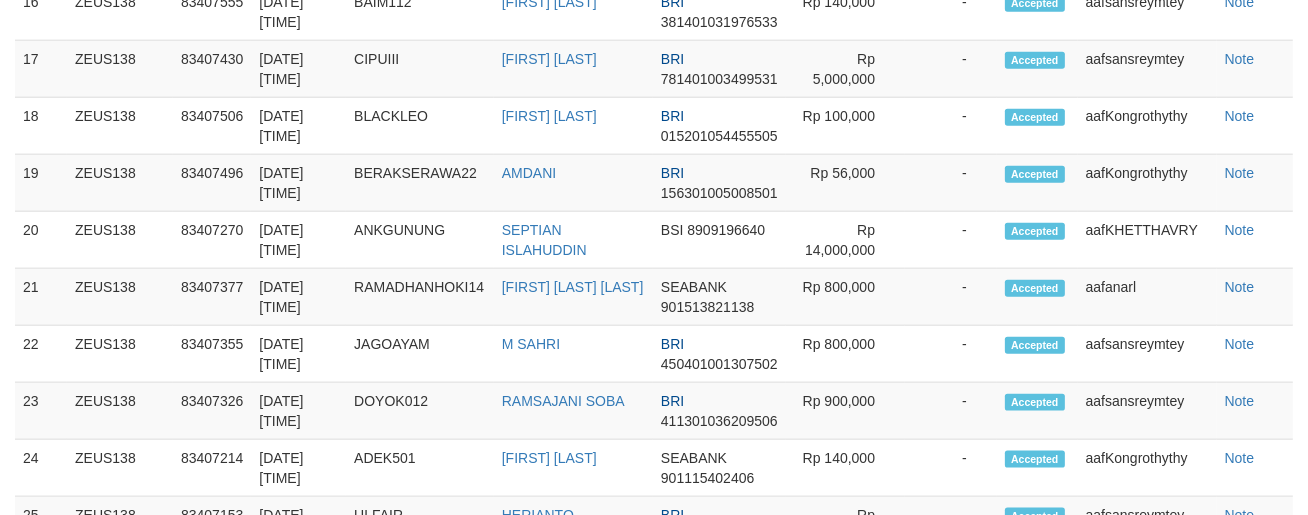 scroll, scrollTop: 2237, scrollLeft: 0, axis: vertical 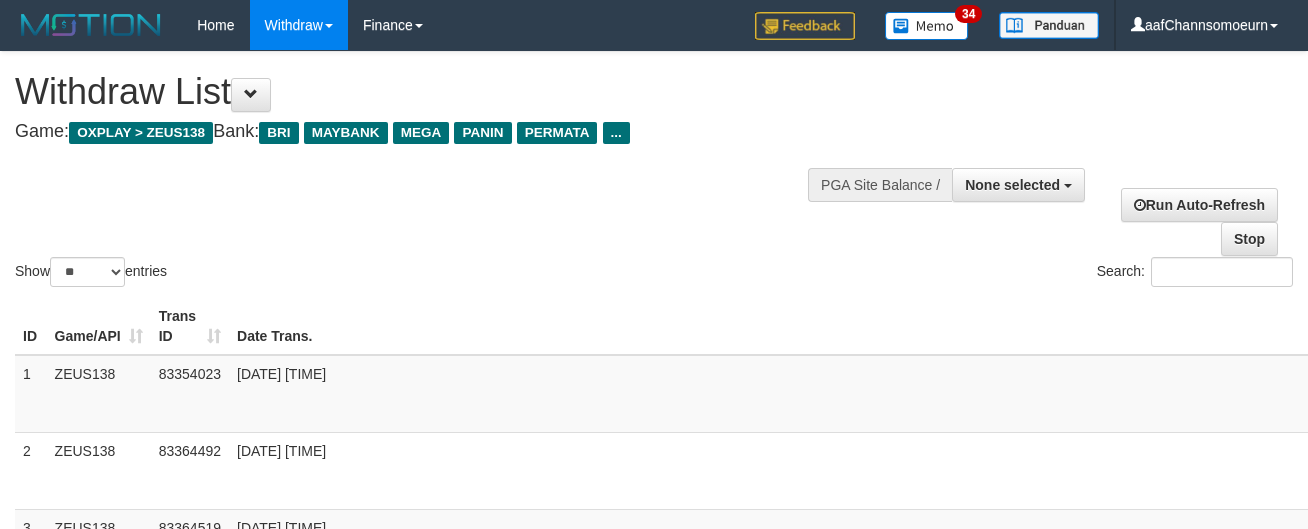 select 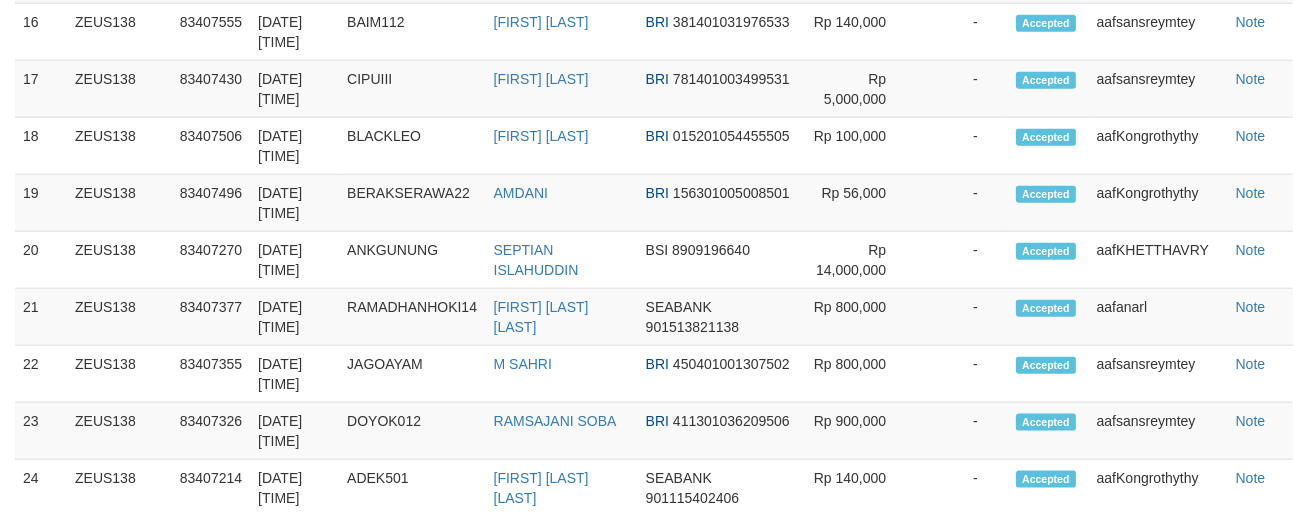 scroll, scrollTop: 2237, scrollLeft: 0, axis: vertical 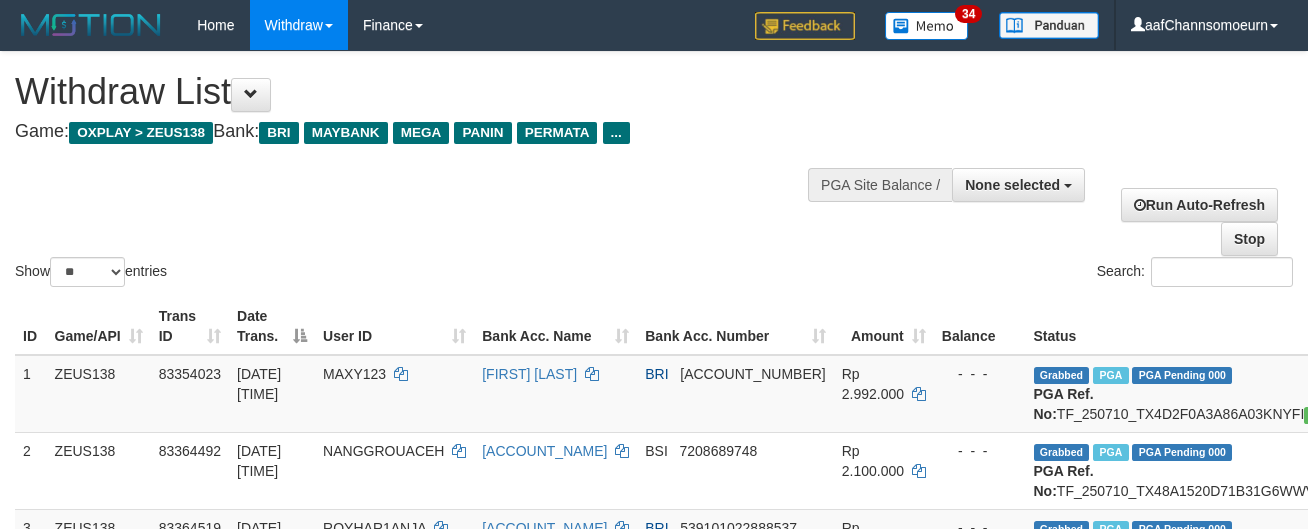 select 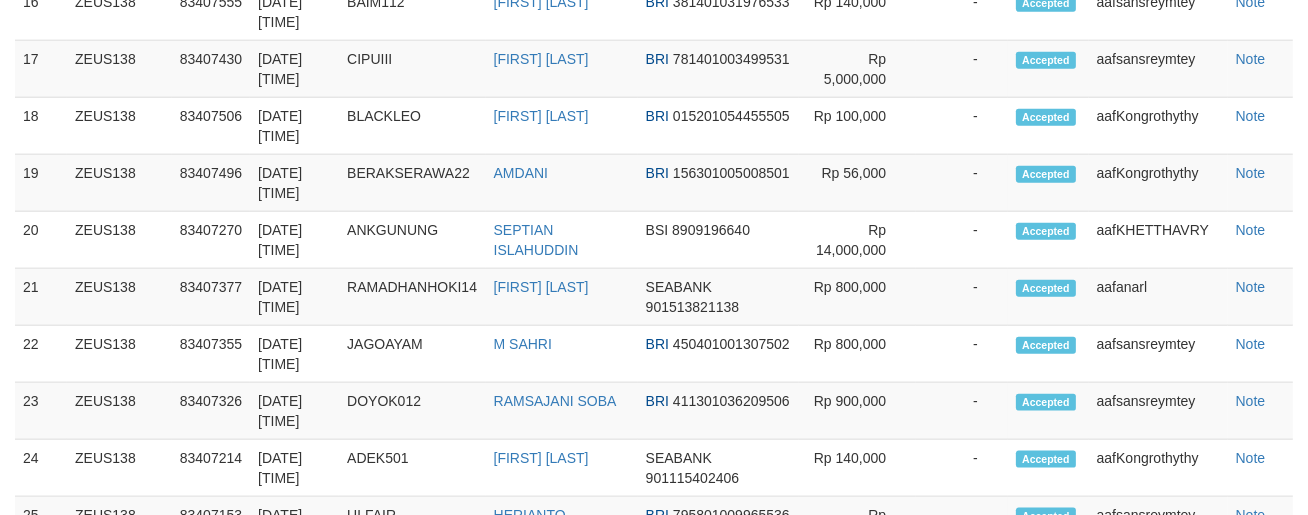 scroll, scrollTop: 2237, scrollLeft: 0, axis: vertical 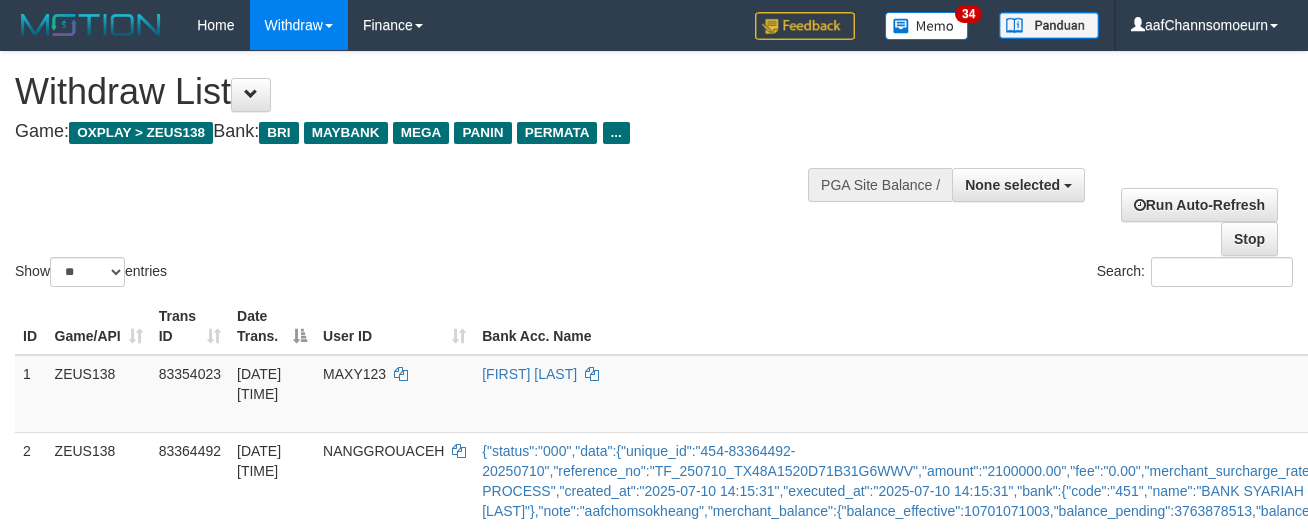 select 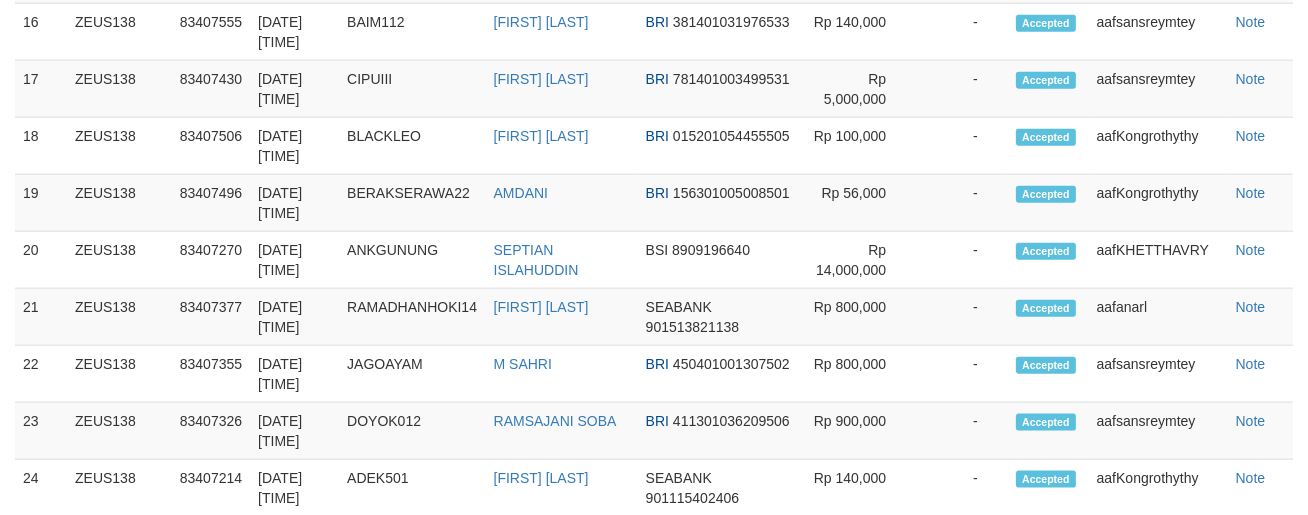 scroll, scrollTop: 2237, scrollLeft: 0, axis: vertical 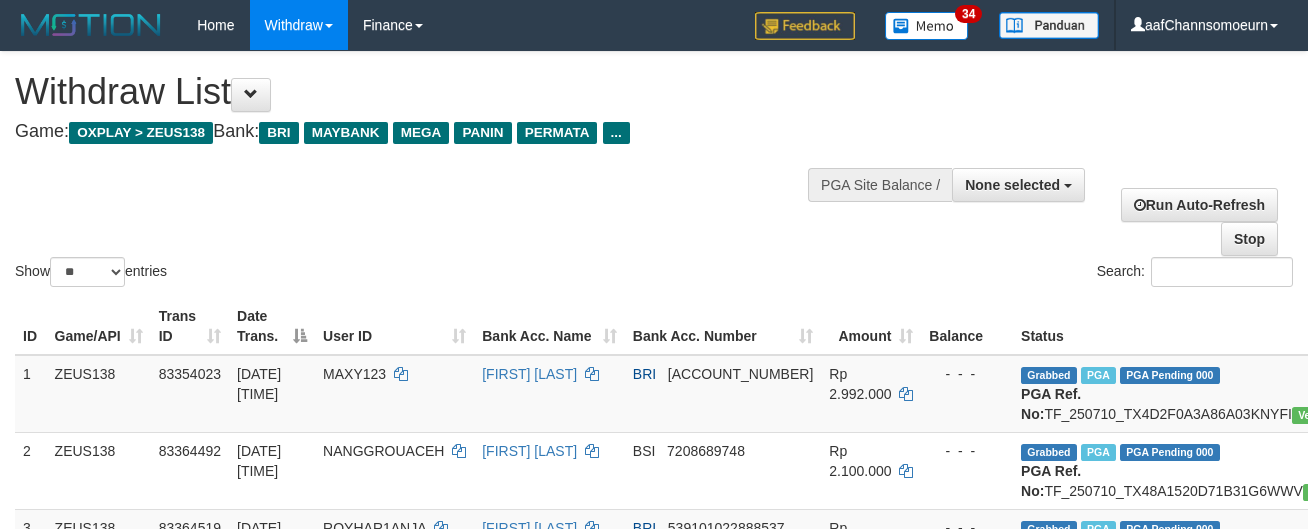 select 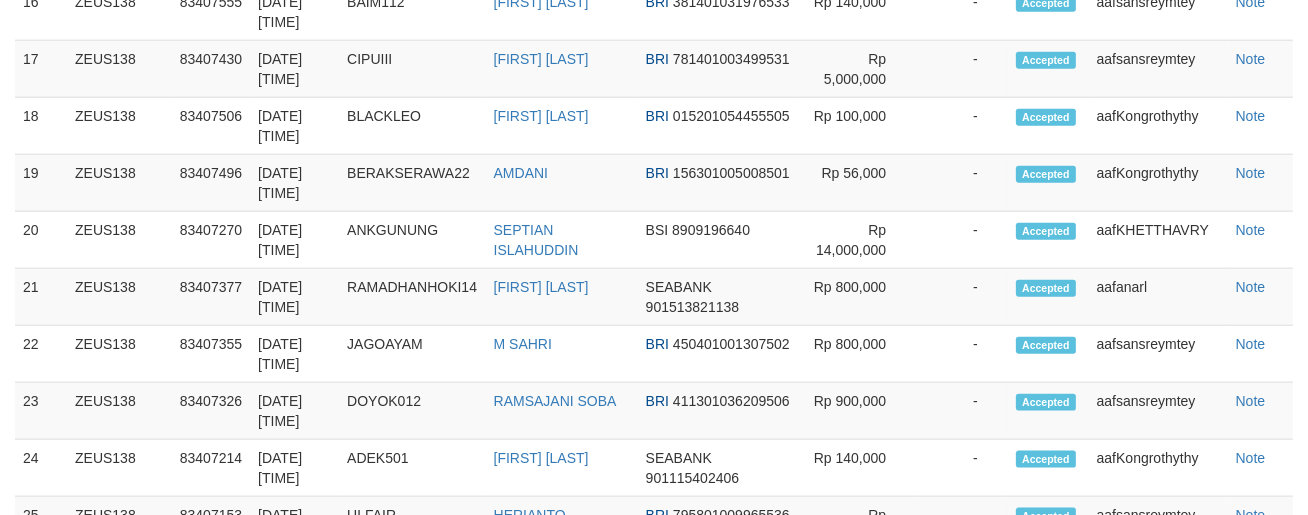 scroll, scrollTop: 2237, scrollLeft: 0, axis: vertical 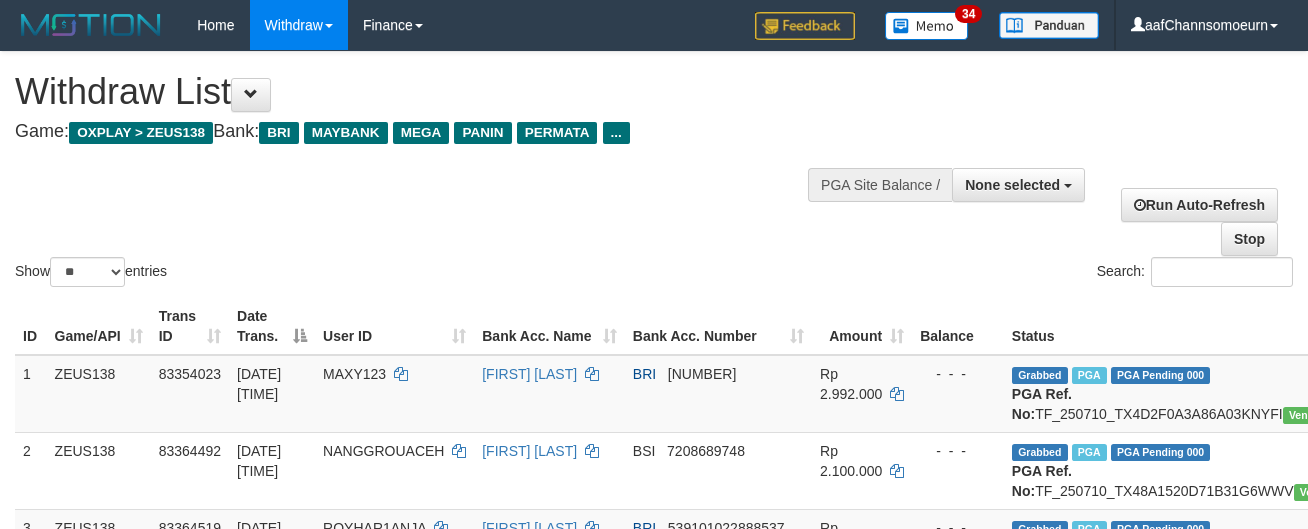 select 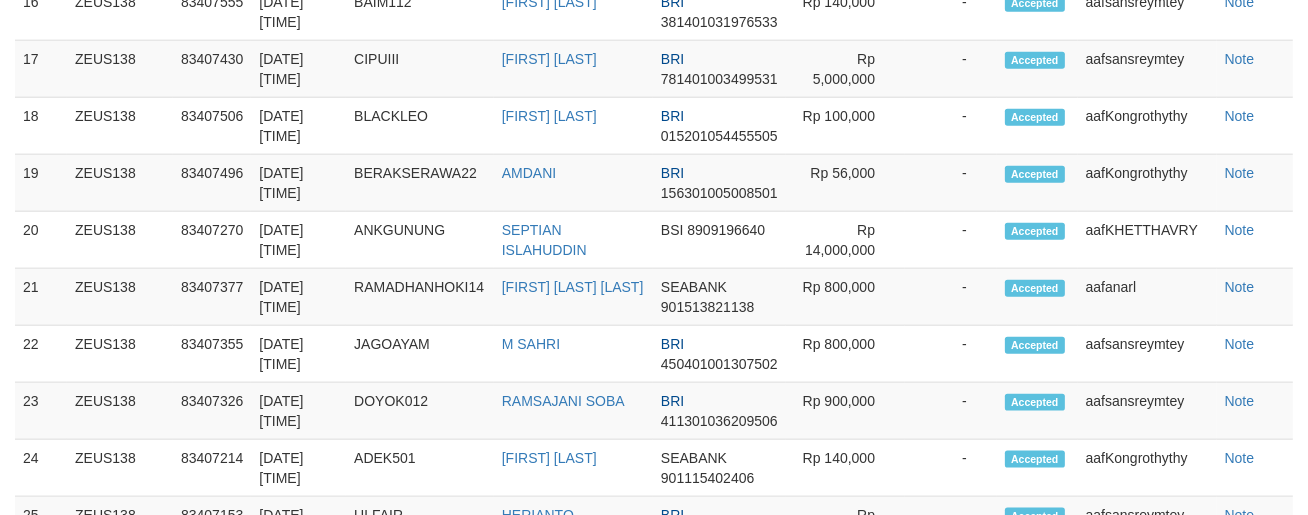 scroll, scrollTop: 2237, scrollLeft: 0, axis: vertical 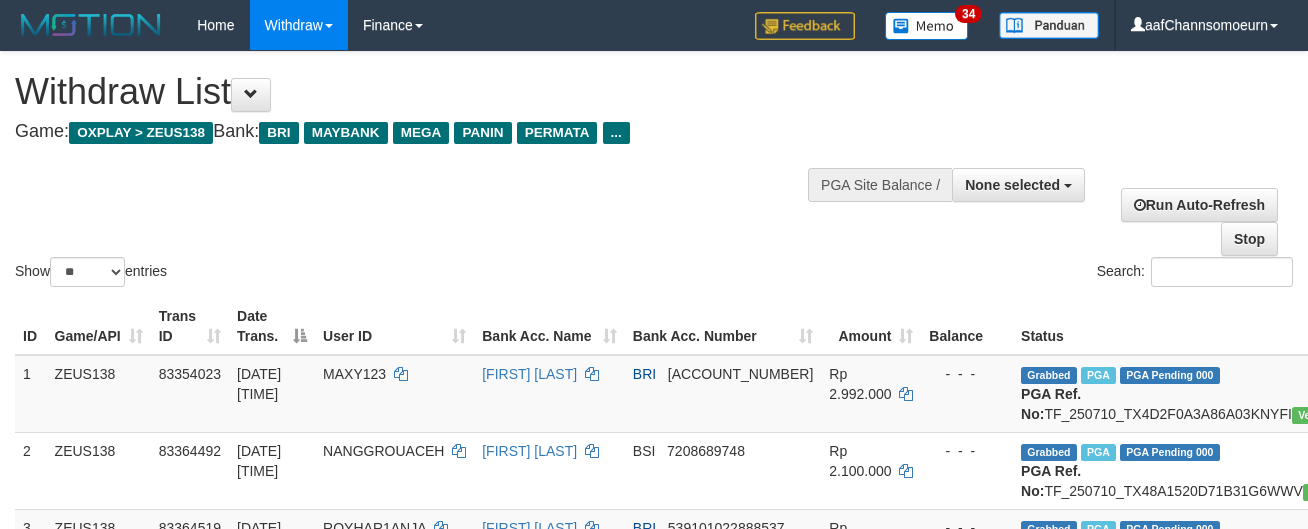 select 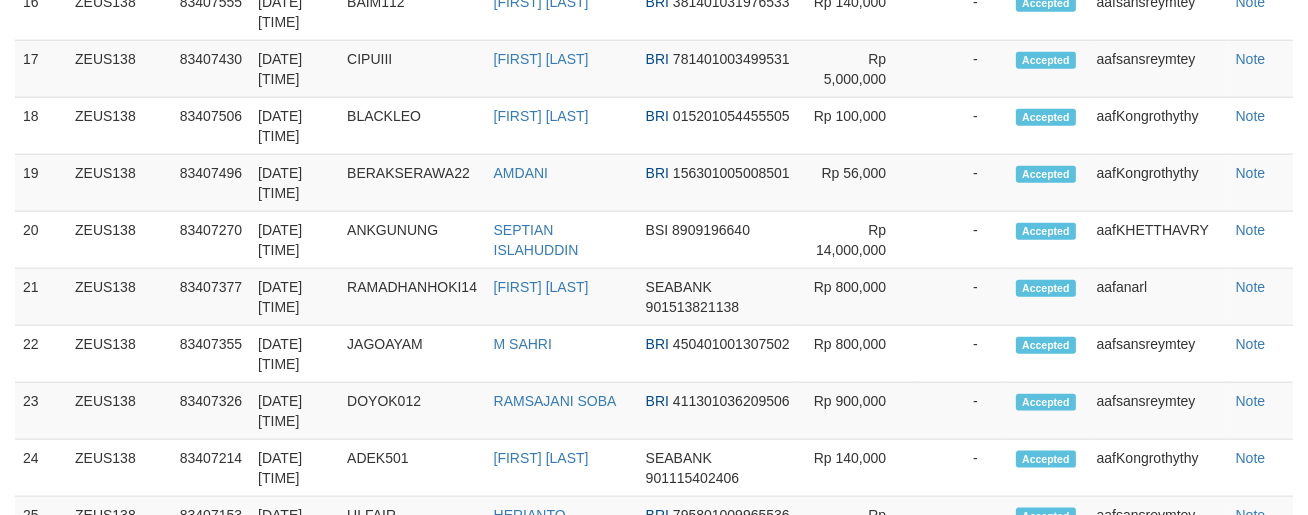 scroll, scrollTop: 2237, scrollLeft: 0, axis: vertical 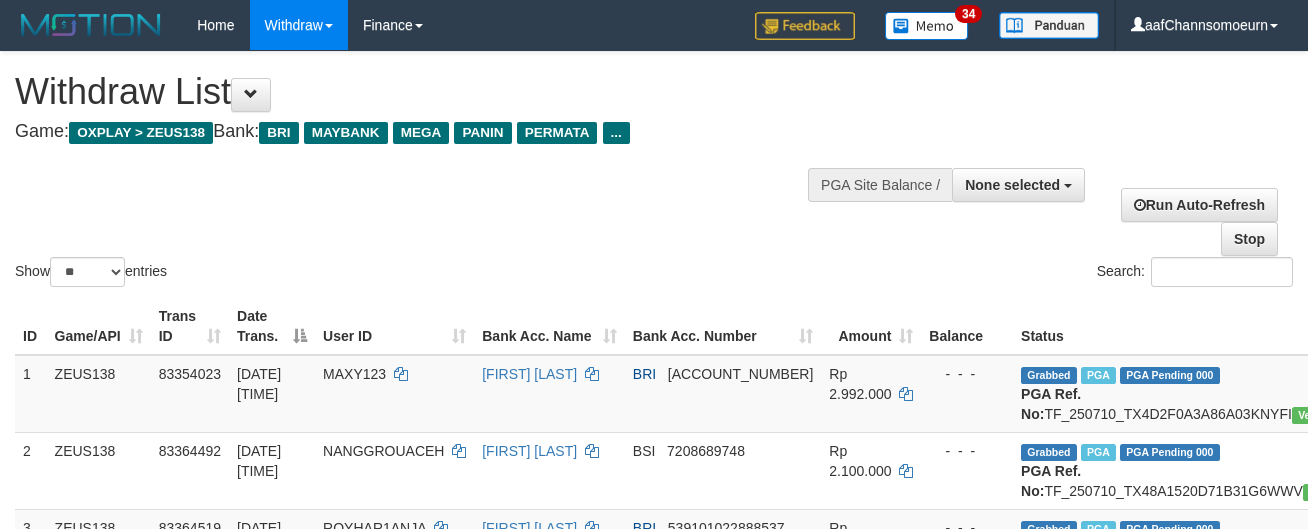 select 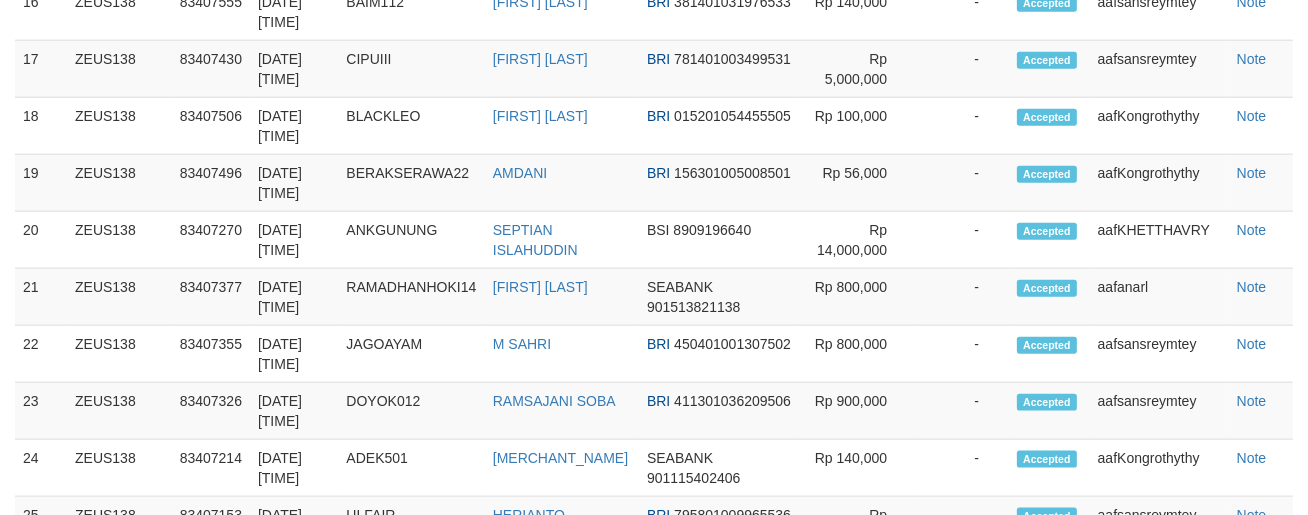 scroll, scrollTop: 2237, scrollLeft: 0, axis: vertical 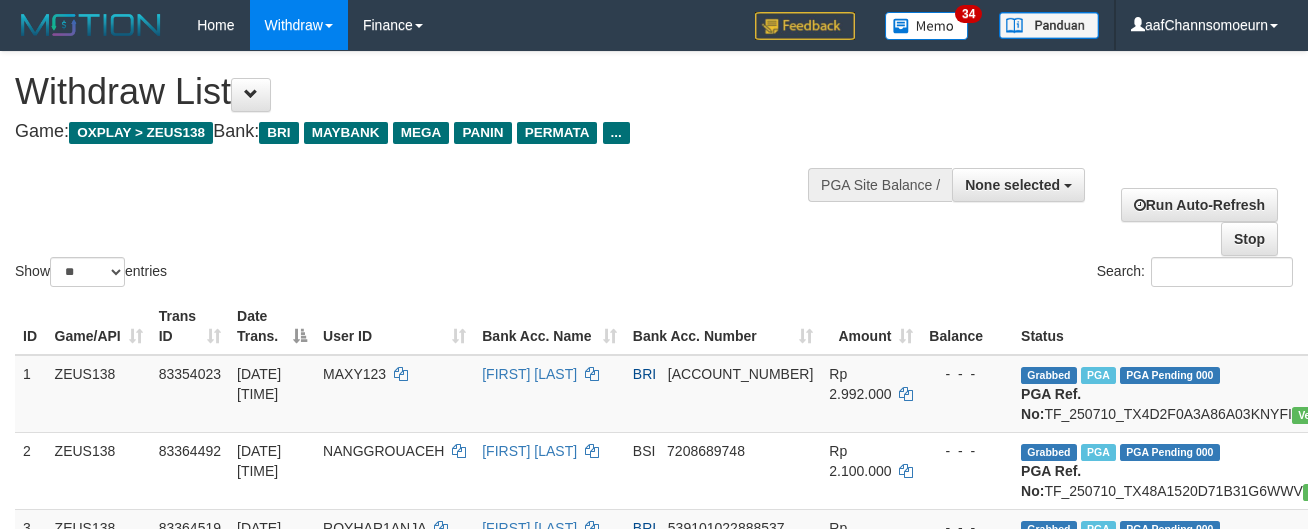 select 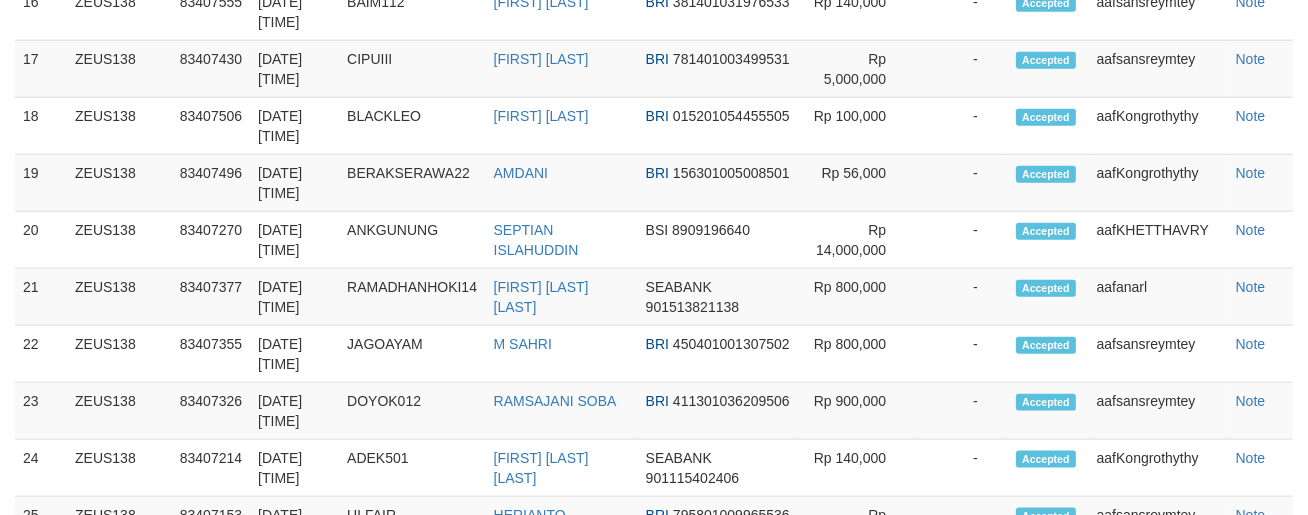 scroll, scrollTop: 2237, scrollLeft: 0, axis: vertical 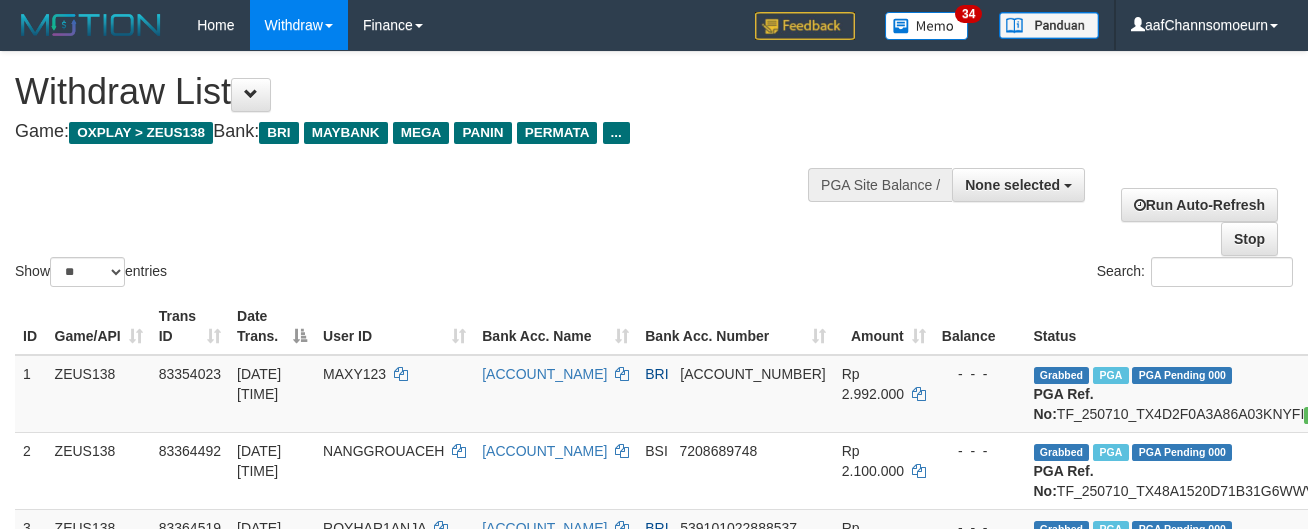 select 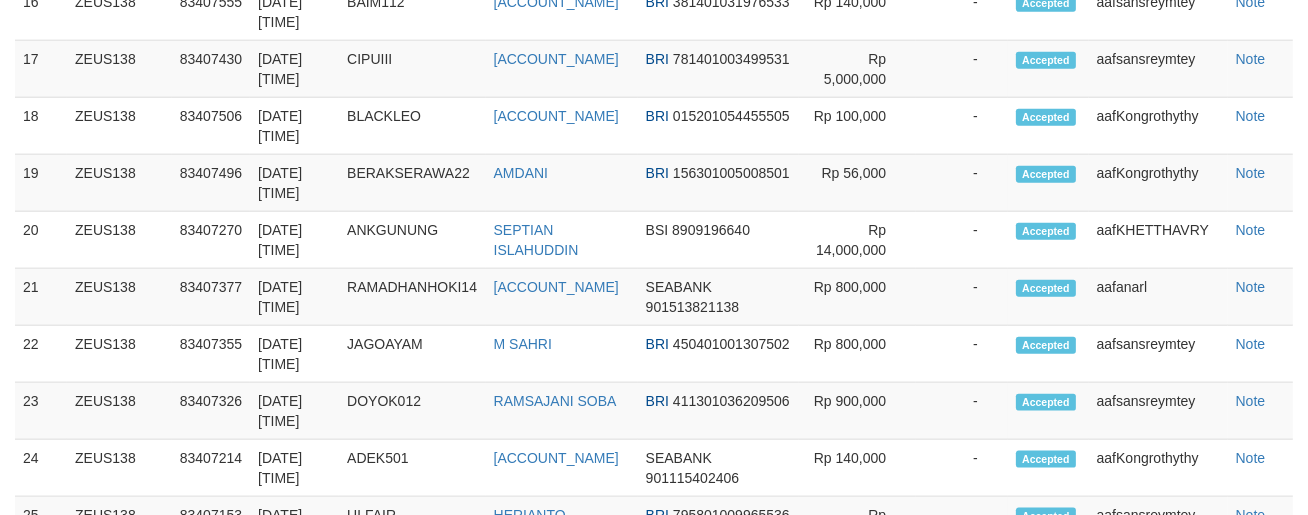 scroll, scrollTop: 2237, scrollLeft: 0, axis: vertical 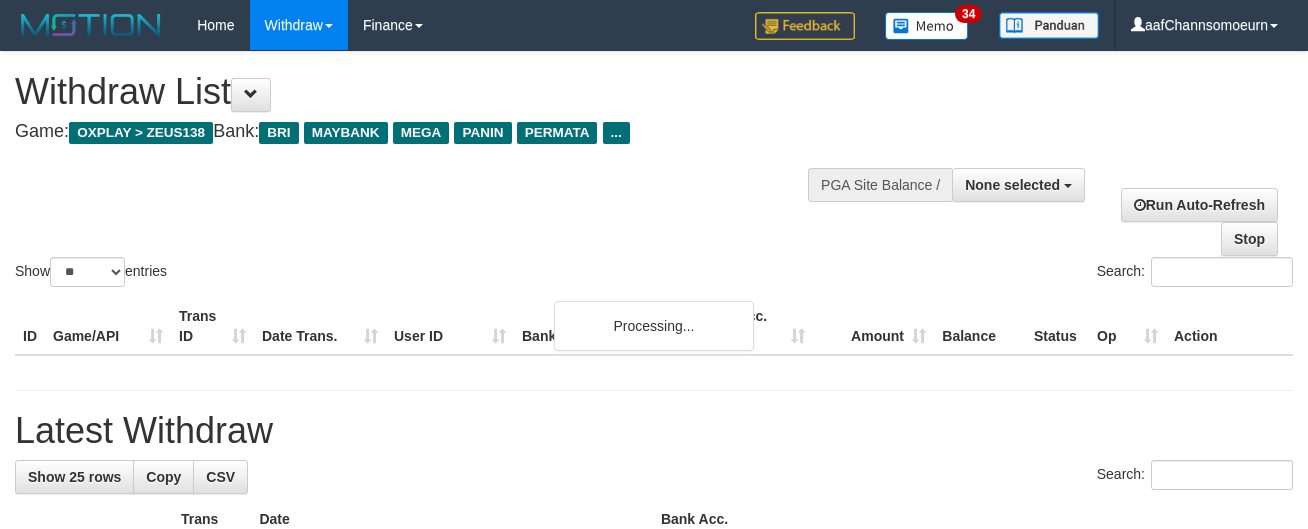 select 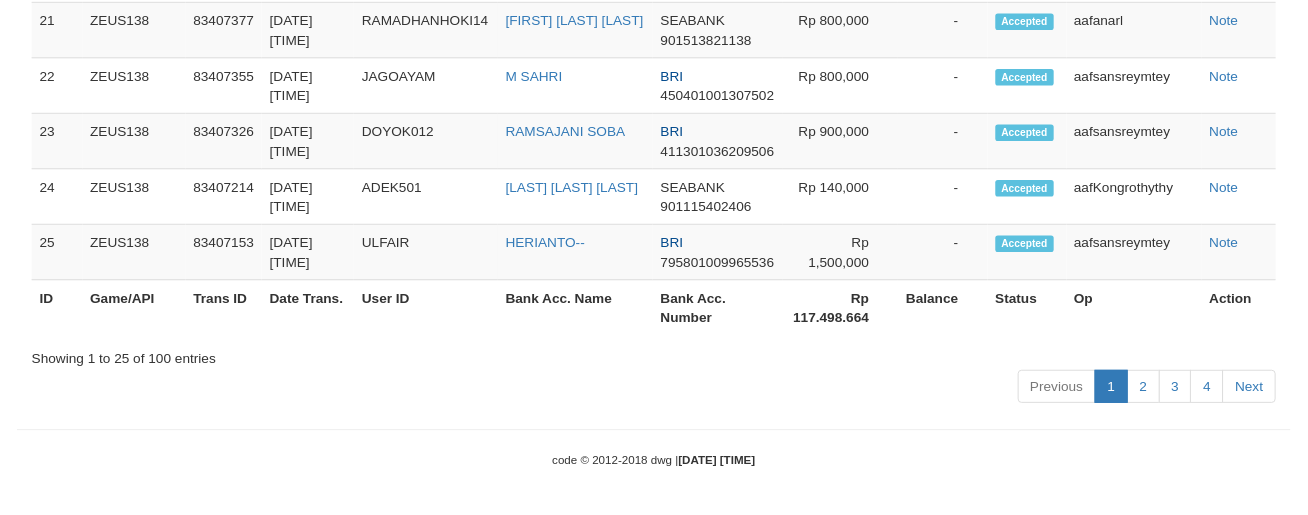 scroll, scrollTop: 2291, scrollLeft: 0, axis: vertical 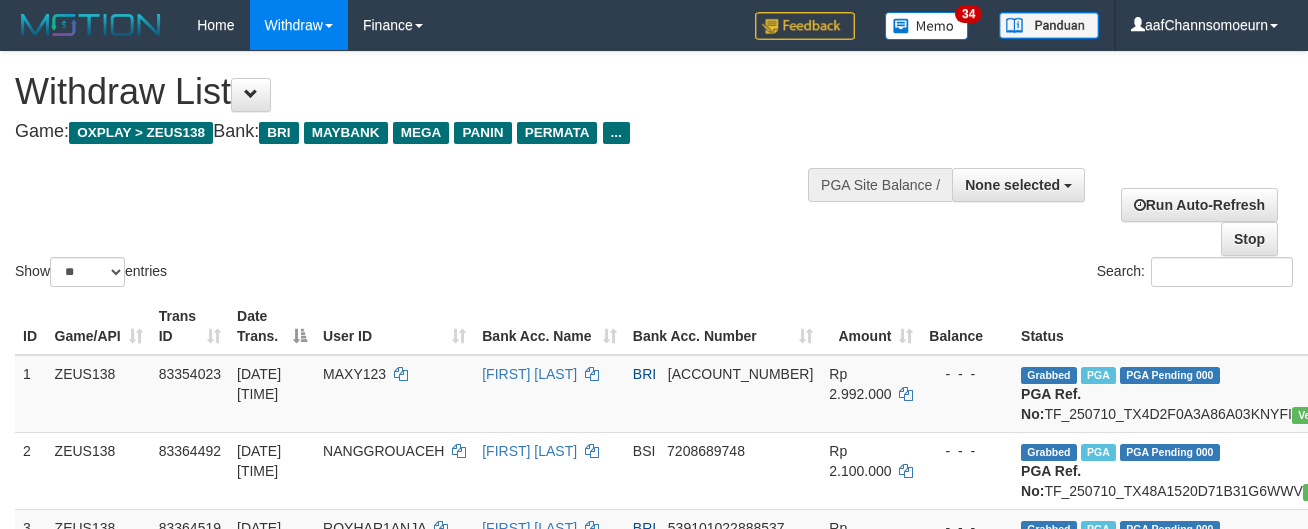 select 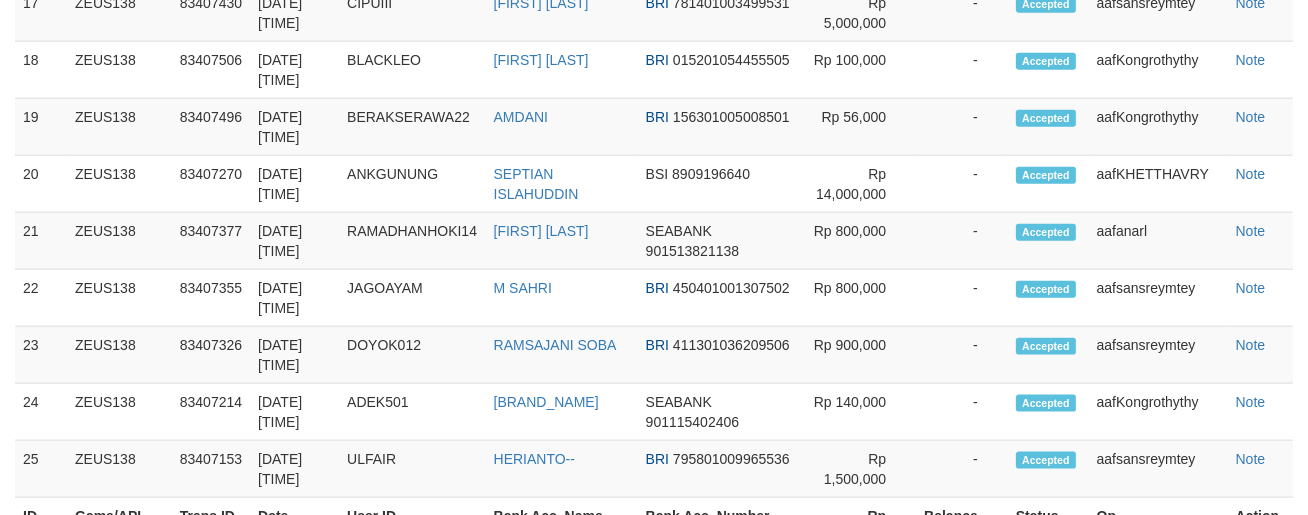 scroll, scrollTop: 2291, scrollLeft: 0, axis: vertical 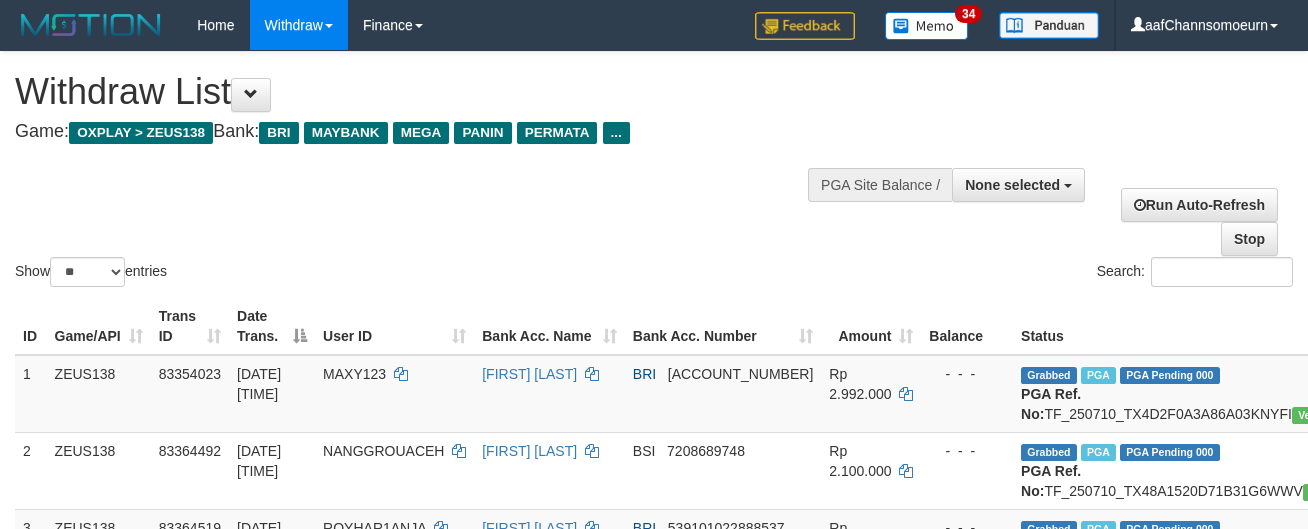 select 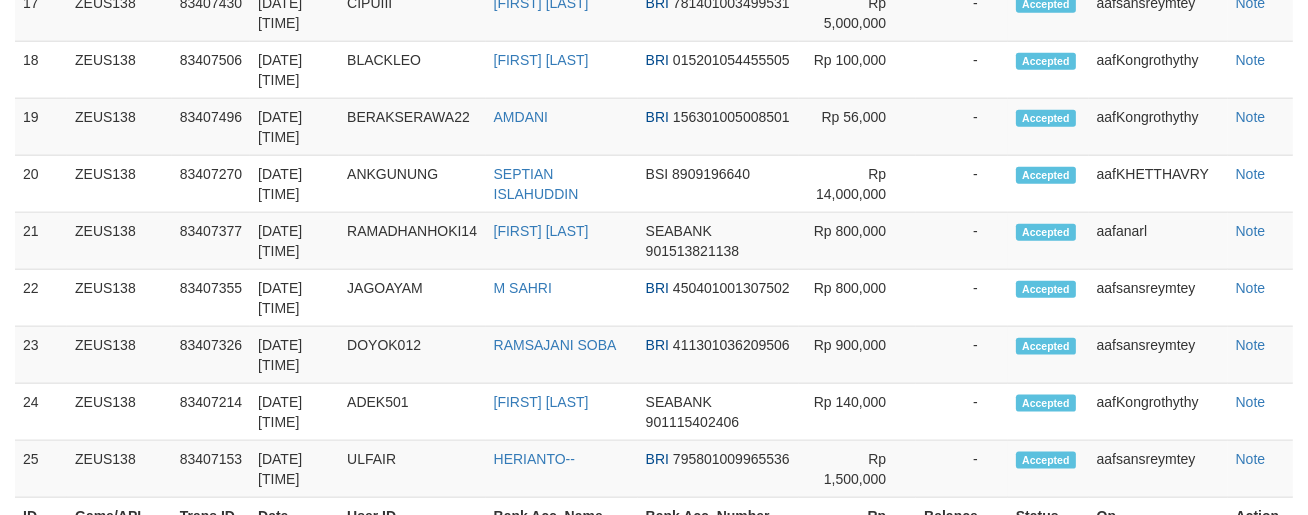 scroll, scrollTop: 2291, scrollLeft: 0, axis: vertical 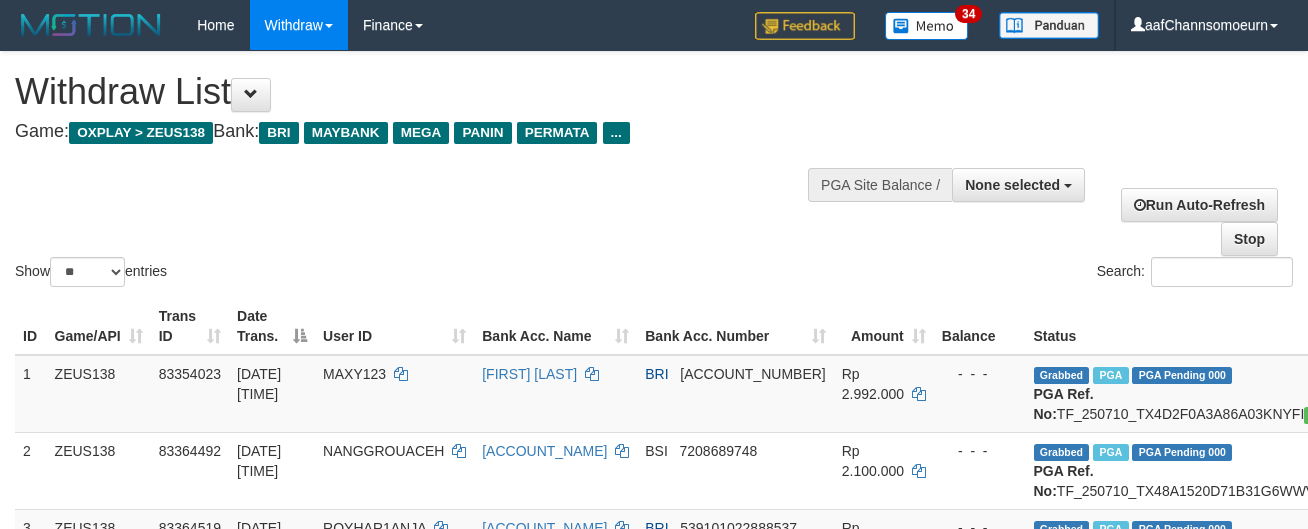 select 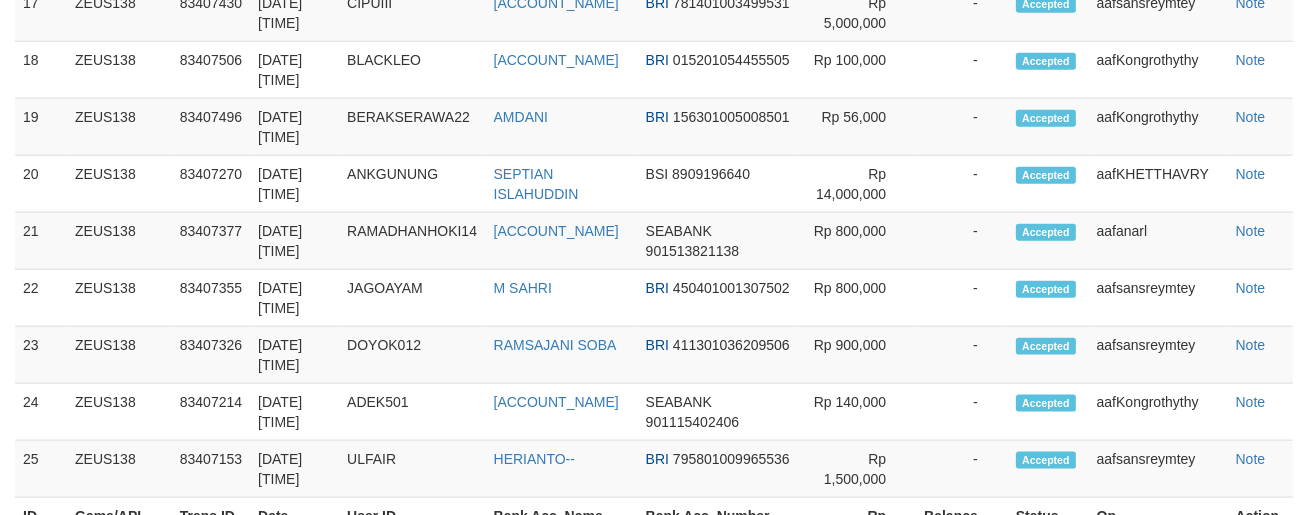 scroll, scrollTop: 2291, scrollLeft: 0, axis: vertical 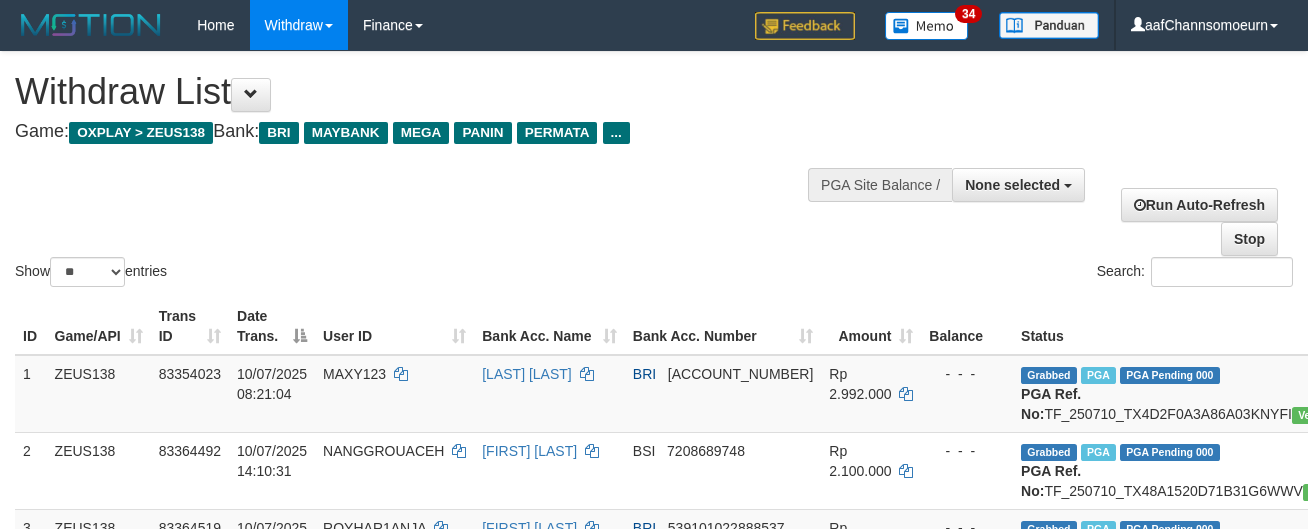 select 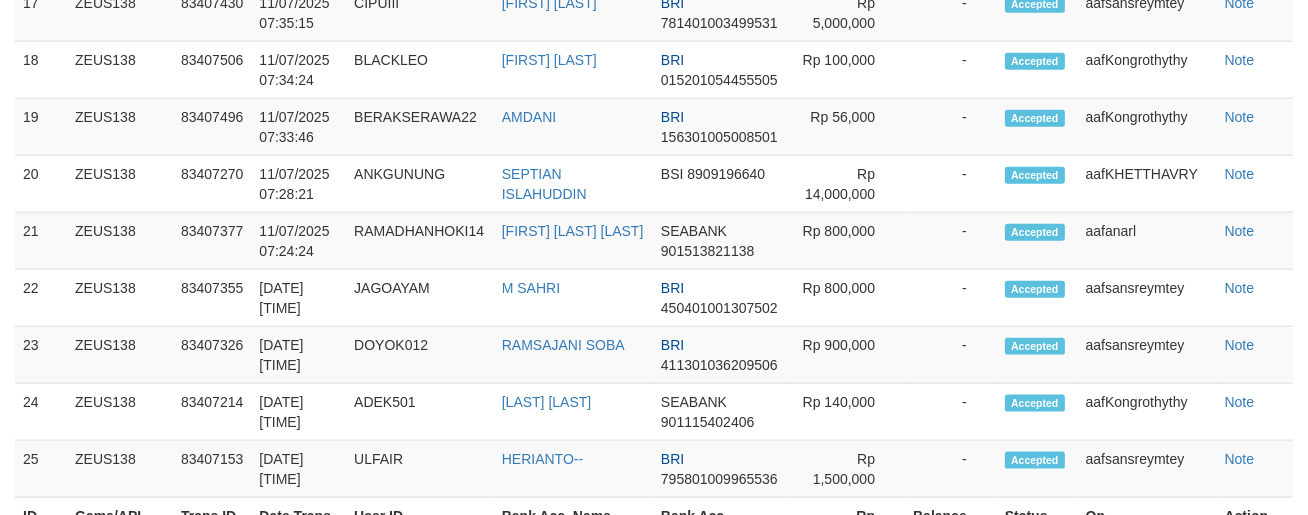 scroll, scrollTop: 2291, scrollLeft: 0, axis: vertical 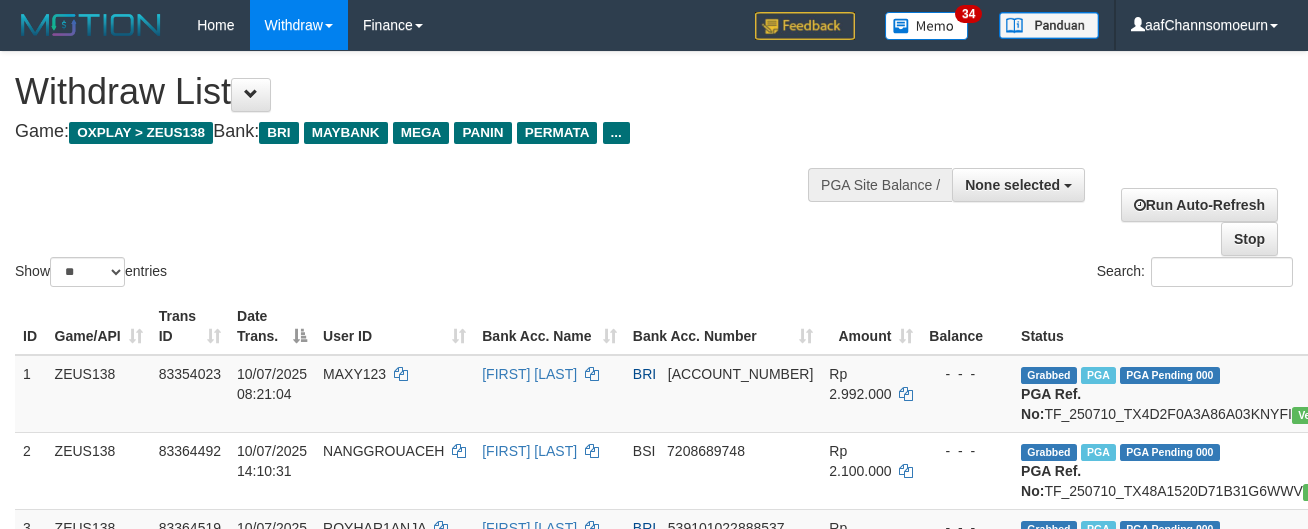 select 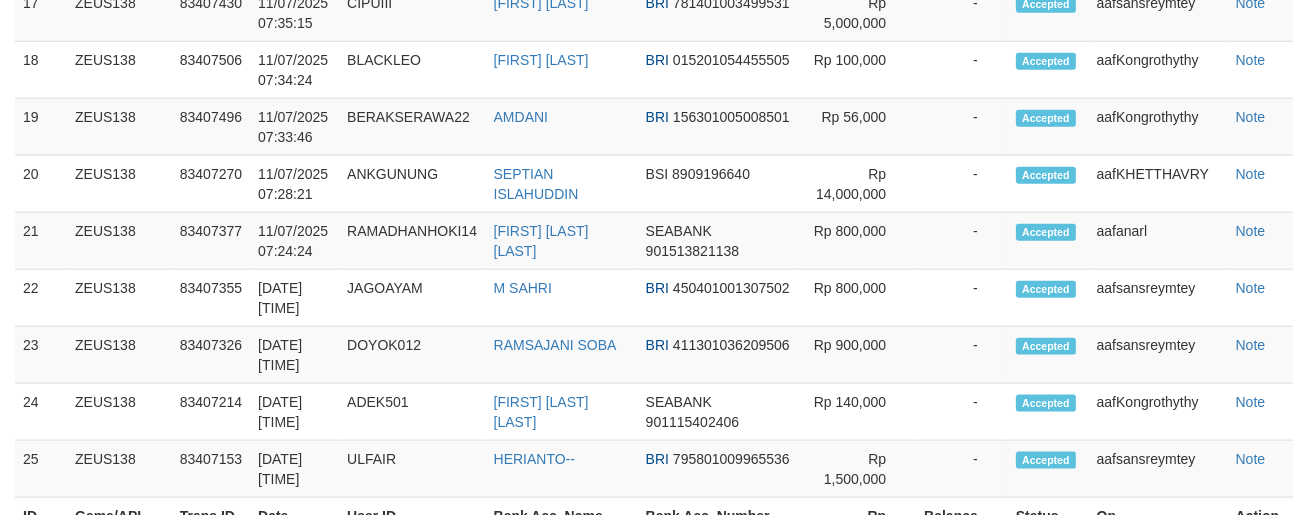 scroll, scrollTop: 2291, scrollLeft: 0, axis: vertical 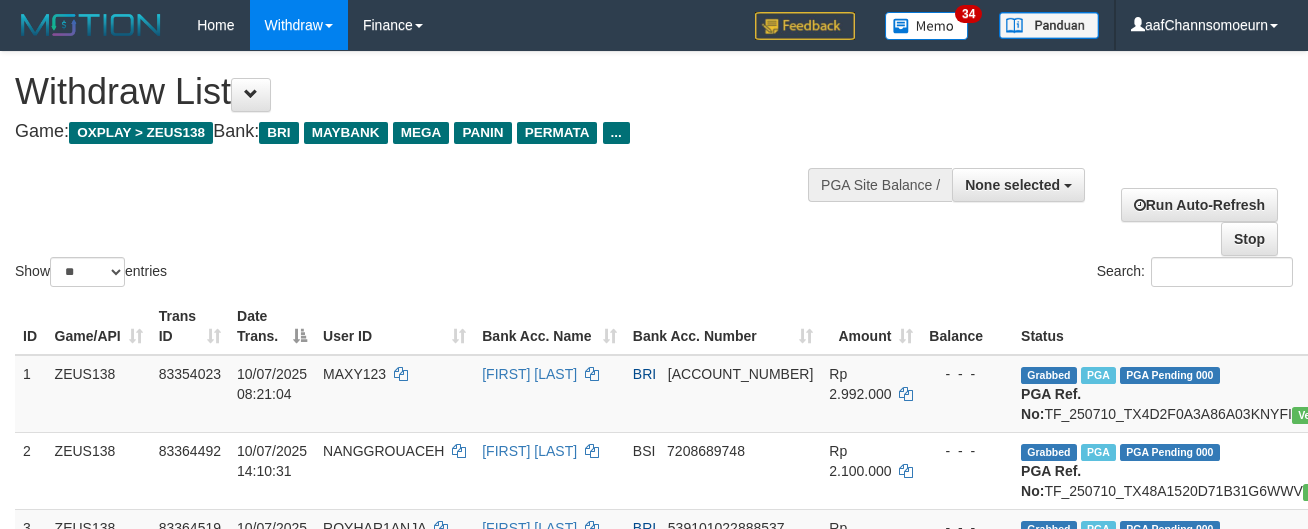 select 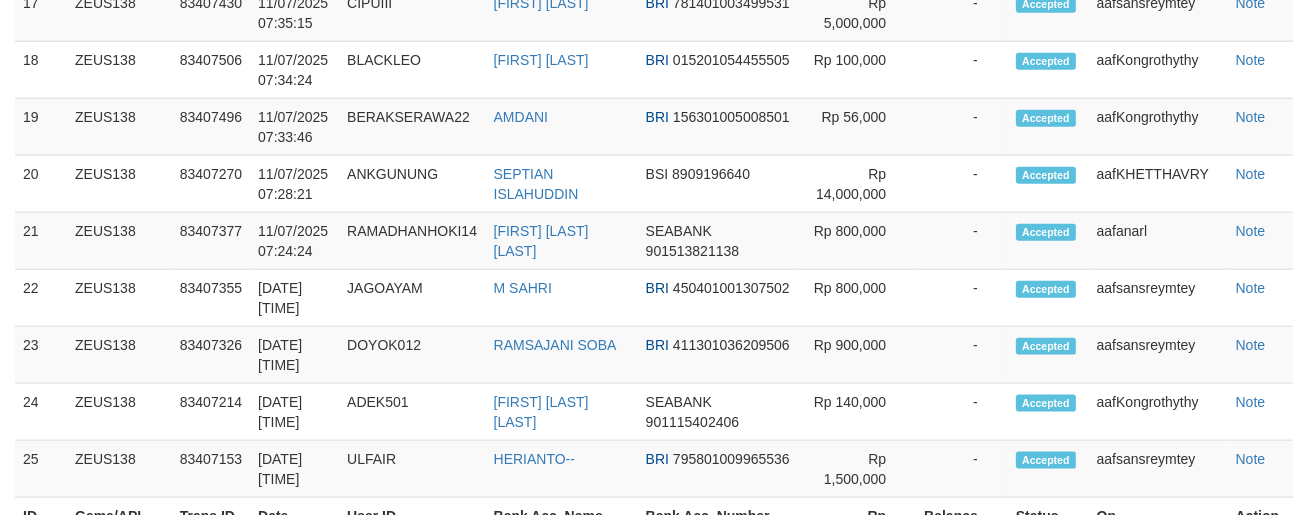 scroll, scrollTop: 2291, scrollLeft: 0, axis: vertical 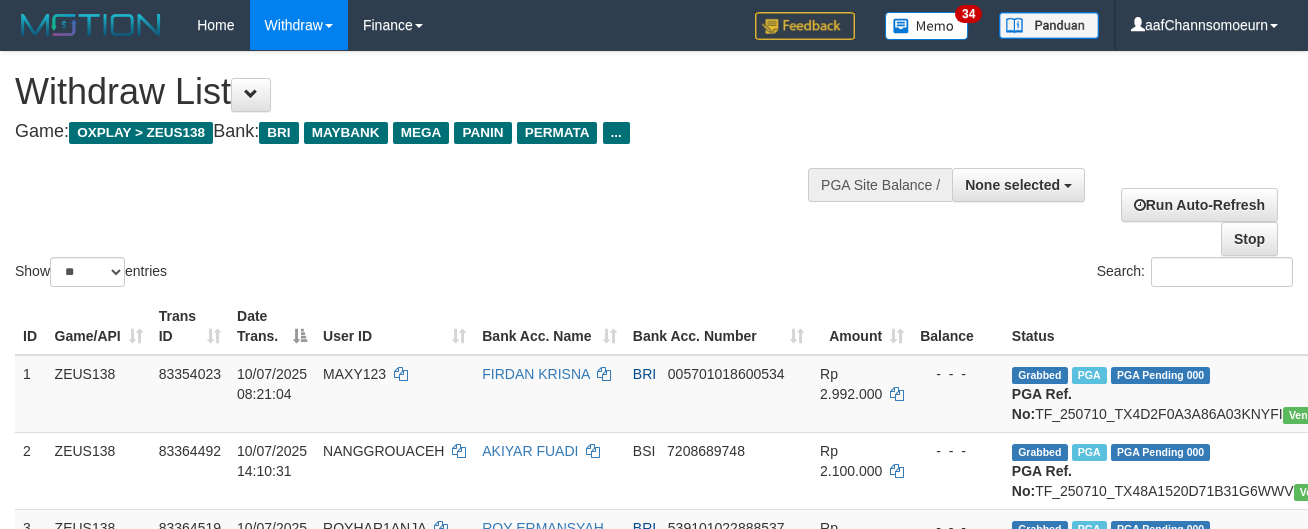 select 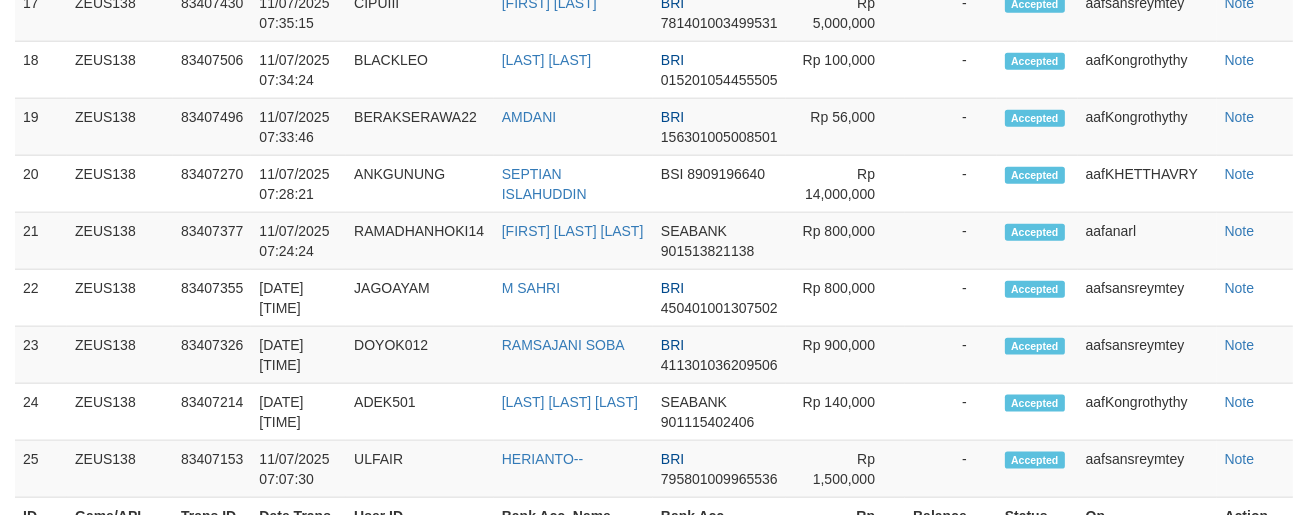 scroll, scrollTop: 2291, scrollLeft: 0, axis: vertical 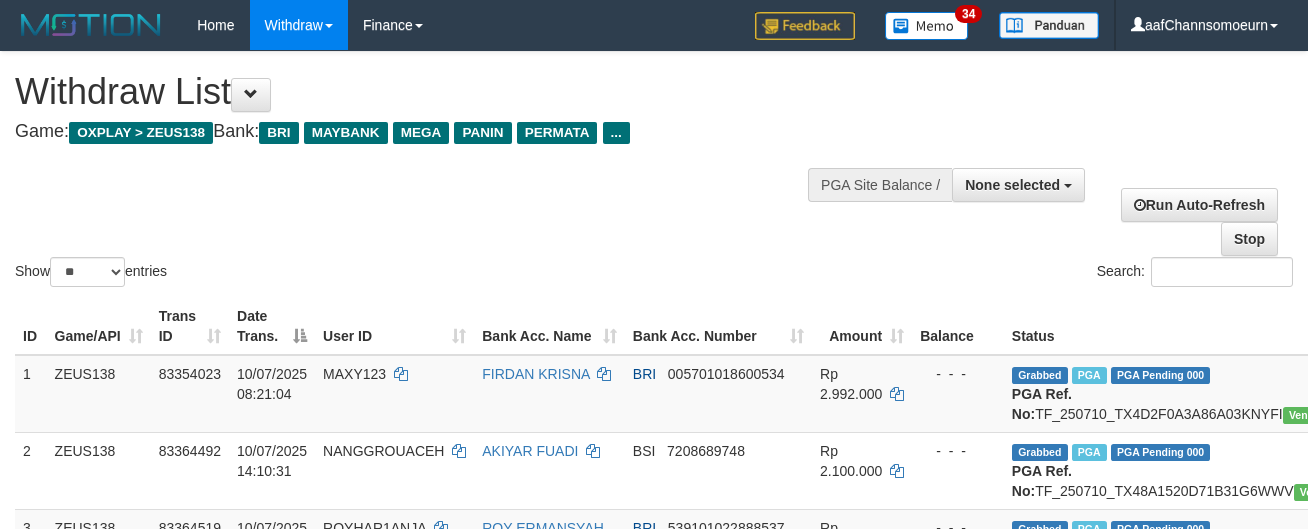 select 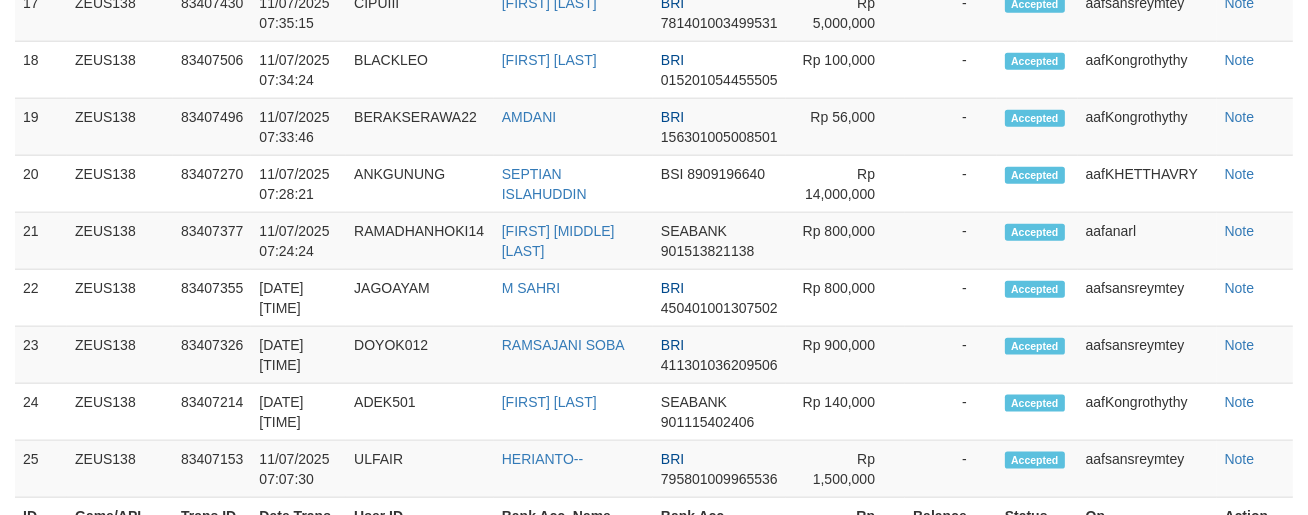 scroll, scrollTop: 2291, scrollLeft: 0, axis: vertical 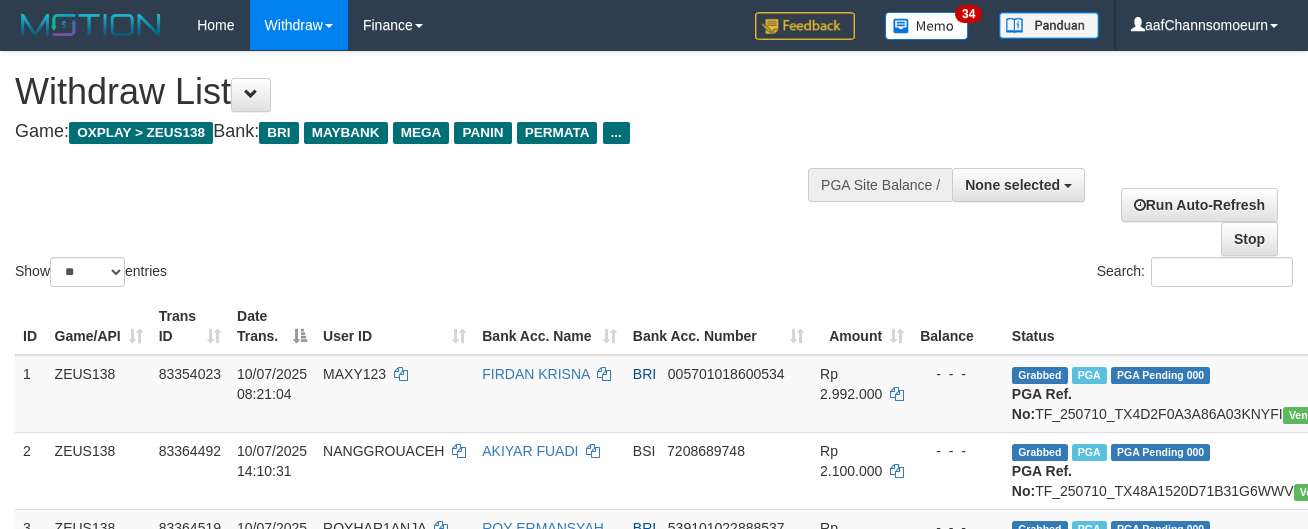 select 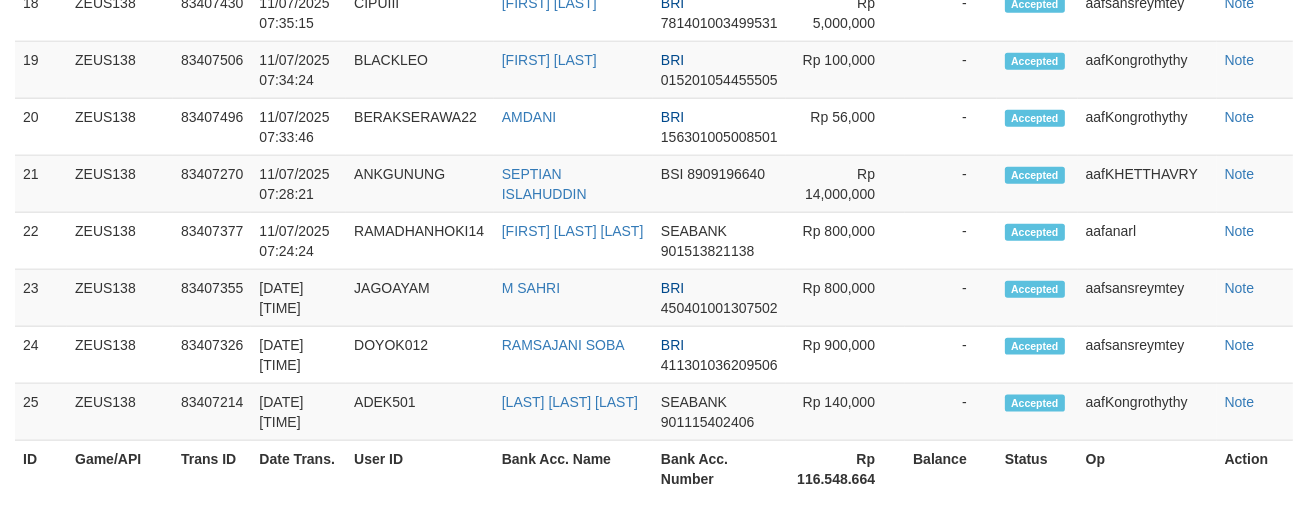 scroll, scrollTop: 2291, scrollLeft: 0, axis: vertical 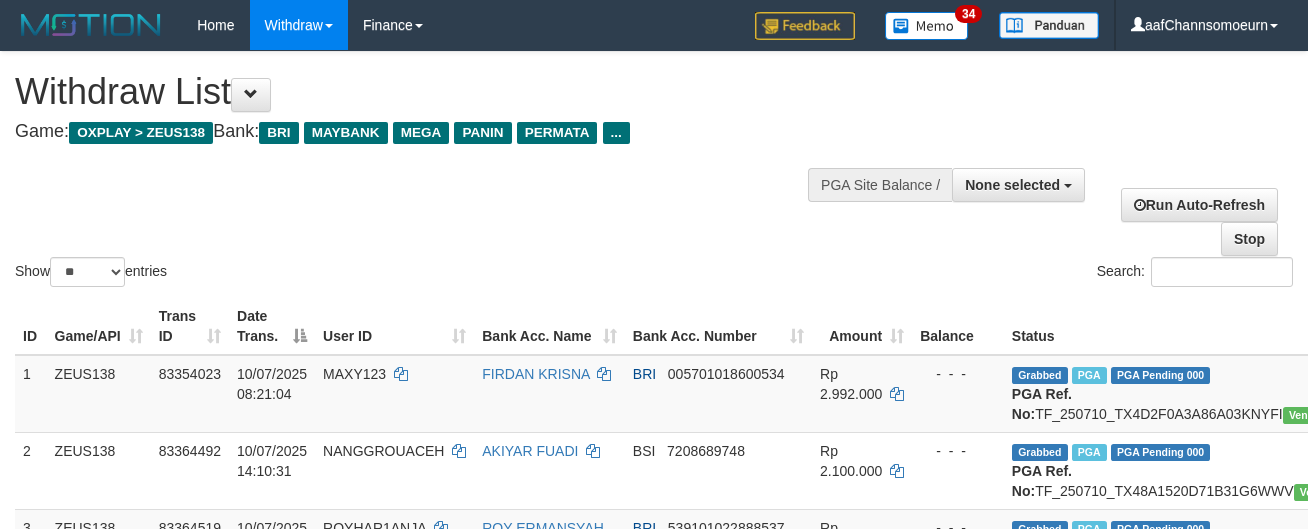 select 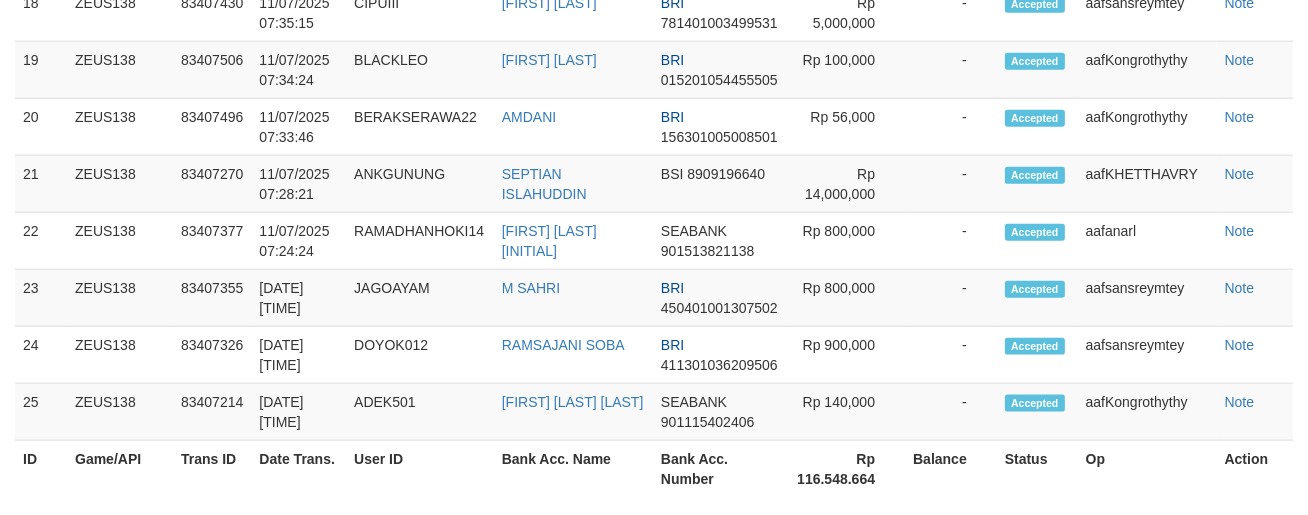 scroll, scrollTop: 2291, scrollLeft: 0, axis: vertical 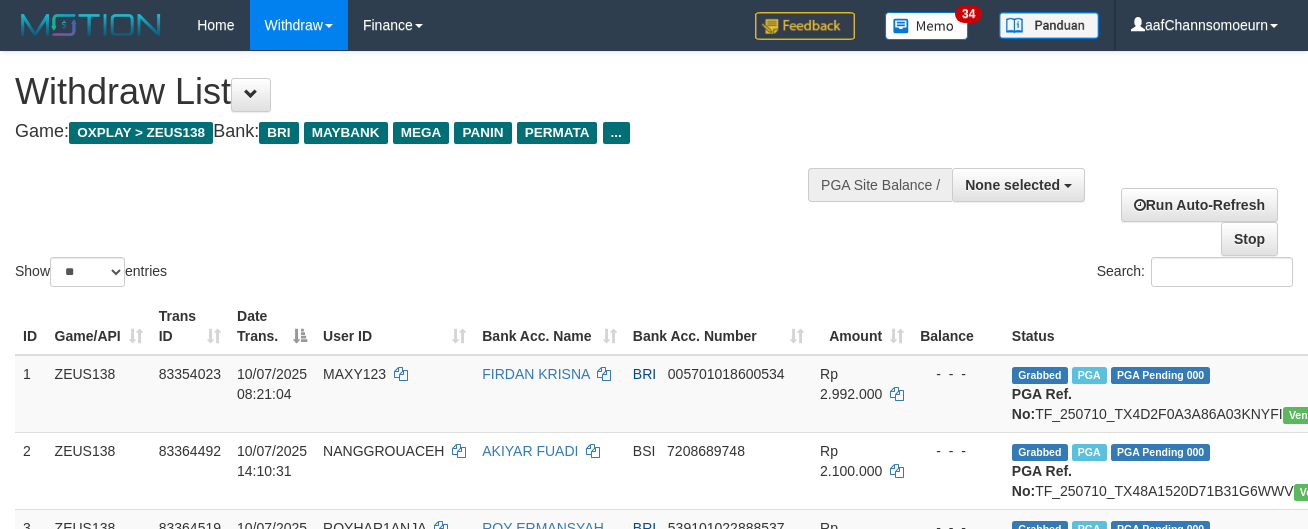 select 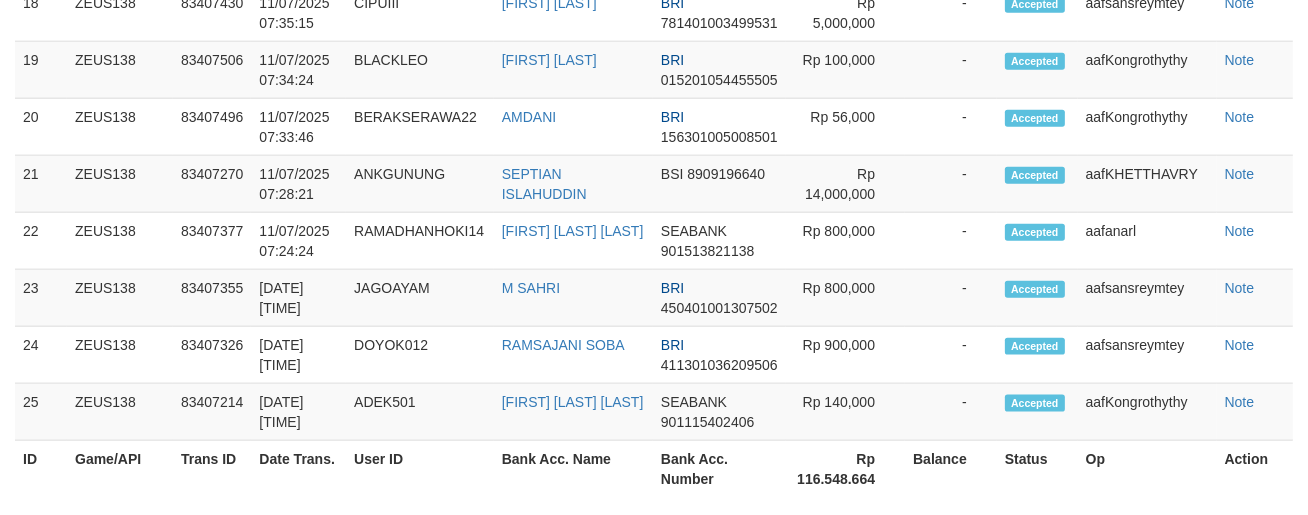 scroll, scrollTop: 2291, scrollLeft: 0, axis: vertical 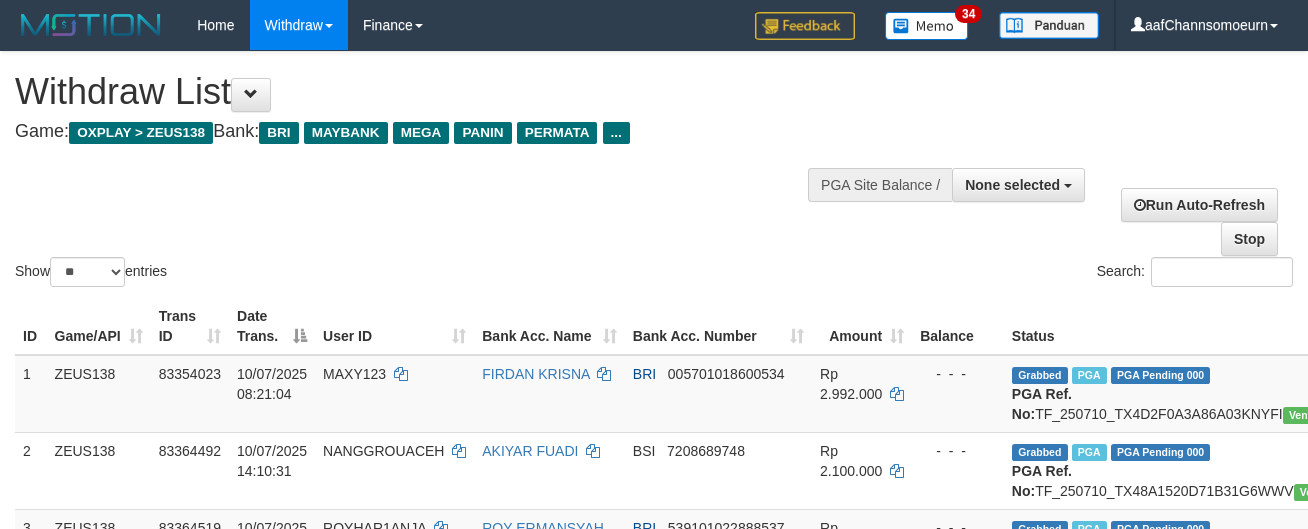 select 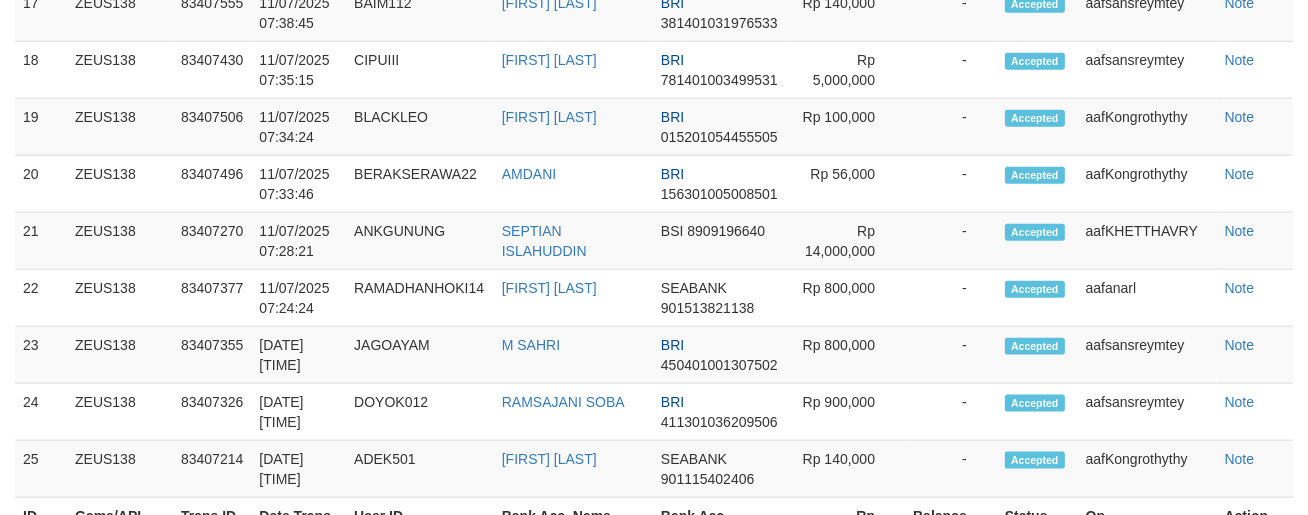 scroll, scrollTop: 2291, scrollLeft: 0, axis: vertical 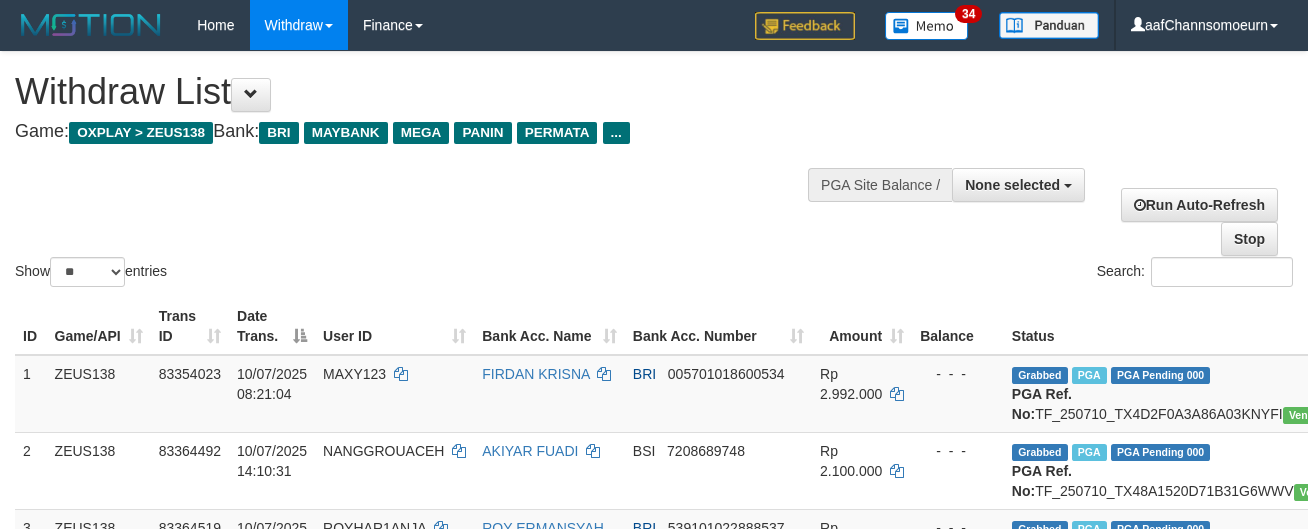select 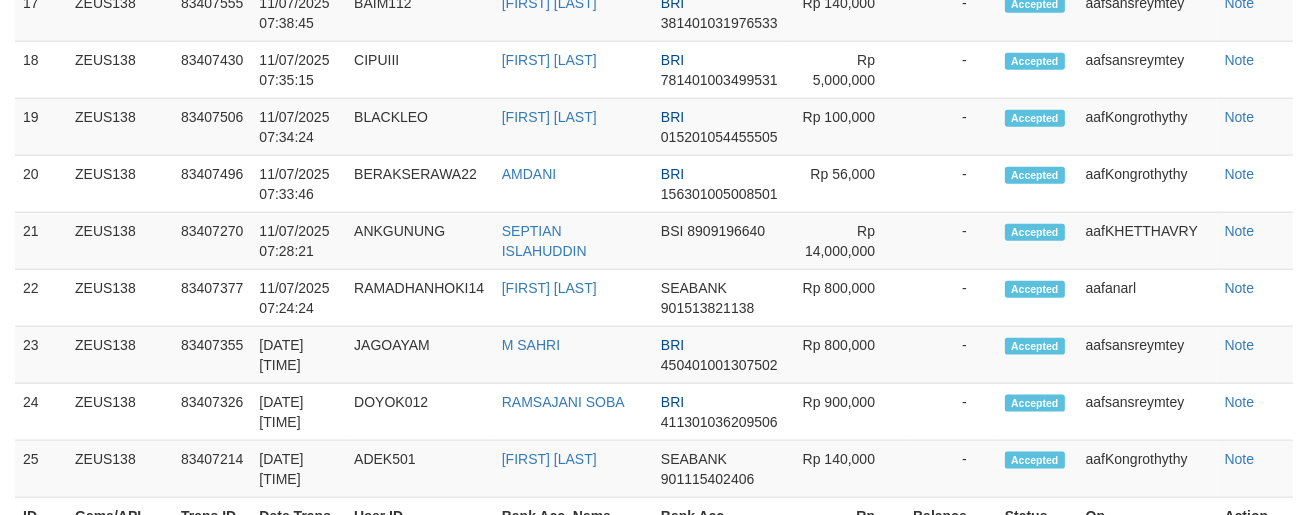 scroll, scrollTop: 2291, scrollLeft: 0, axis: vertical 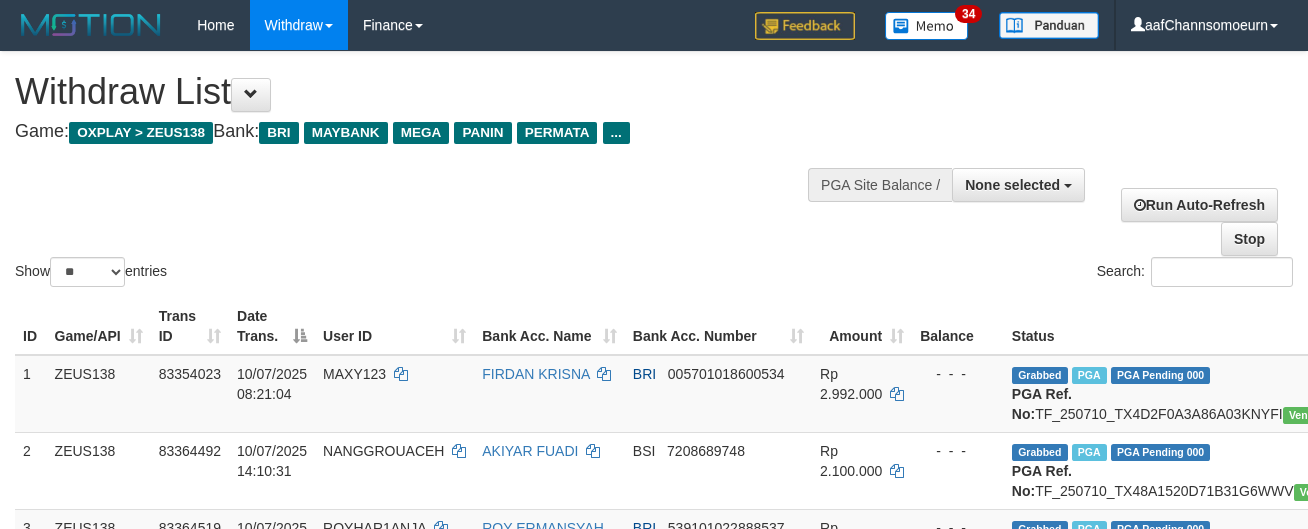 select 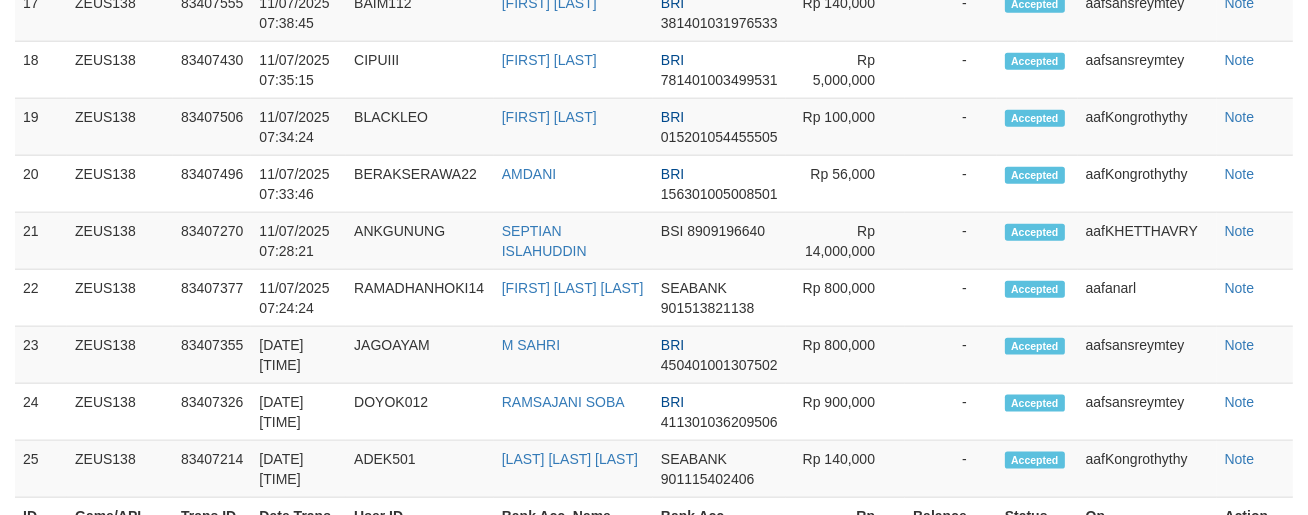 scroll, scrollTop: 2291, scrollLeft: 0, axis: vertical 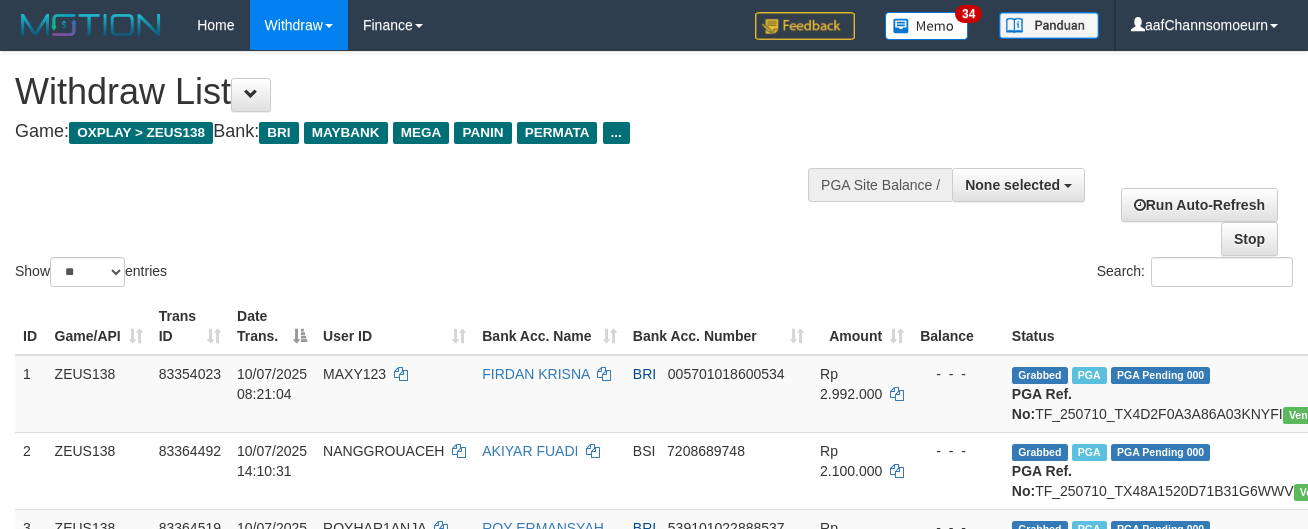 select 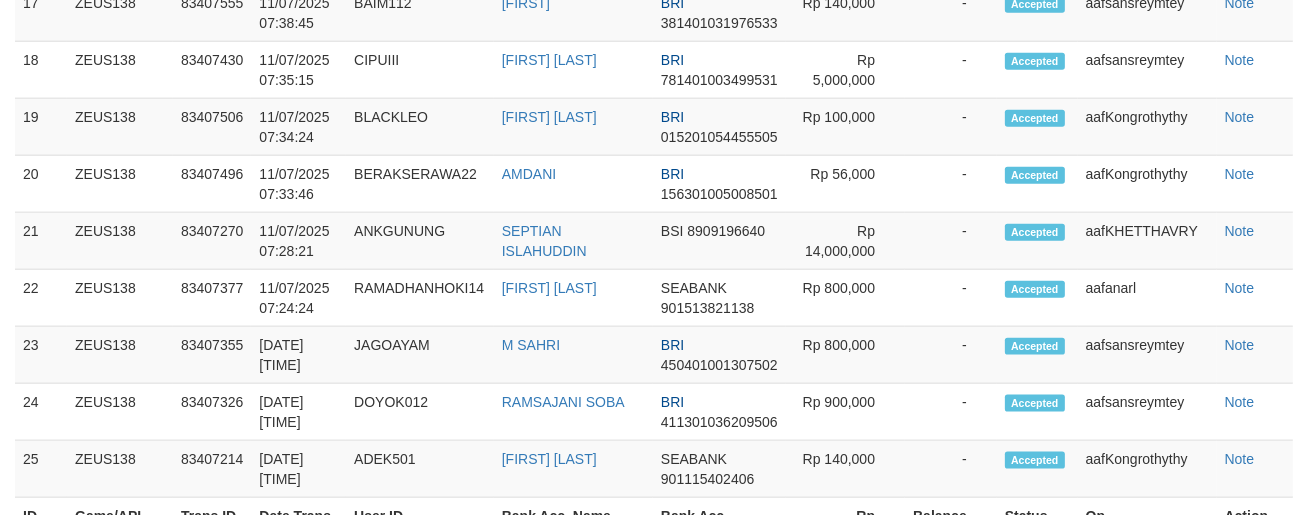 scroll, scrollTop: 2291, scrollLeft: 0, axis: vertical 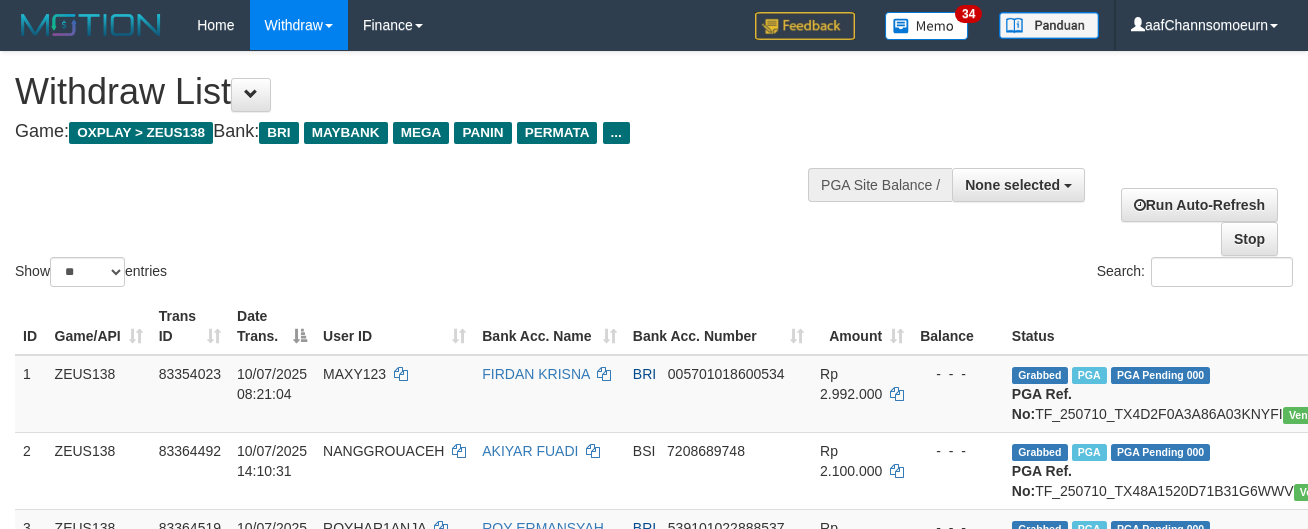 select 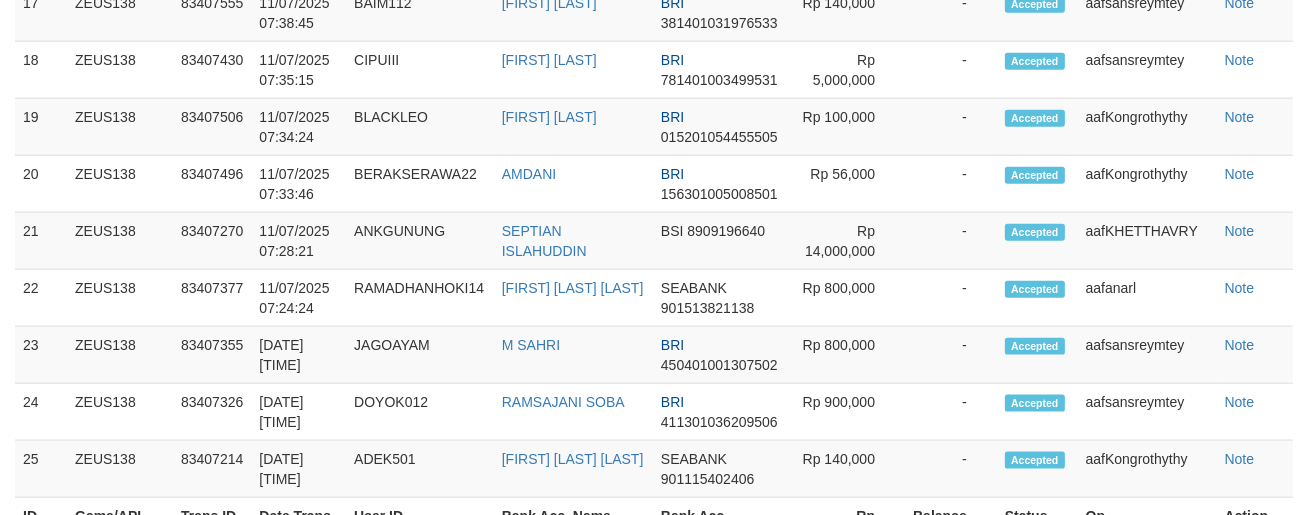 scroll, scrollTop: 2291, scrollLeft: 0, axis: vertical 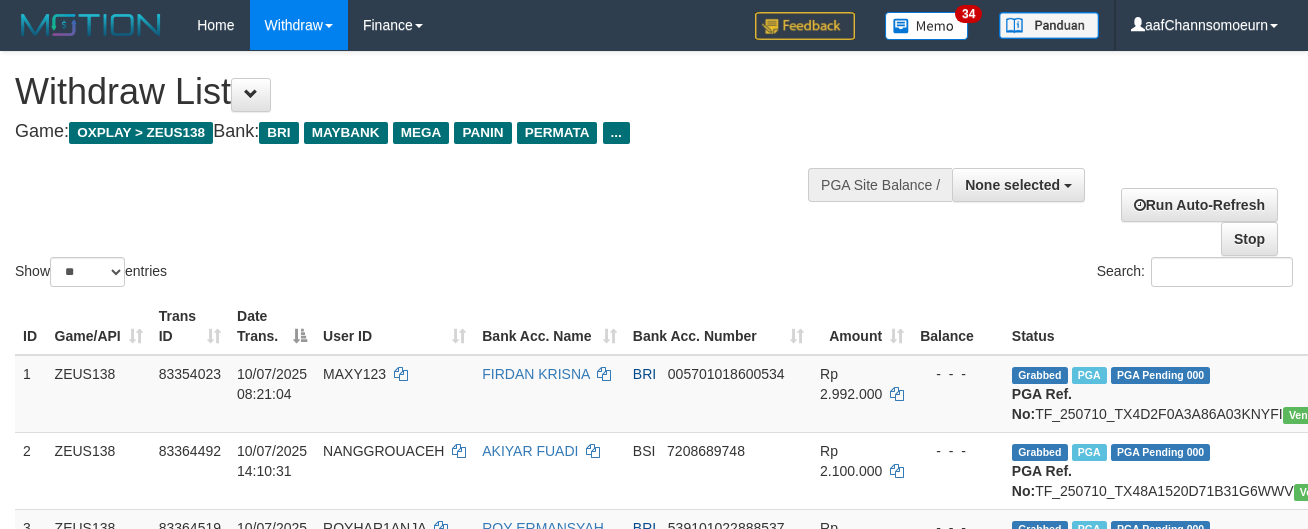 select 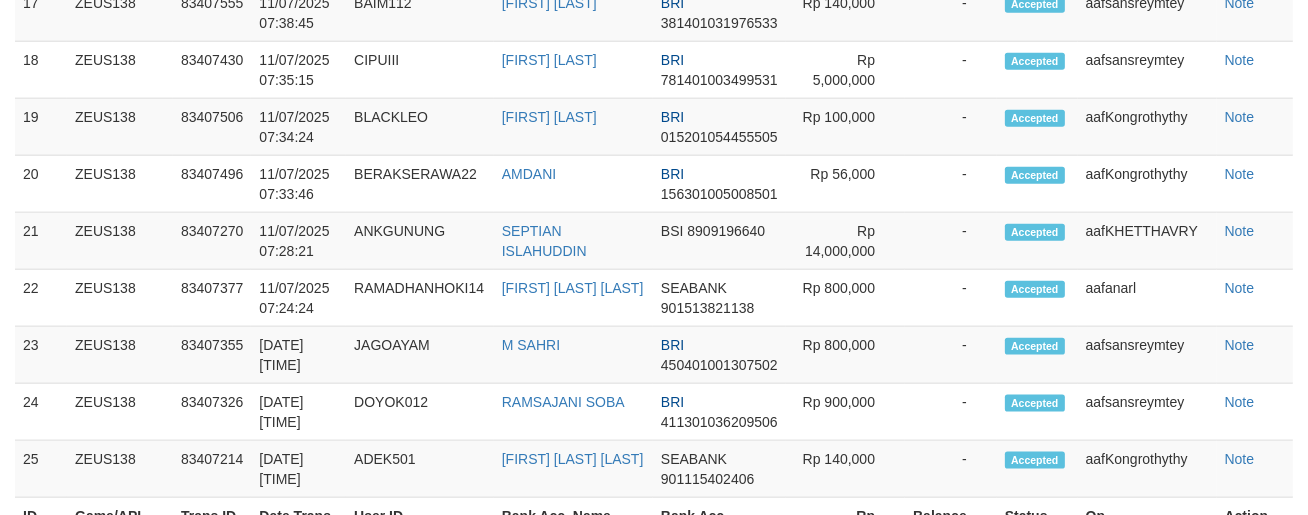scroll, scrollTop: 2291, scrollLeft: 0, axis: vertical 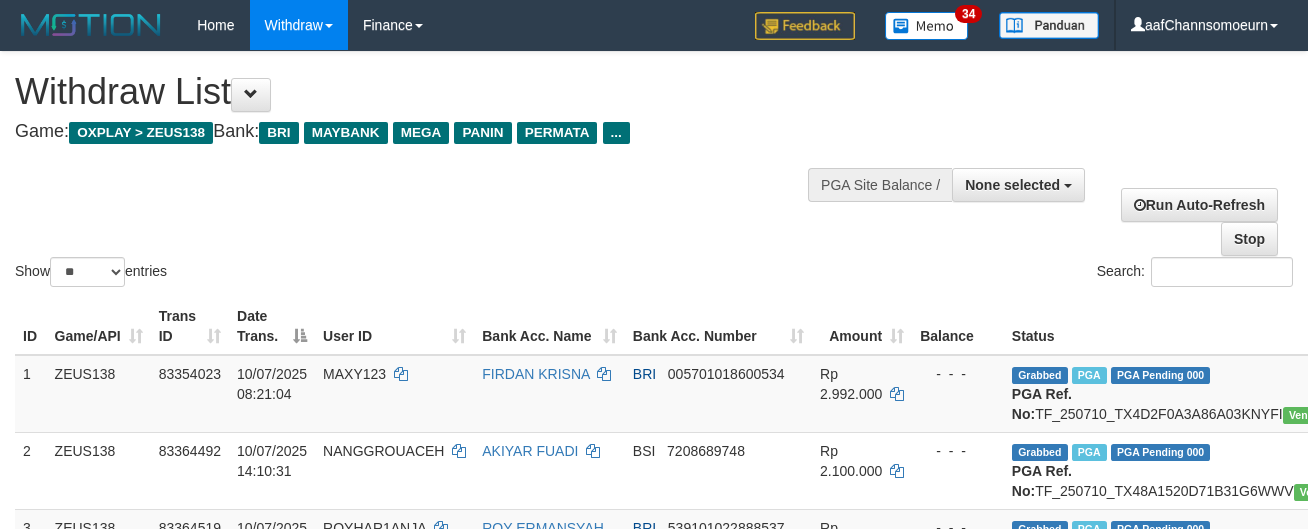 select 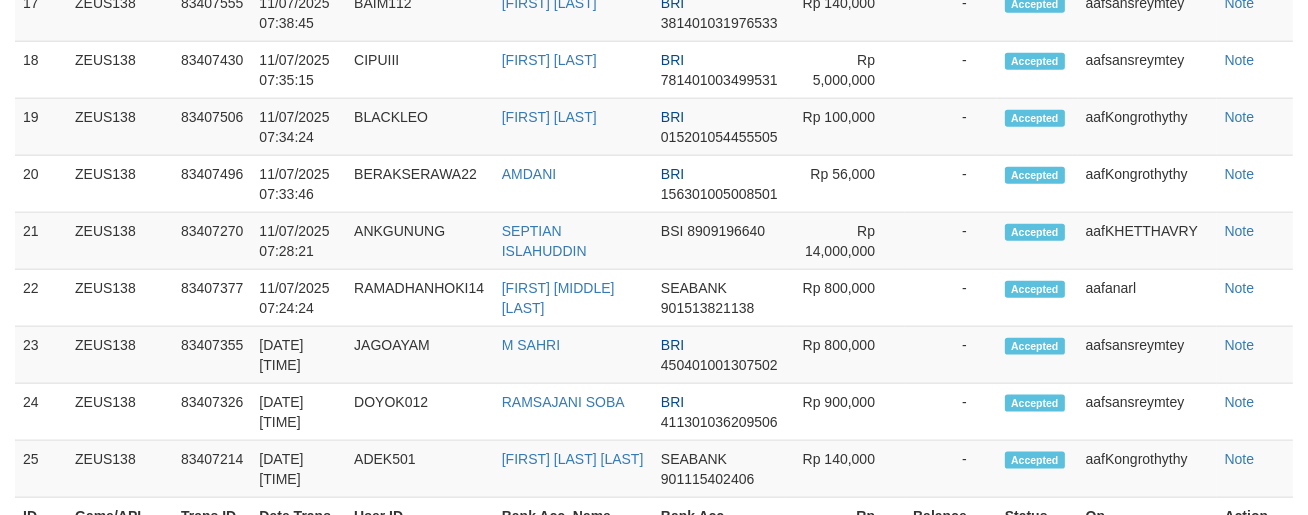 scroll, scrollTop: 2291, scrollLeft: 0, axis: vertical 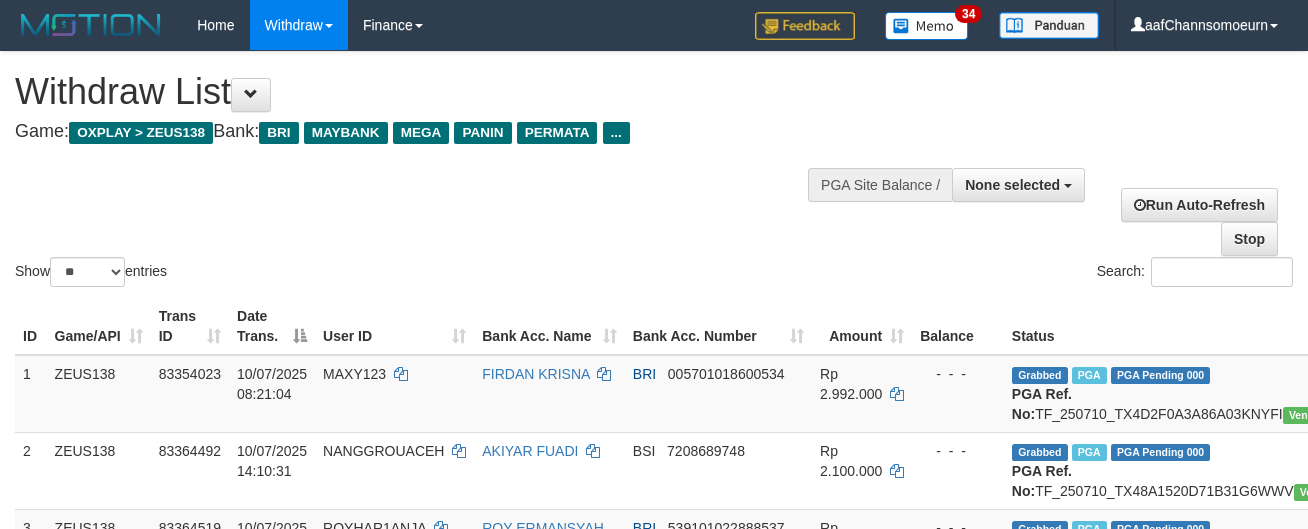 select 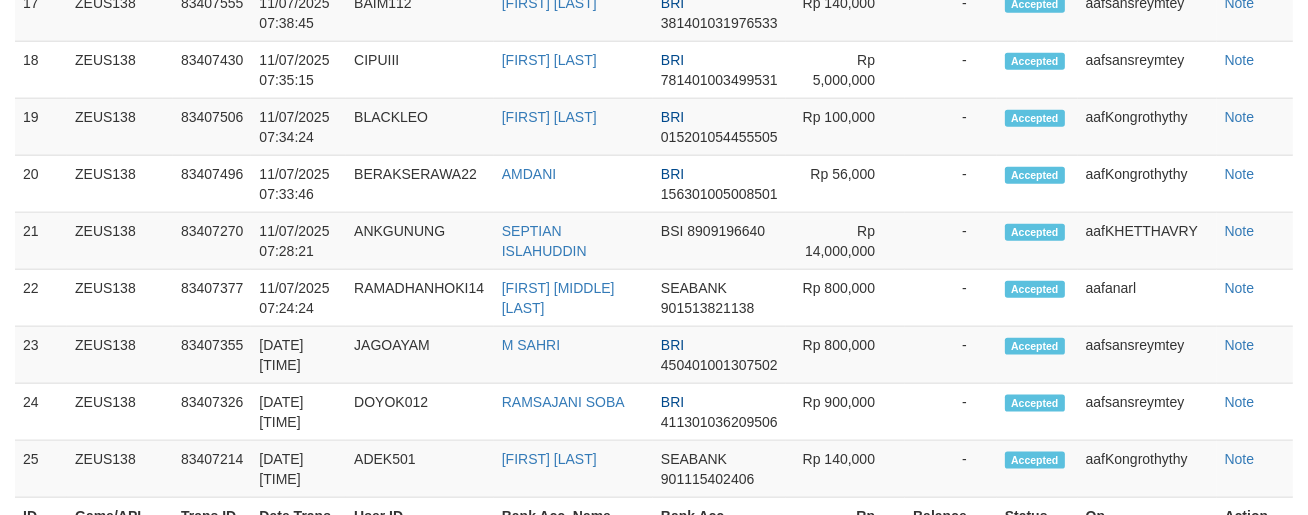 scroll, scrollTop: 2291, scrollLeft: 0, axis: vertical 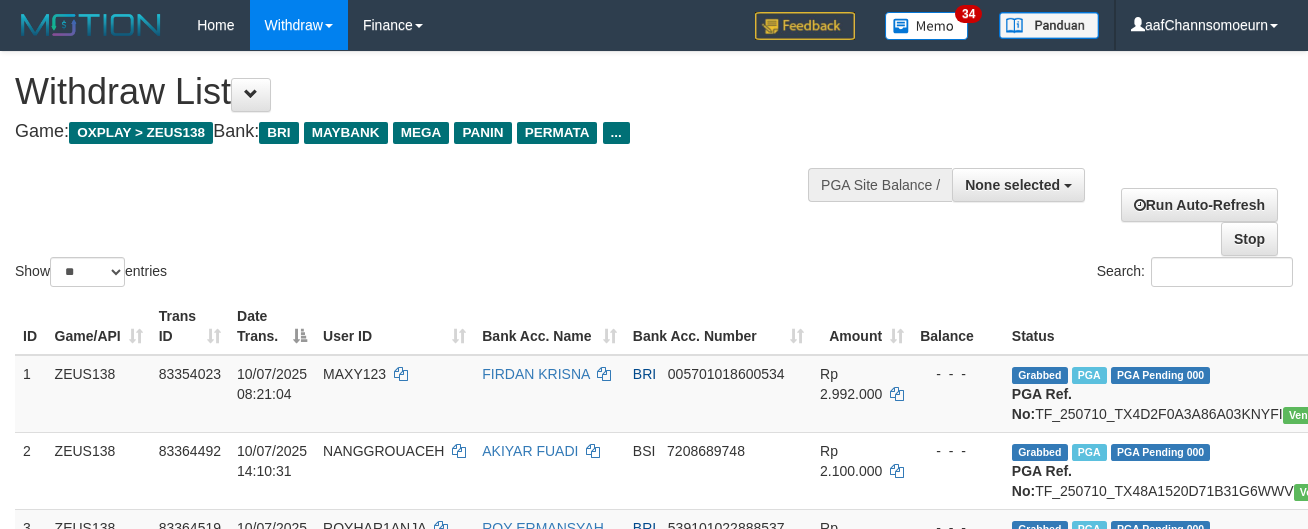 select 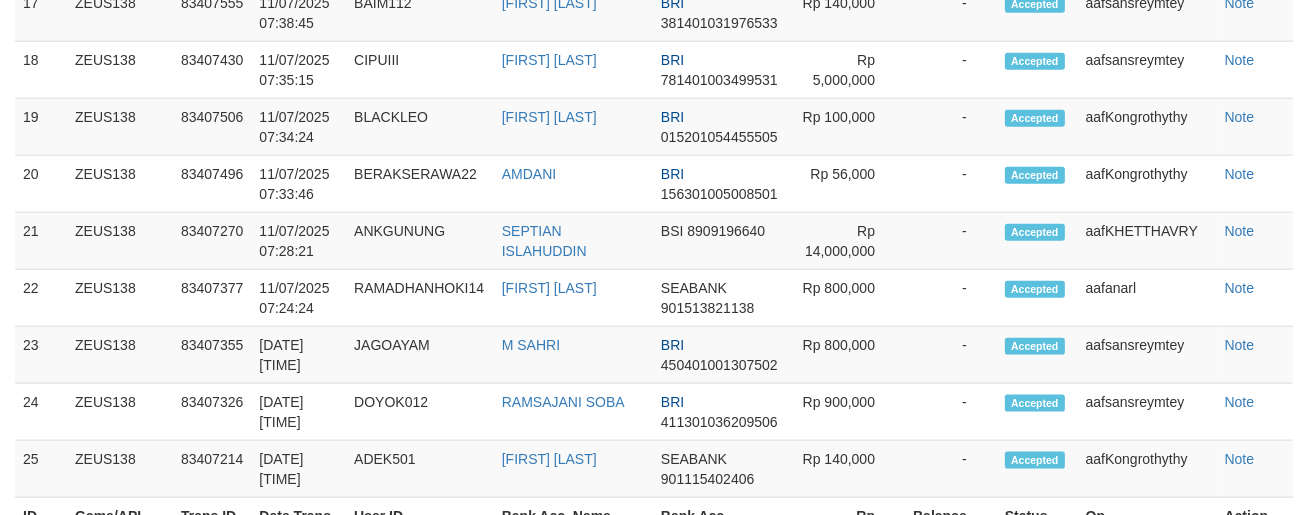 scroll, scrollTop: 2291, scrollLeft: 0, axis: vertical 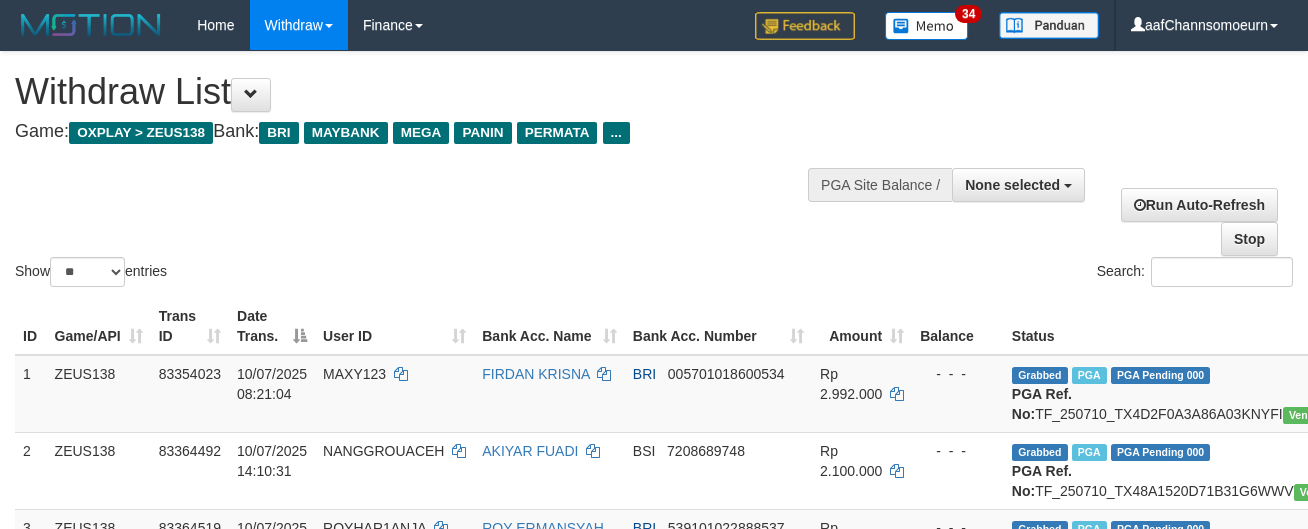 select 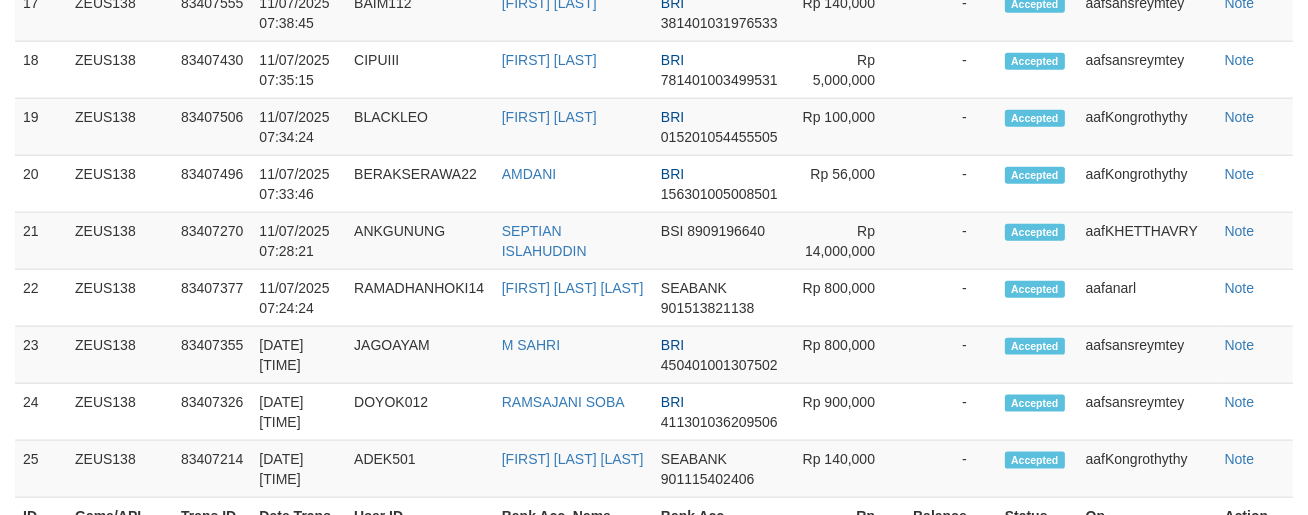 scroll, scrollTop: 2291, scrollLeft: 0, axis: vertical 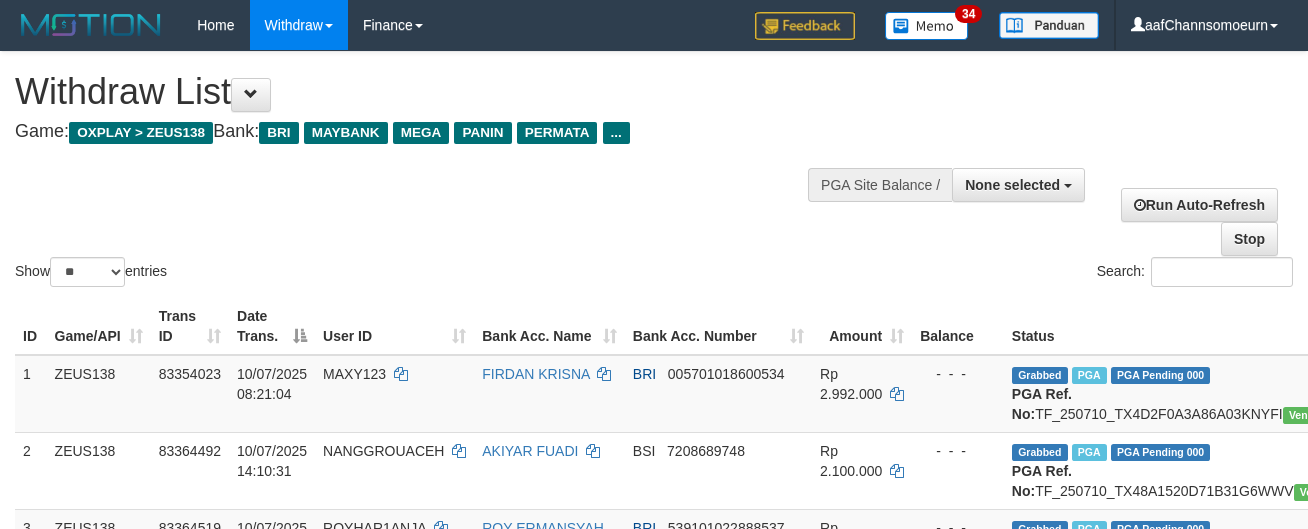 select 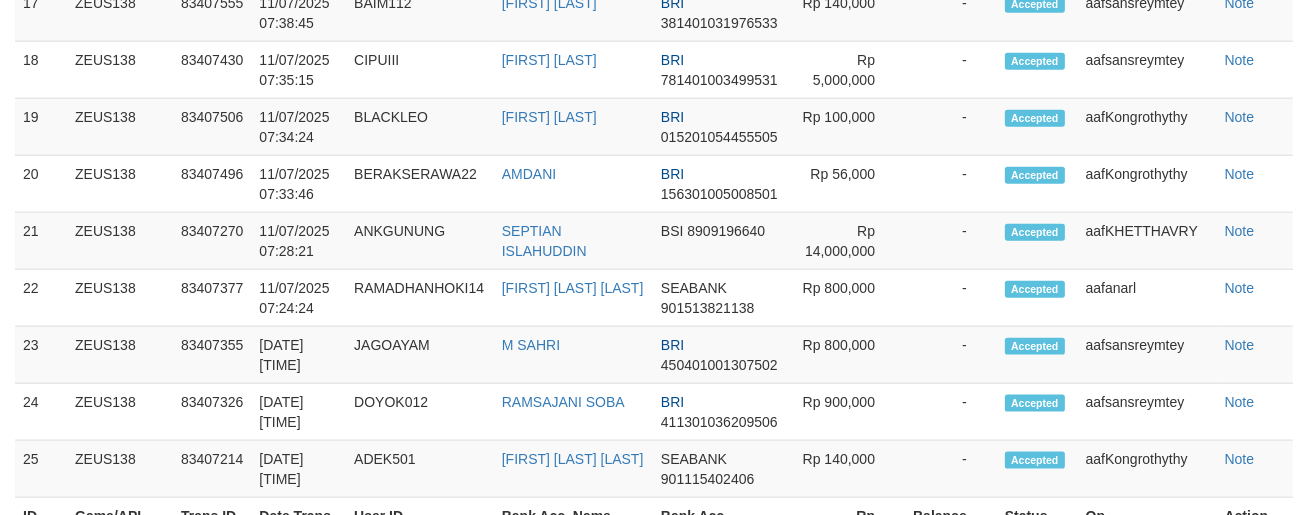 scroll, scrollTop: 2291, scrollLeft: 0, axis: vertical 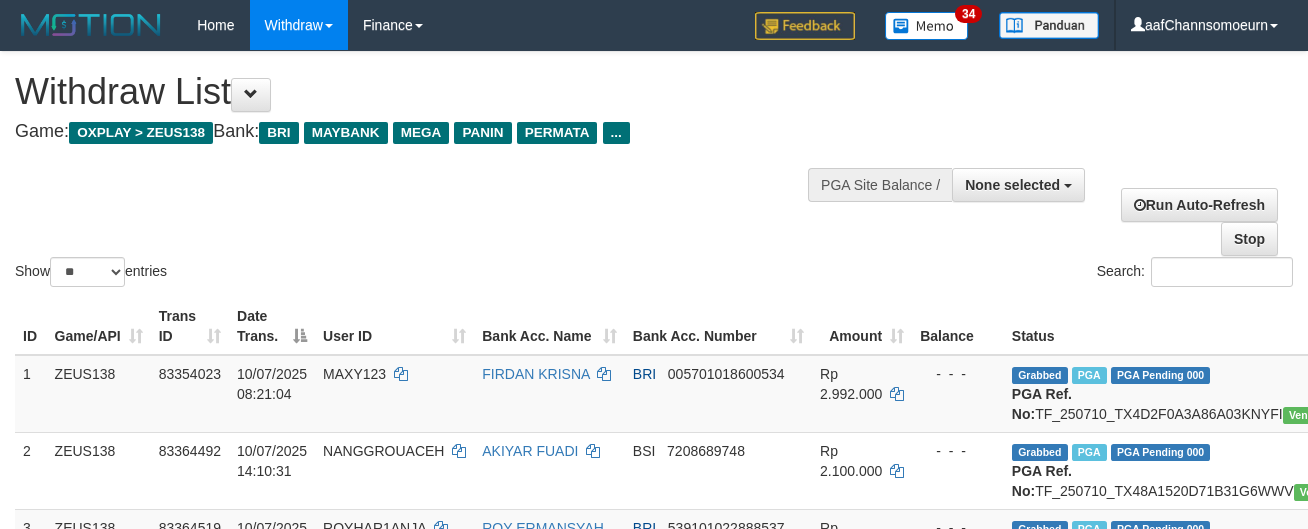 select 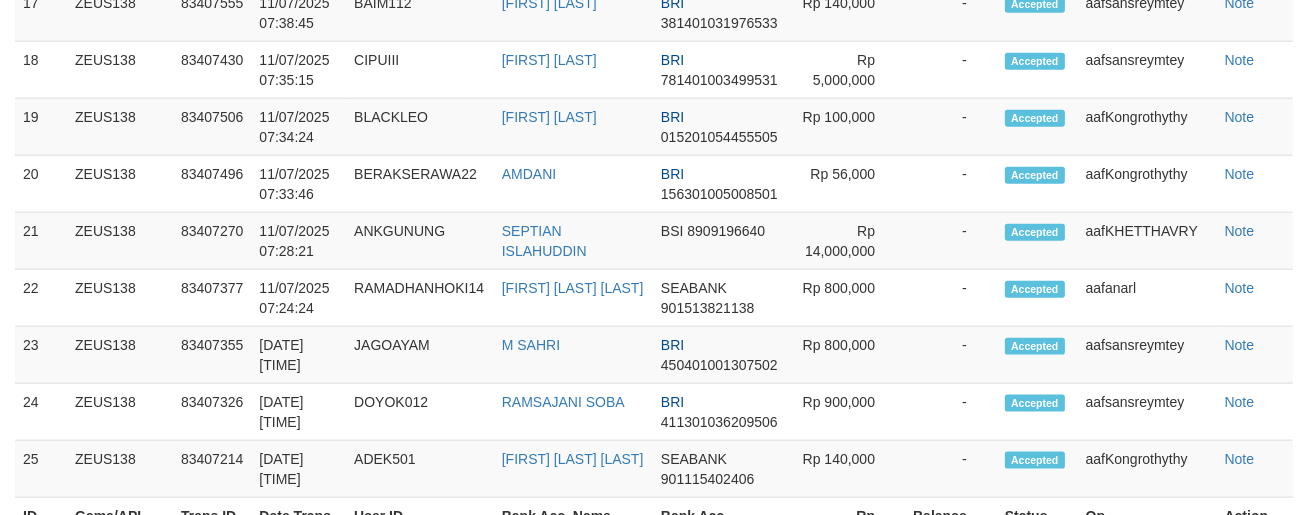 scroll, scrollTop: 2291, scrollLeft: 0, axis: vertical 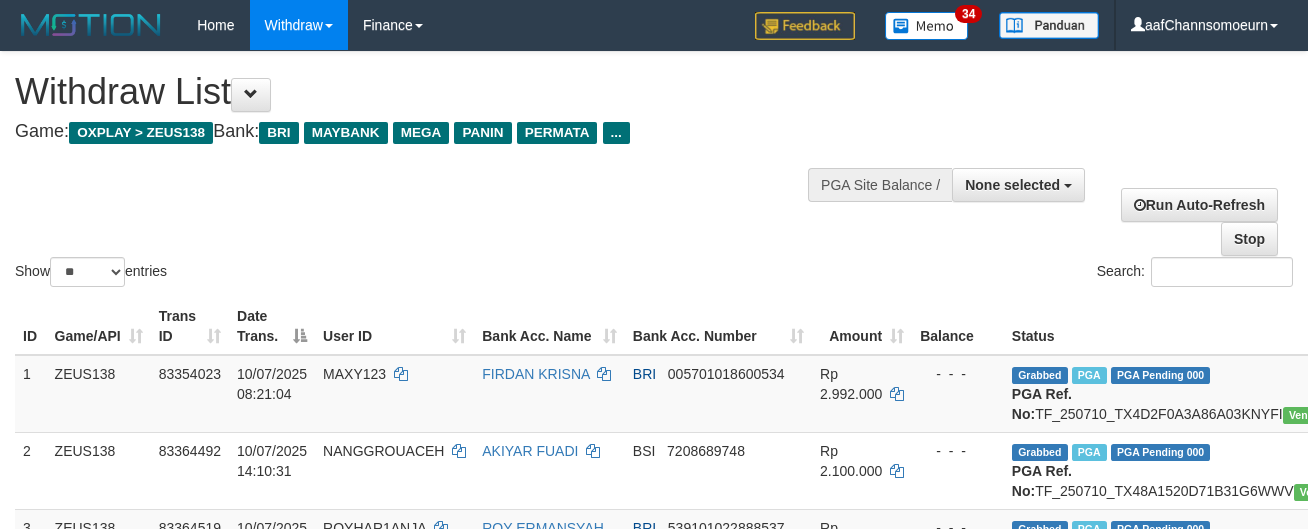 select 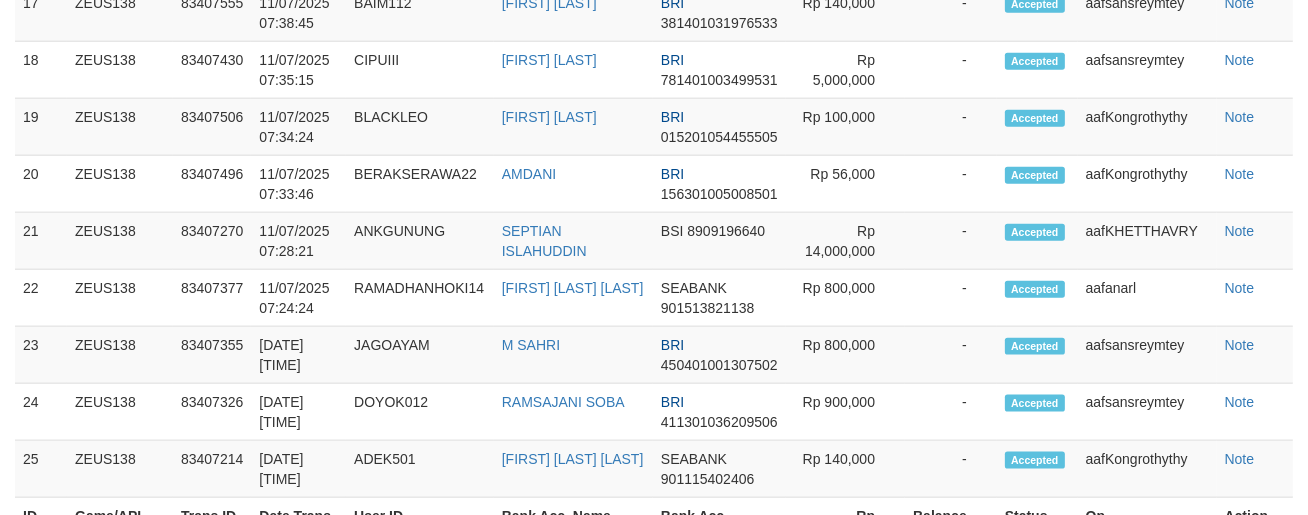 scroll, scrollTop: 2291, scrollLeft: 0, axis: vertical 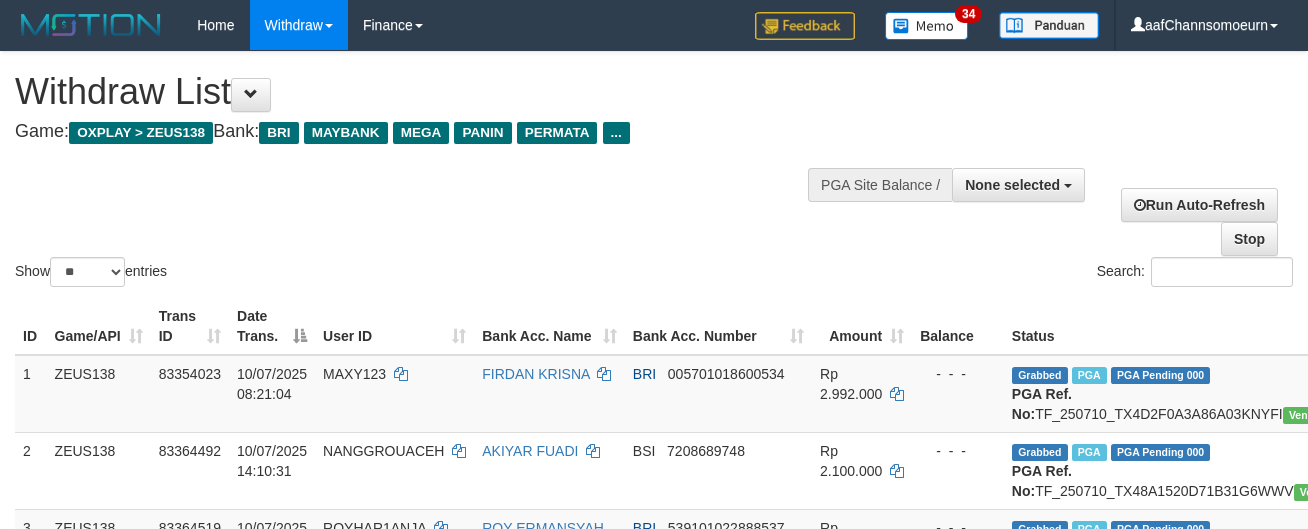 select 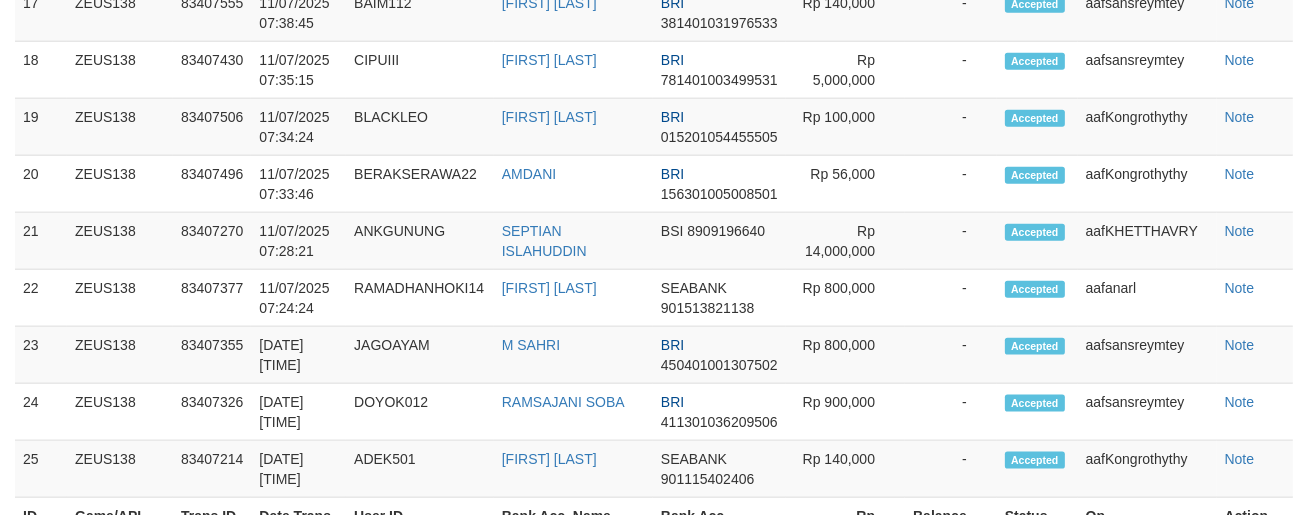 scroll, scrollTop: 2291, scrollLeft: 0, axis: vertical 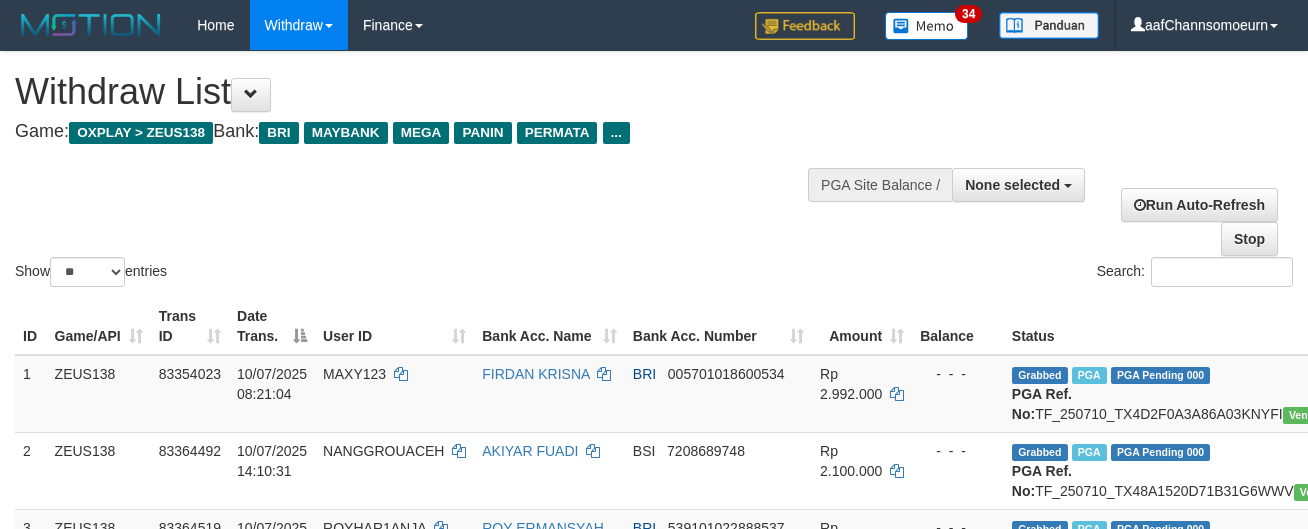 select 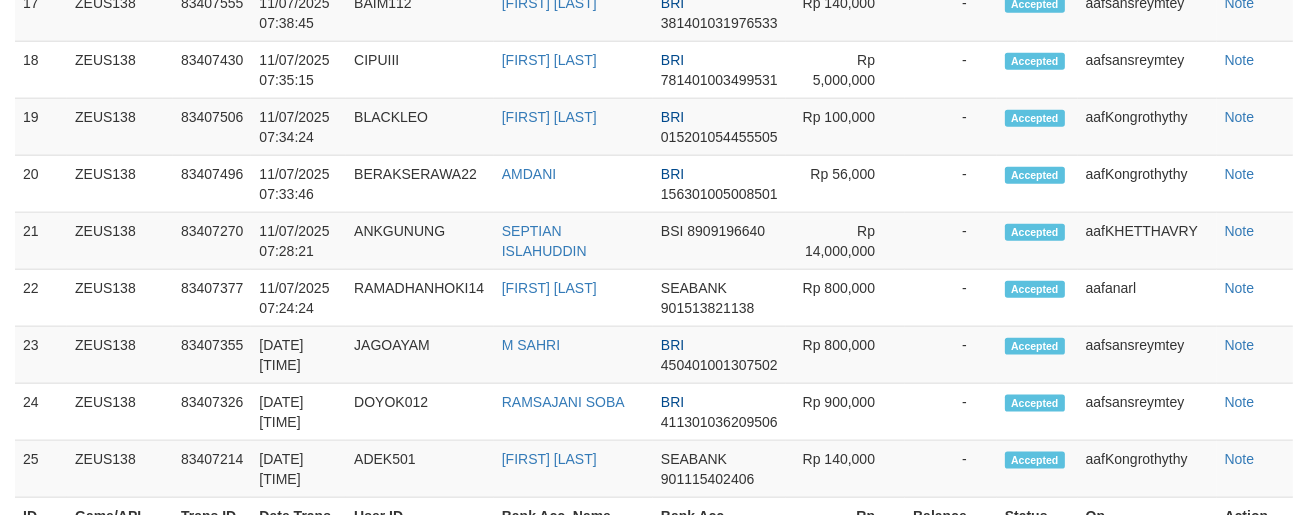 scroll, scrollTop: 2291, scrollLeft: 0, axis: vertical 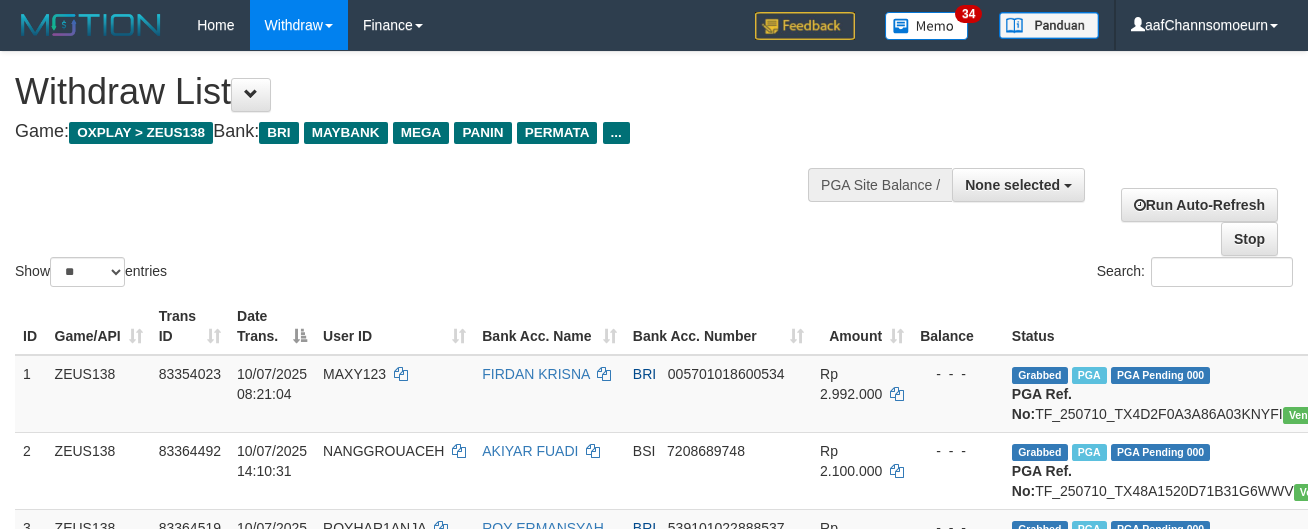 select 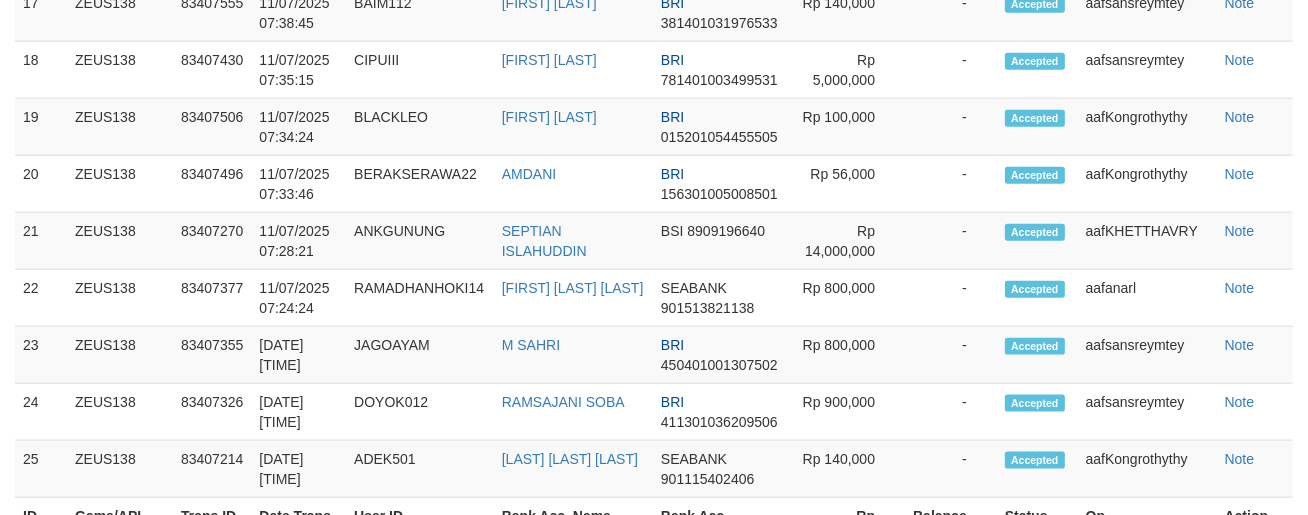 scroll, scrollTop: 2291, scrollLeft: 0, axis: vertical 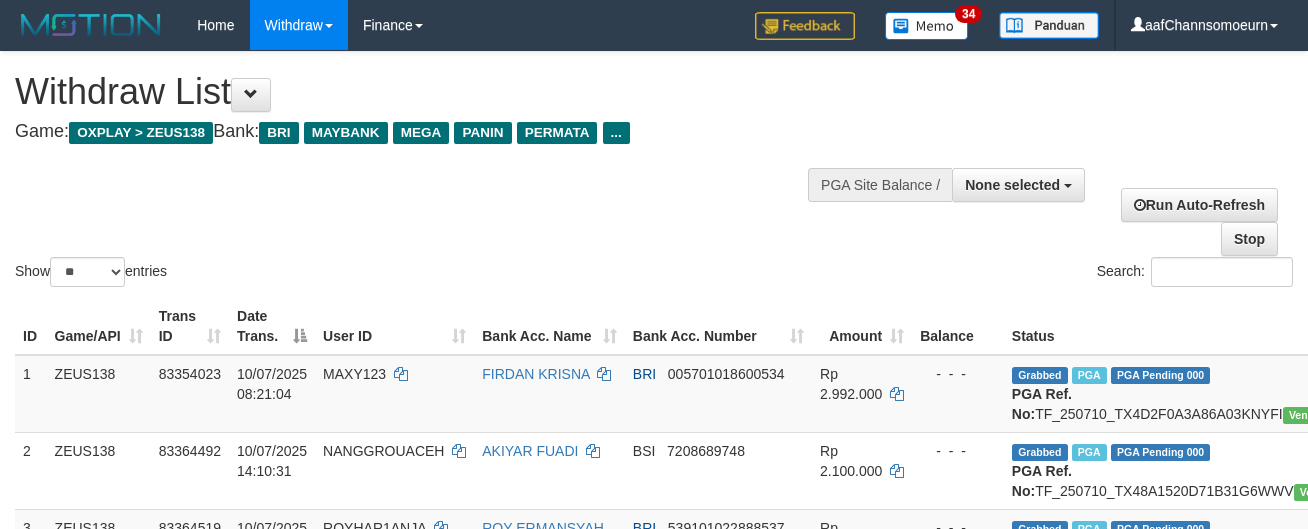 select 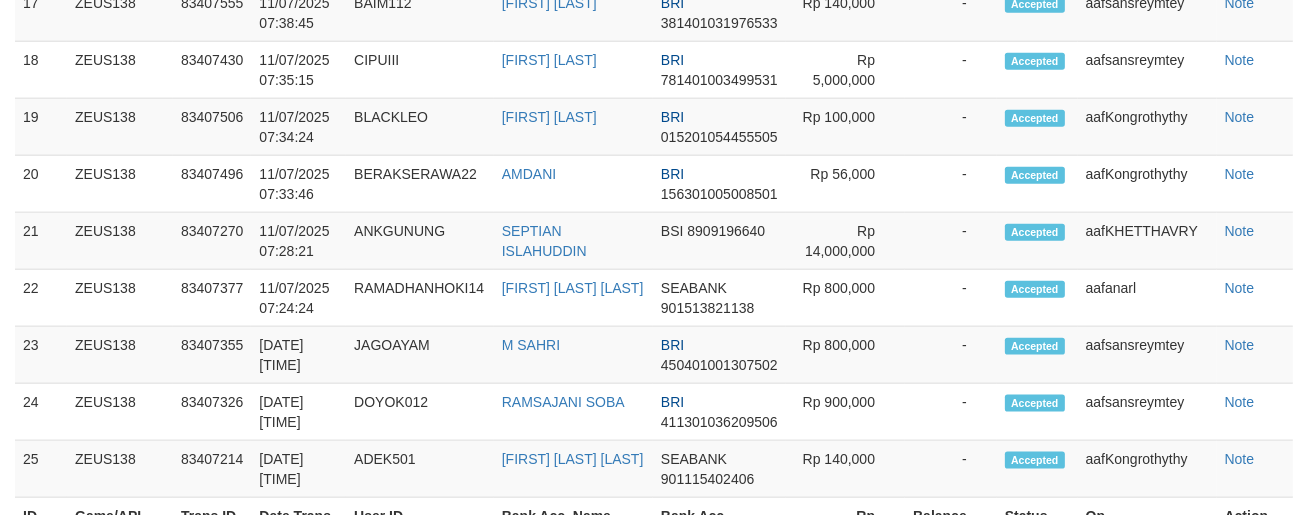 scroll, scrollTop: 2291, scrollLeft: 0, axis: vertical 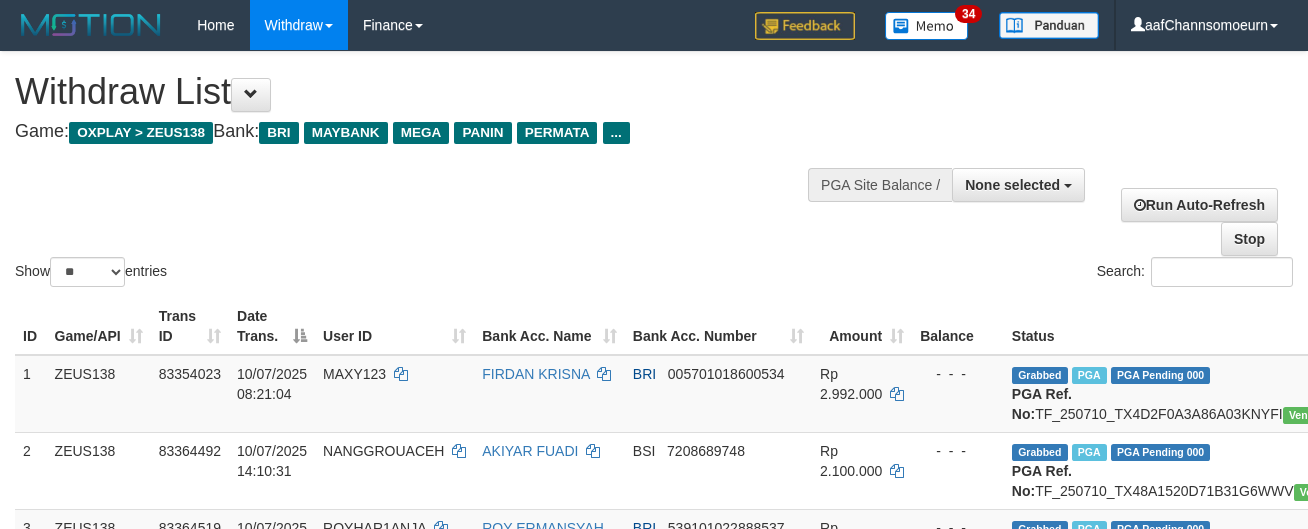 select 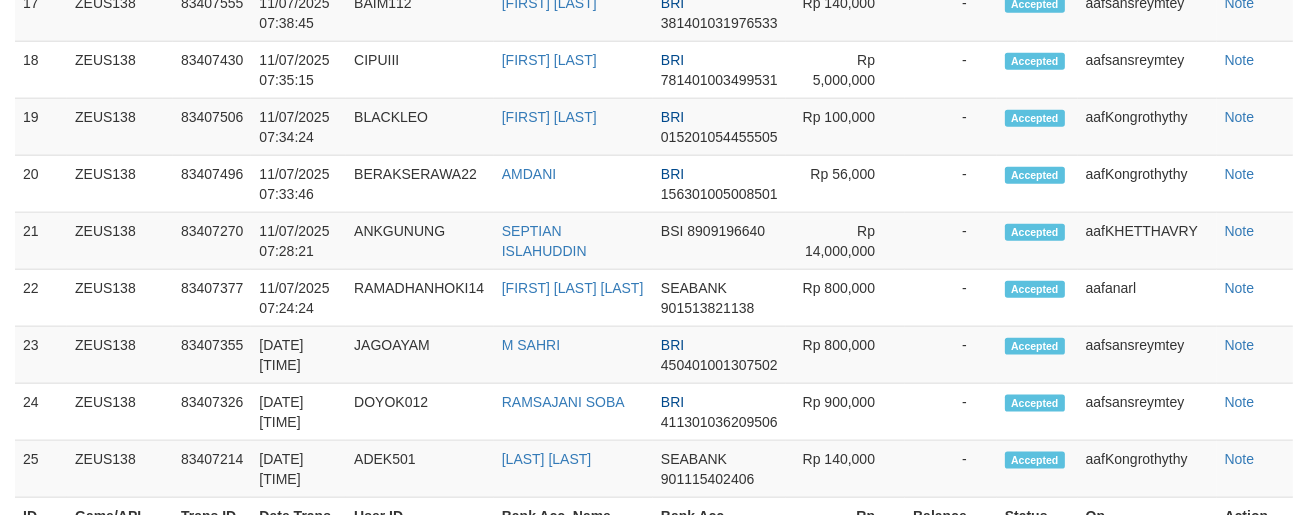 scroll, scrollTop: 2291, scrollLeft: 0, axis: vertical 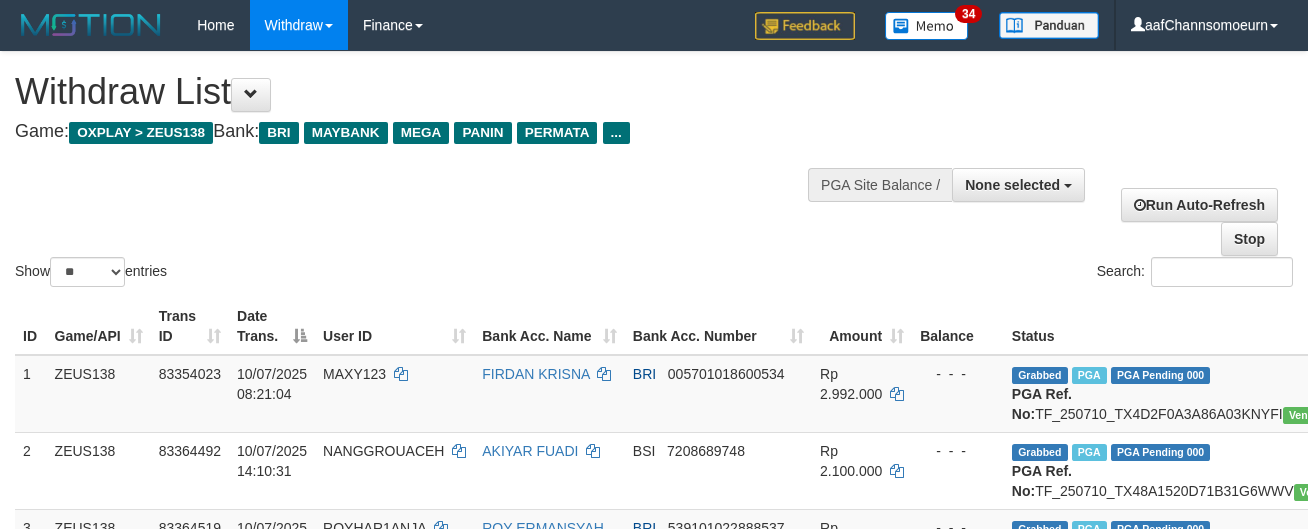 select 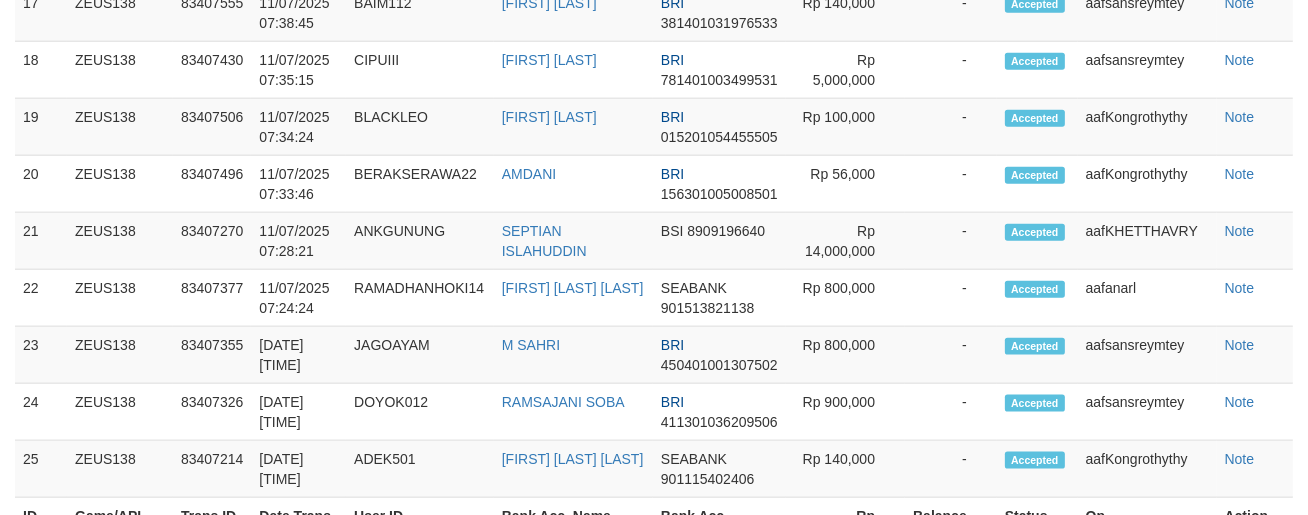 scroll, scrollTop: 2291, scrollLeft: 0, axis: vertical 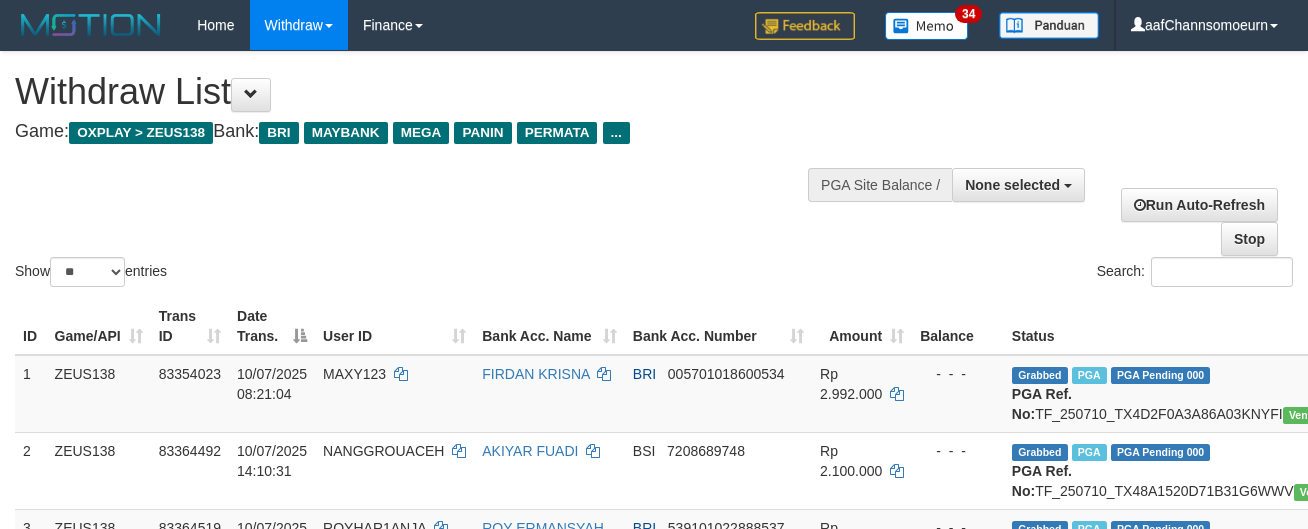 select 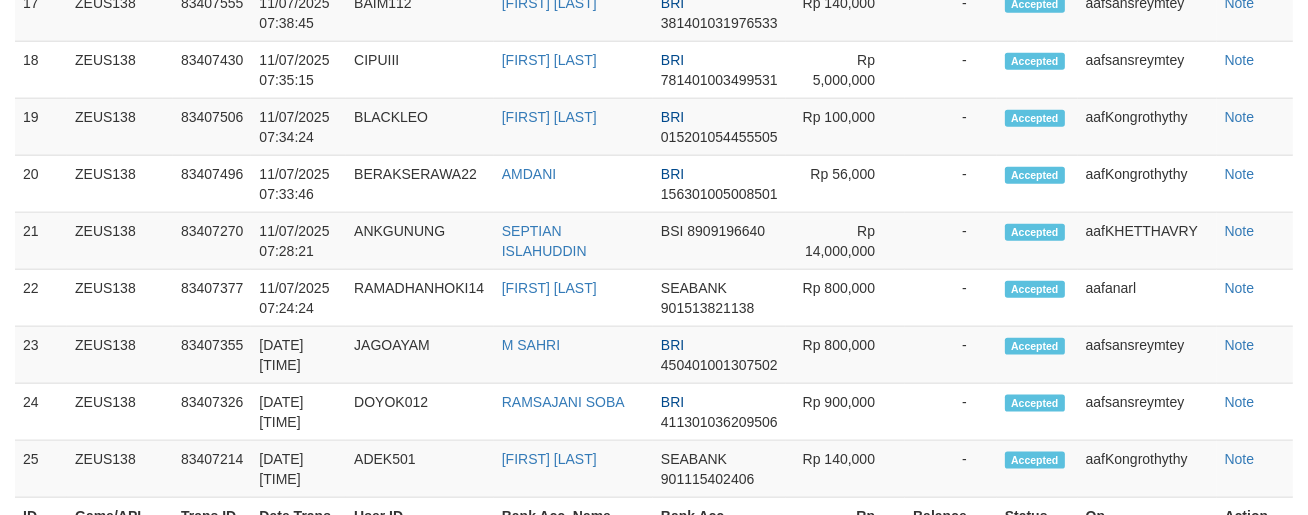 scroll, scrollTop: 2291, scrollLeft: 0, axis: vertical 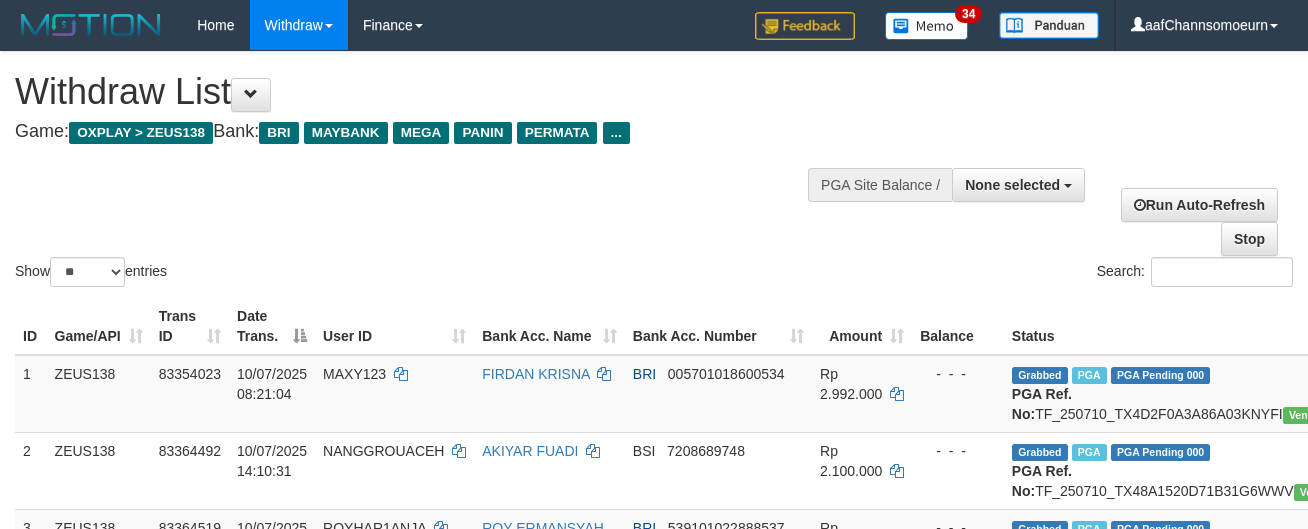 select 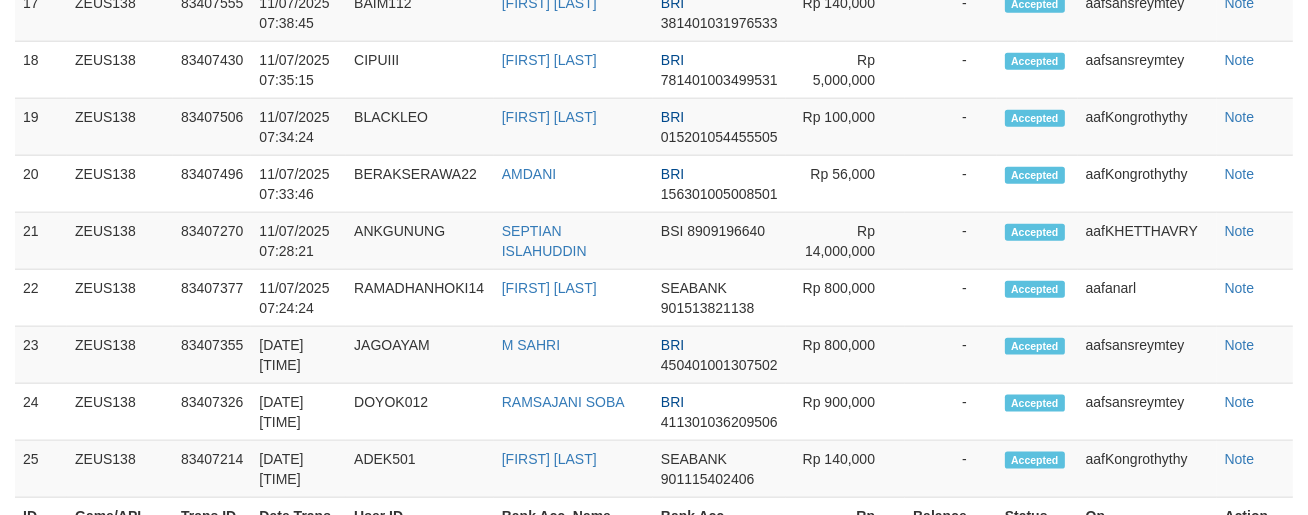 scroll, scrollTop: 2291, scrollLeft: 0, axis: vertical 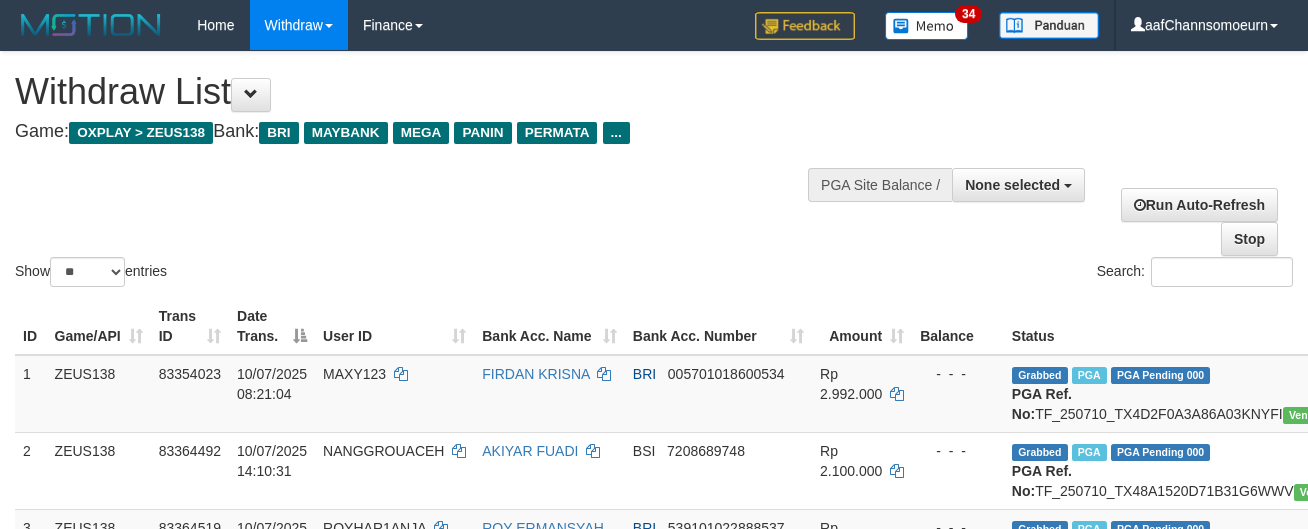 select 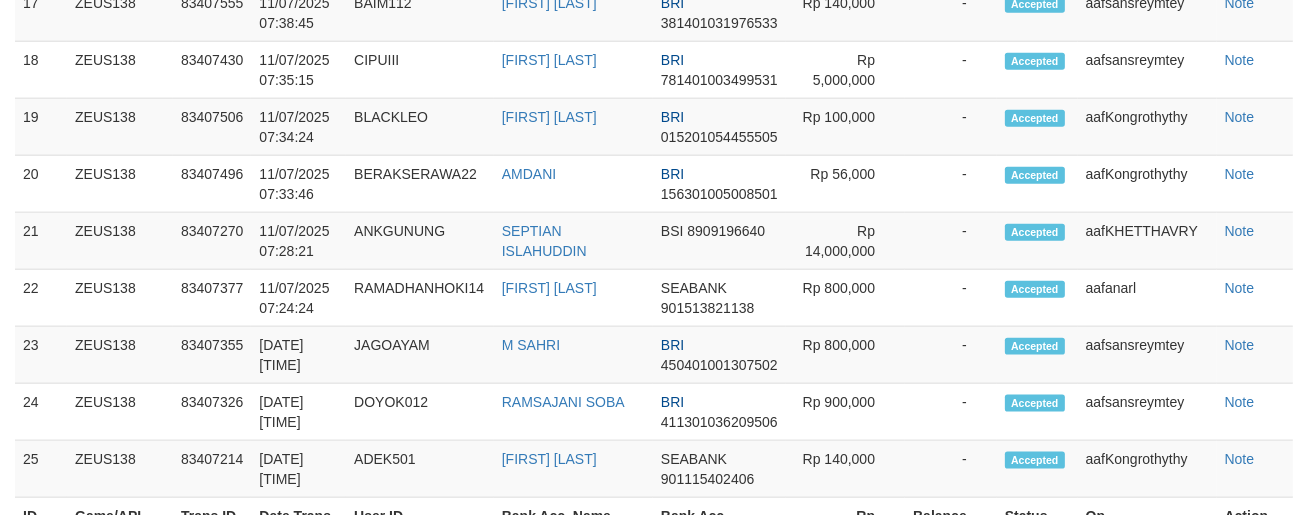 scroll, scrollTop: 2291, scrollLeft: 0, axis: vertical 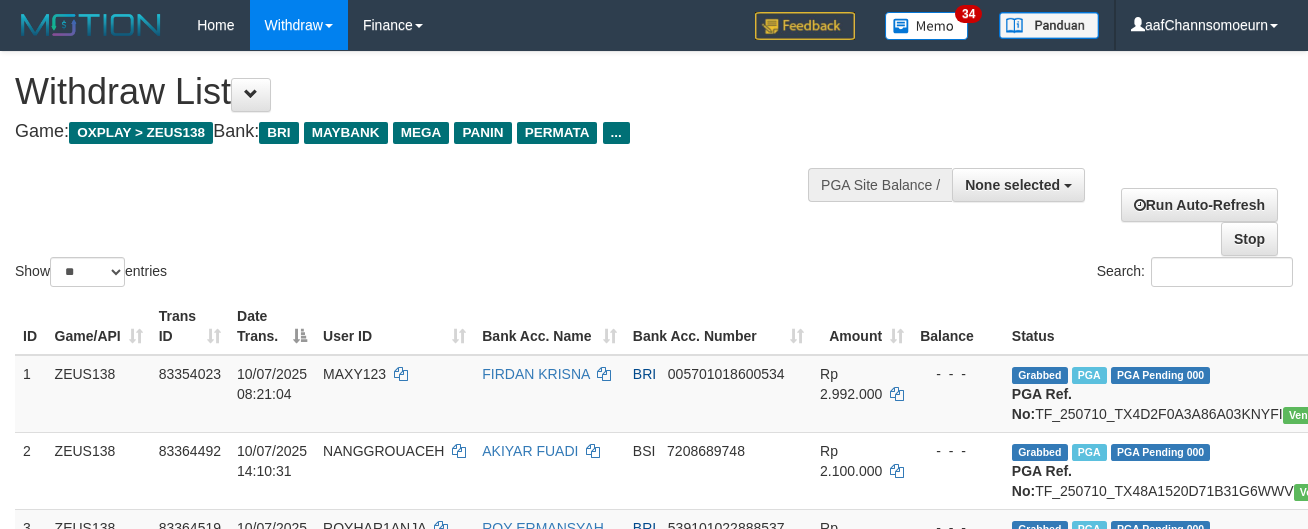 select 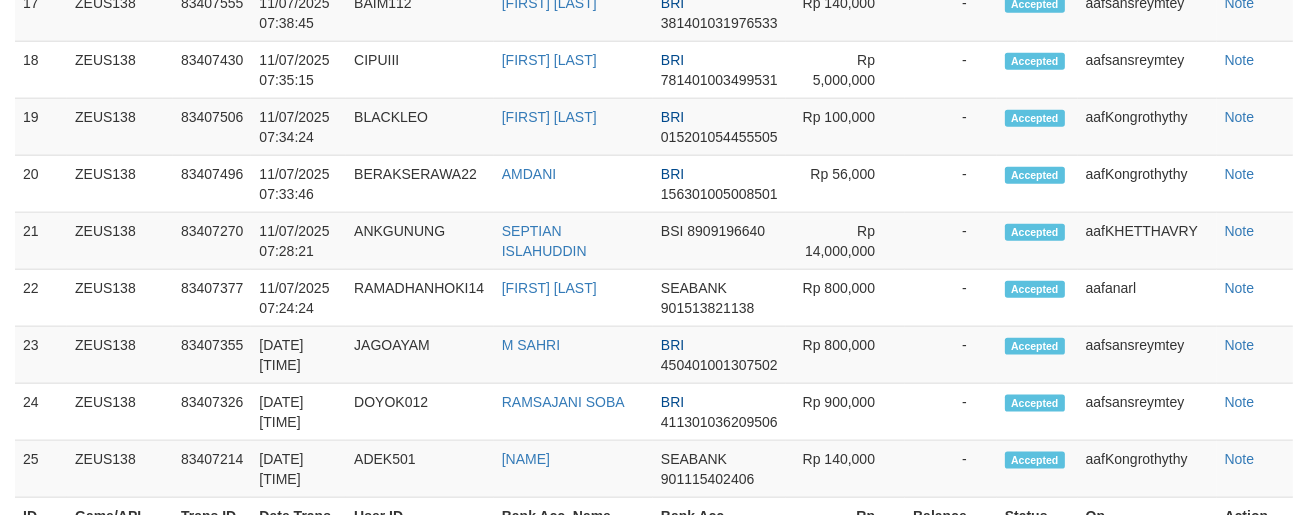 scroll, scrollTop: 2291, scrollLeft: 0, axis: vertical 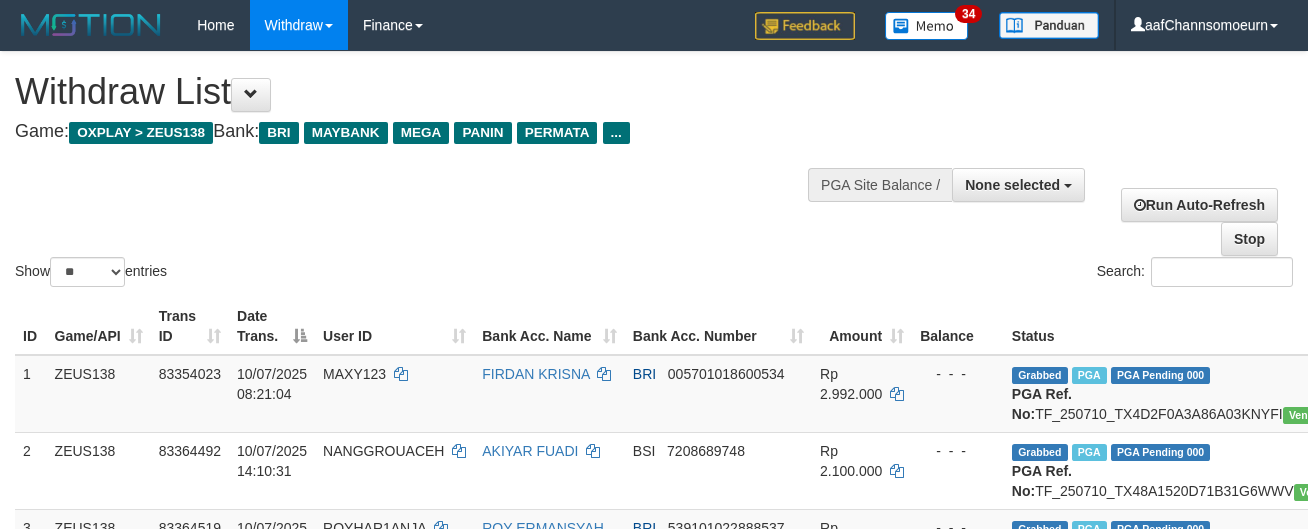 select 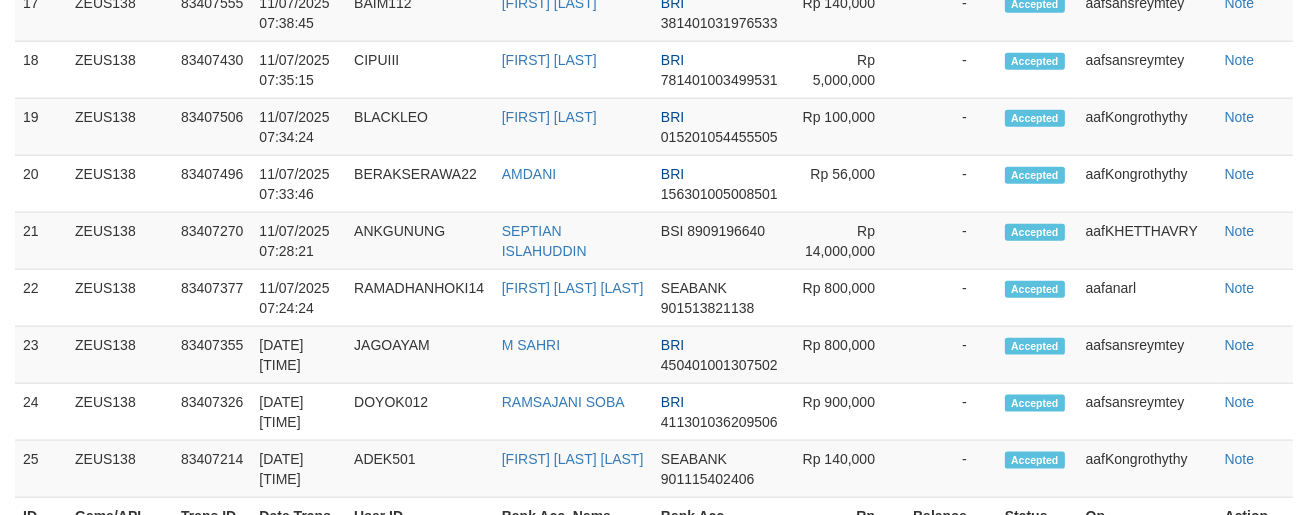 scroll, scrollTop: 2291, scrollLeft: 0, axis: vertical 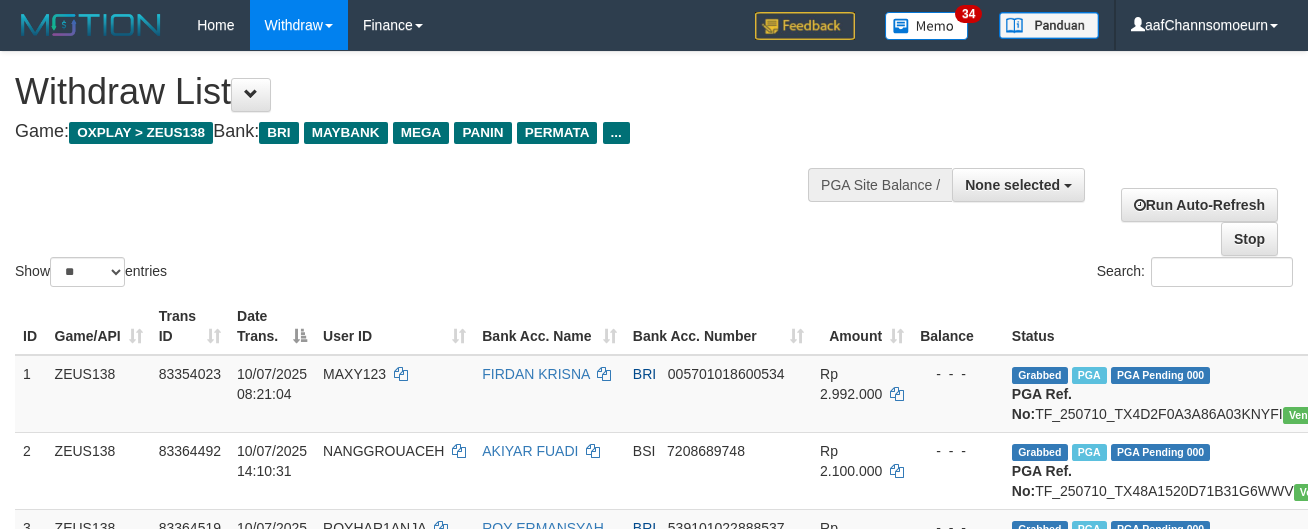select 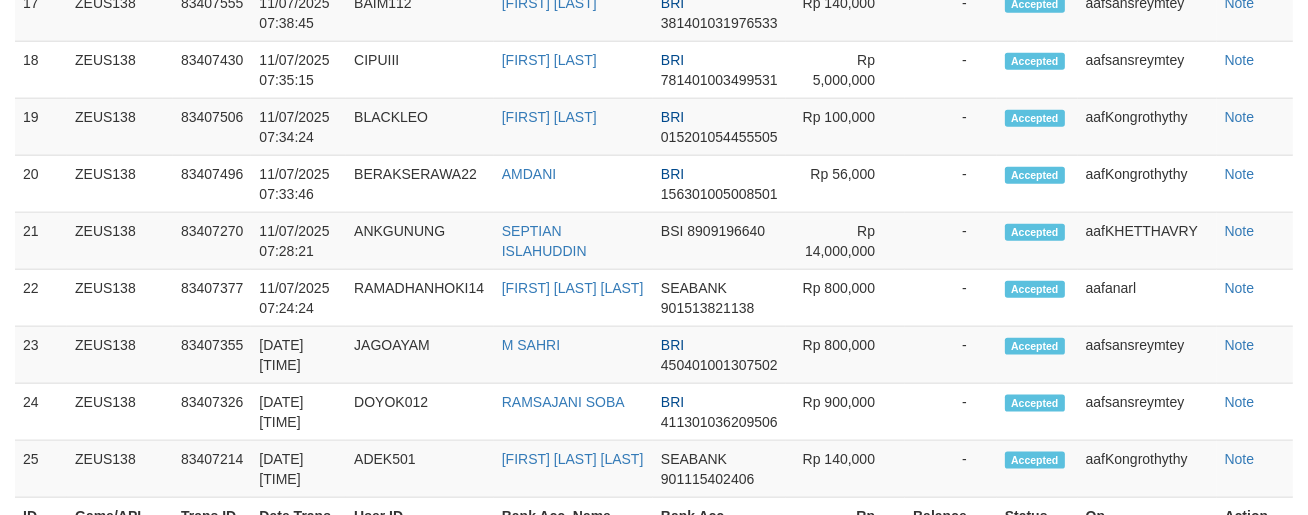 scroll, scrollTop: 2291, scrollLeft: 0, axis: vertical 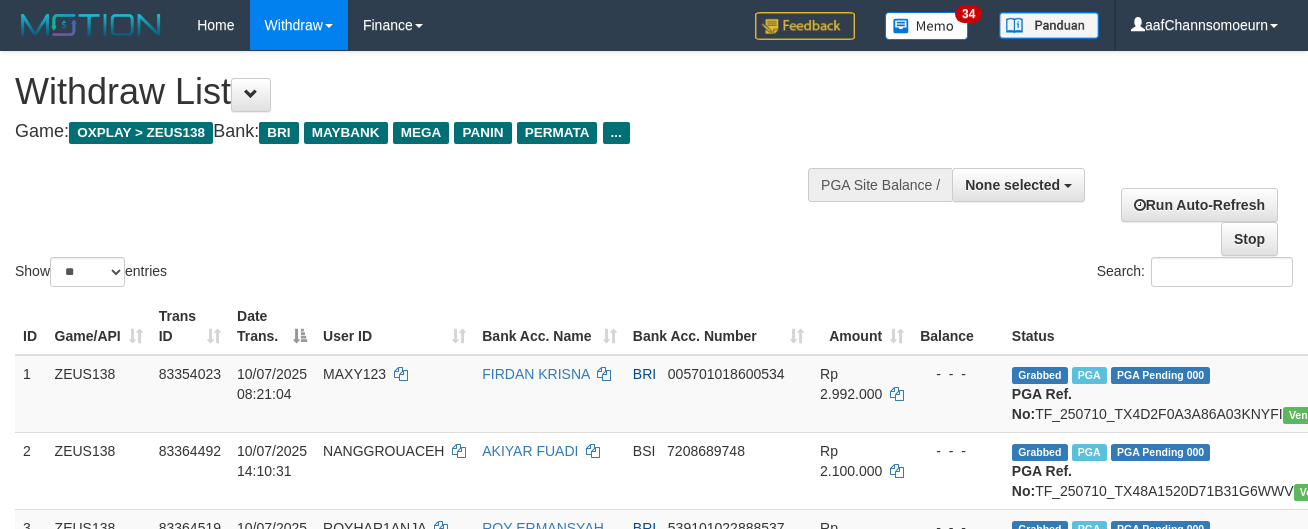 select 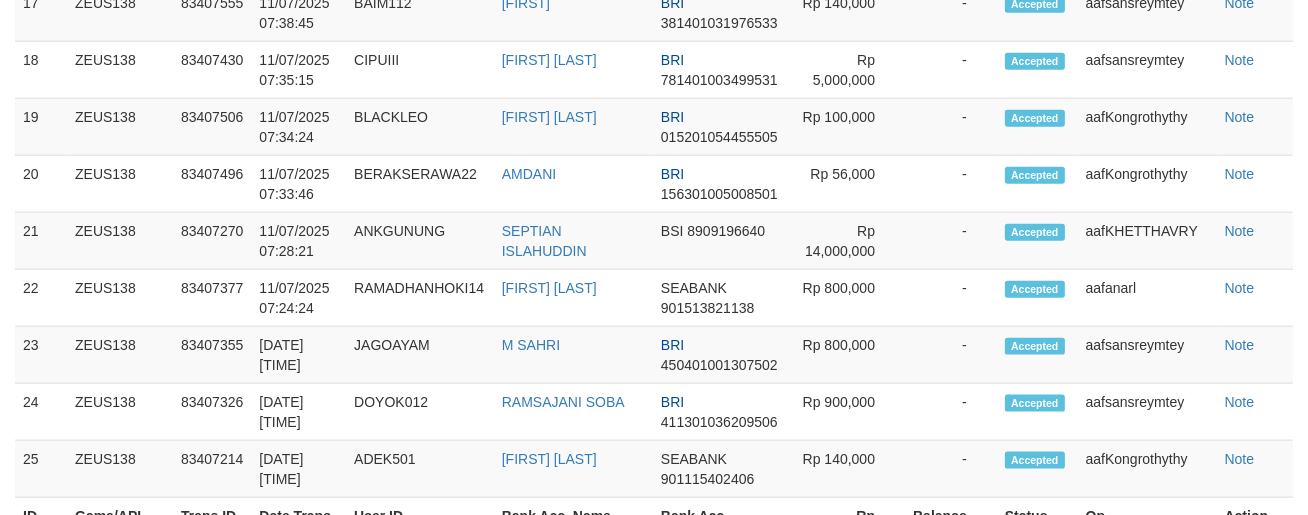 scroll, scrollTop: 2291, scrollLeft: 0, axis: vertical 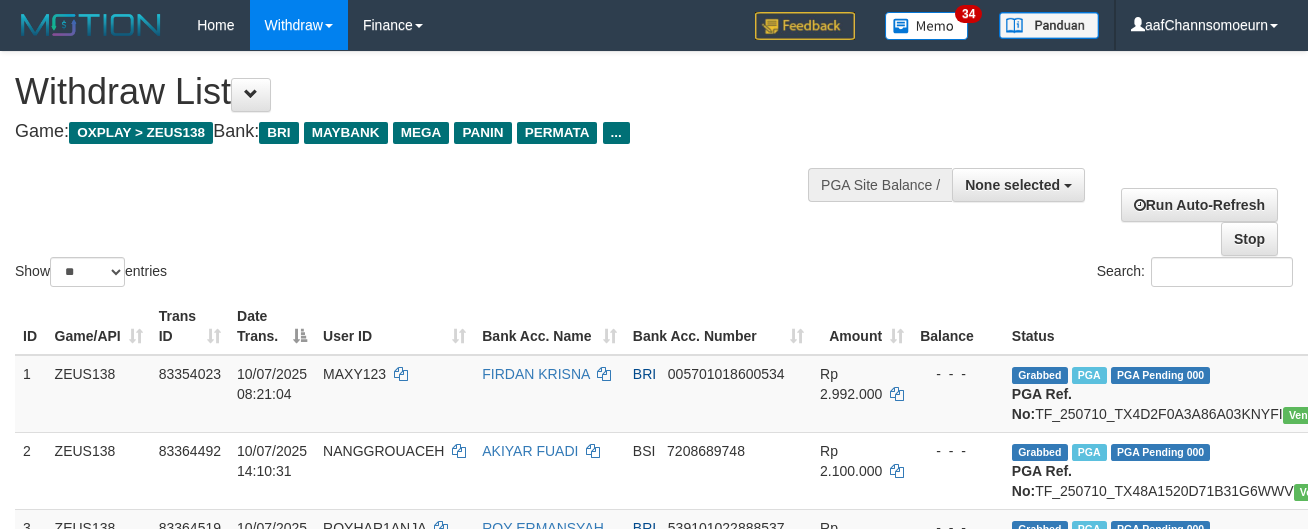 select 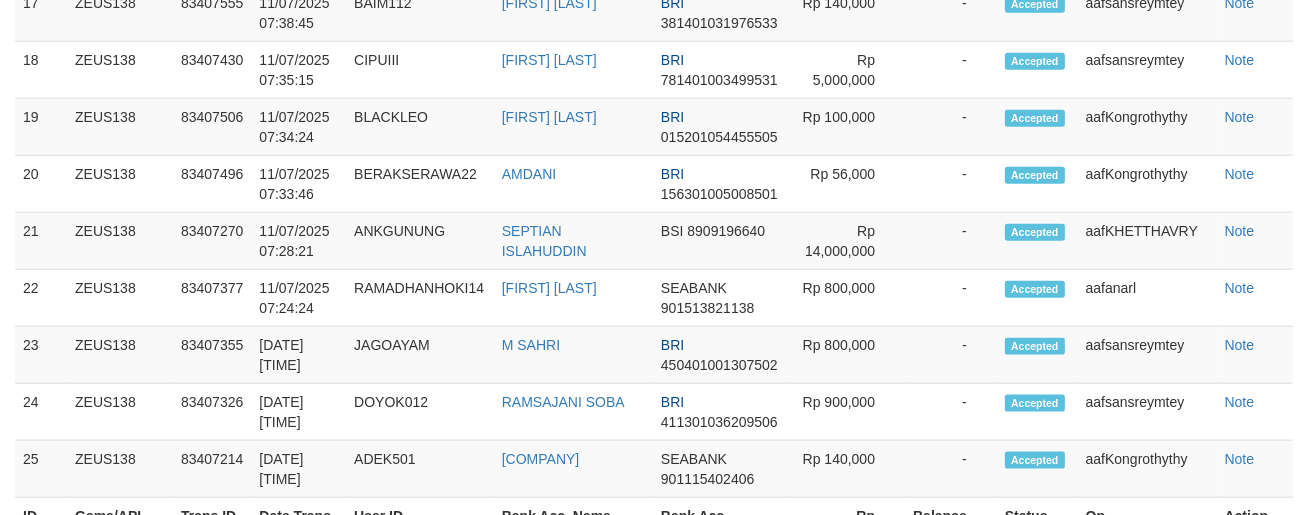 scroll, scrollTop: 2291, scrollLeft: 0, axis: vertical 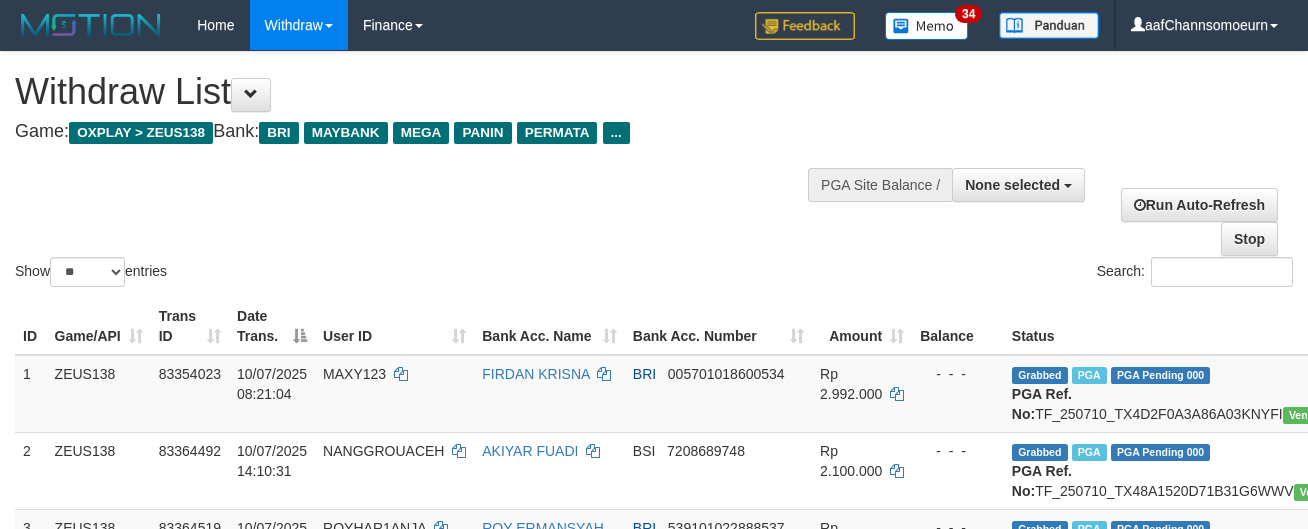 select 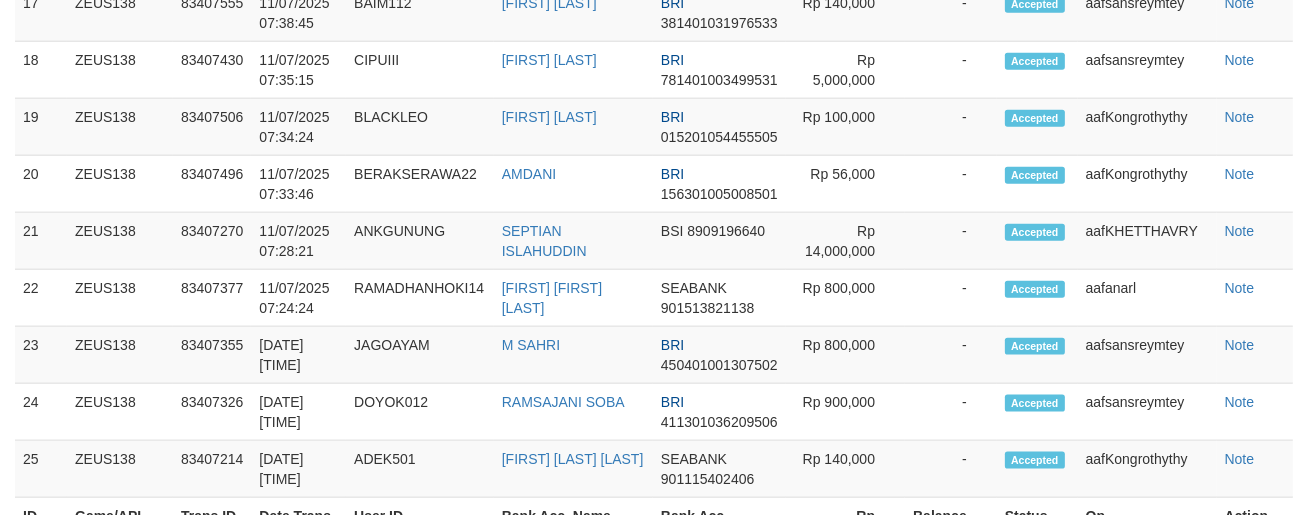 scroll, scrollTop: 2291, scrollLeft: 0, axis: vertical 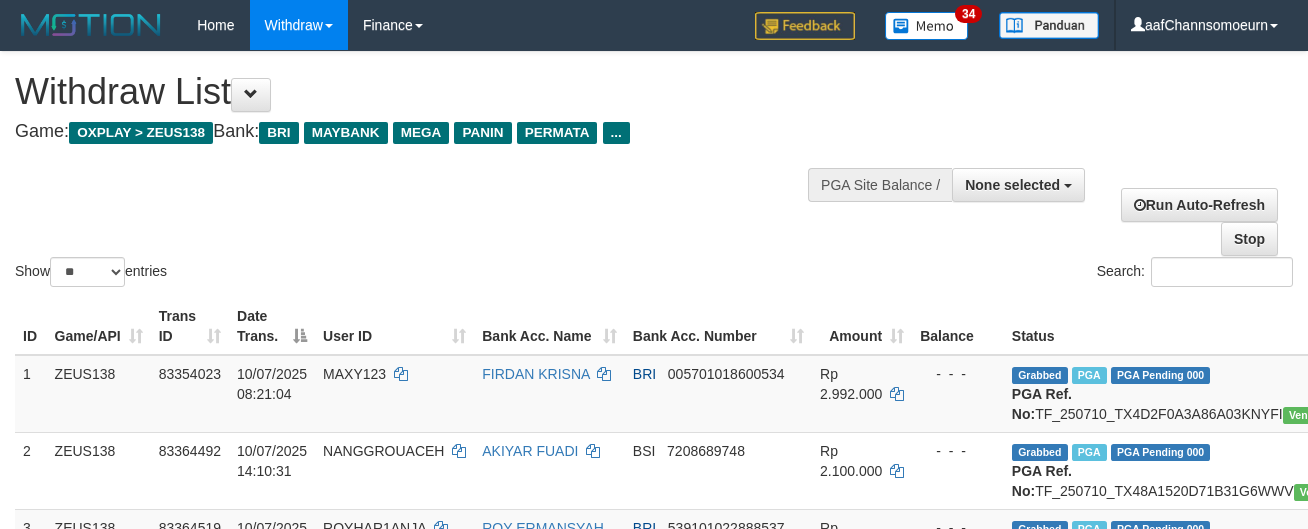 select 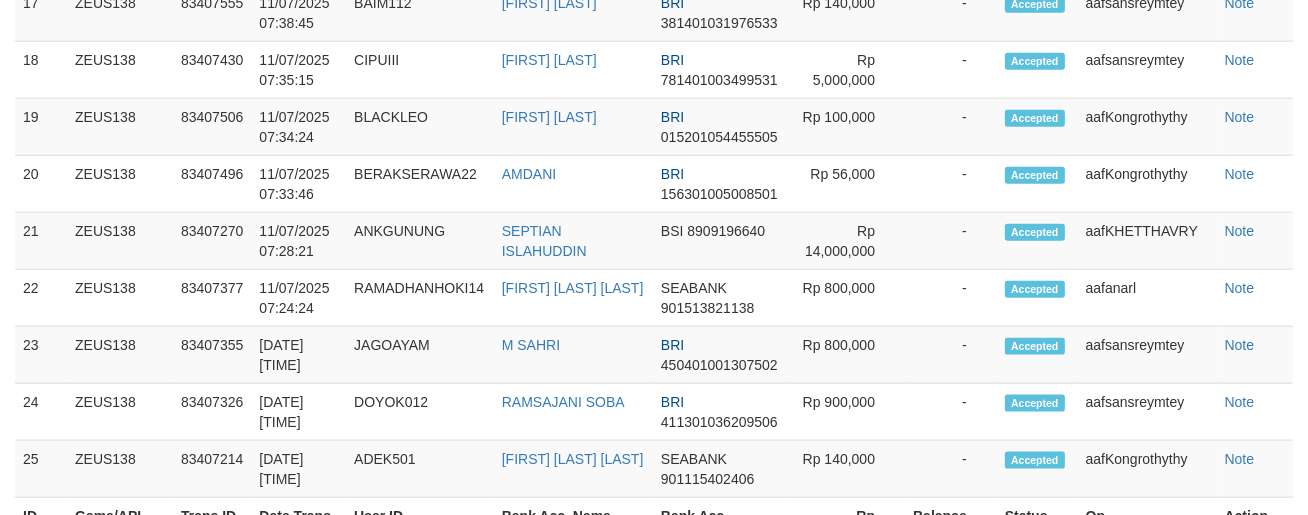 scroll, scrollTop: 2291, scrollLeft: 0, axis: vertical 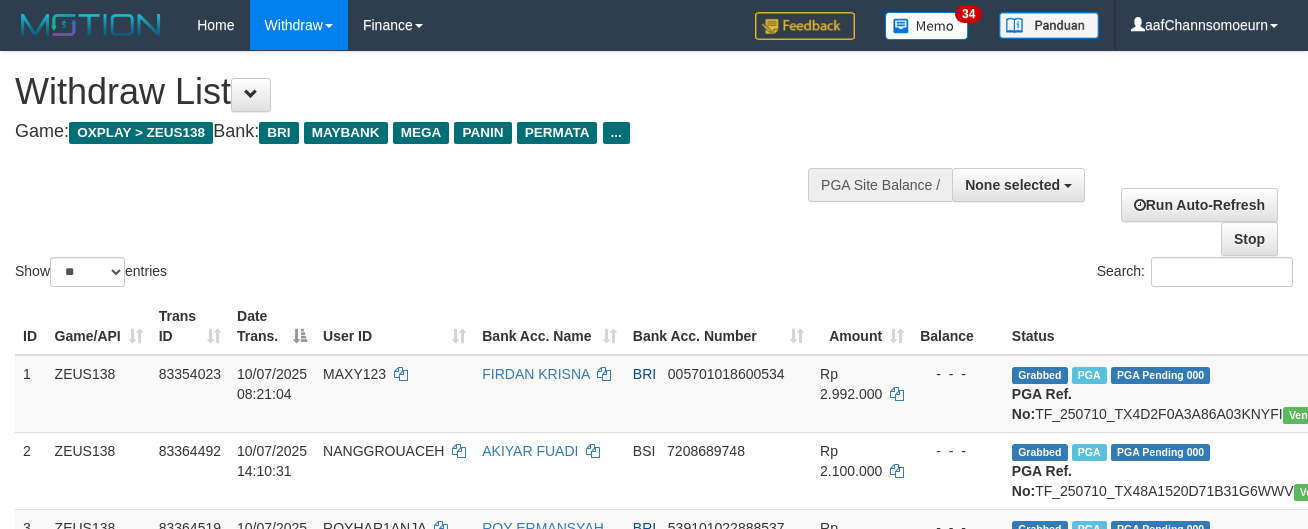 select 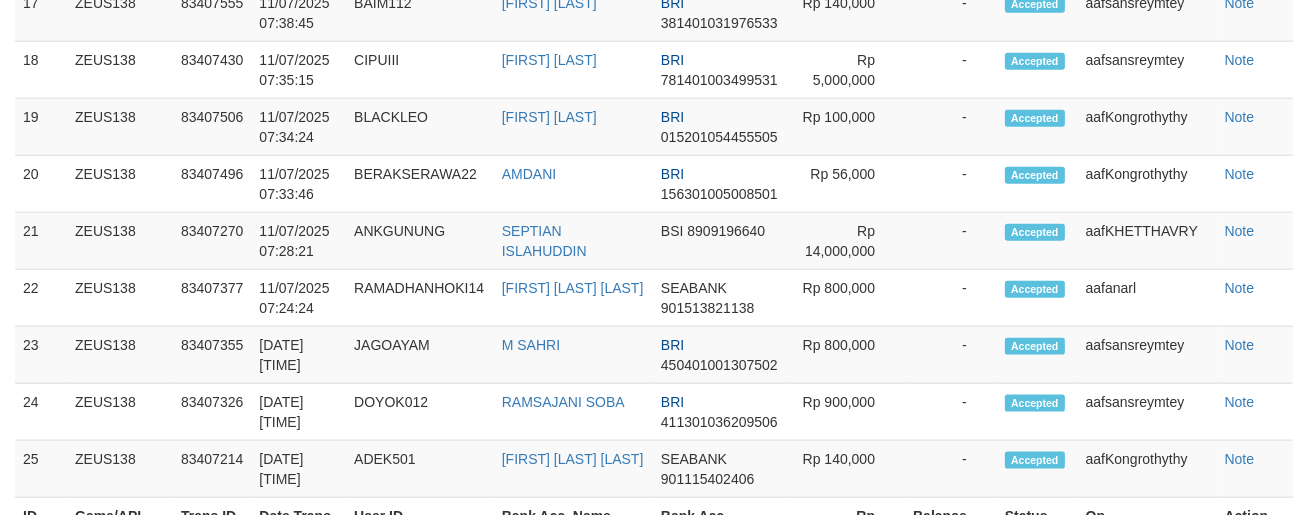 scroll, scrollTop: 2291, scrollLeft: 0, axis: vertical 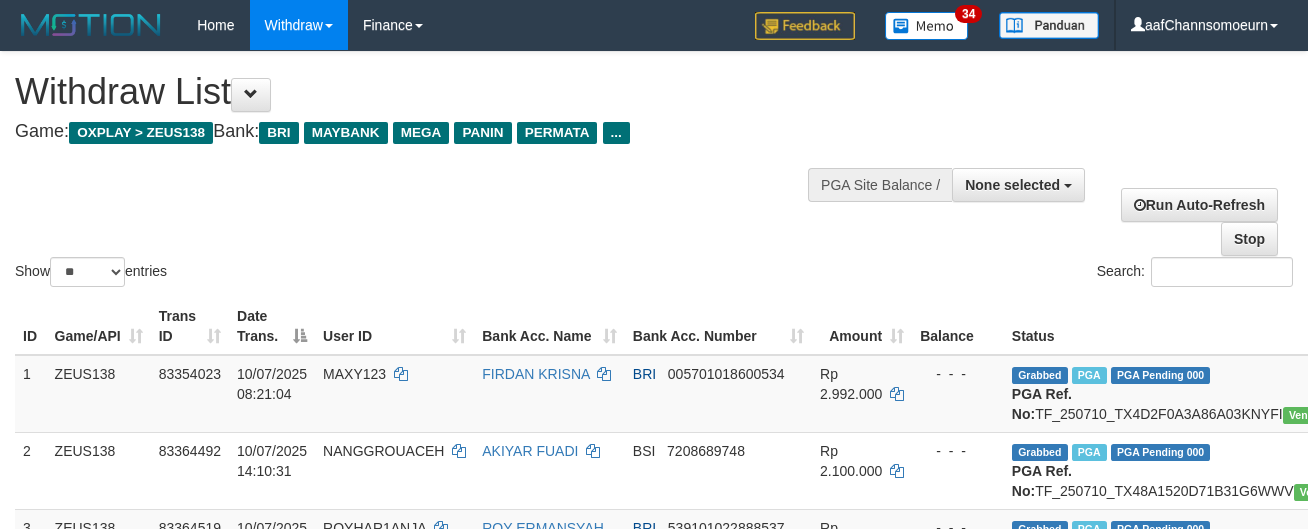 select 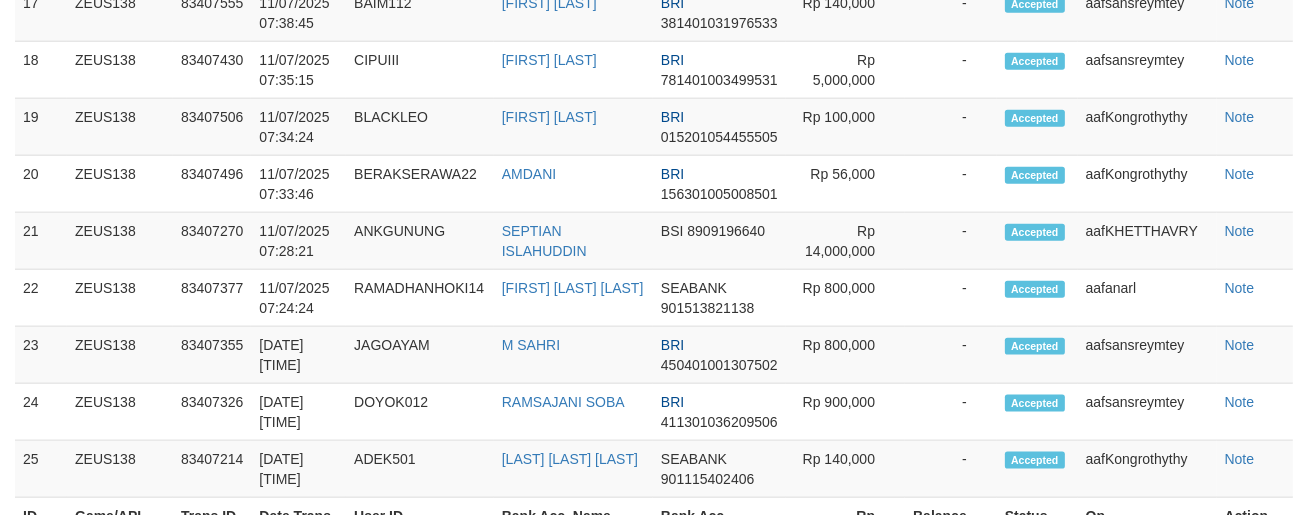 scroll, scrollTop: 2291, scrollLeft: 0, axis: vertical 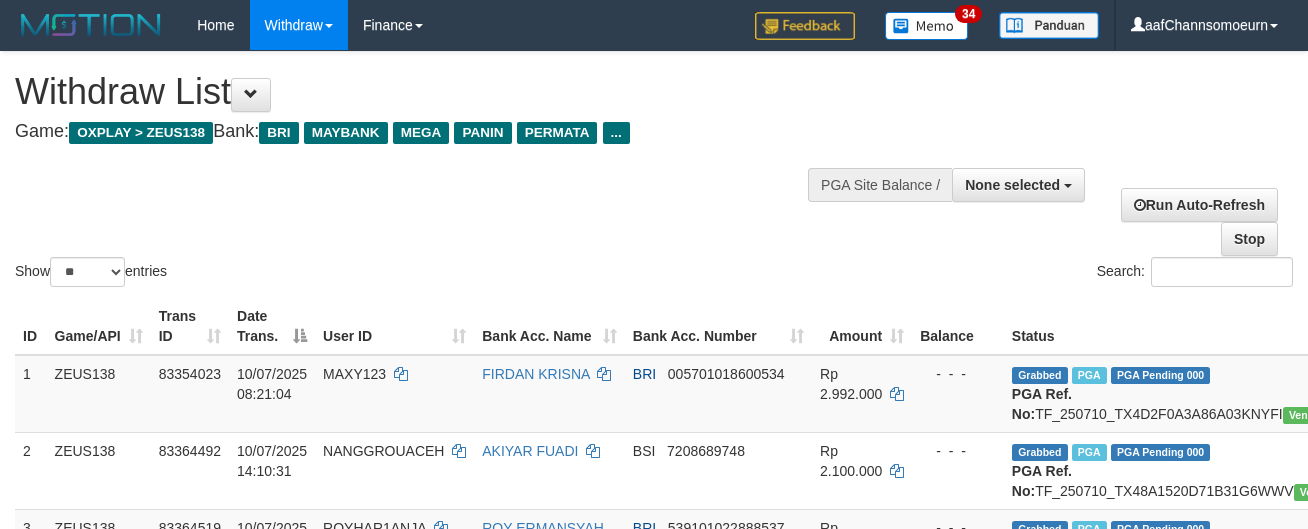 select 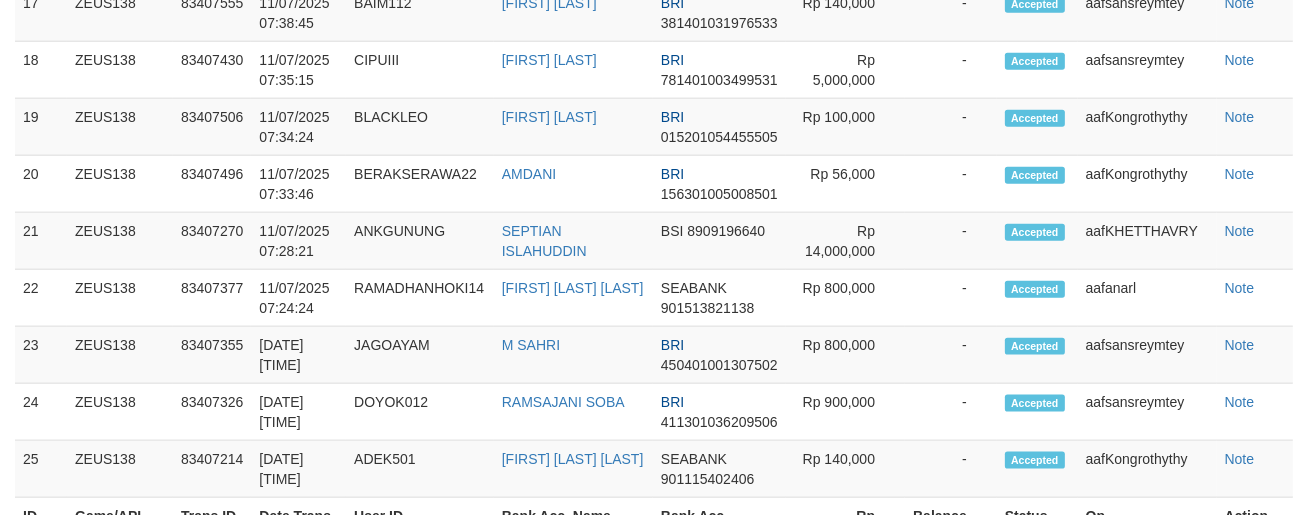 scroll, scrollTop: 2291, scrollLeft: 0, axis: vertical 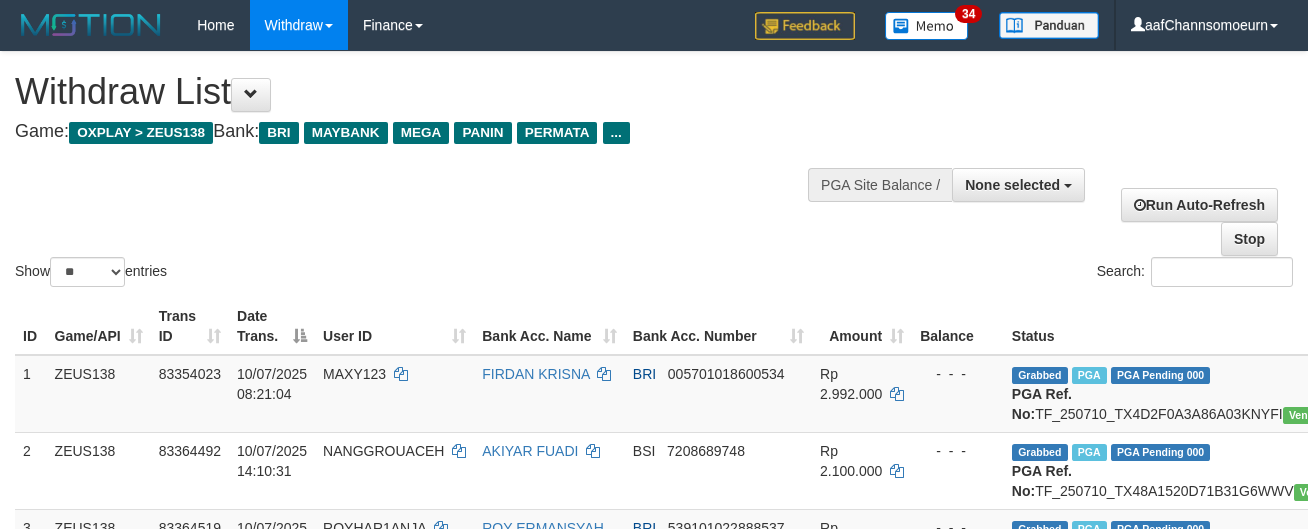 select 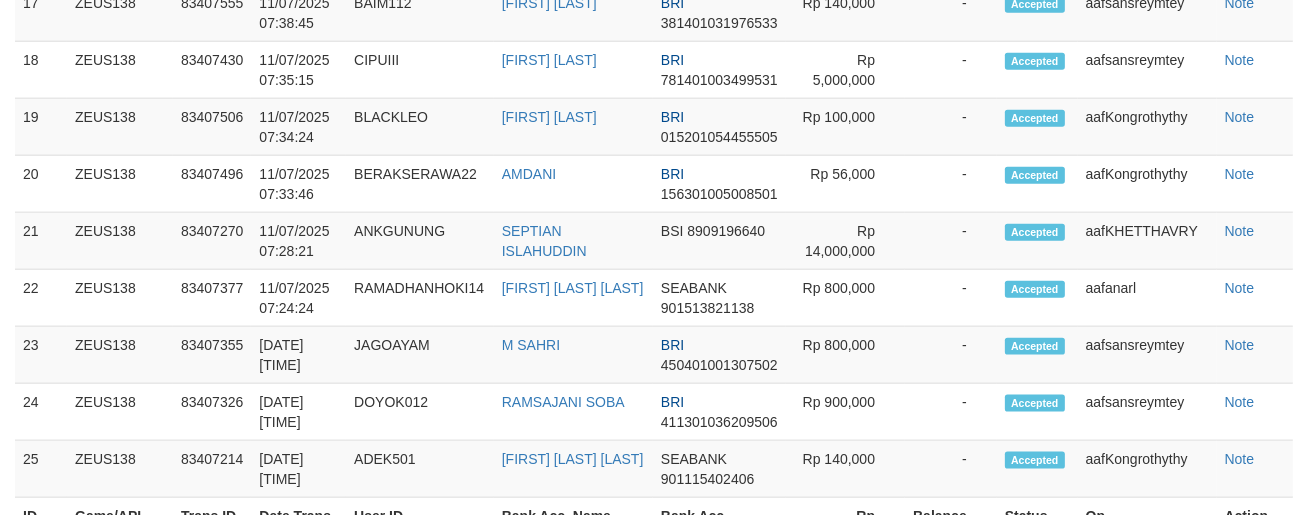 scroll, scrollTop: 2291, scrollLeft: 0, axis: vertical 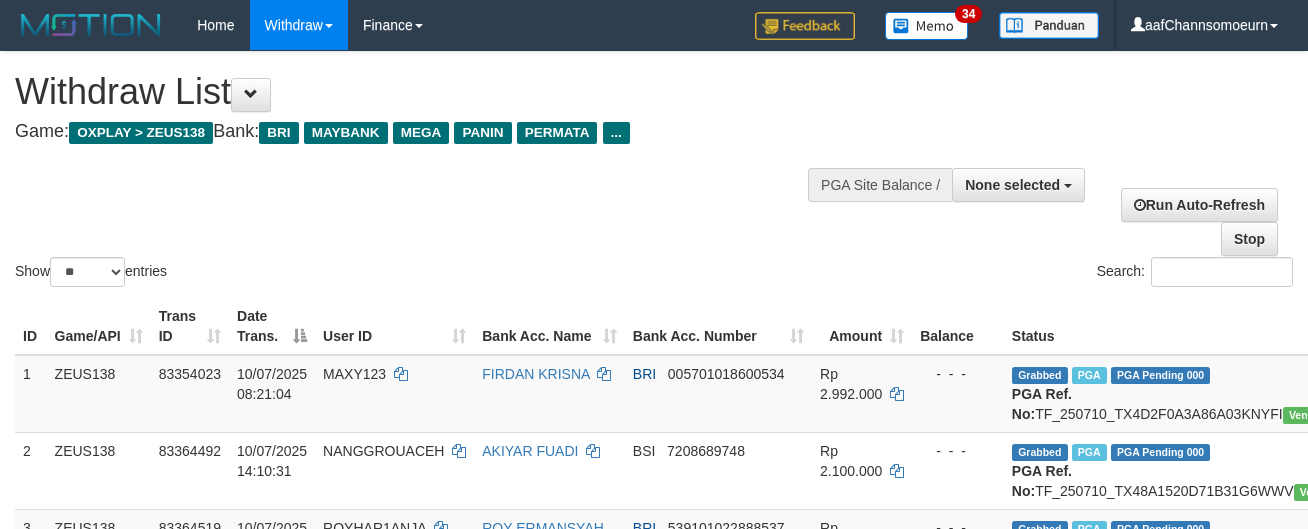 select 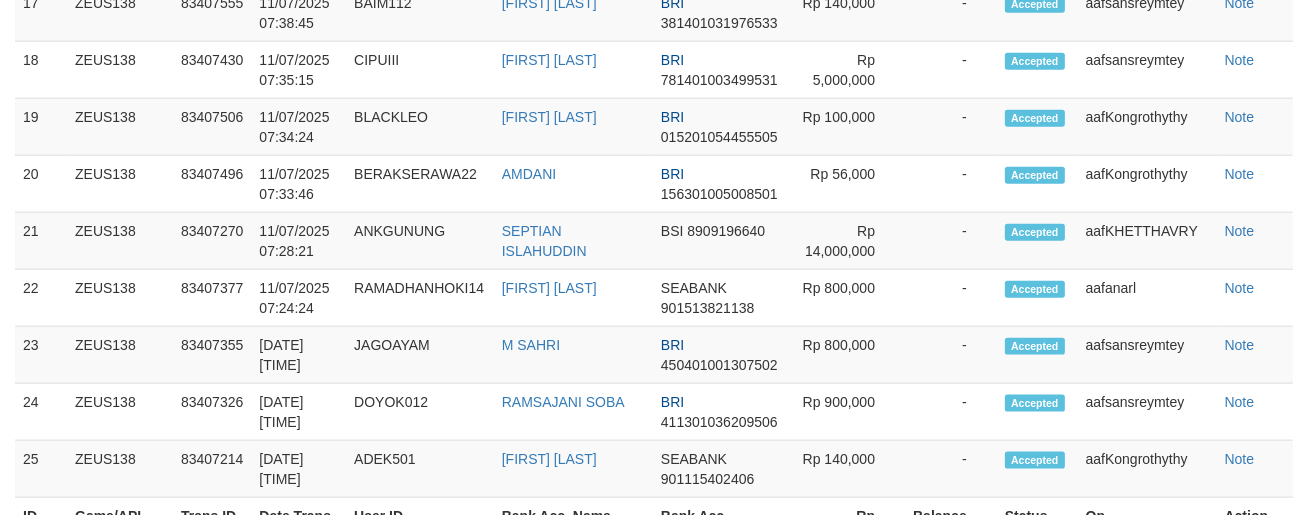 scroll, scrollTop: 2291, scrollLeft: 0, axis: vertical 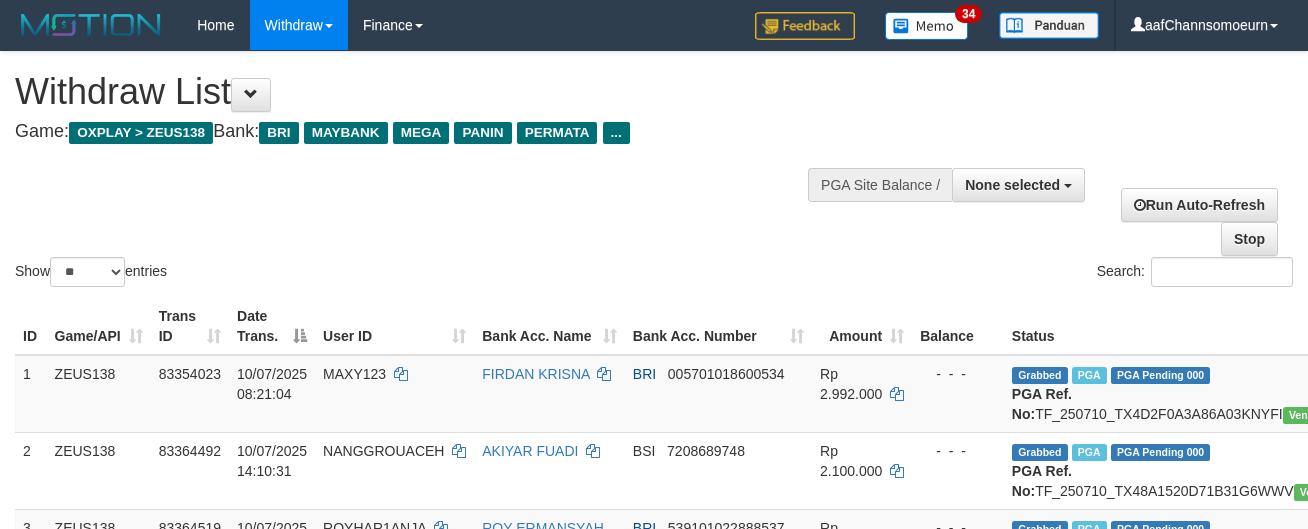 select 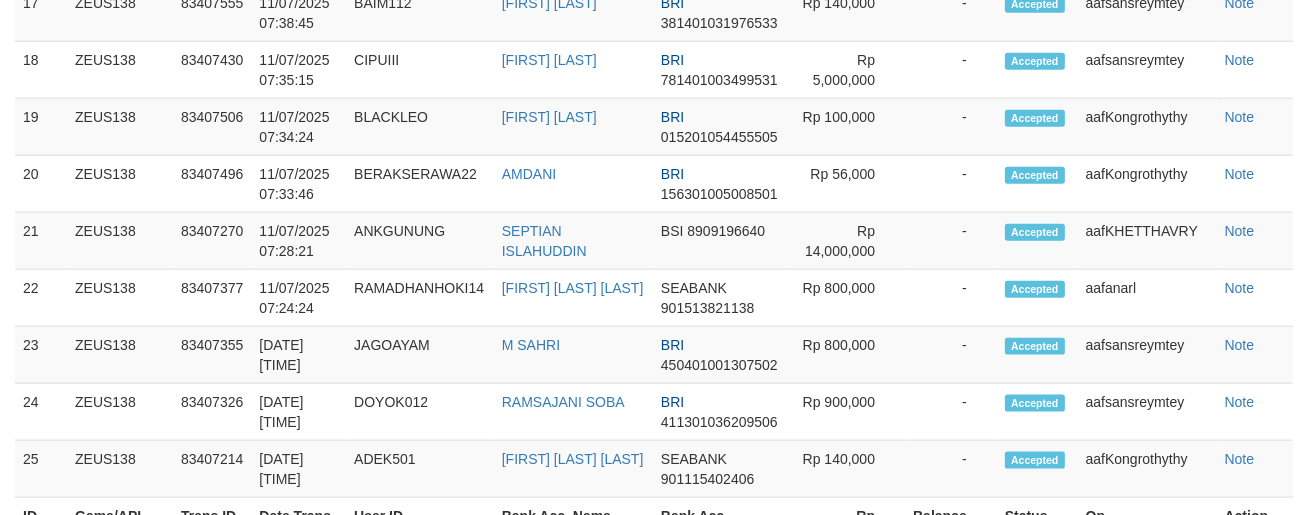 scroll, scrollTop: 2291, scrollLeft: 0, axis: vertical 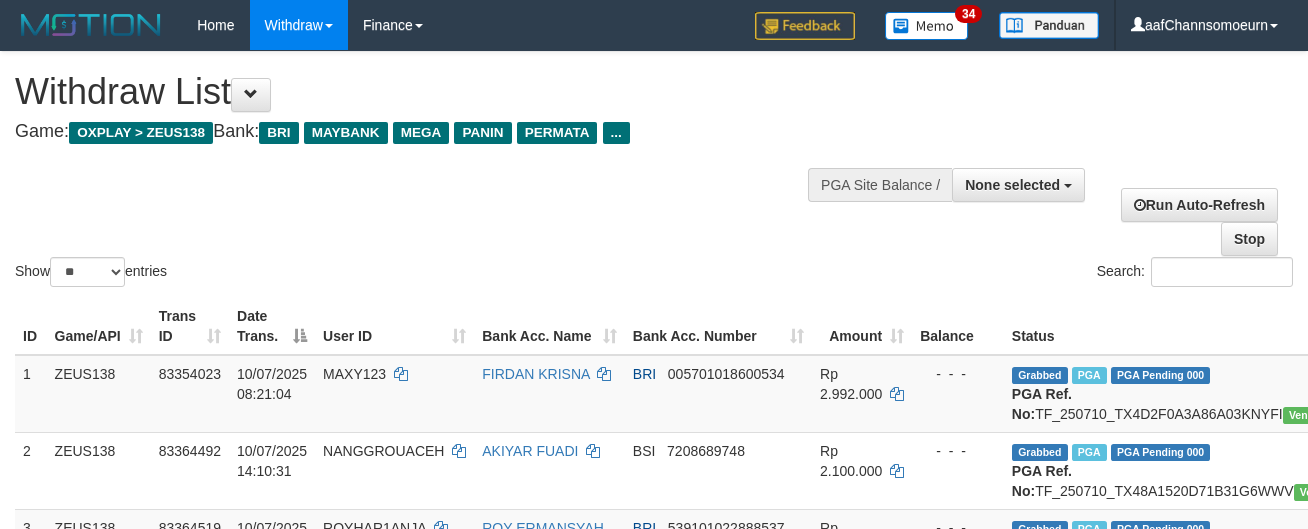 select 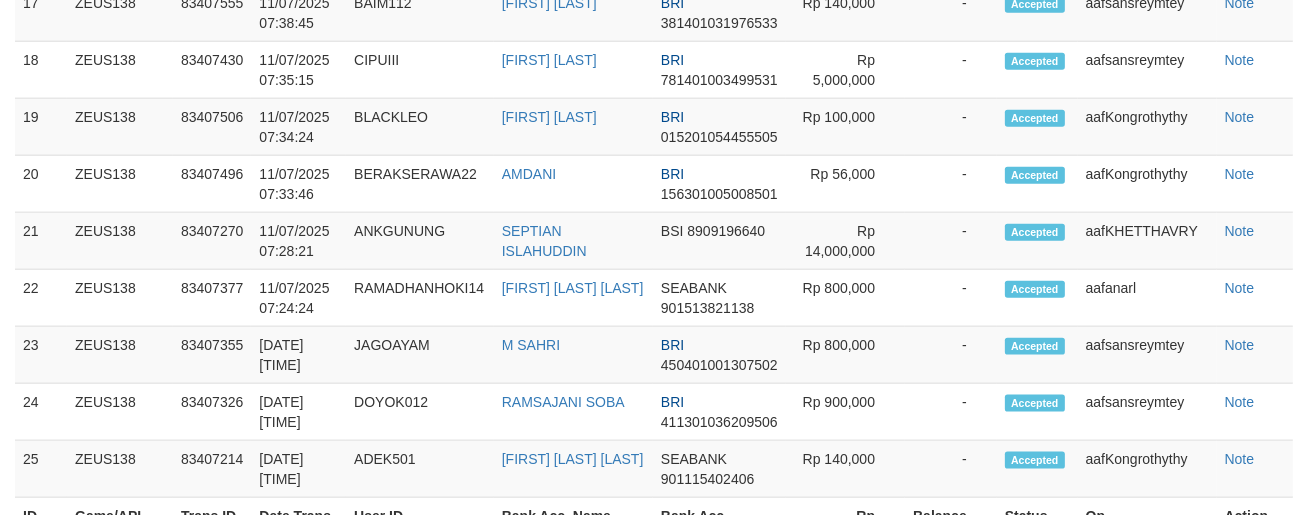 scroll, scrollTop: 2291, scrollLeft: 0, axis: vertical 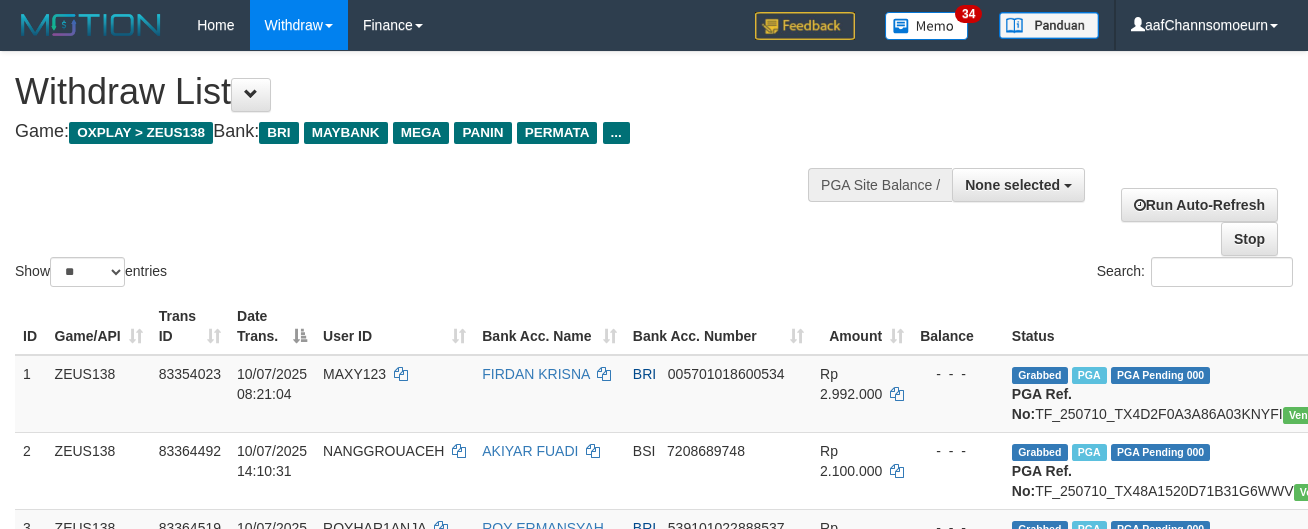 select 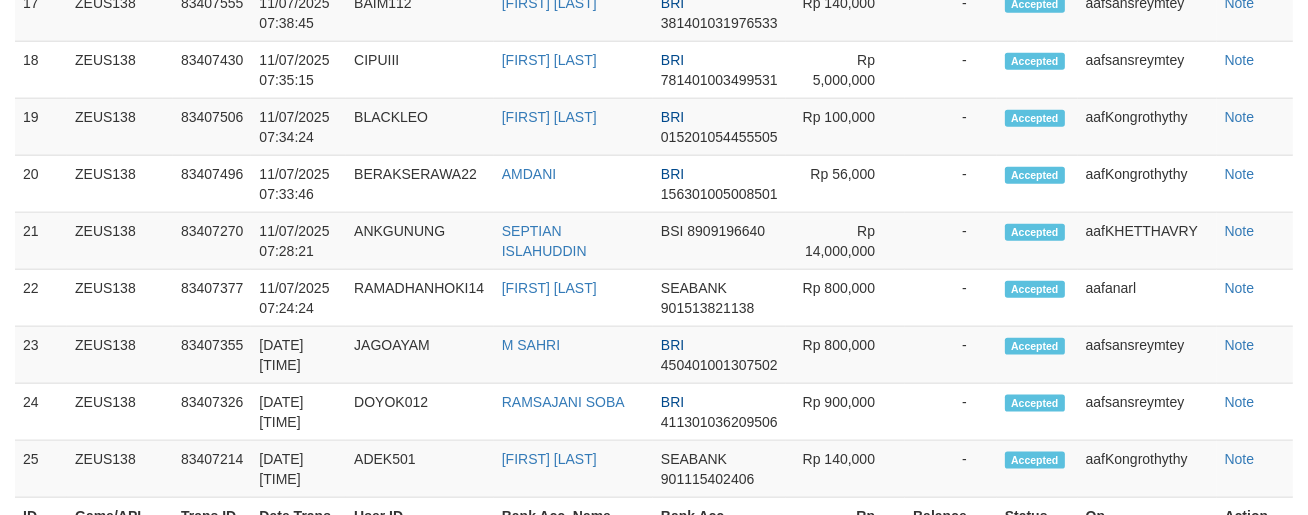 scroll, scrollTop: 2291, scrollLeft: 0, axis: vertical 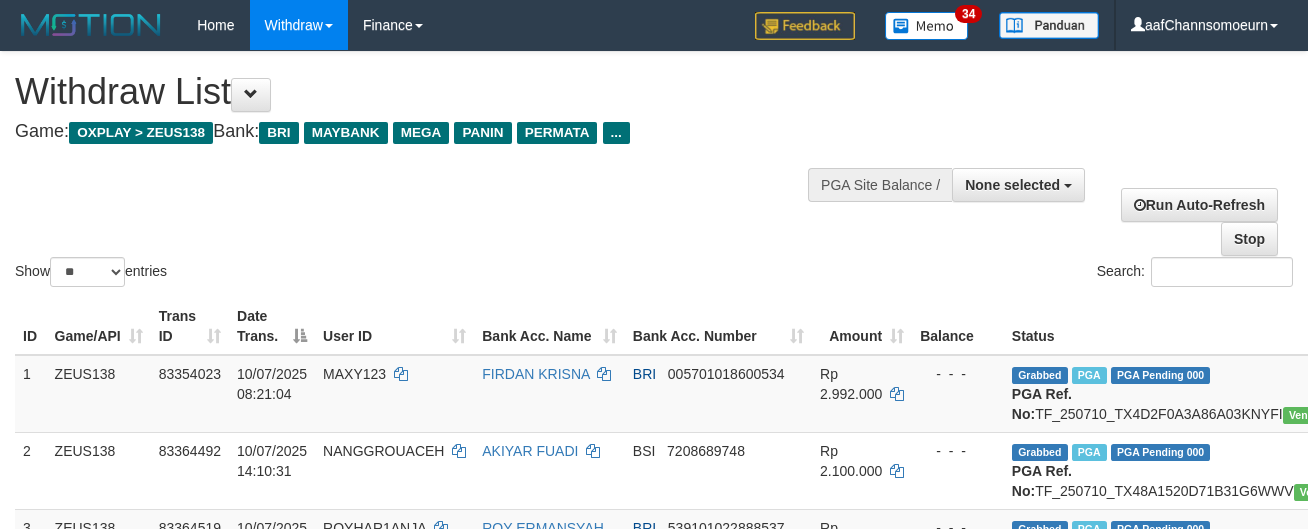select 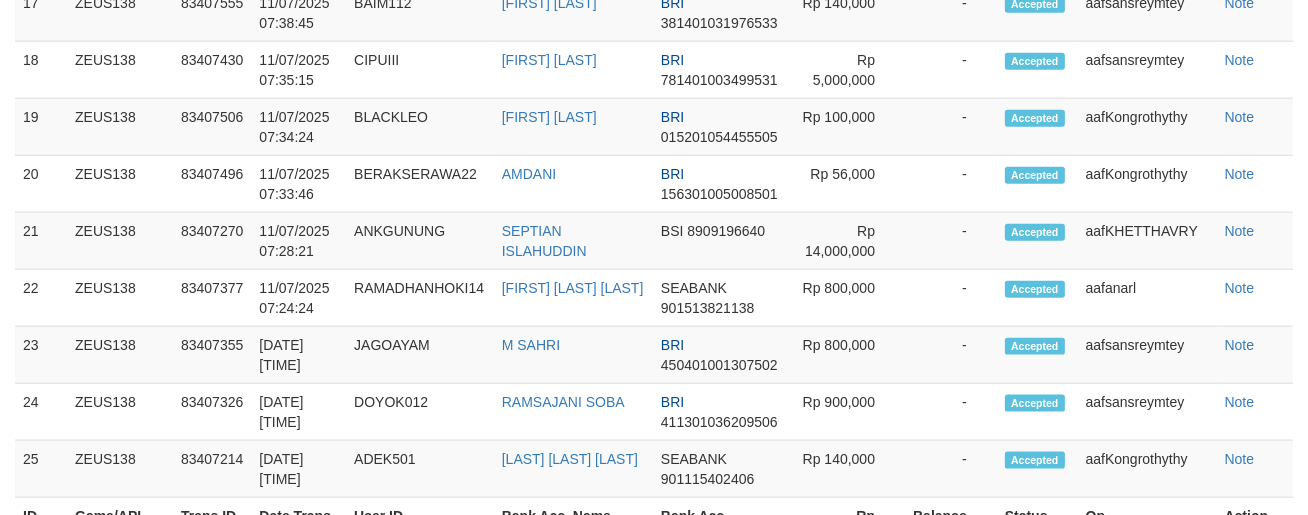 scroll, scrollTop: 2291, scrollLeft: 0, axis: vertical 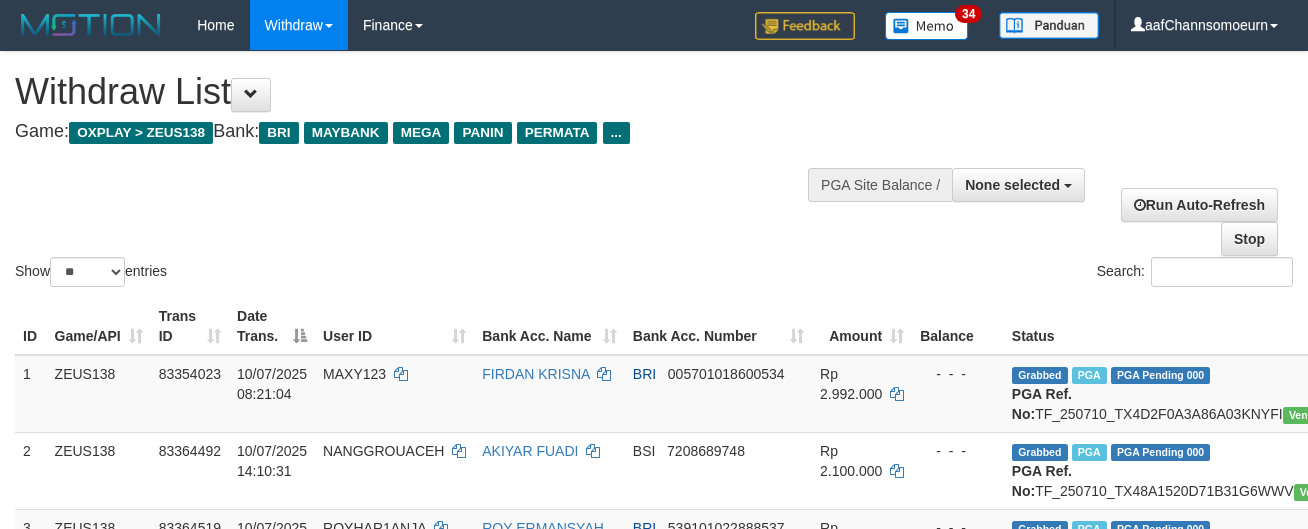 select 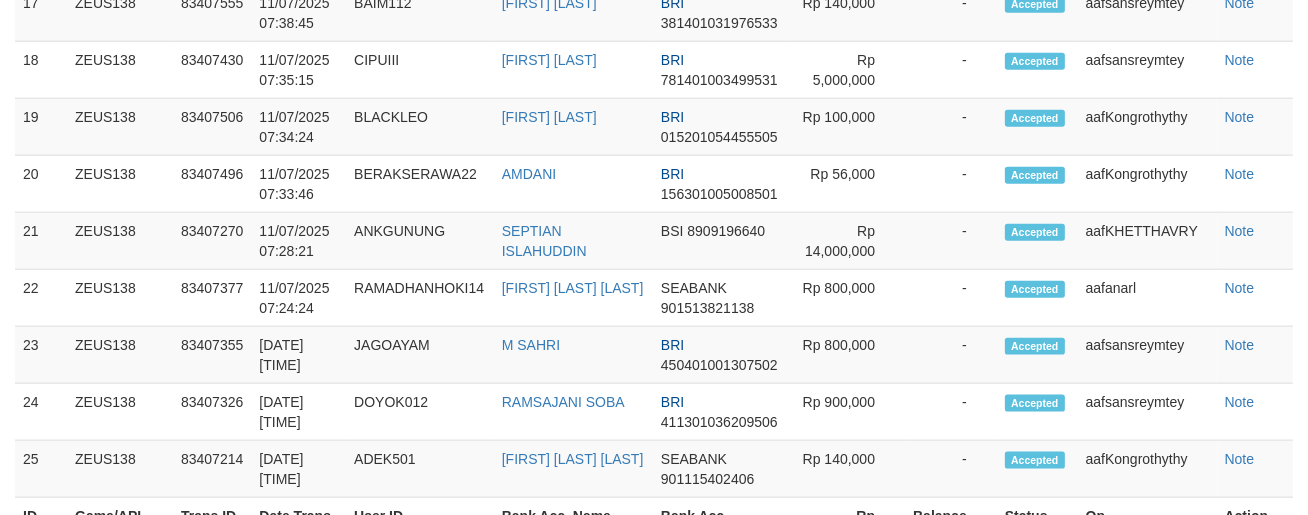 scroll, scrollTop: 2291, scrollLeft: 0, axis: vertical 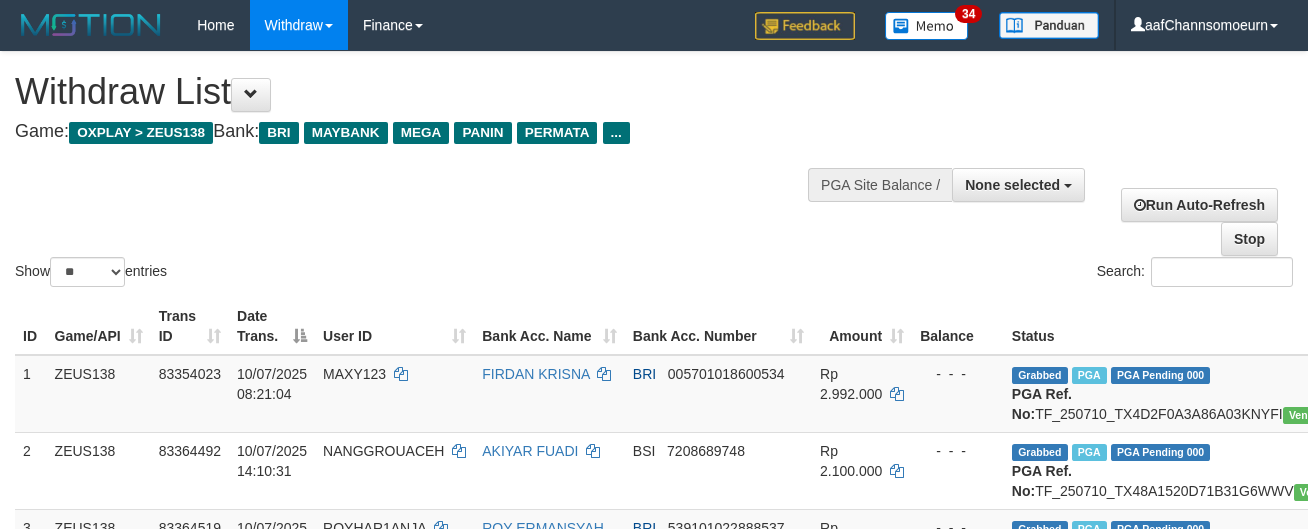 select 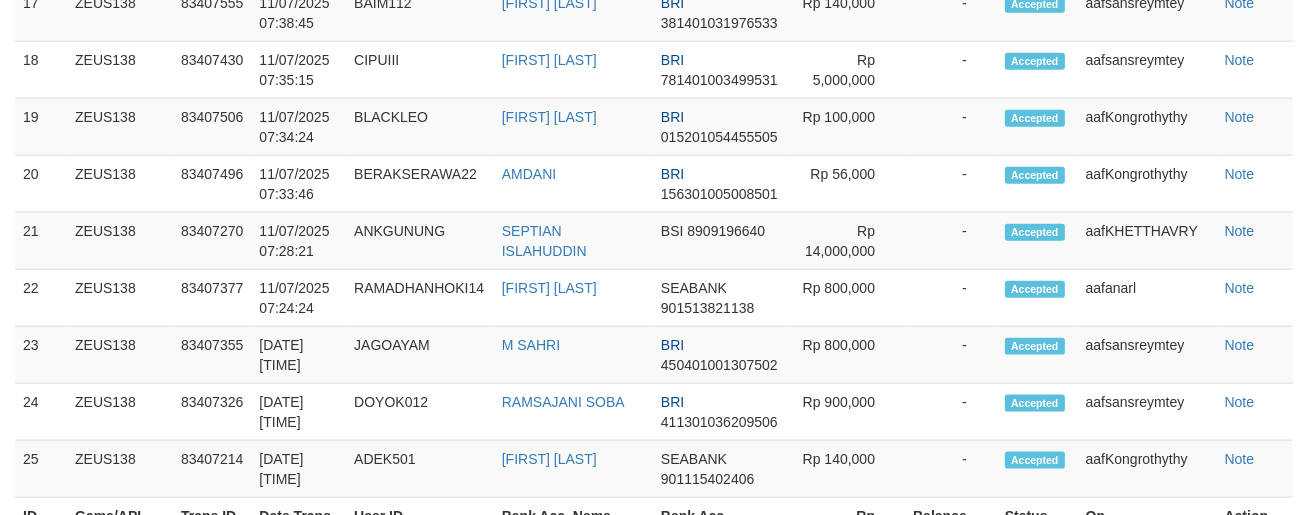 scroll, scrollTop: 2291, scrollLeft: 0, axis: vertical 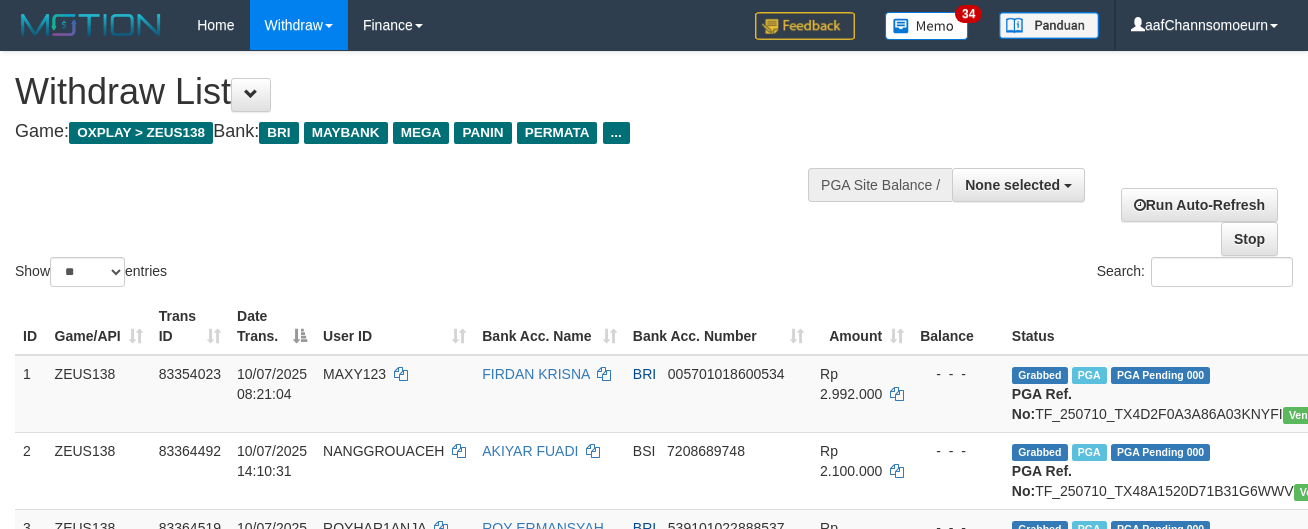 select 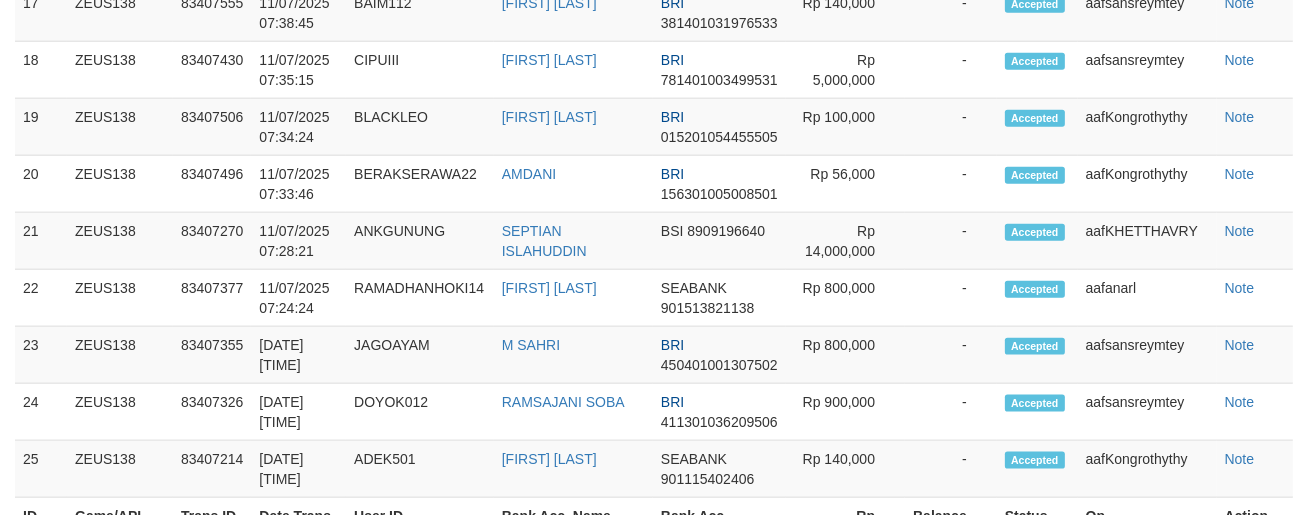 scroll, scrollTop: 2291, scrollLeft: 0, axis: vertical 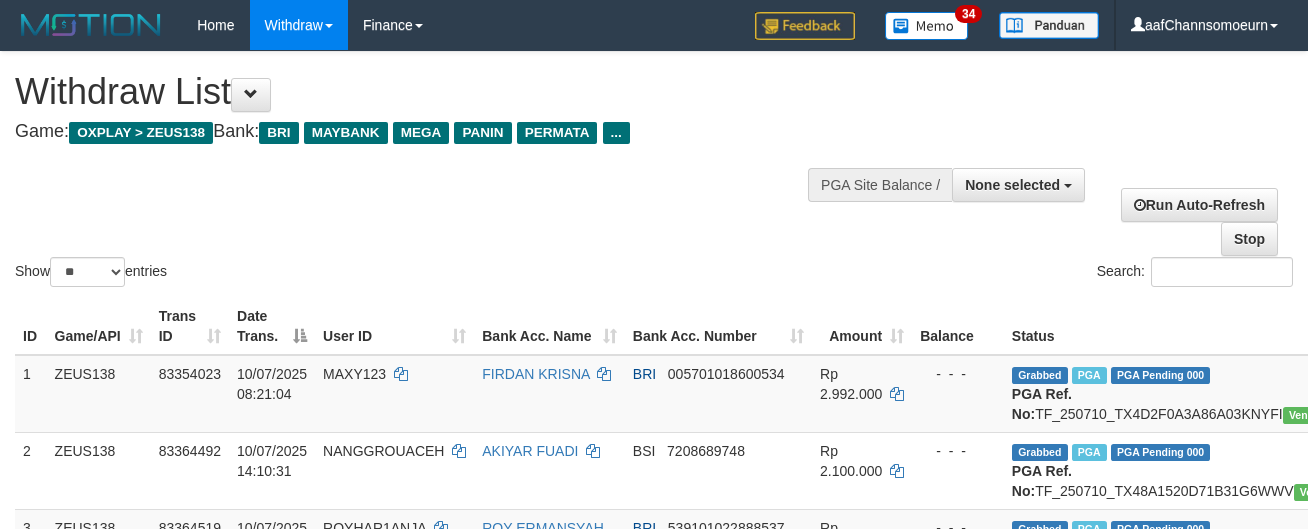 select 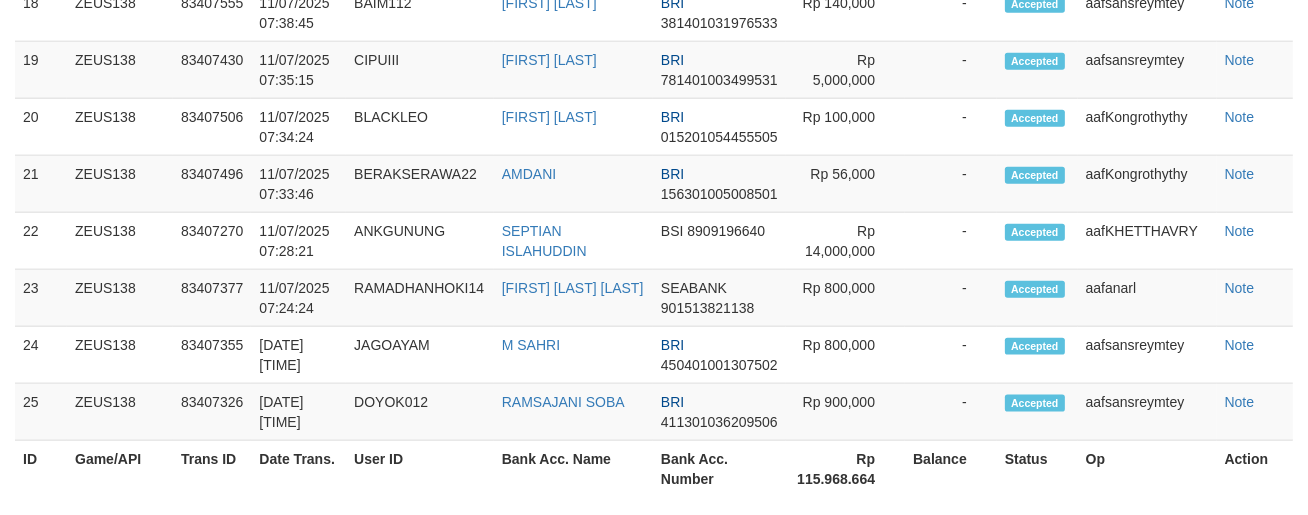 scroll, scrollTop: 2291, scrollLeft: 0, axis: vertical 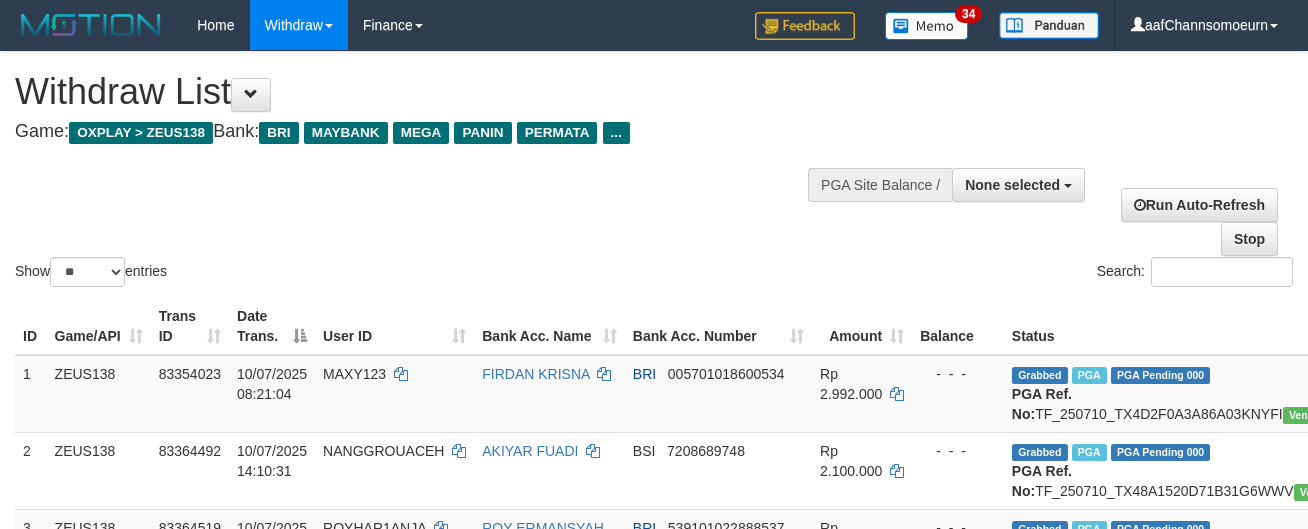 select 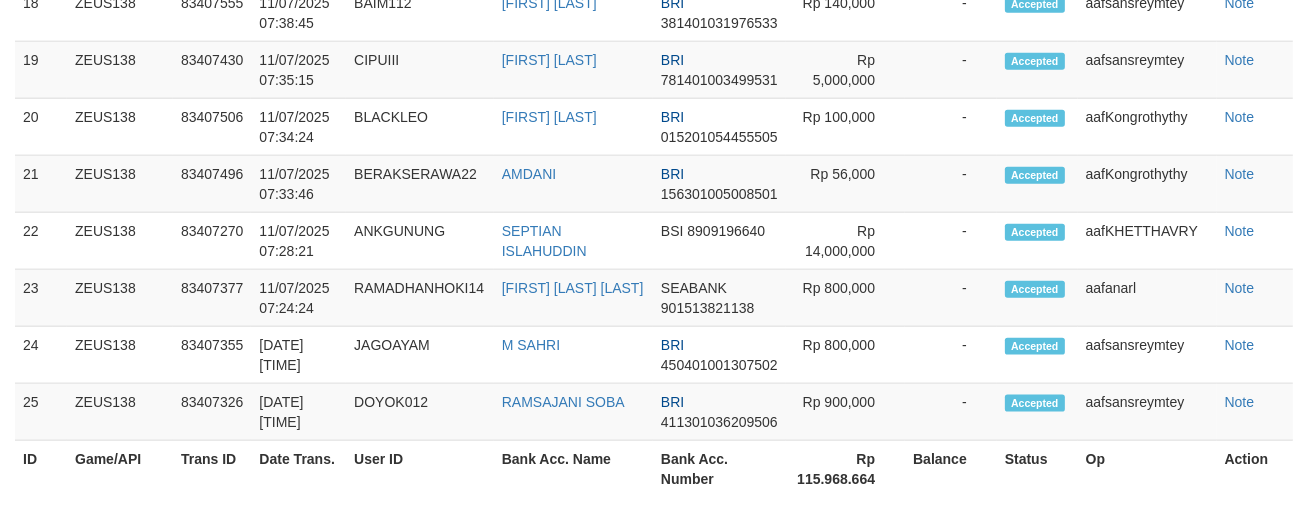 scroll, scrollTop: 2291, scrollLeft: 0, axis: vertical 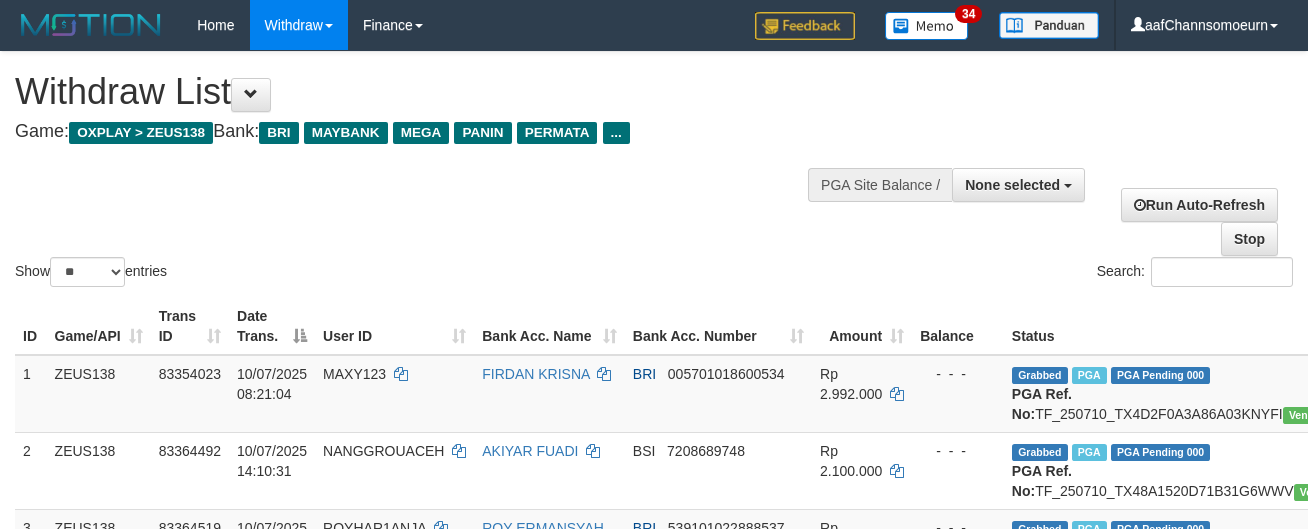 select 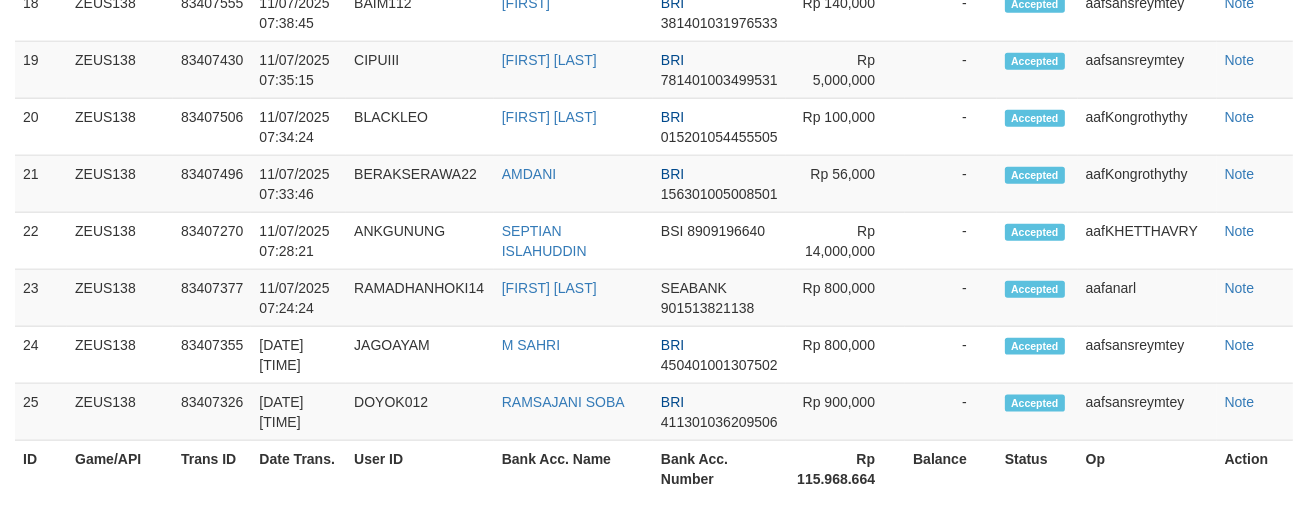 scroll, scrollTop: 2291, scrollLeft: 0, axis: vertical 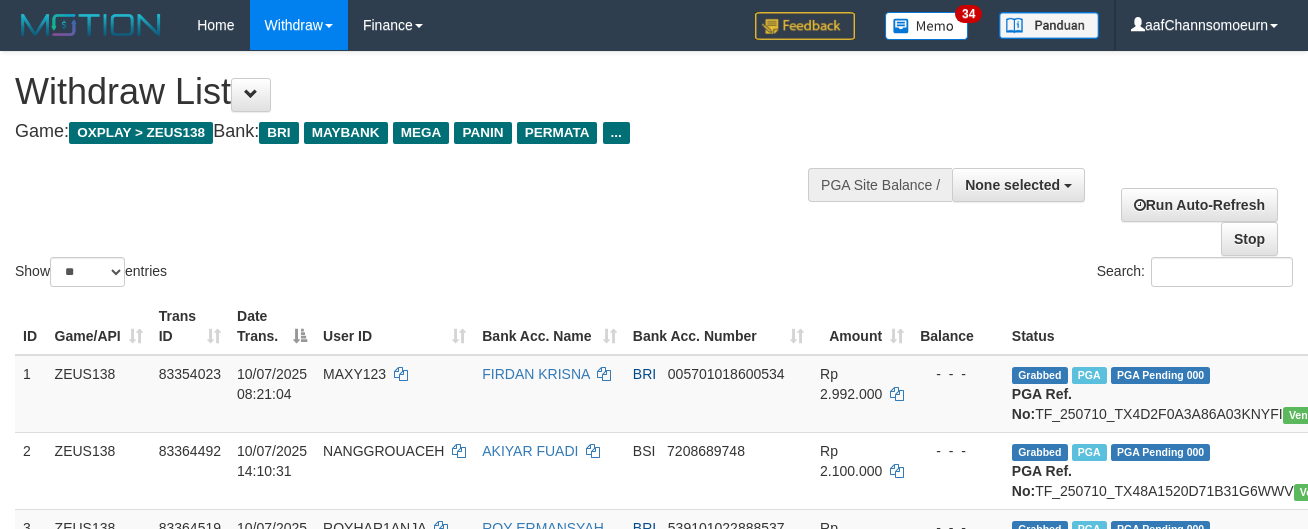 select 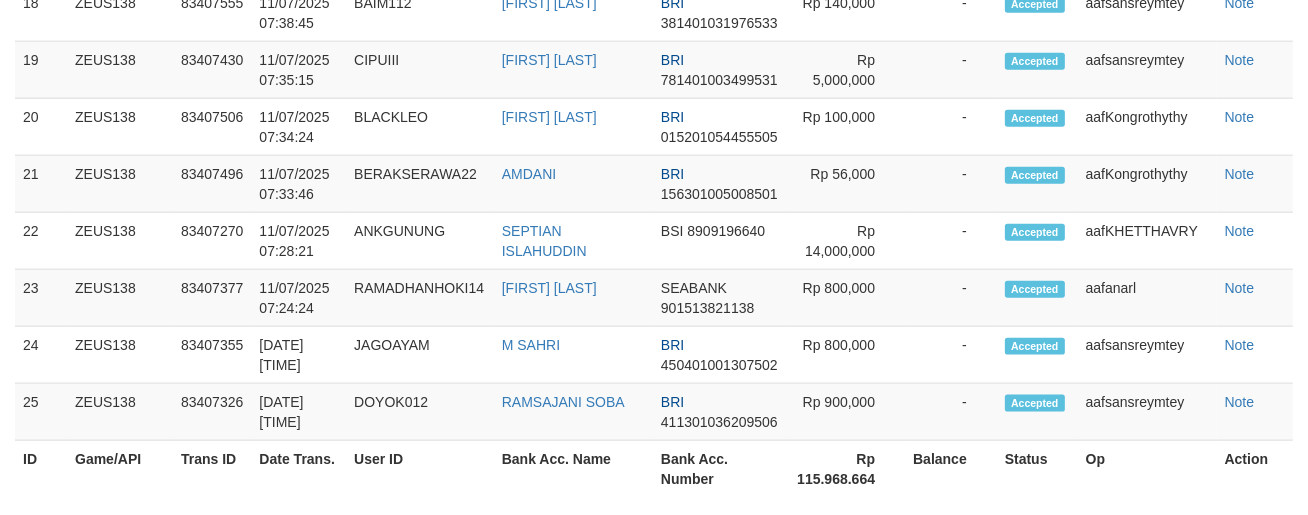 scroll, scrollTop: 2291, scrollLeft: 0, axis: vertical 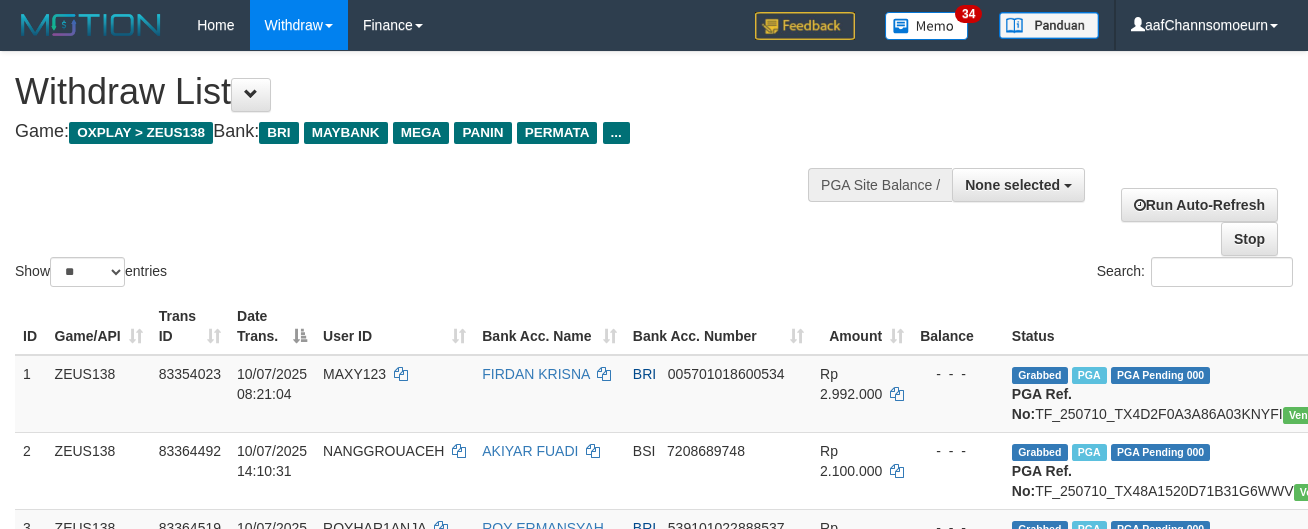 select 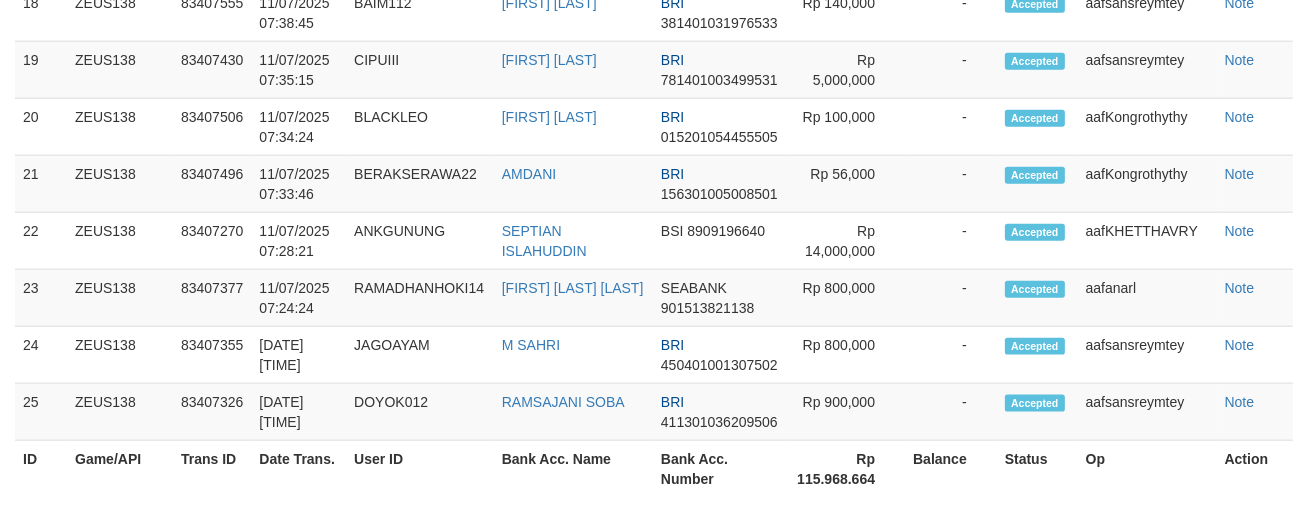 scroll, scrollTop: 2291, scrollLeft: 0, axis: vertical 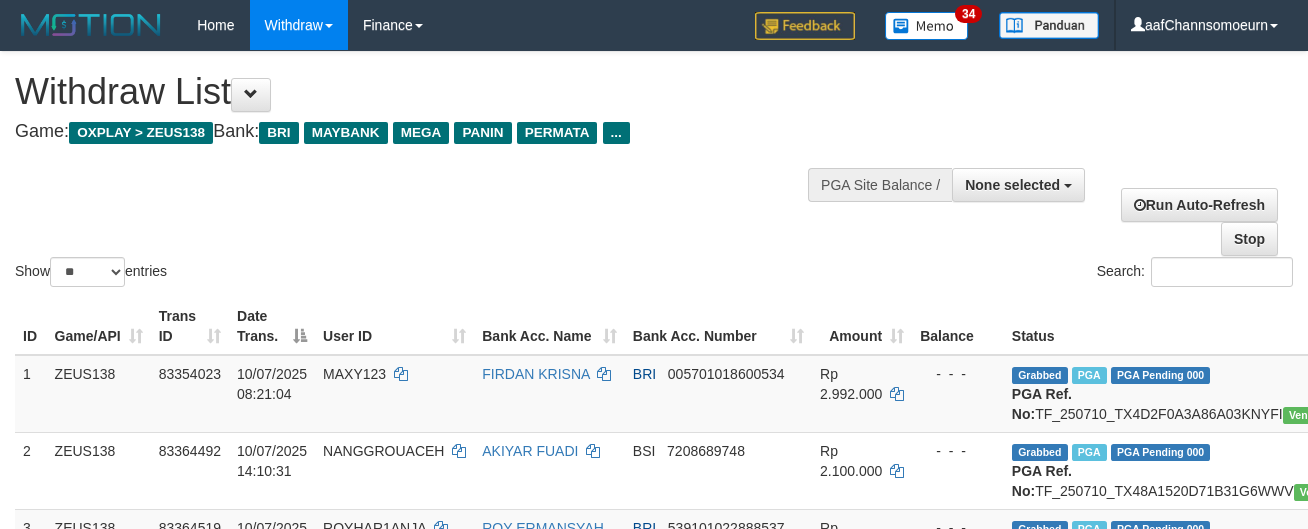 select 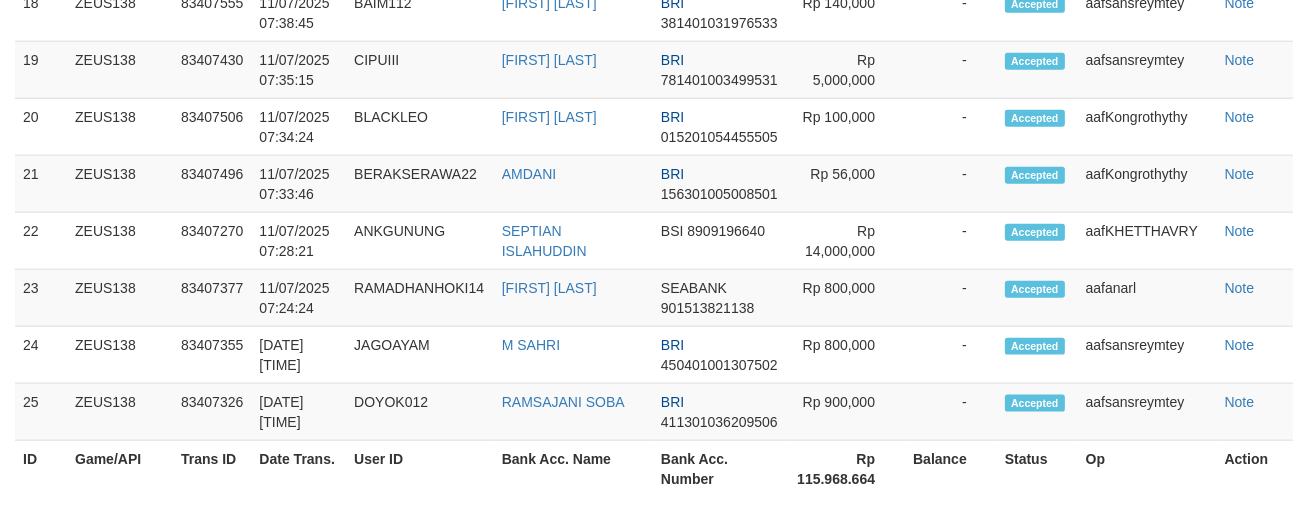 scroll, scrollTop: 2291, scrollLeft: 0, axis: vertical 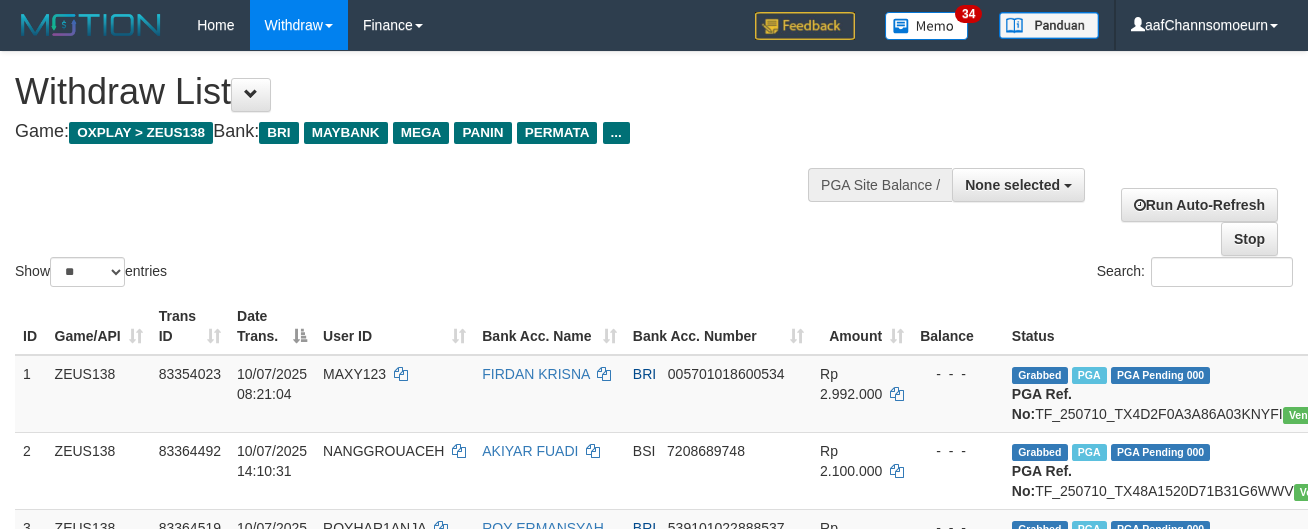 select 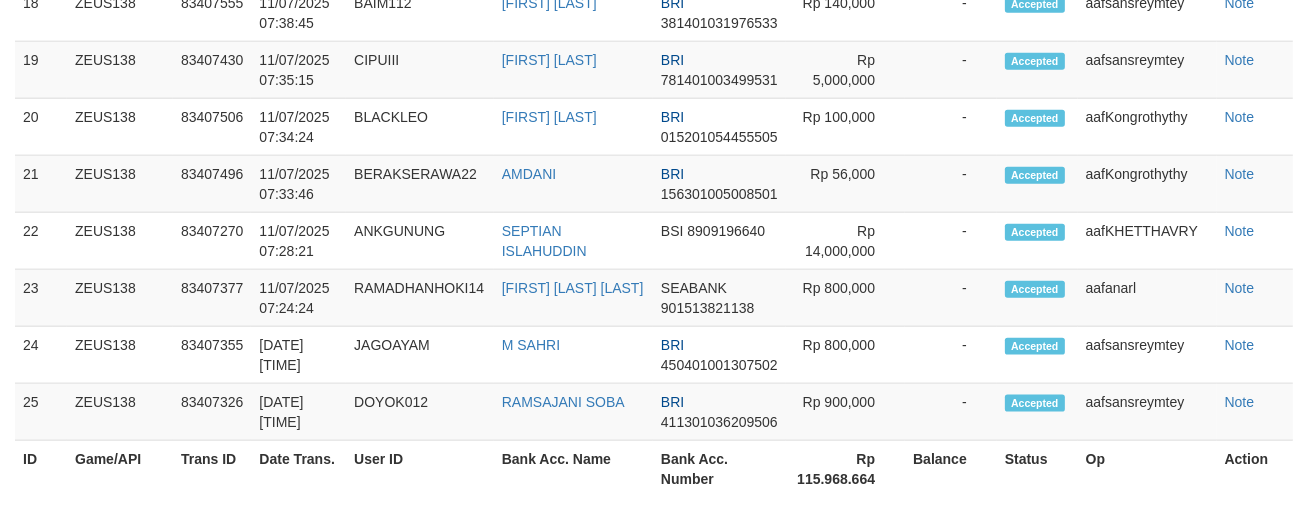 scroll, scrollTop: 2291, scrollLeft: 0, axis: vertical 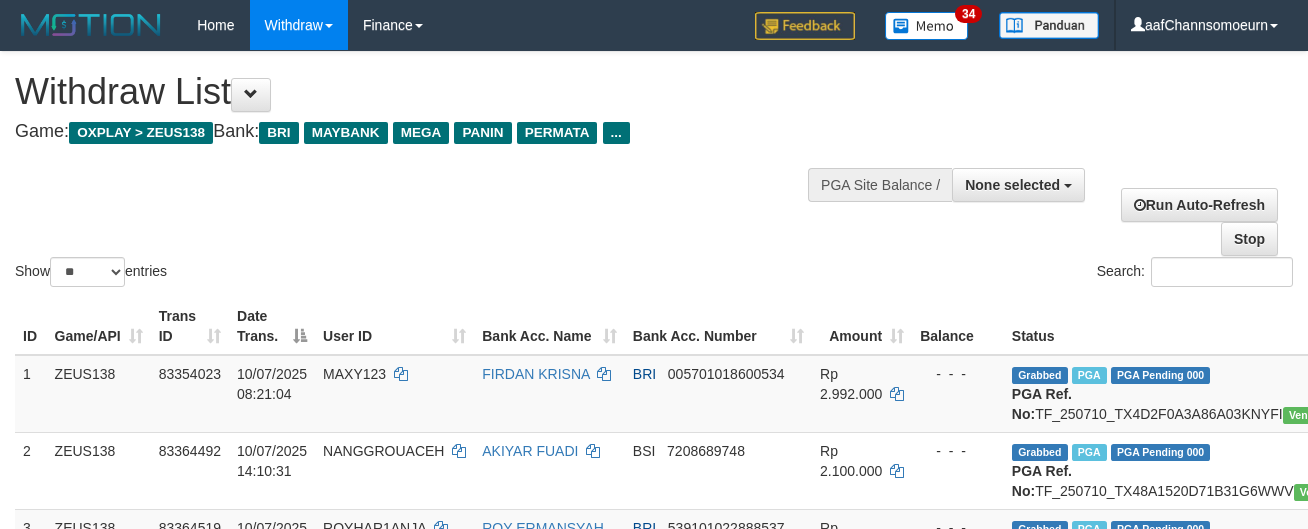 select 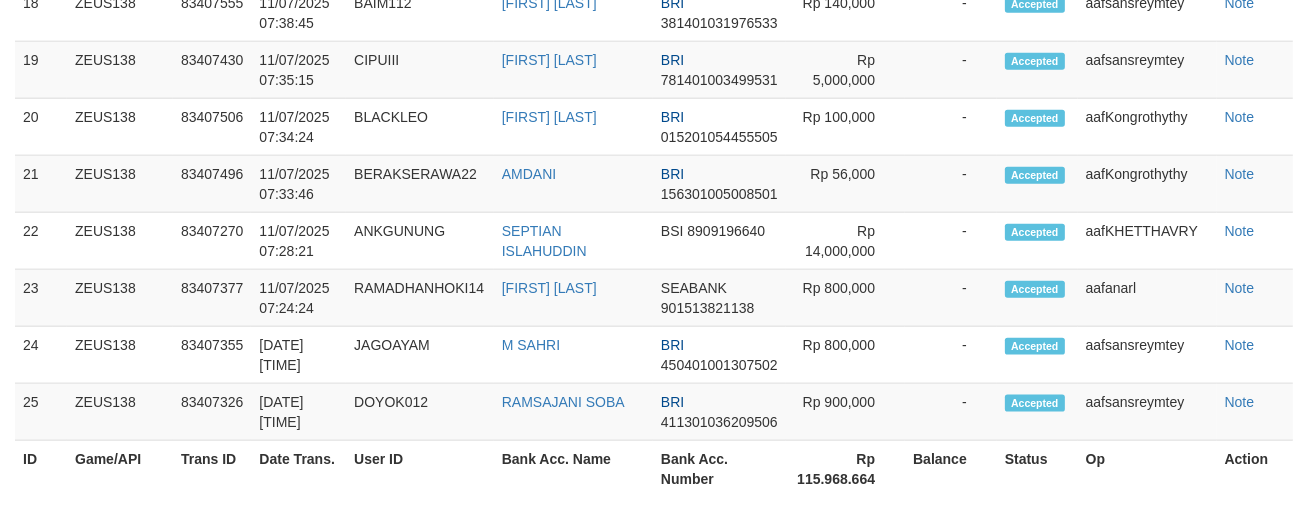 scroll, scrollTop: 2291, scrollLeft: 0, axis: vertical 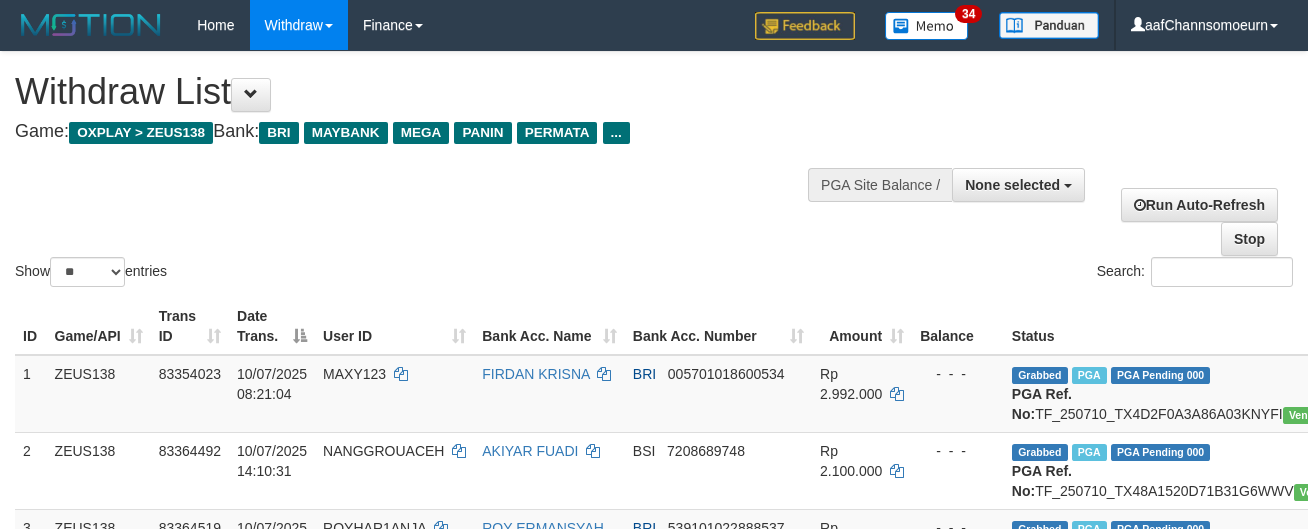 select 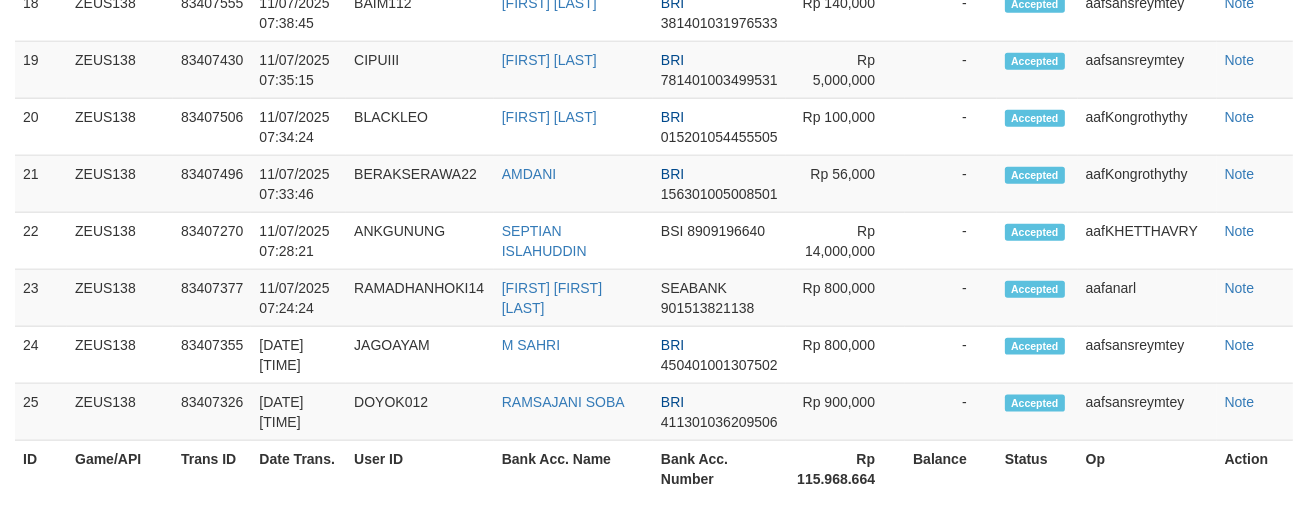 scroll, scrollTop: 2291, scrollLeft: 0, axis: vertical 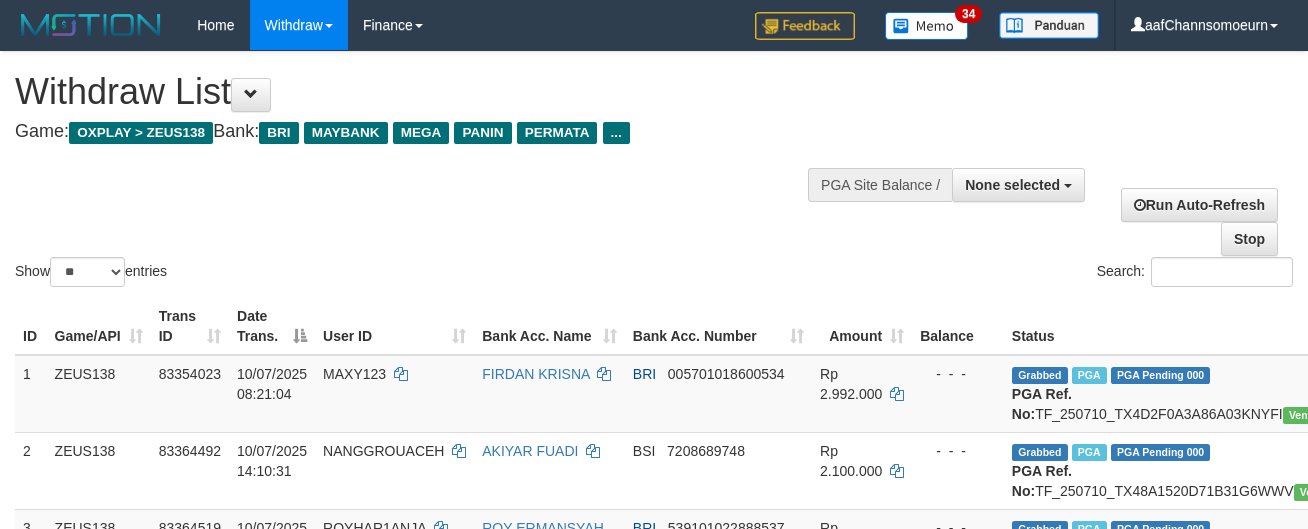 select 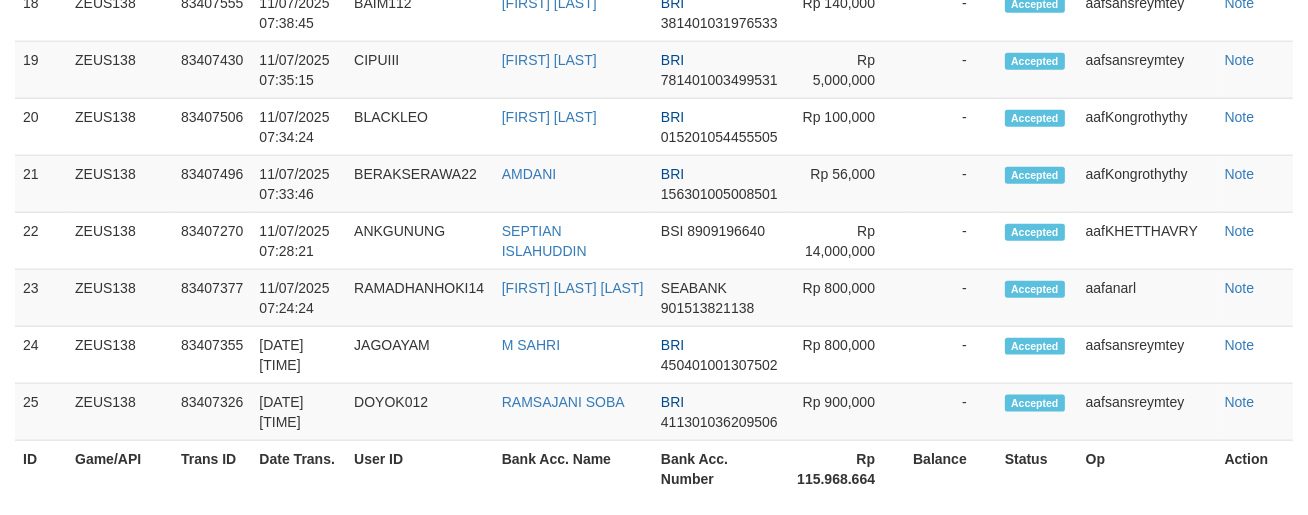scroll, scrollTop: 2291, scrollLeft: 0, axis: vertical 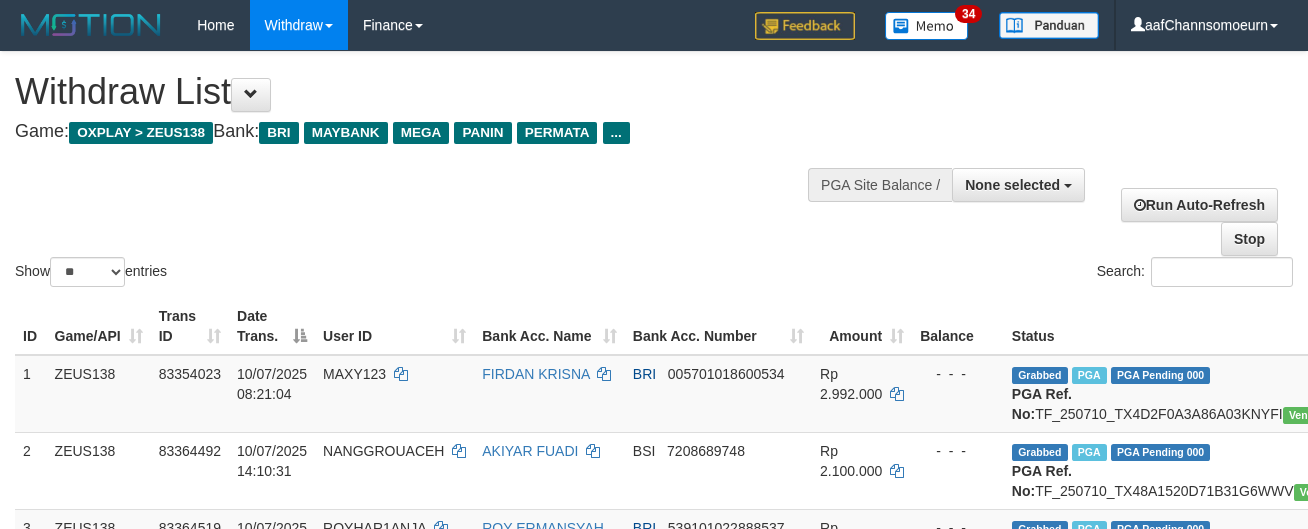 select 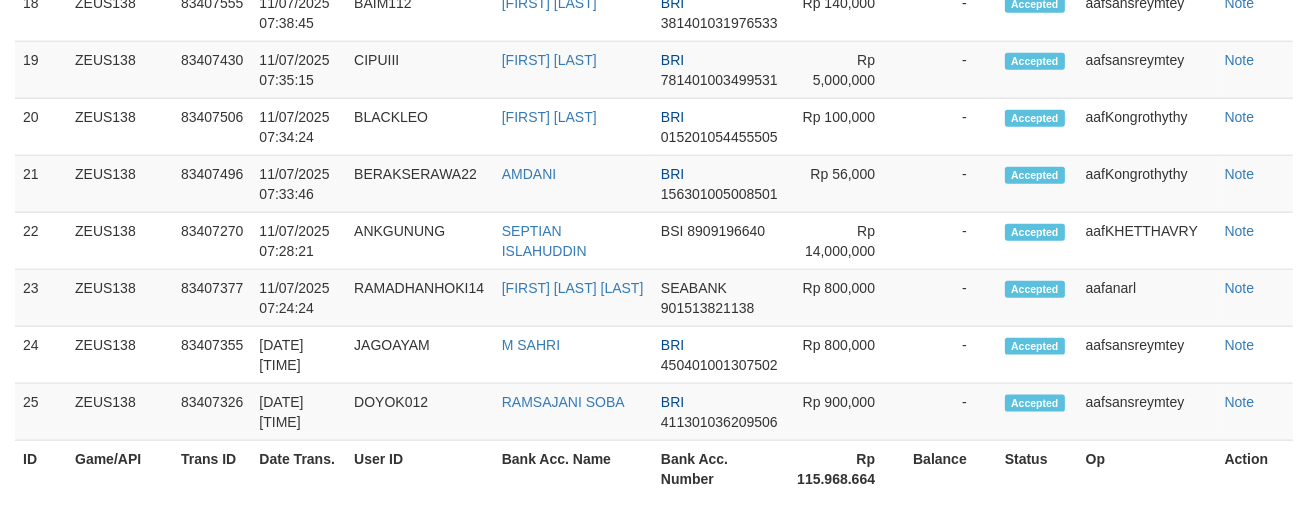scroll, scrollTop: 2291, scrollLeft: 0, axis: vertical 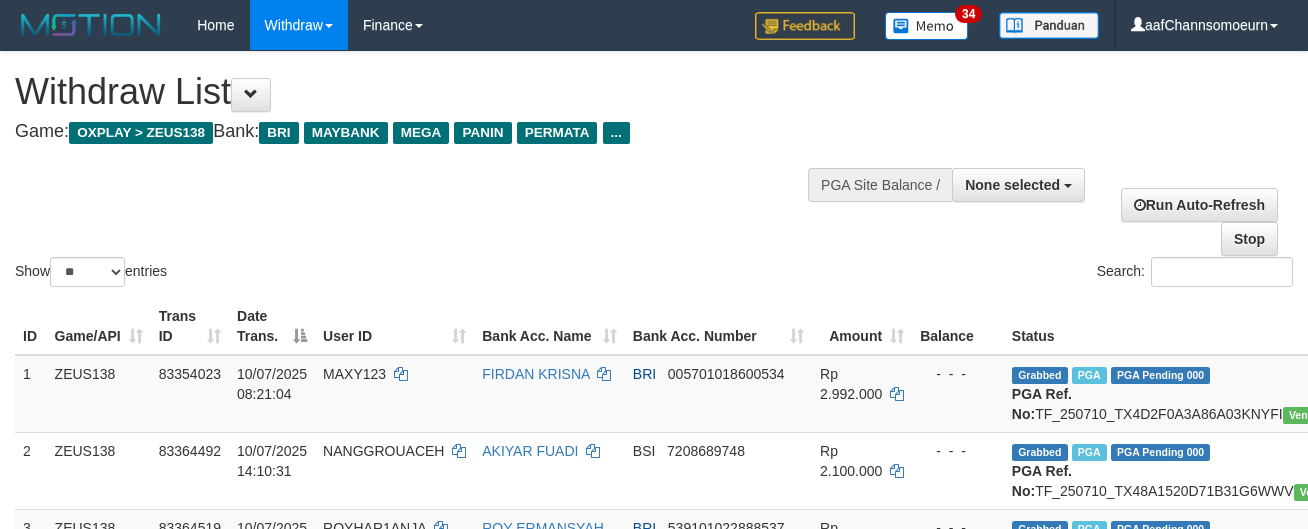 select 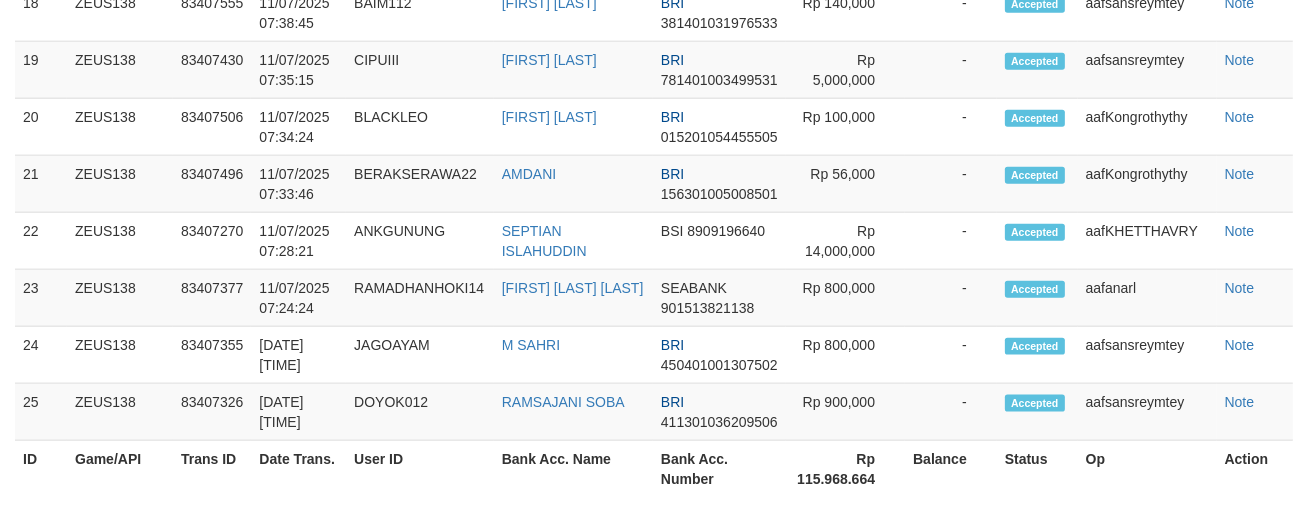 scroll, scrollTop: 2291, scrollLeft: 0, axis: vertical 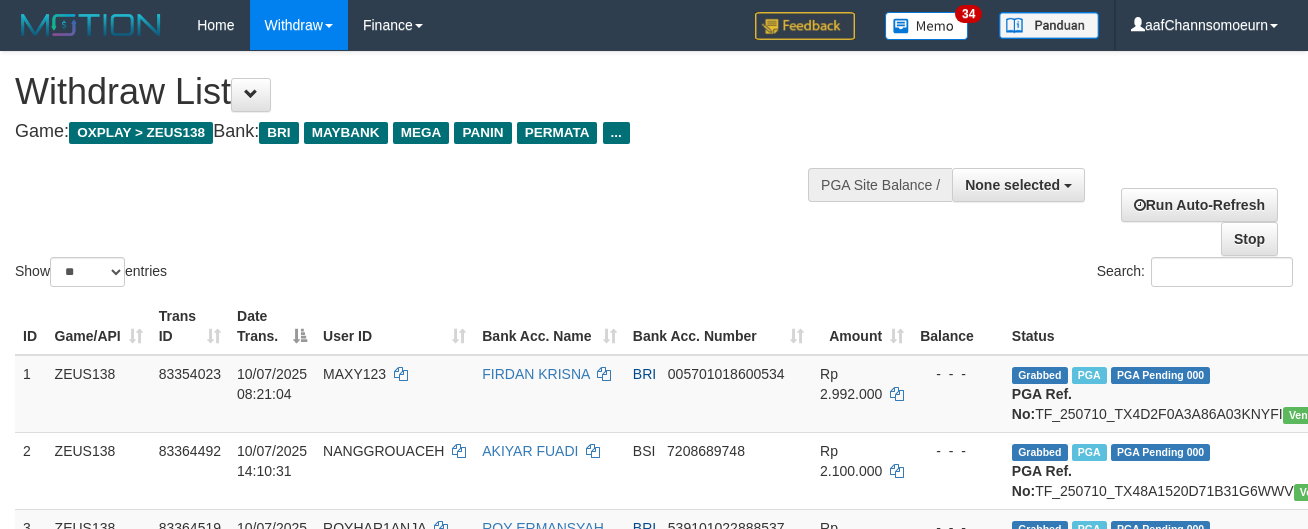 select 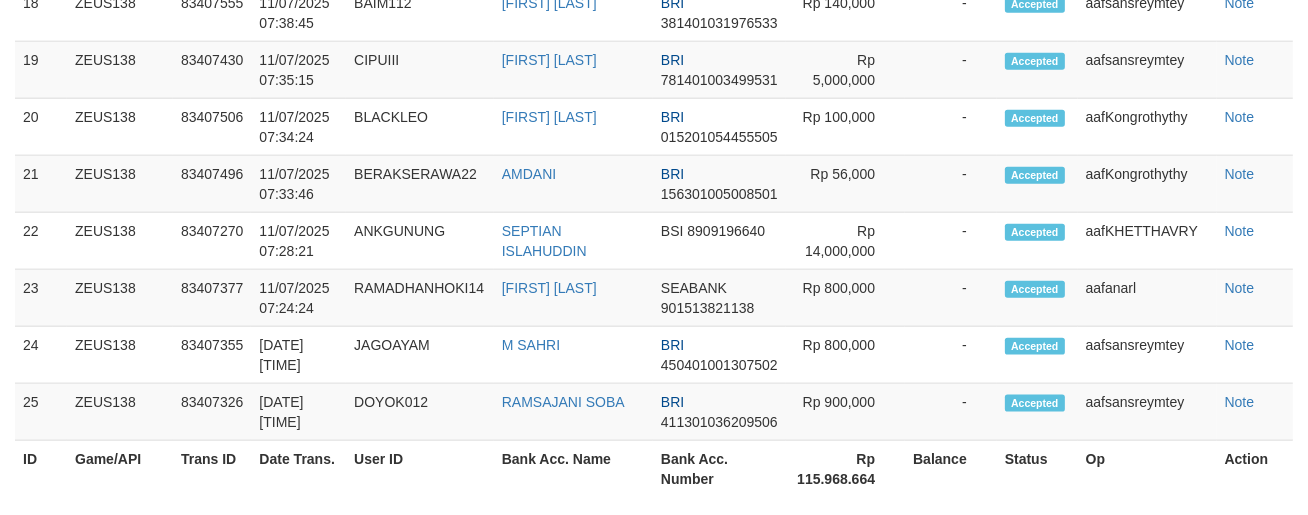 scroll, scrollTop: 2291, scrollLeft: 0, axis: vertical 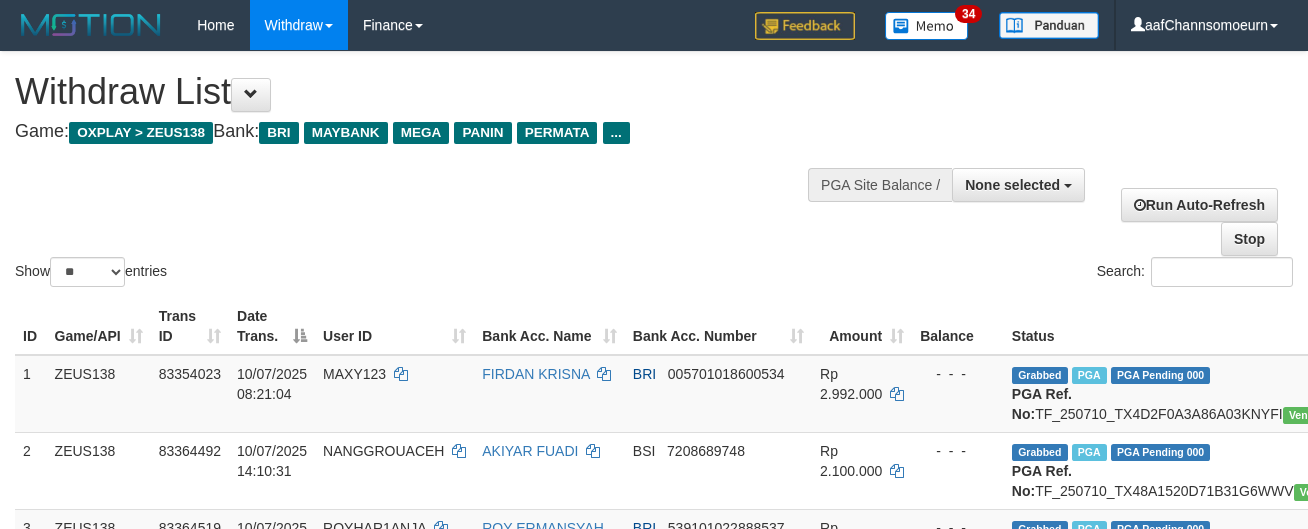 select 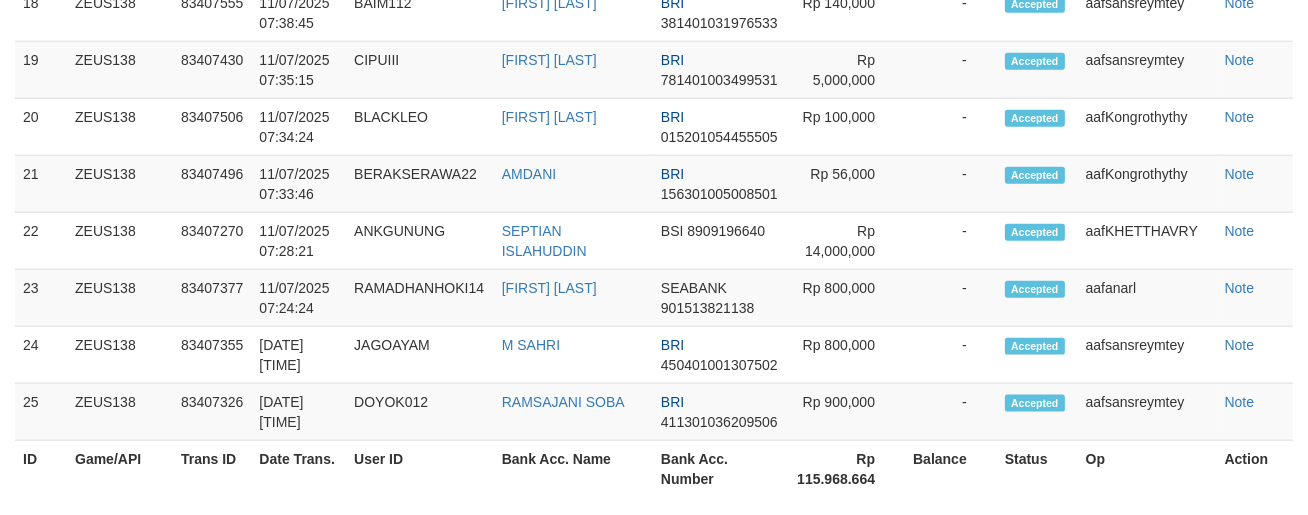 scroll, scrollTop: 2291, scrollLeft: 0, axis: vertical 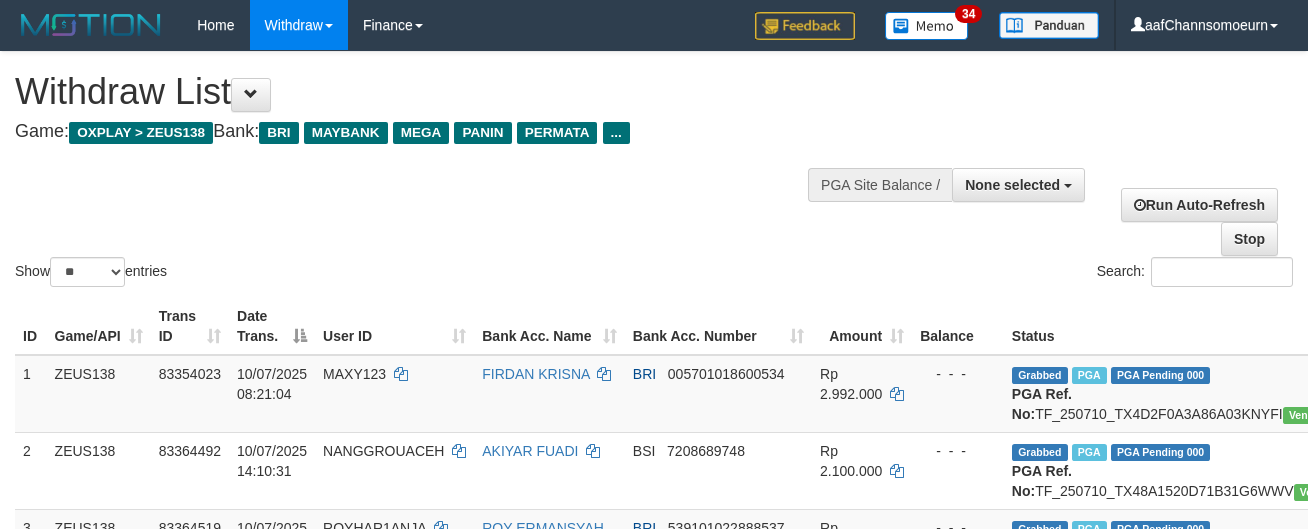 select 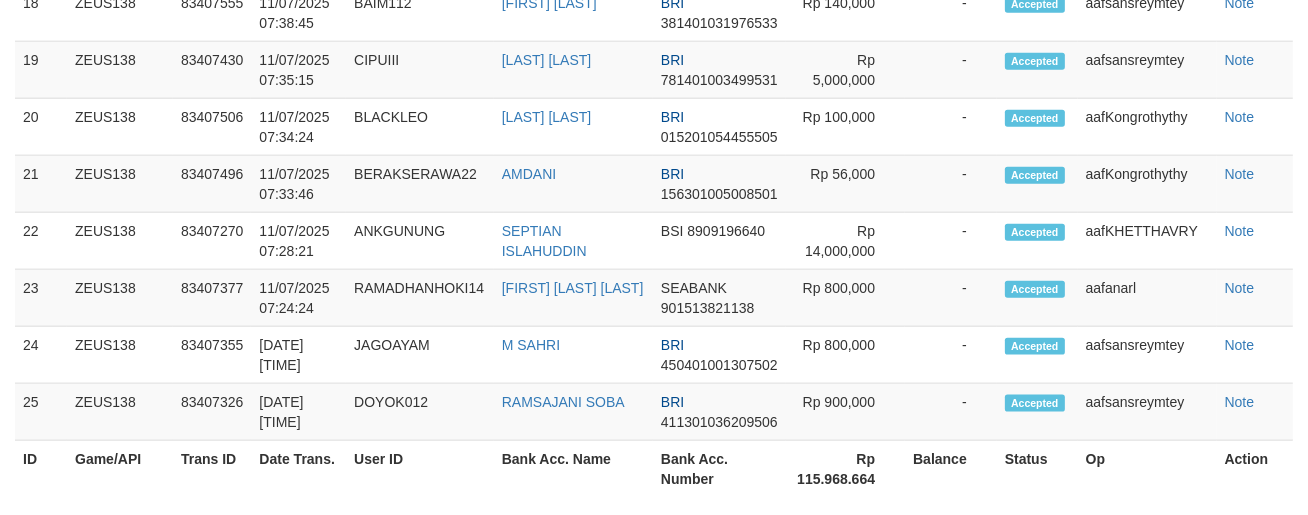 scroll, scrollTop: 2291, scrollLeft: 0, axis: vertical 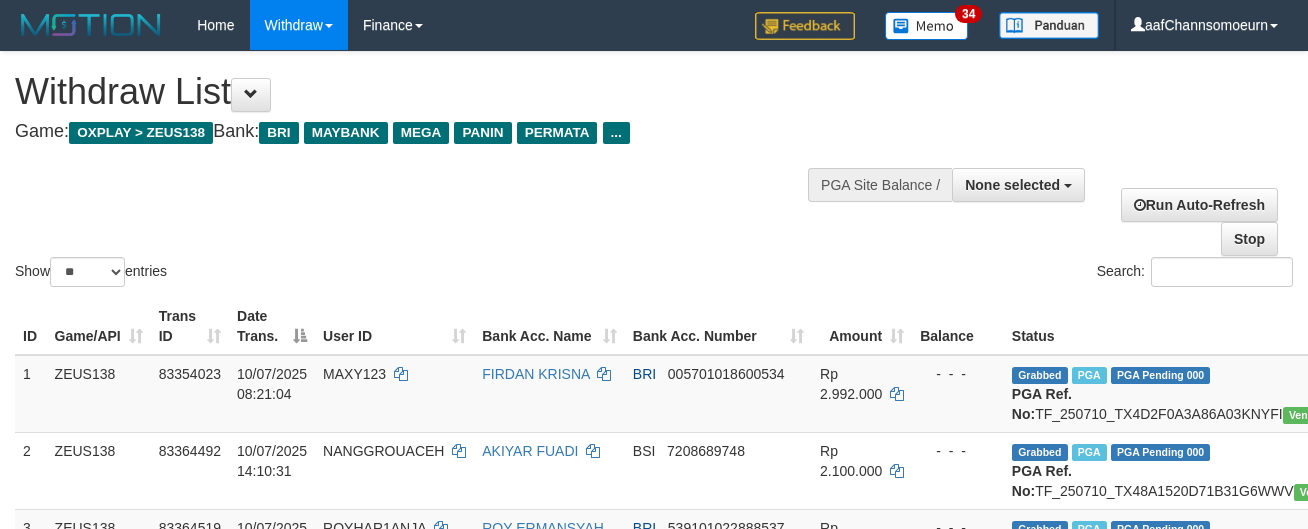 select 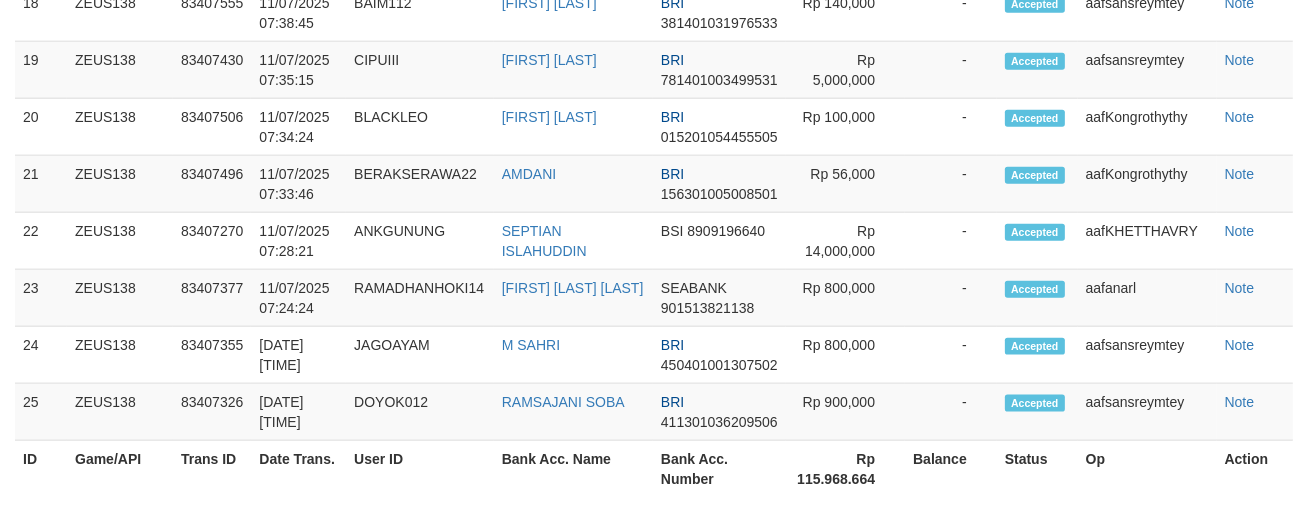 scroll, scrollTop: 2291, scrollLeft: 0, axis: vertical 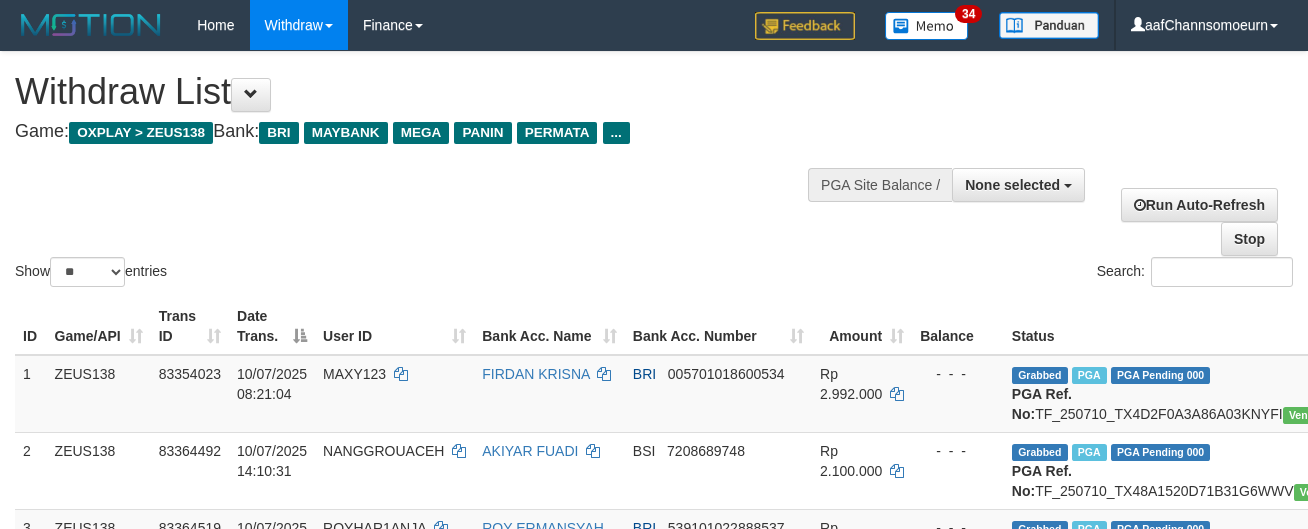 select 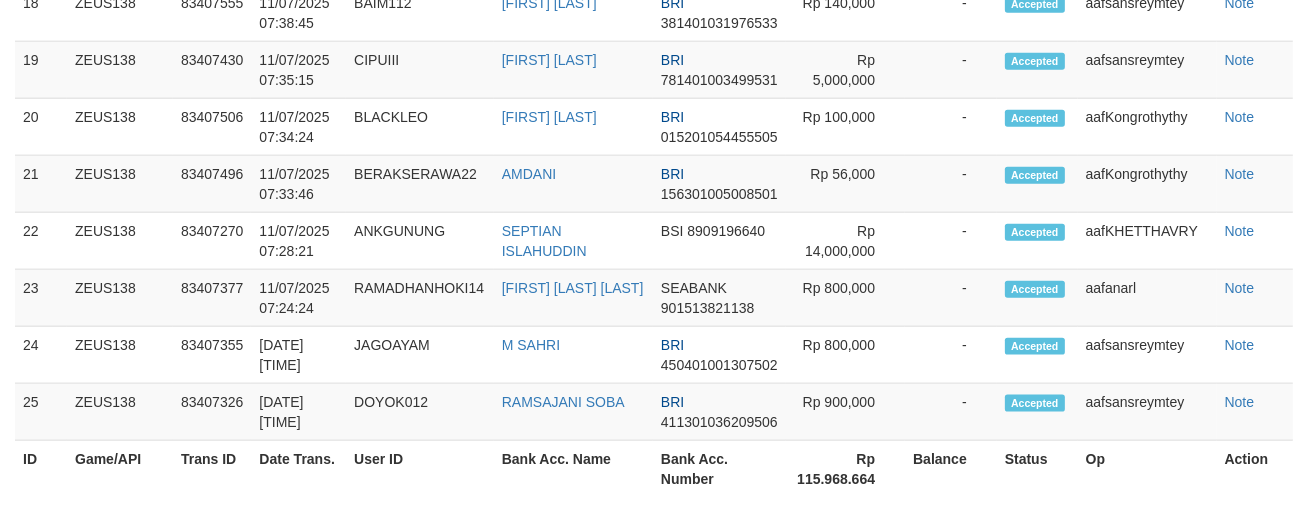 scroll, scrollTop: 2291, scrollLeft: 0, axis: vertical 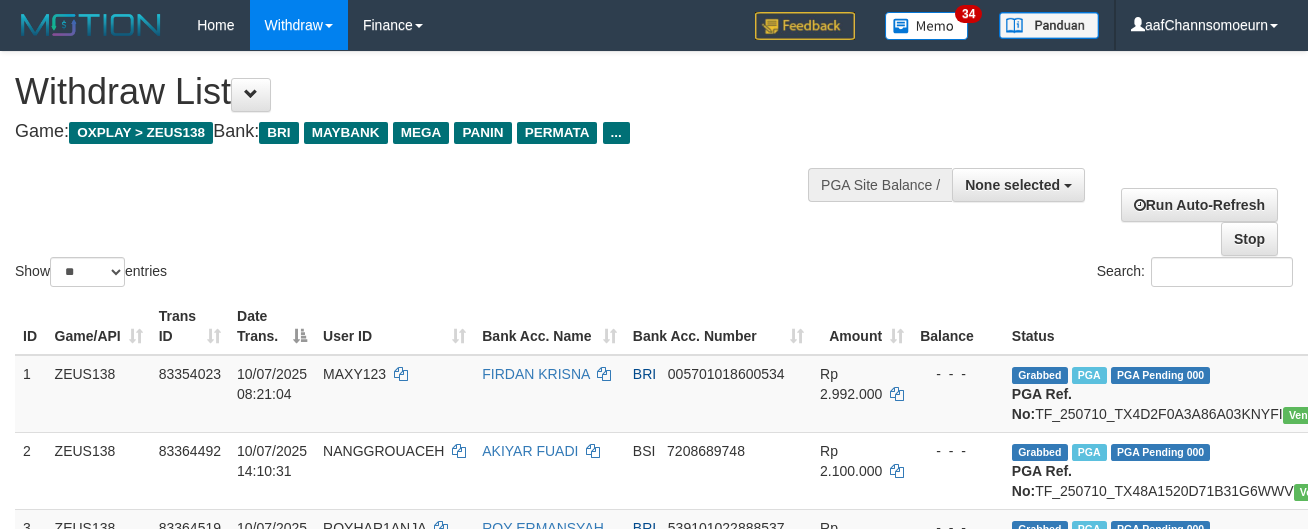 select 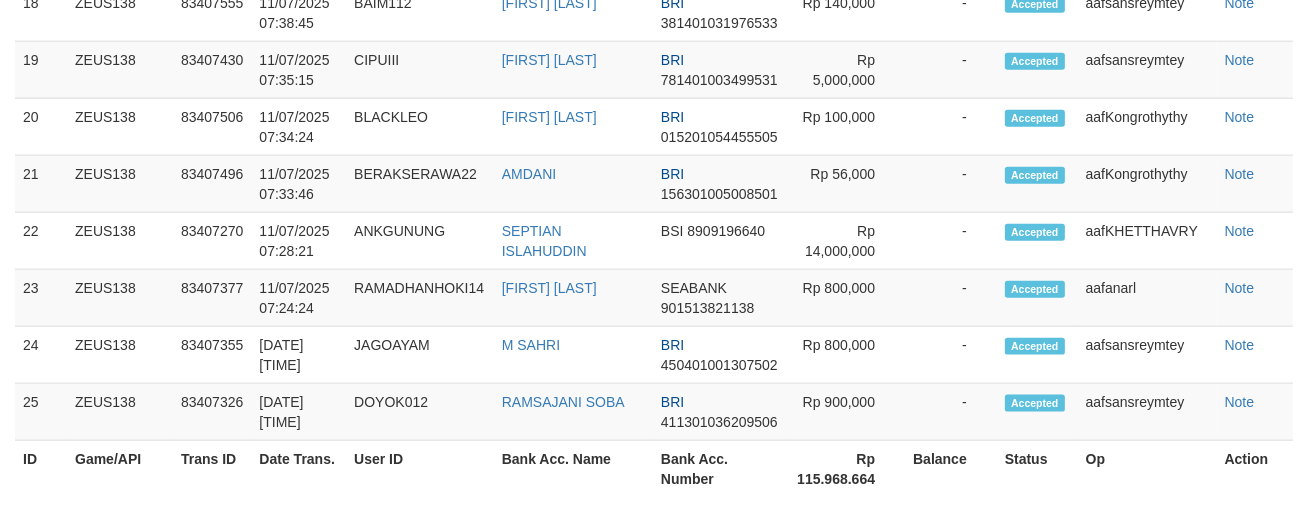 scroll, scrollTop: 2291, scrollLeft: 0, axis: vertical 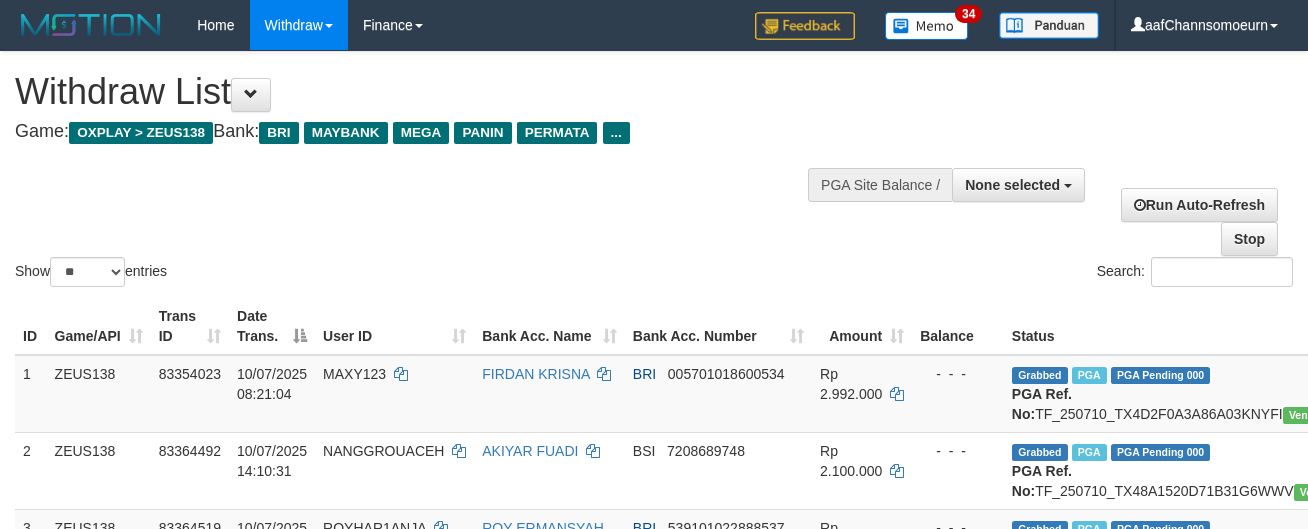 select 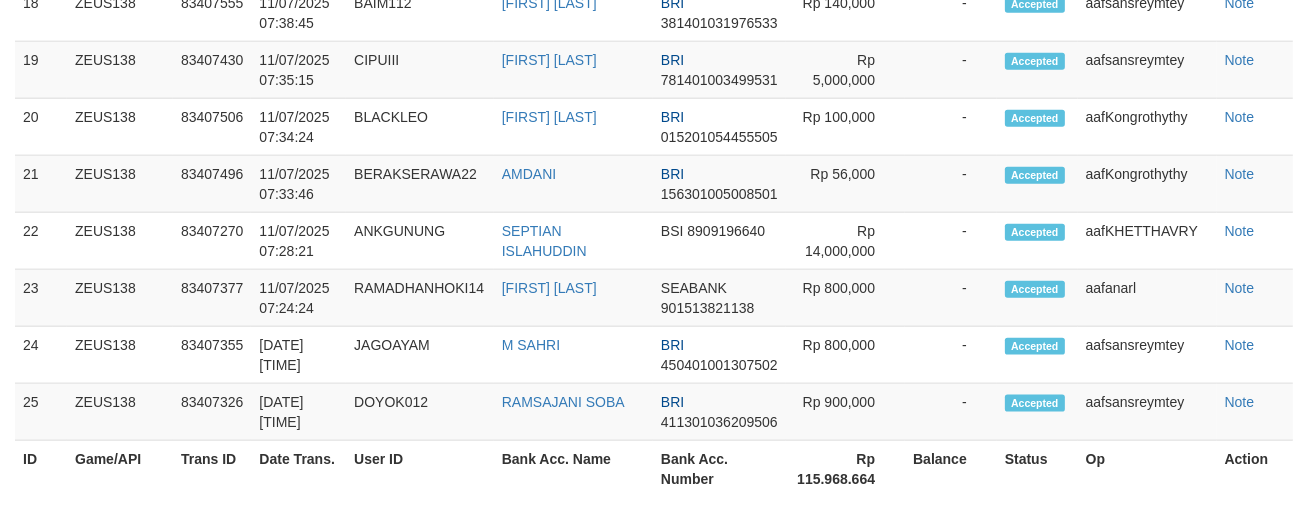 scroll, scrollTop: 2291, scrollLeft: 0, axis: vertical 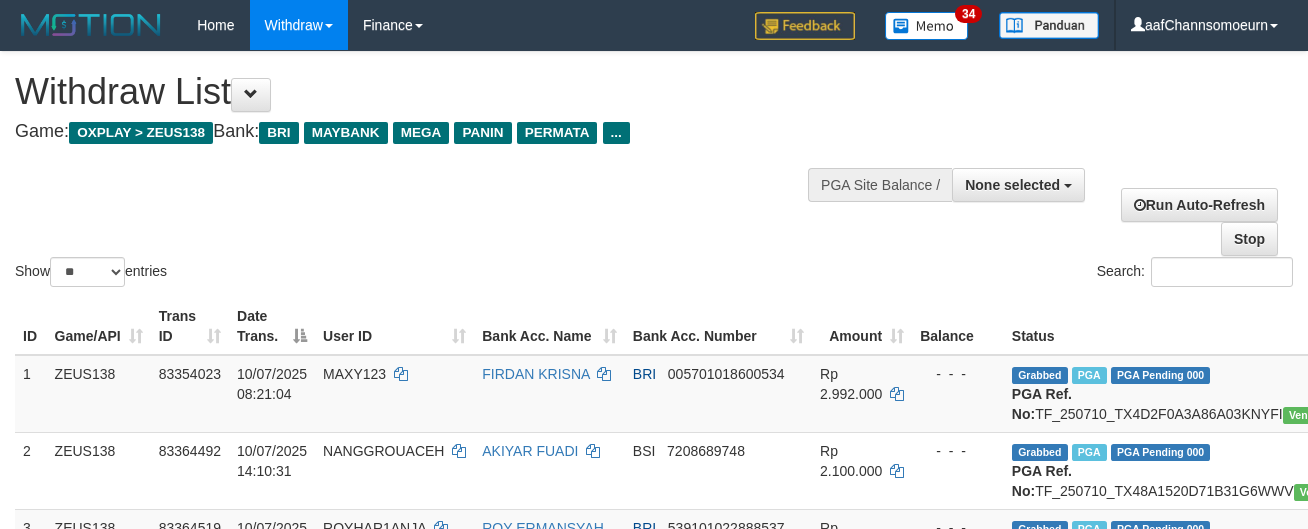 select 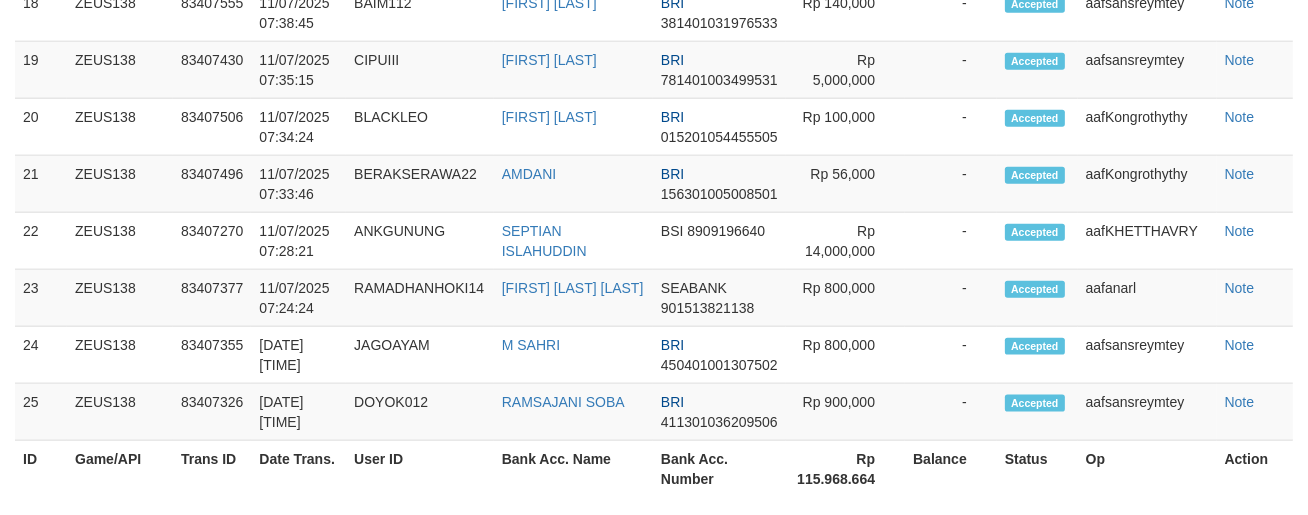 scroll, scrollTop: 2291, scrollLeft: 0, axis: vertical 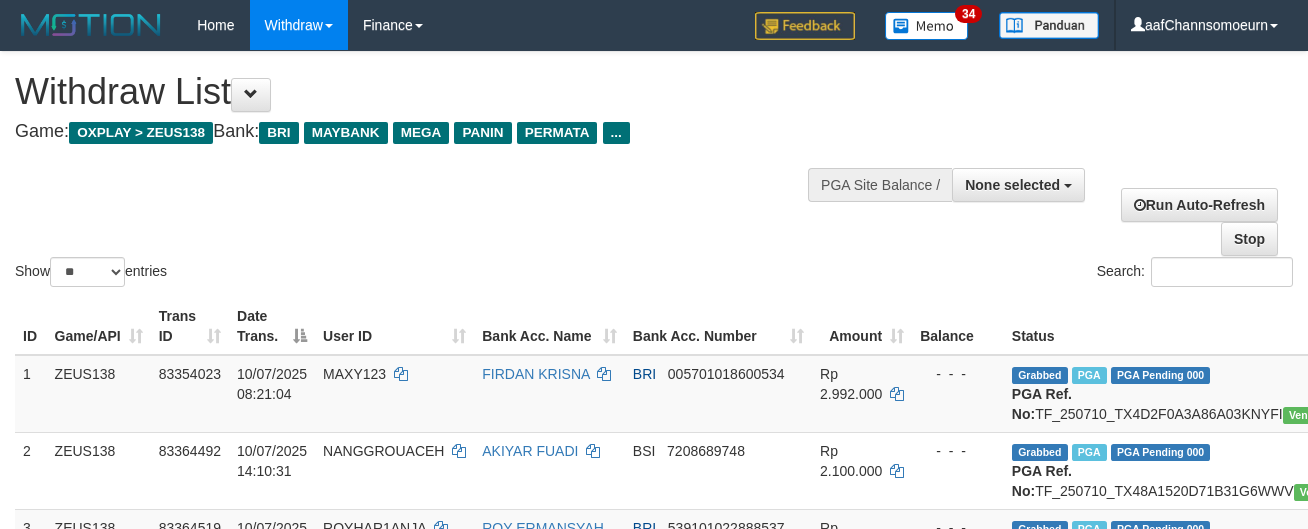 select 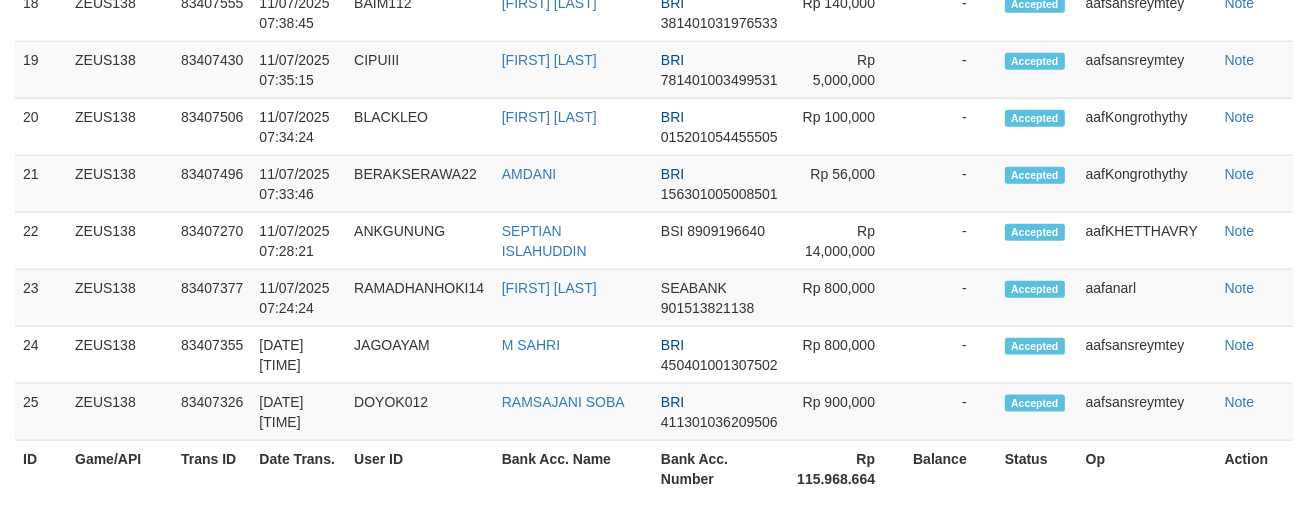 scroll, scrollTop: 2291, scrollLeft: 0, axis: vertical 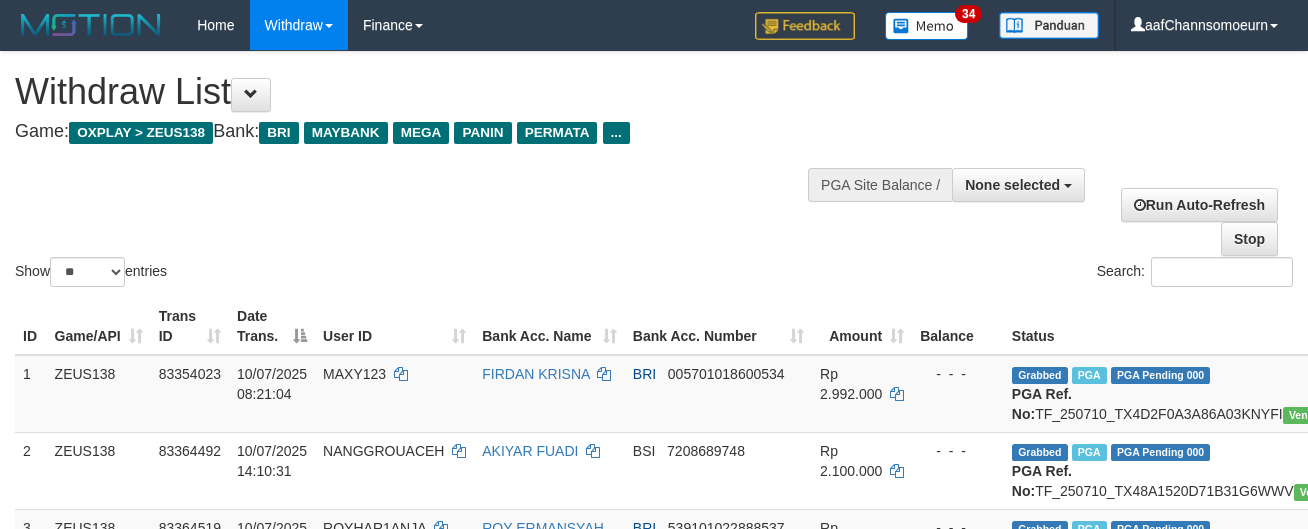 select 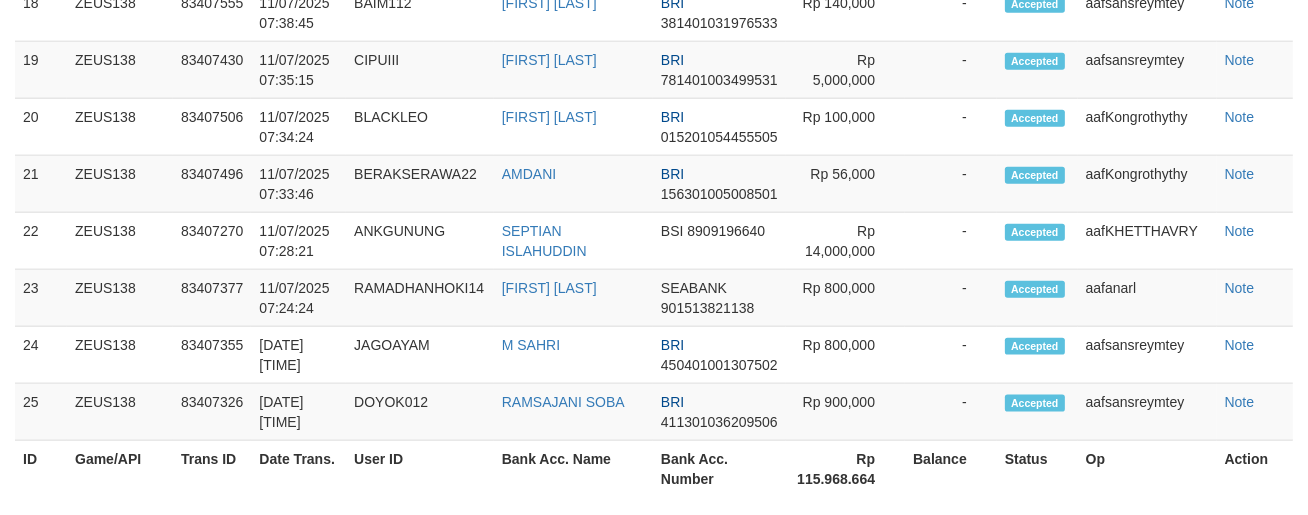 scroll, scrollTop: 2291, scrollLeft: 0, axis: vertical 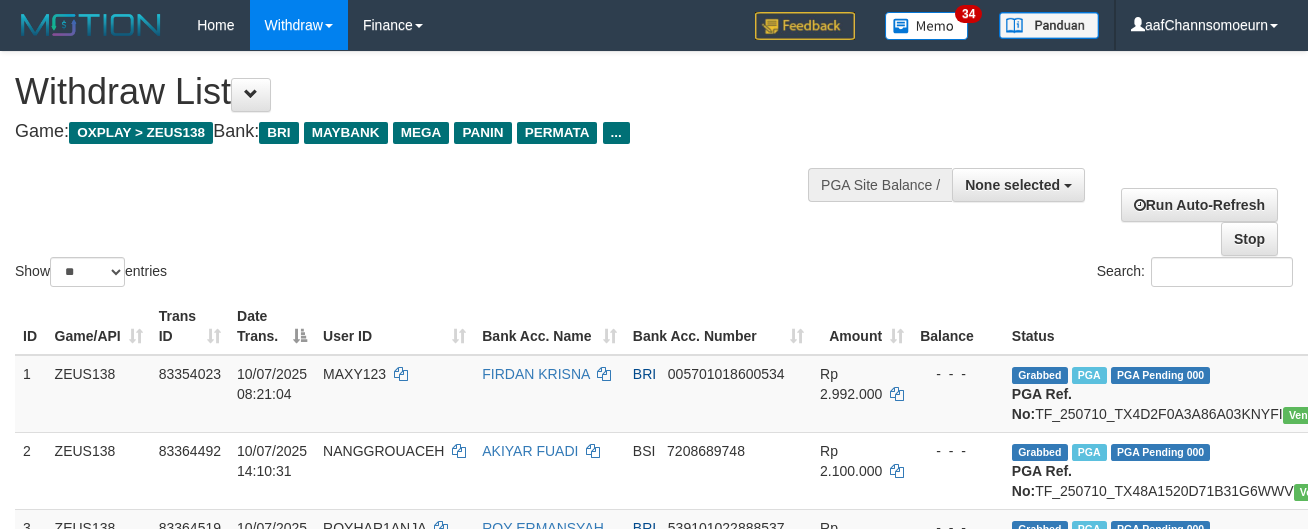 select 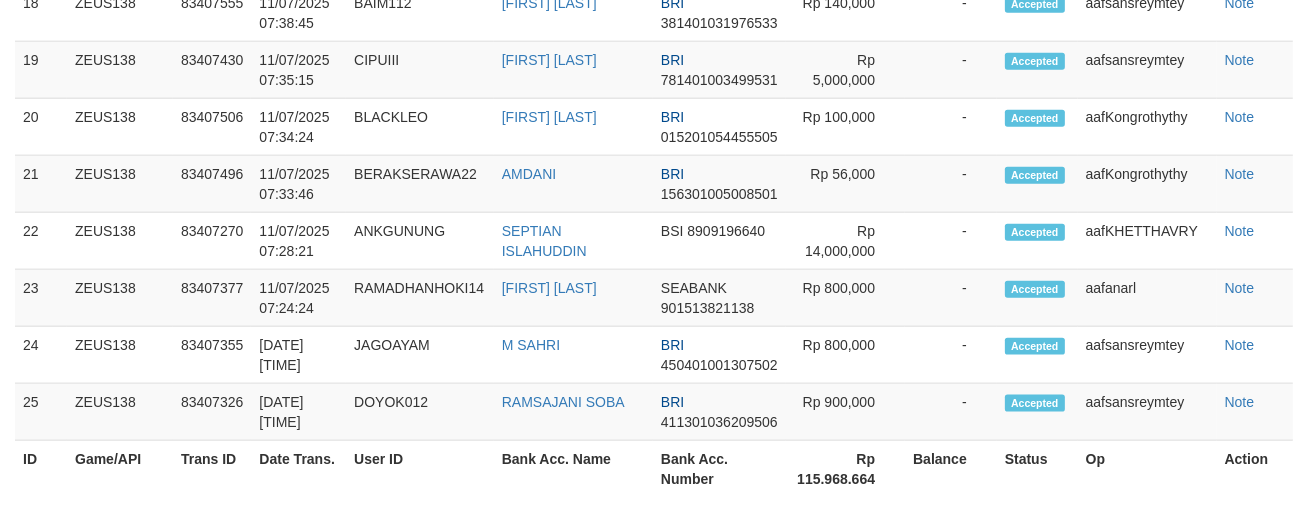 scroll, scrollTop: 2291, scrollLeft: 0, axis: vertical 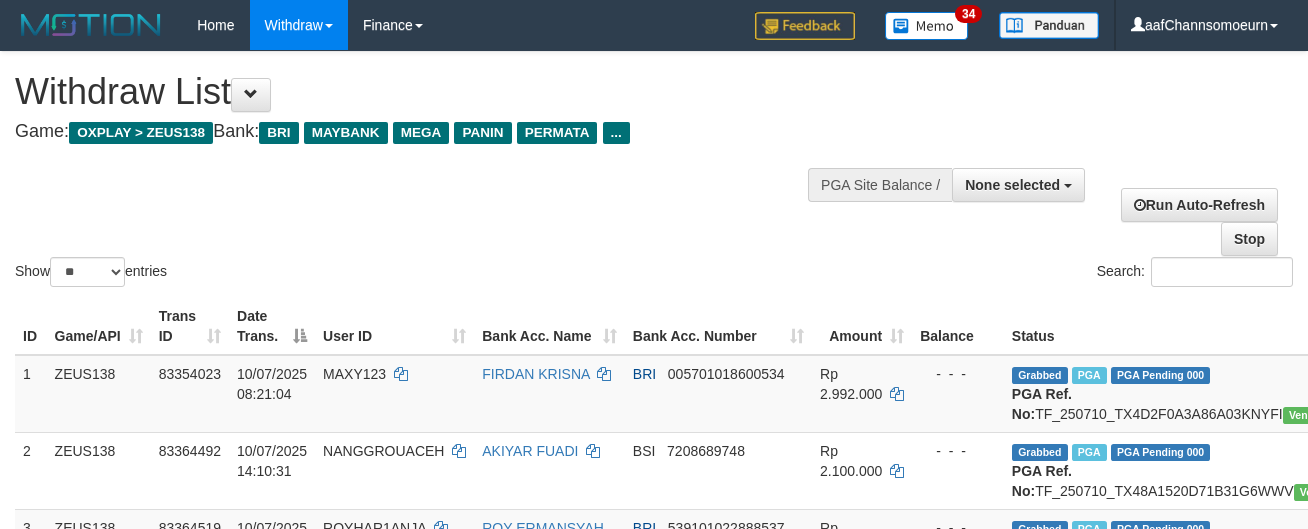 select 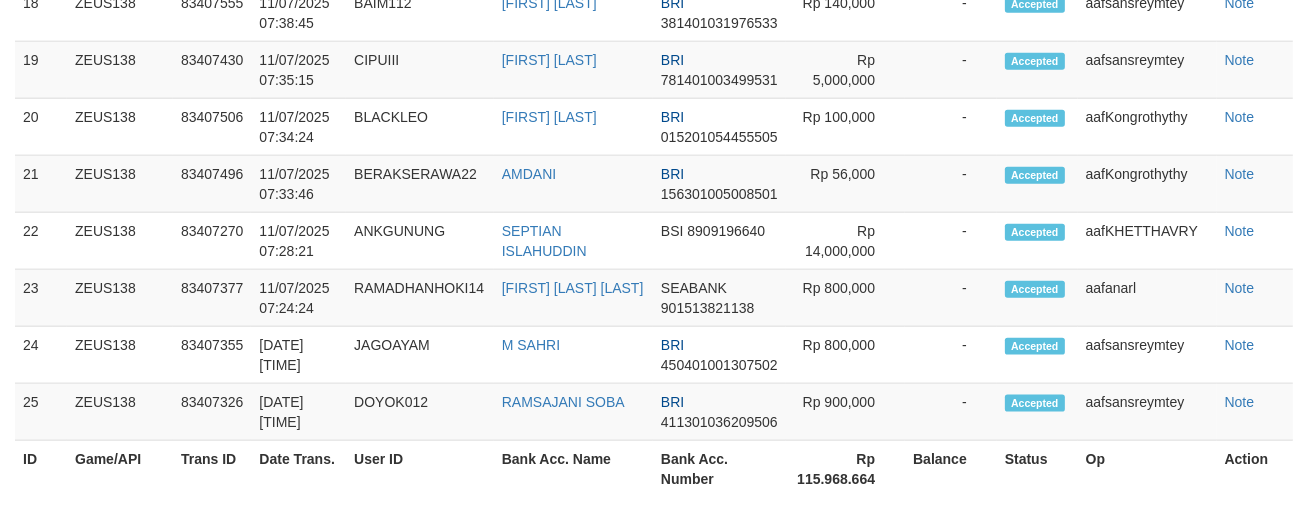 scroll, scrollTop: 2291, scrollLeft: 0, axis: vertical 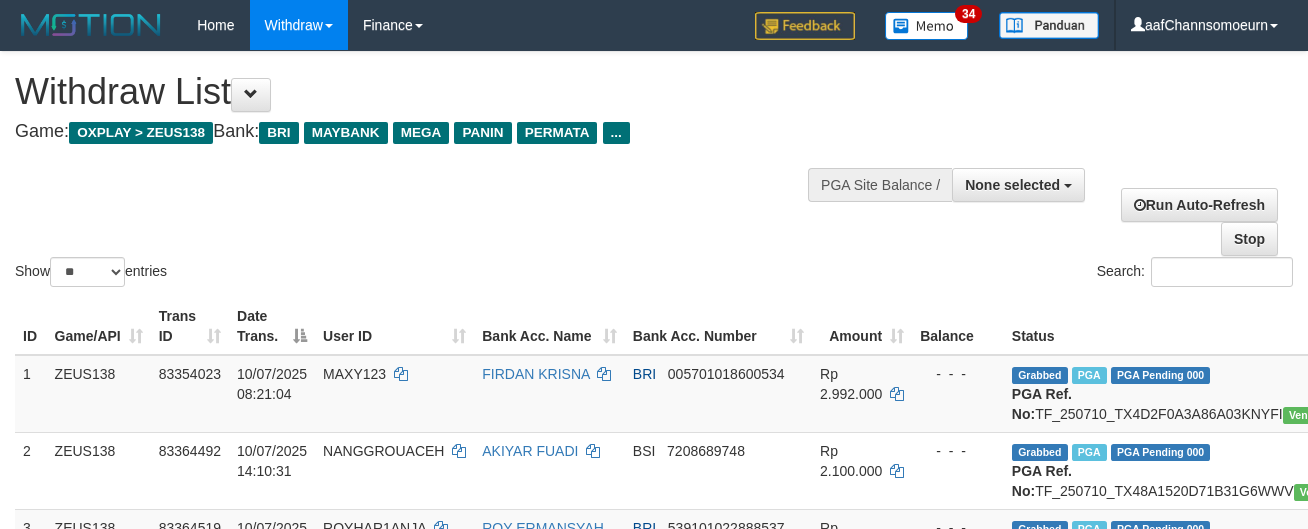 select 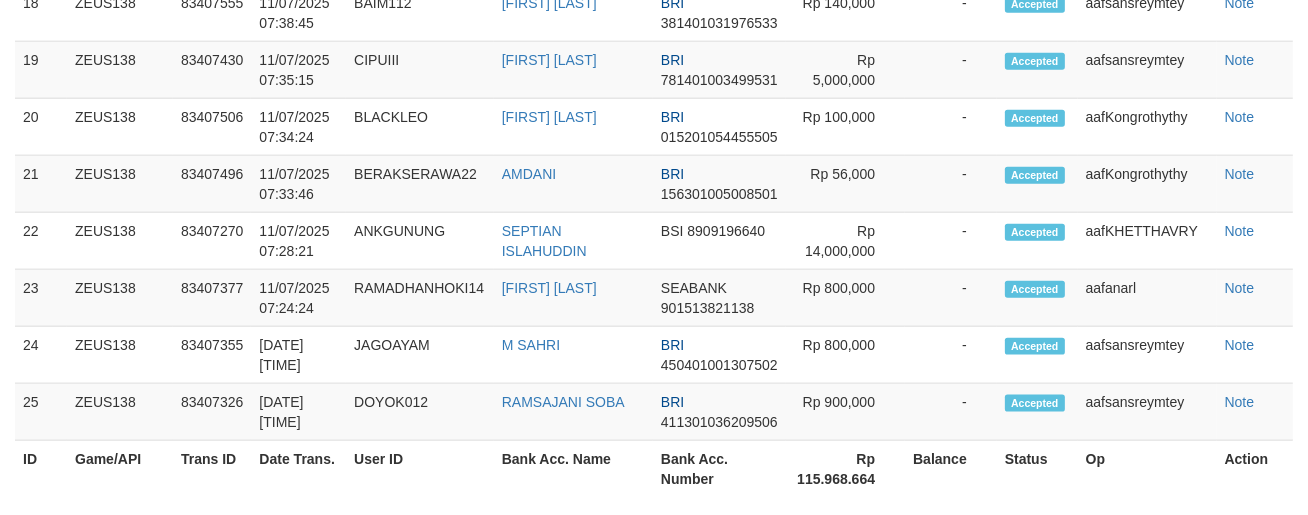 scroll, scrollTop: 2291, scrollLeft: 0, axis: vertical 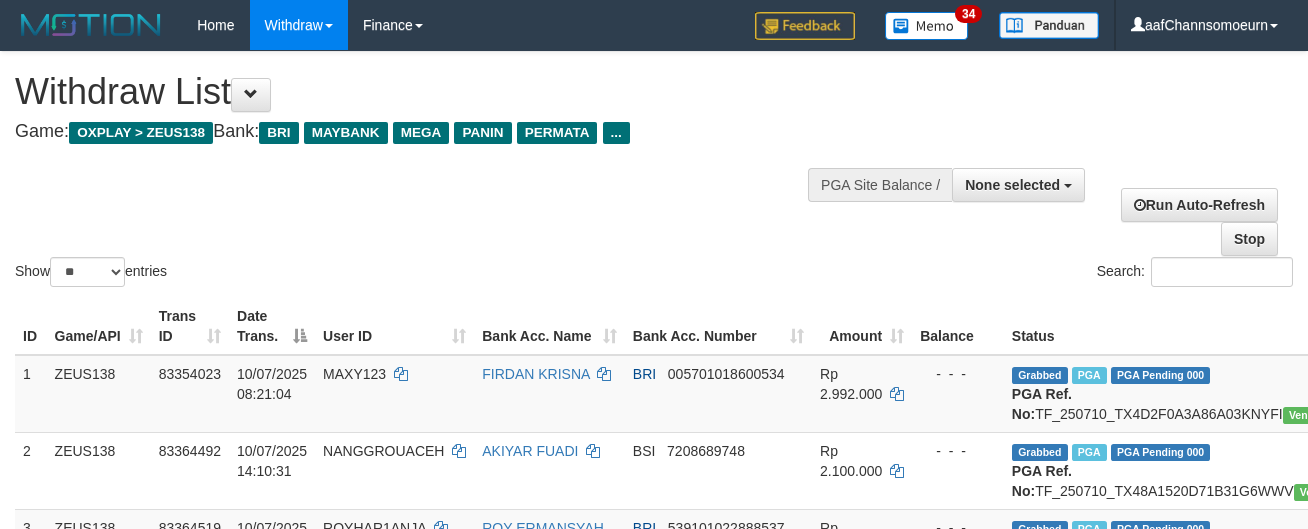 select 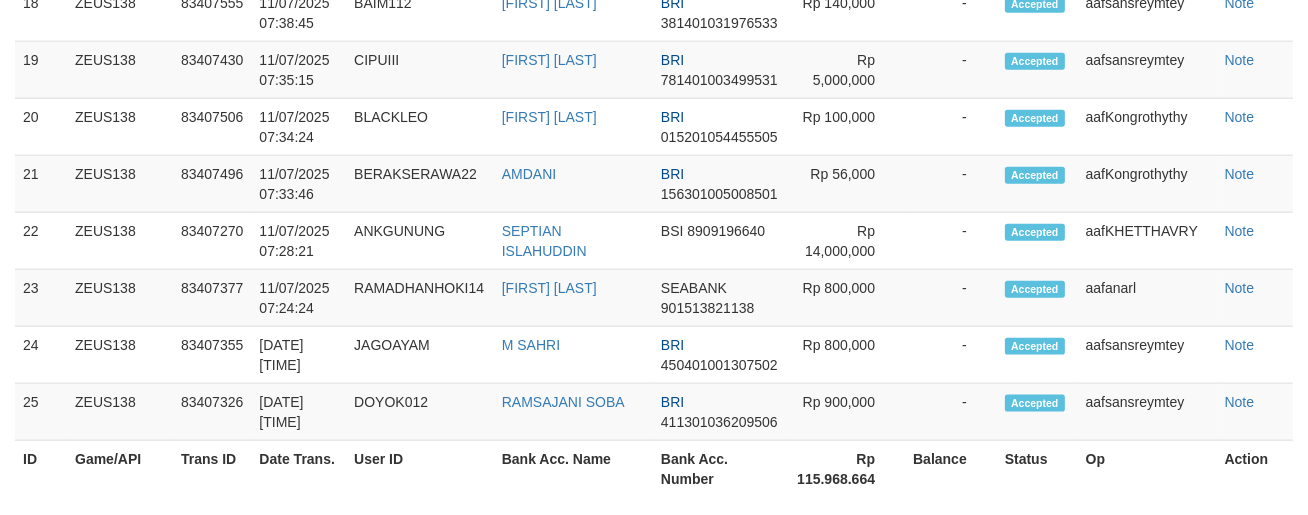 scroll, scrollTop: 2291, scrollLeft: 0, axis: vertical 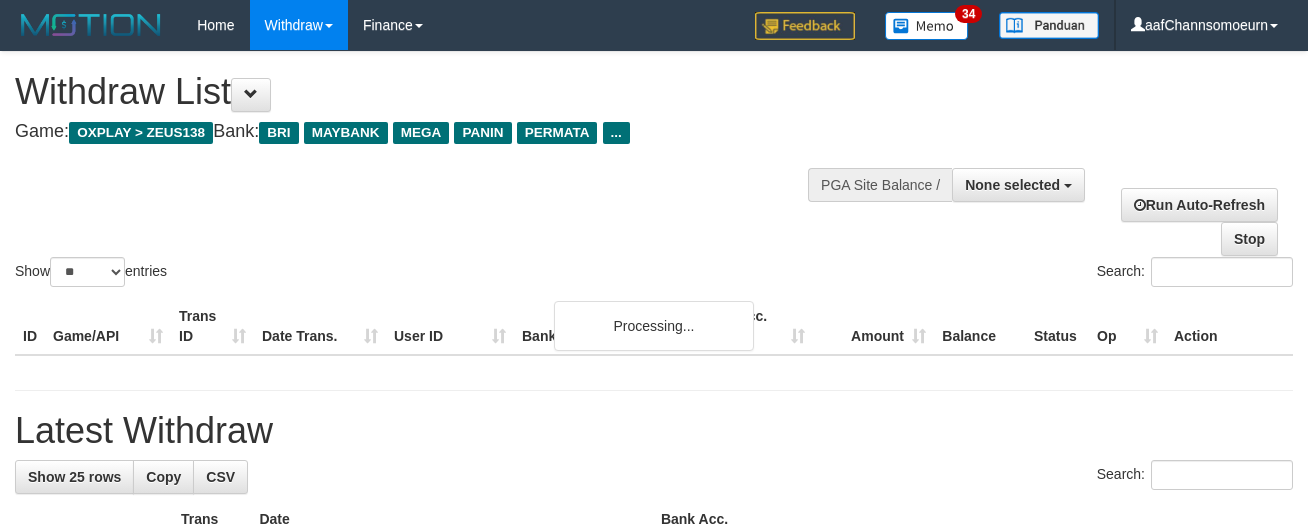 select 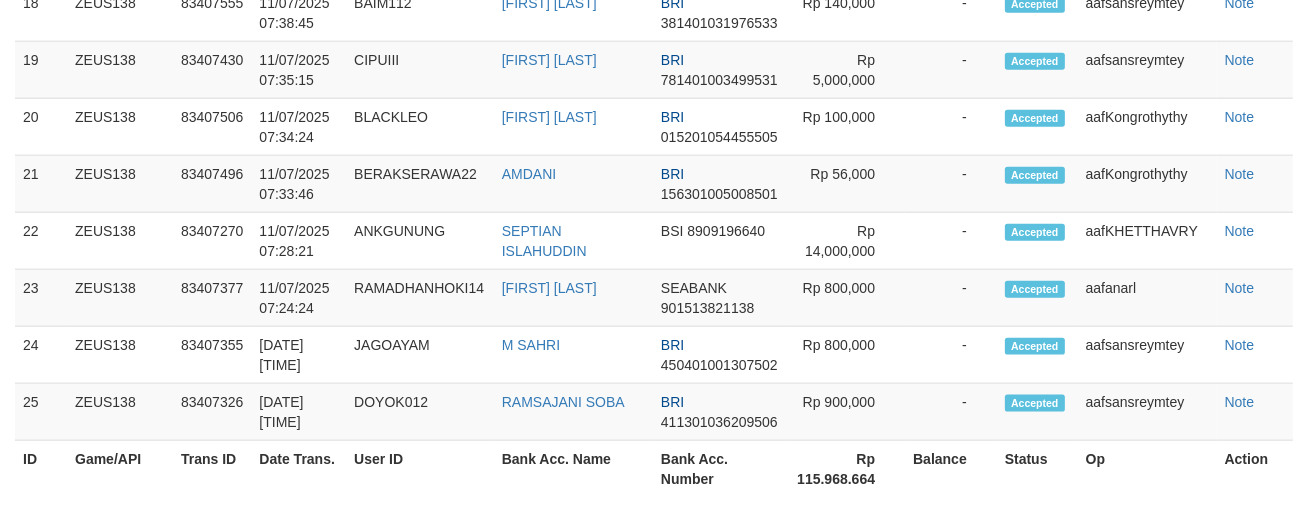 scroll, scrollTop: 2291, scrollLeft: 0, axis: vertical 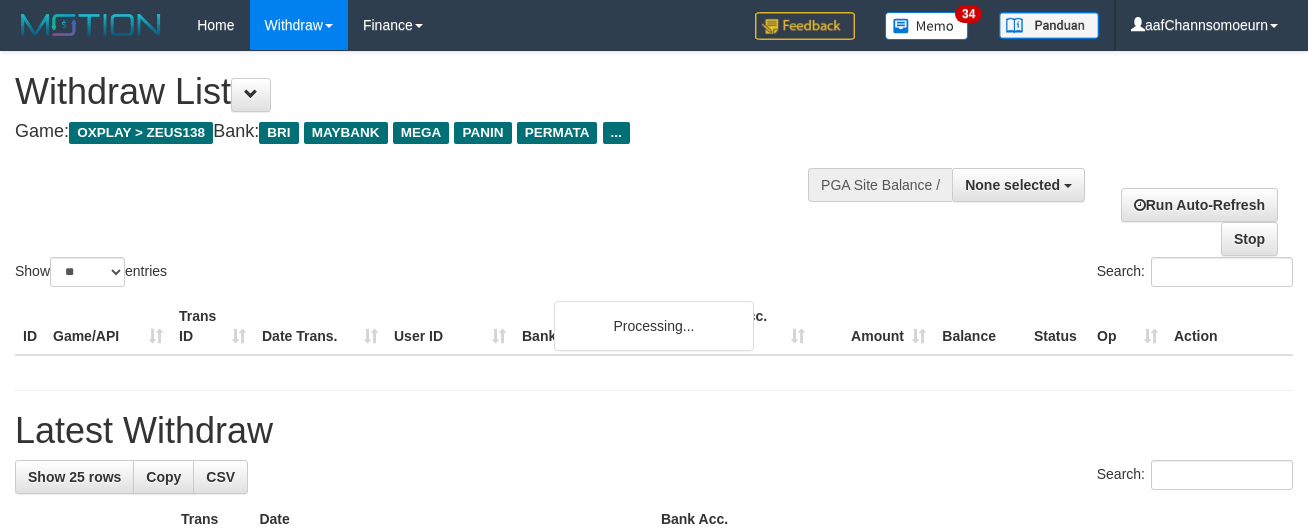 select 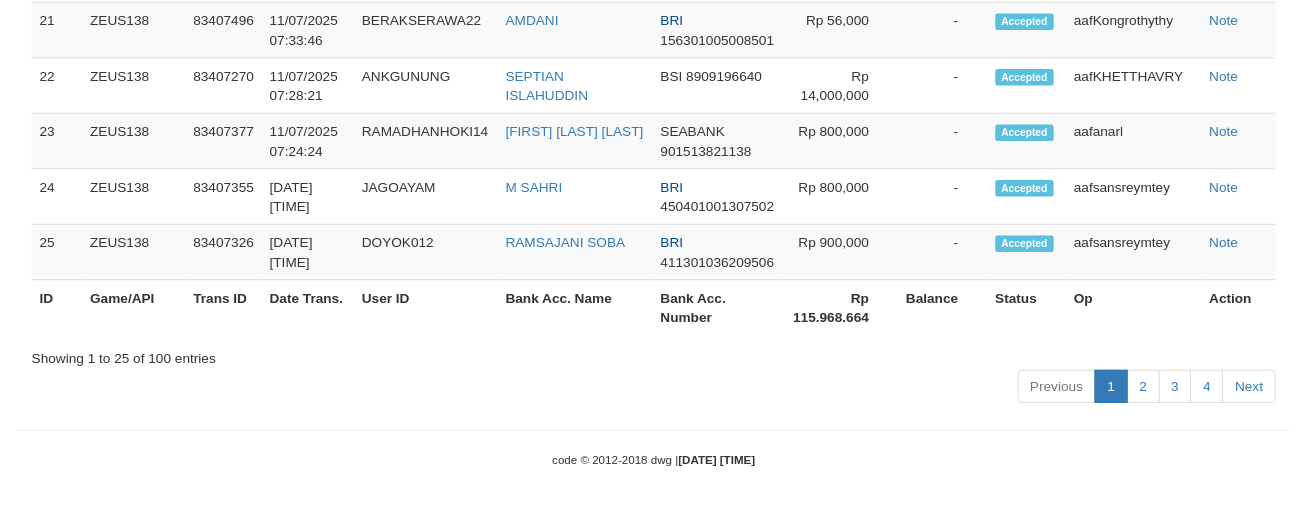 scroll, scrollTop: 2291, scrollLeft: 0, axis: vertical 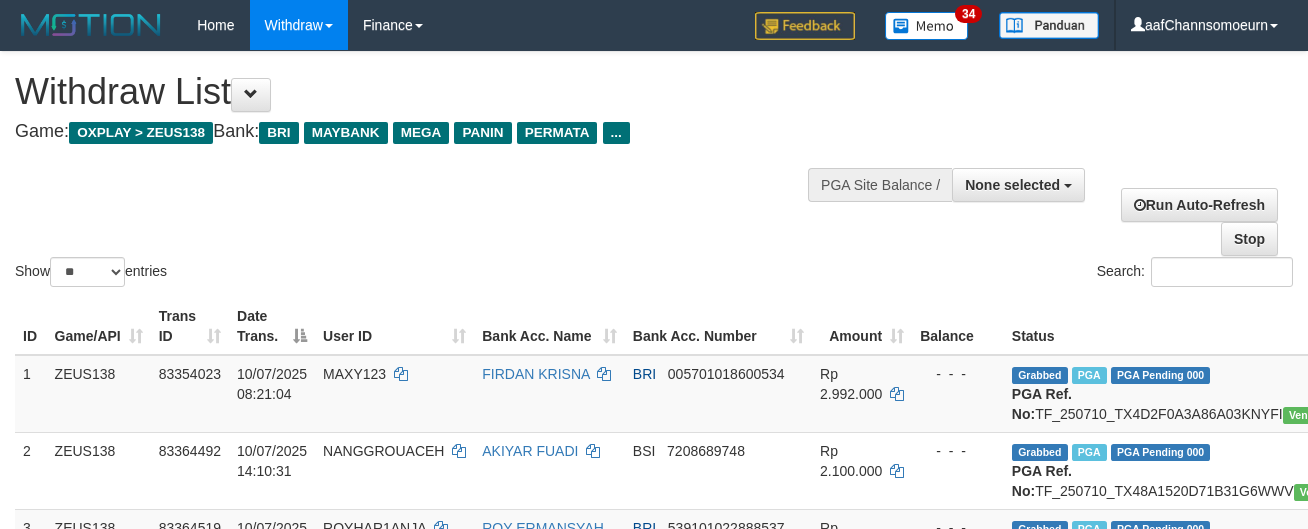 select 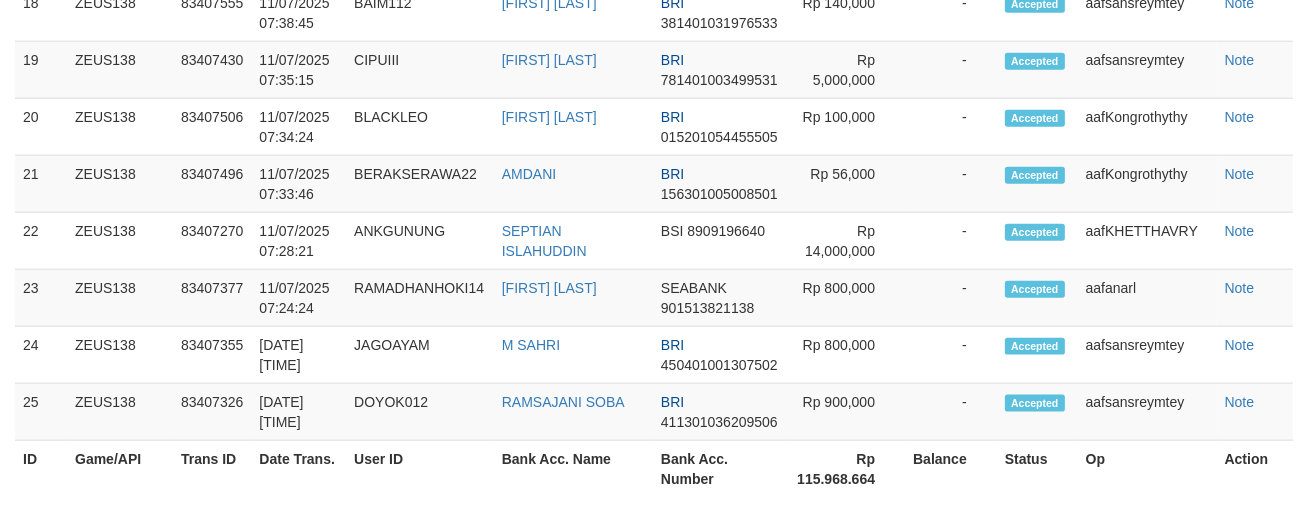 scroll, scrollTop: 2291, scrollLeft: 0, axis: vertical 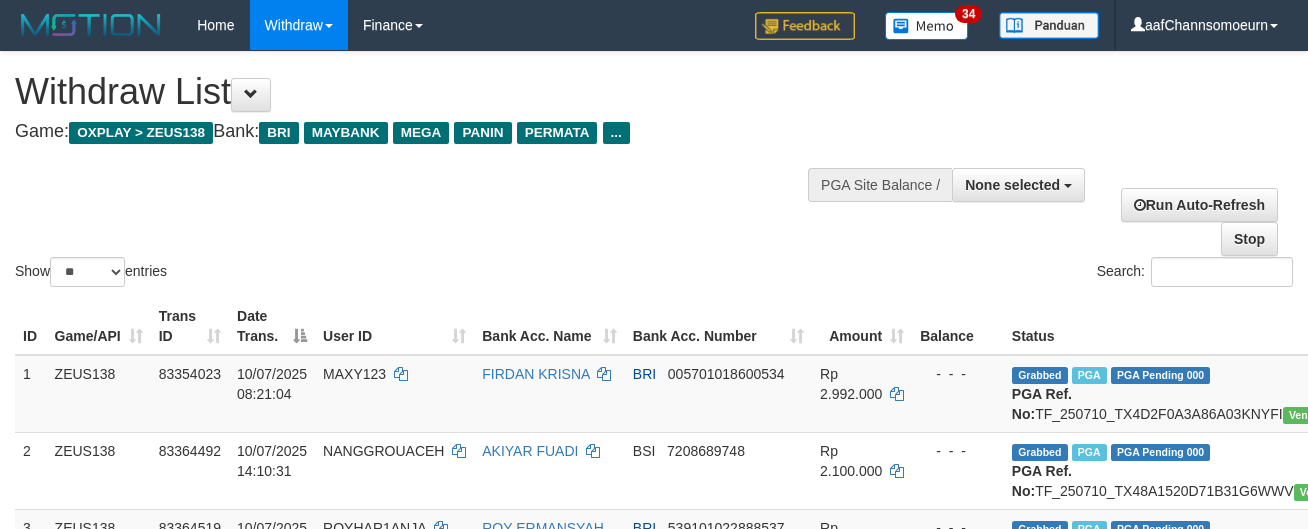 select 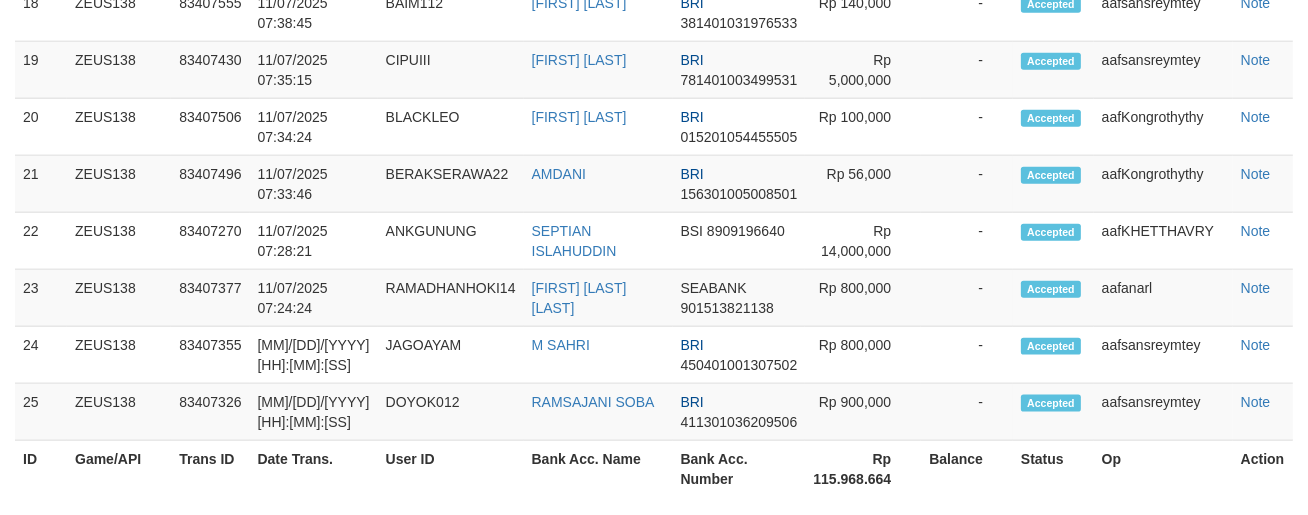 scroll, scrollTop: 2291, scrollLeft: 0, axis: vertical 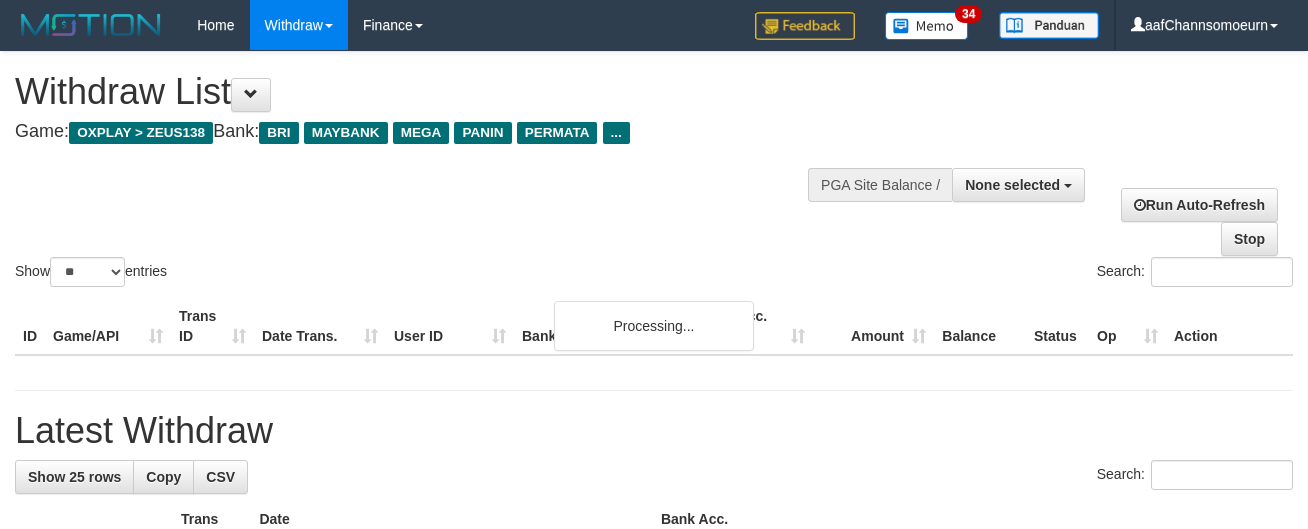 select 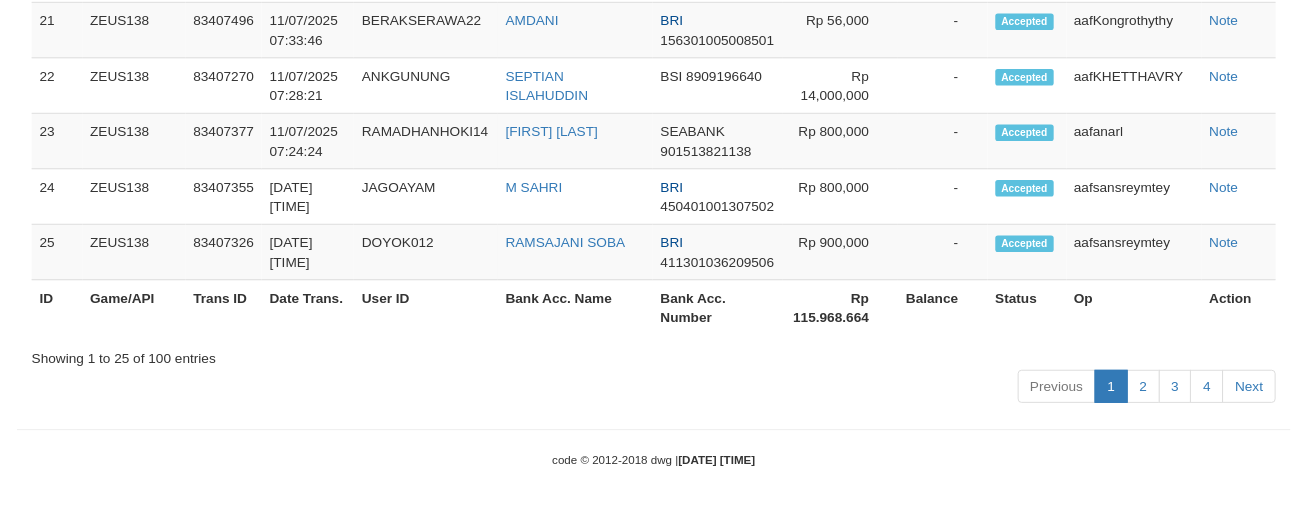 scroll, scrollTop: 2291, scrollLeft: 0, axis: vertical 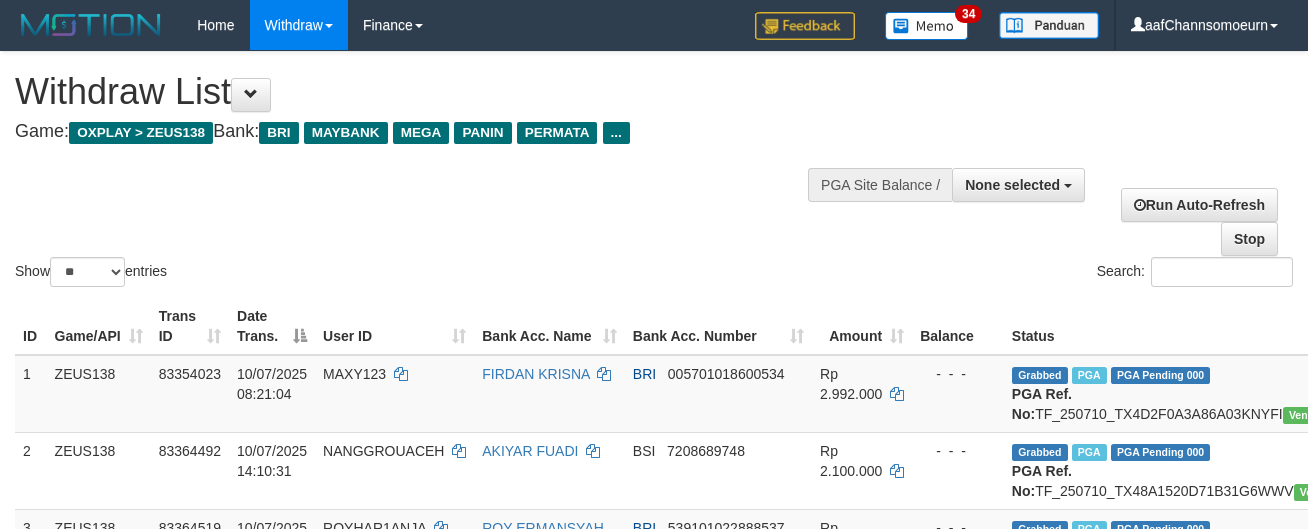 select 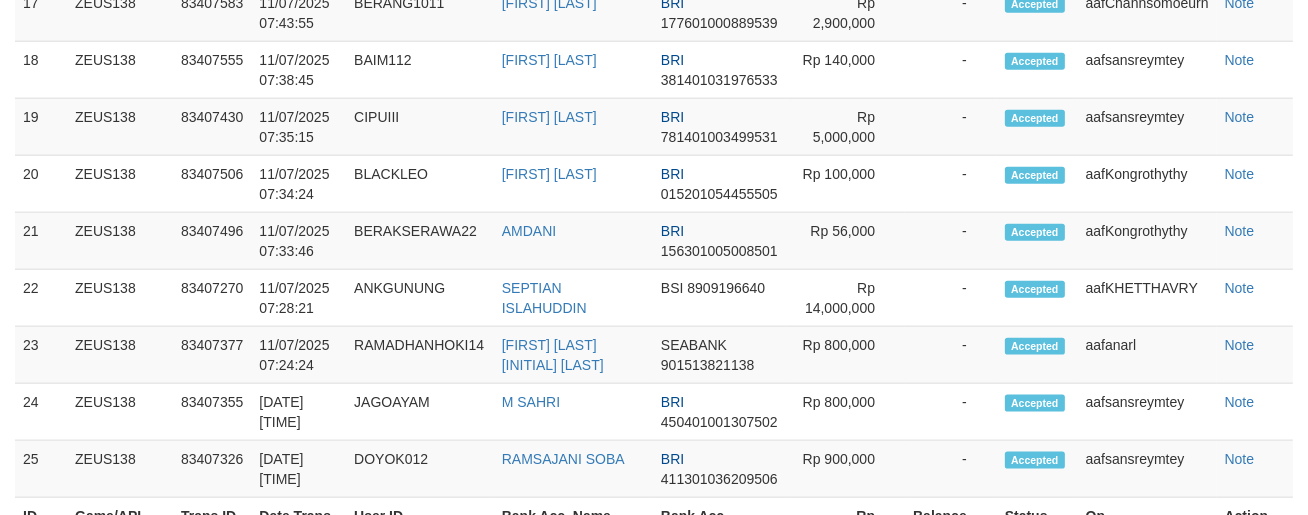 scroll, scrollTop: 2291, scrollLeft: 0, axis: vertical 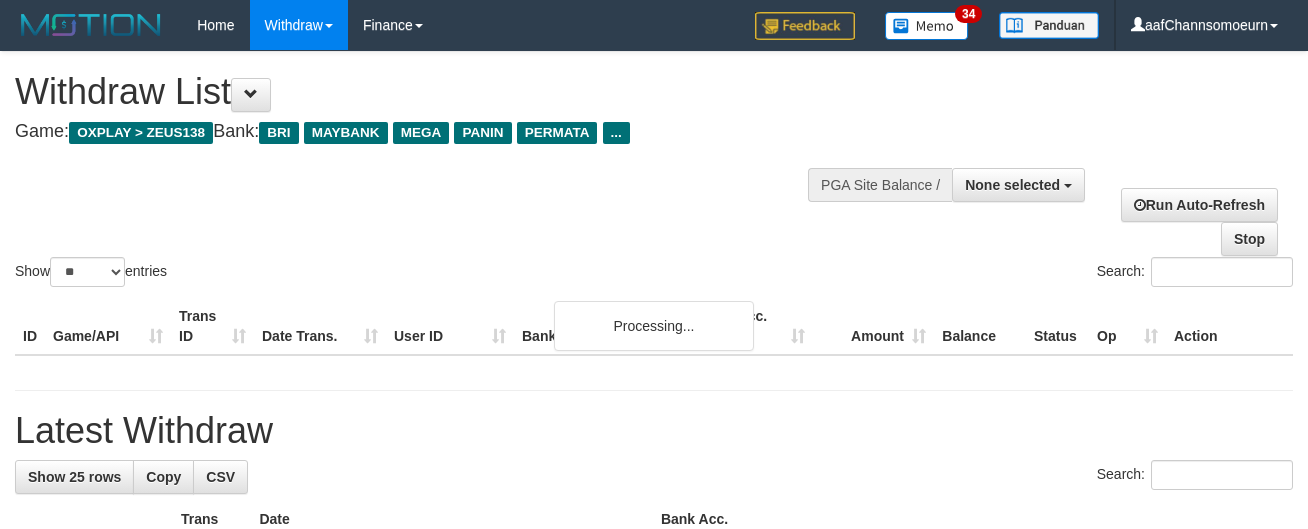 select 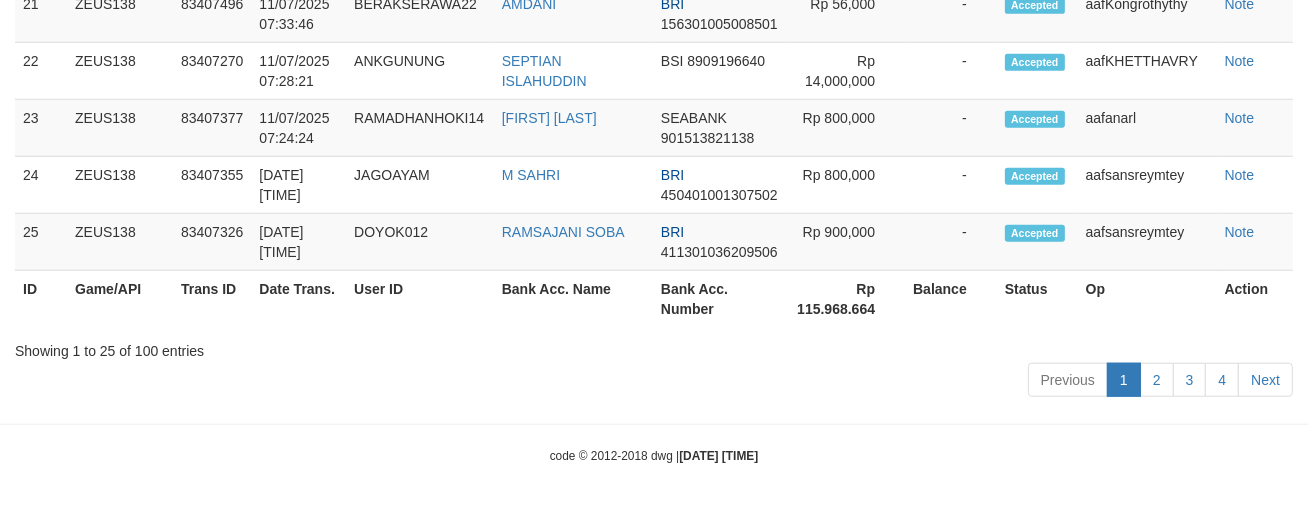 scroll, scrollTop: 2291, scrollLeft: 0, axis: vertical 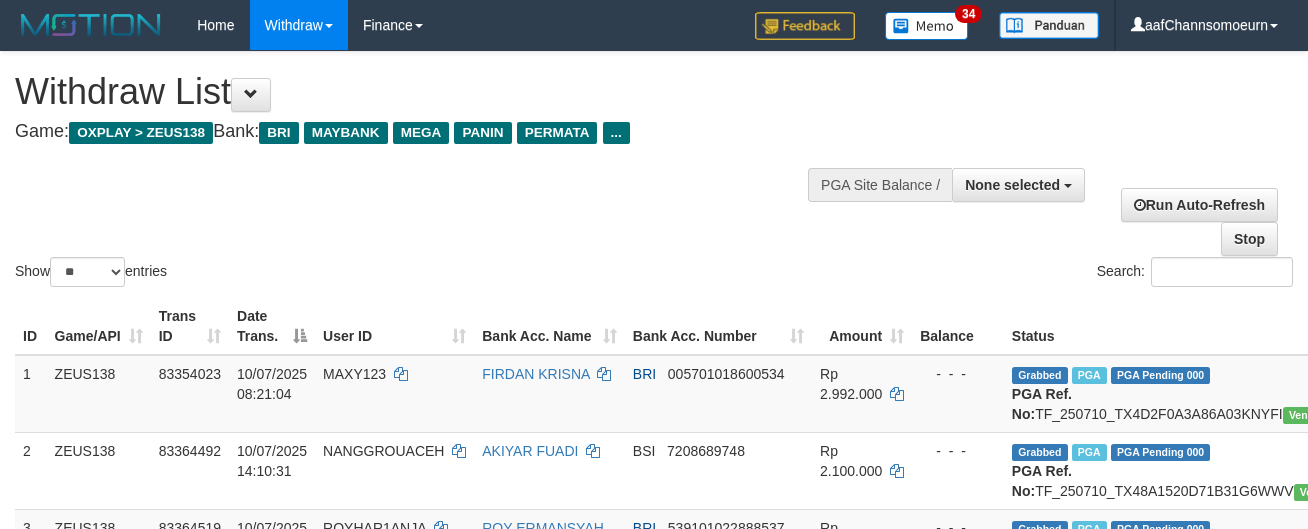 select 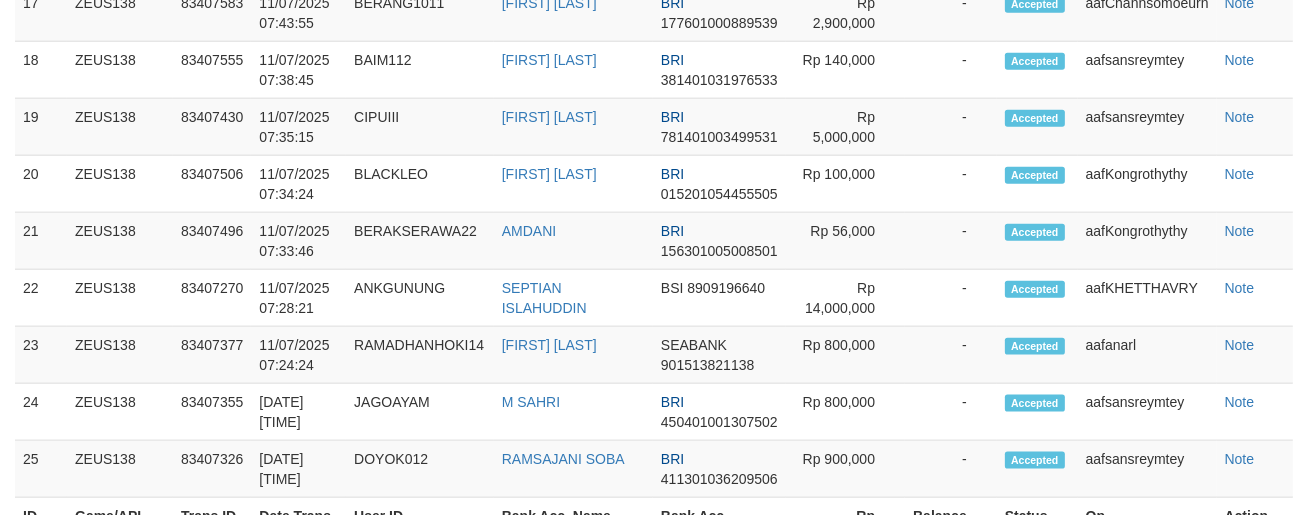 scroll, scrollTop: 2291, scrollLeft: 0, axis: vertical 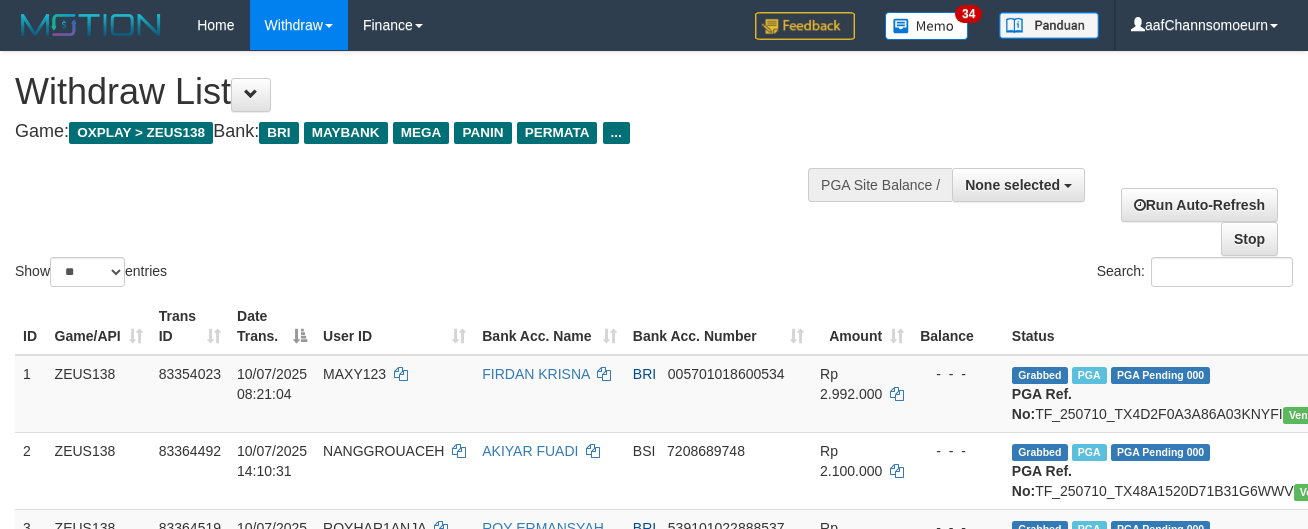 select 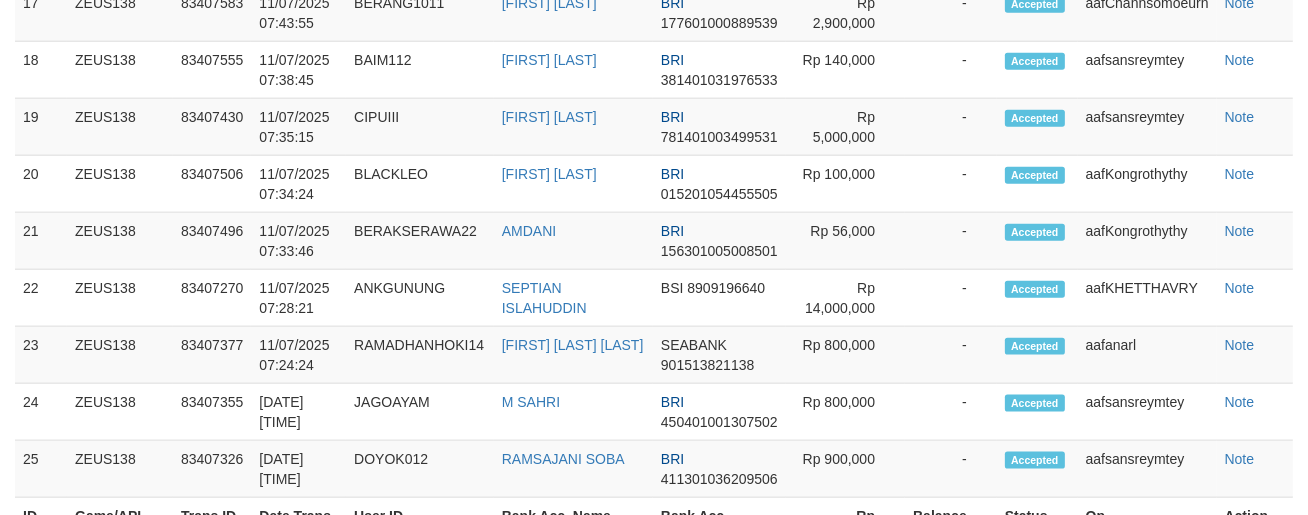 scroll, scrollTop: 2291, scrollLeft: 0, axis: vertical 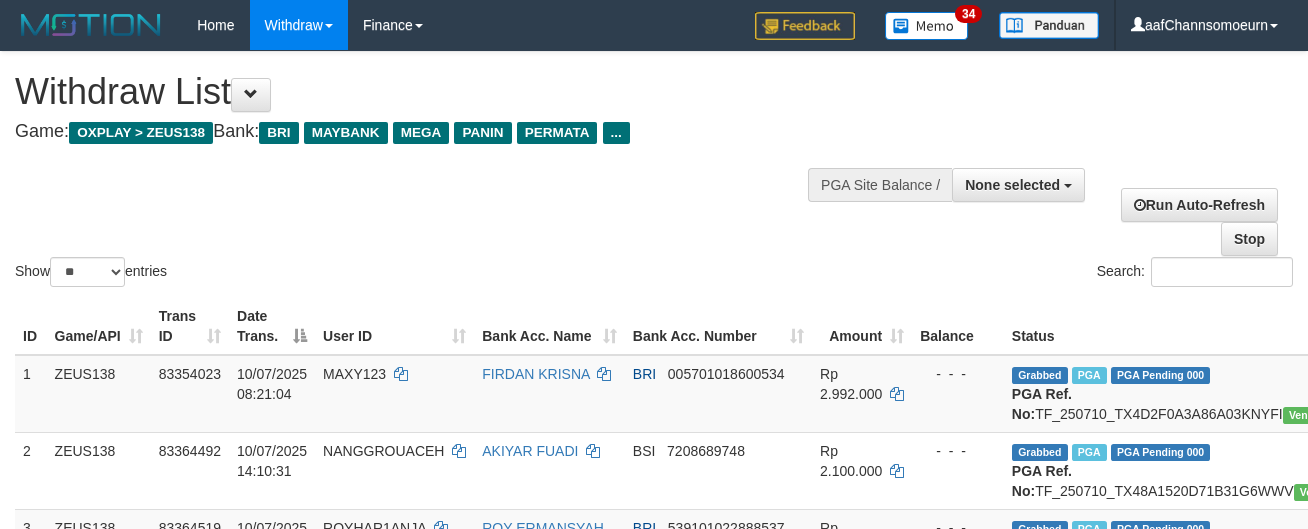 select 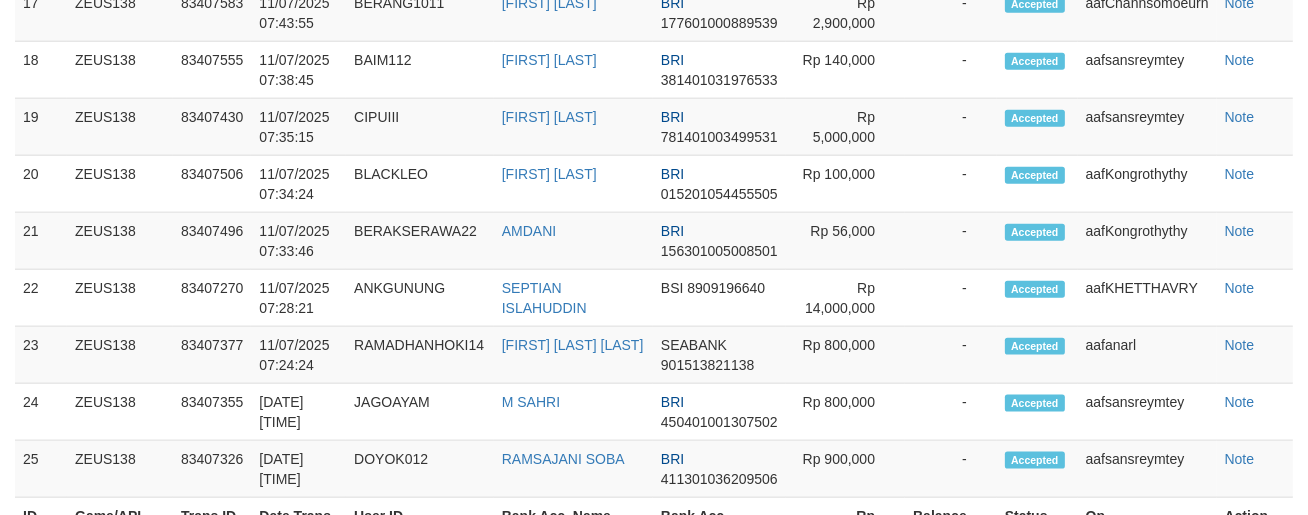 scroll, scrollTop: 2291, scrollLeft: 0, axis: vertical 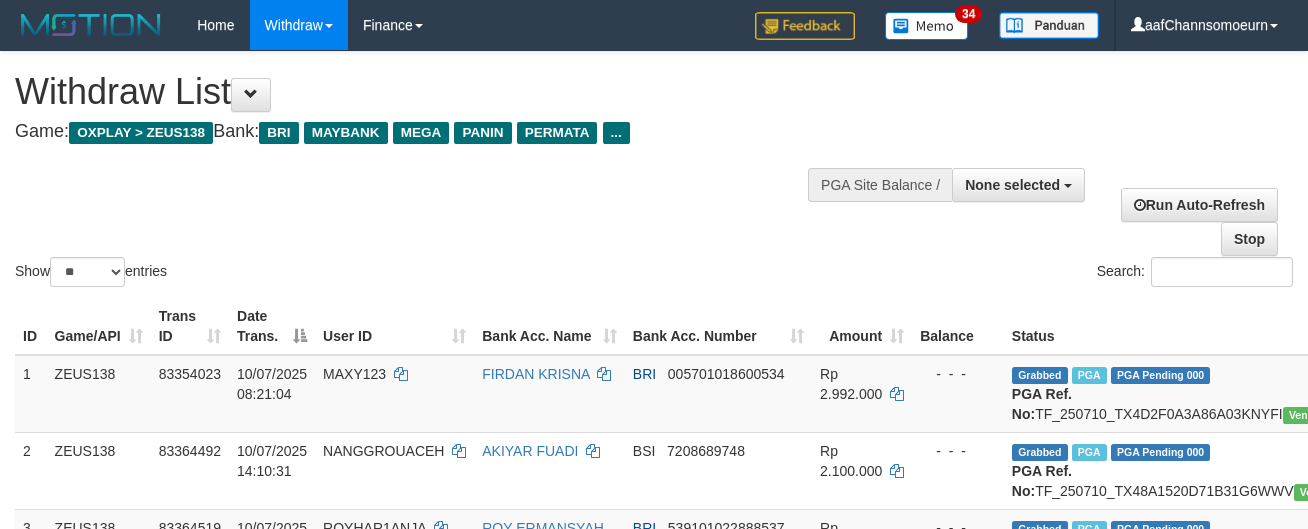 select 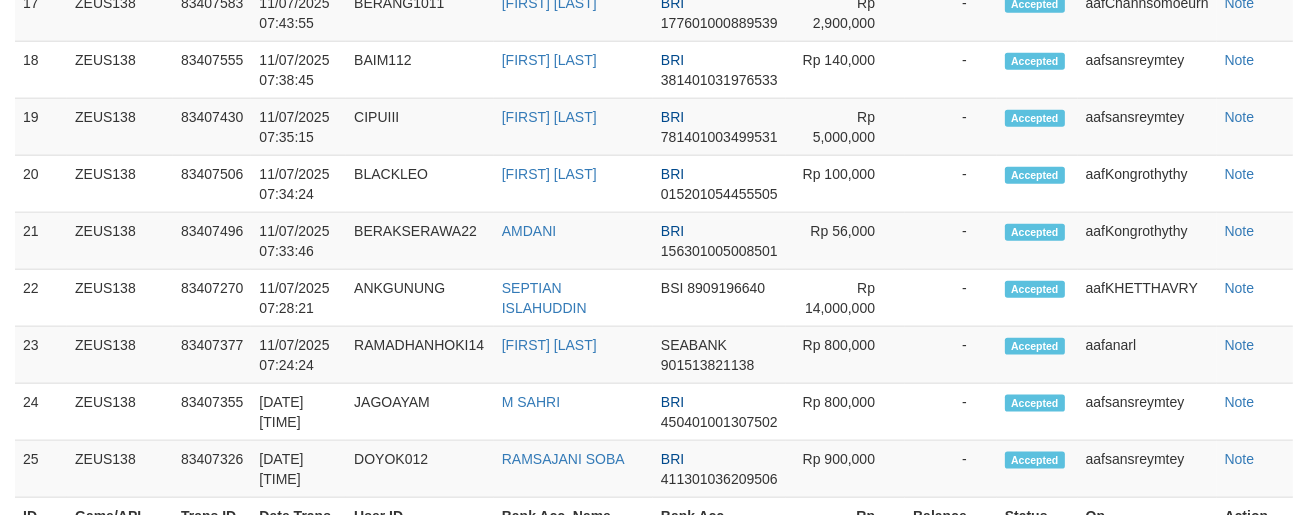 scroll, scrollTop: 2291, scrollLeft: 0, axis: vertical 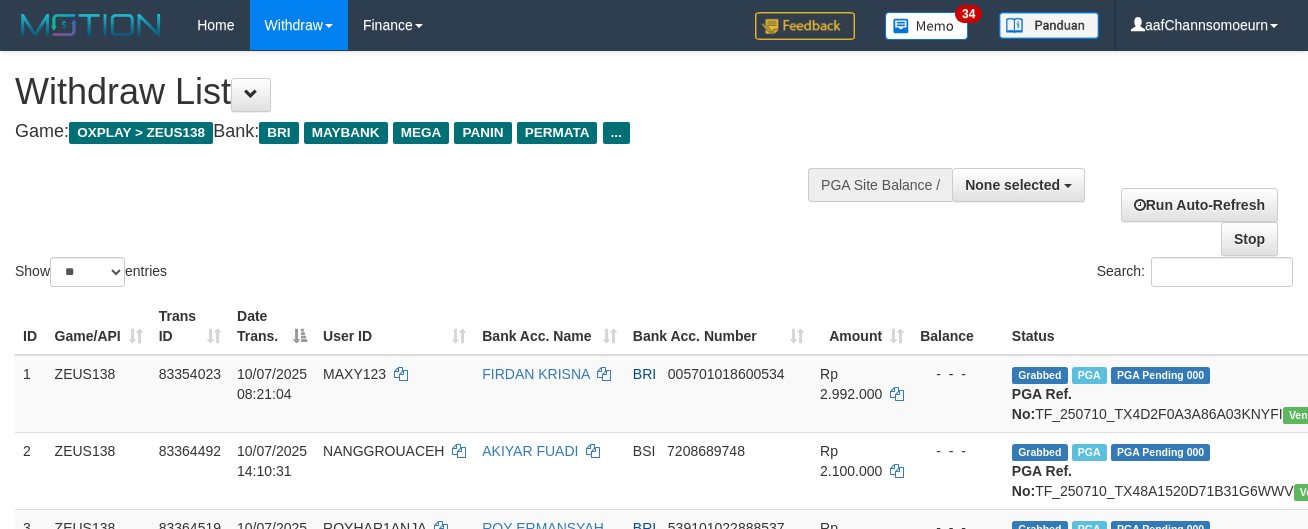 select 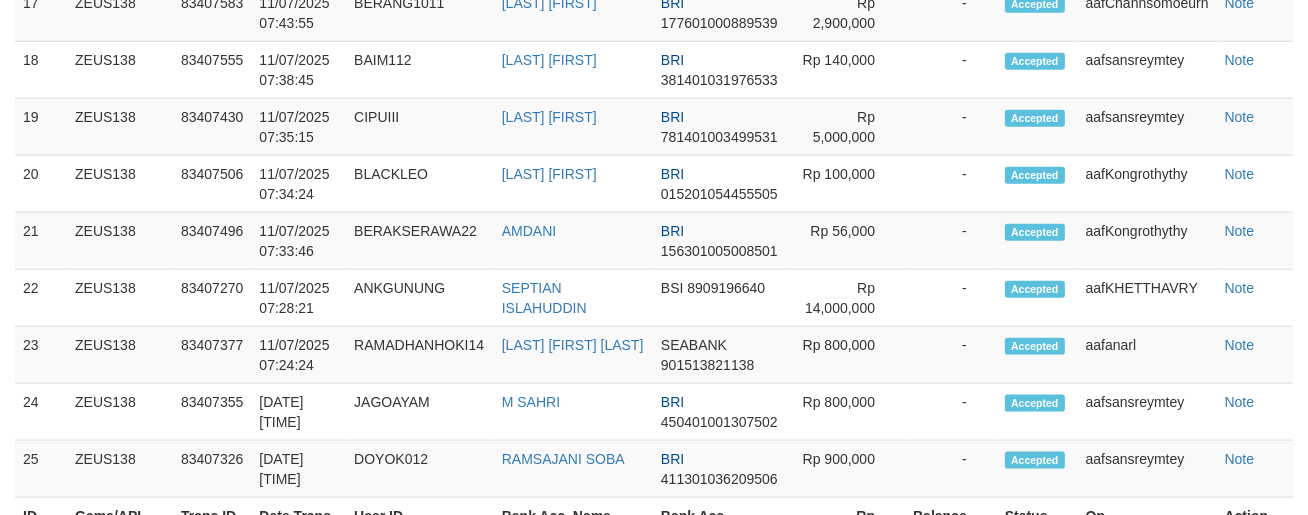 scroll, scrollTop: 2291, scrollLeft: 0, axis: vertical 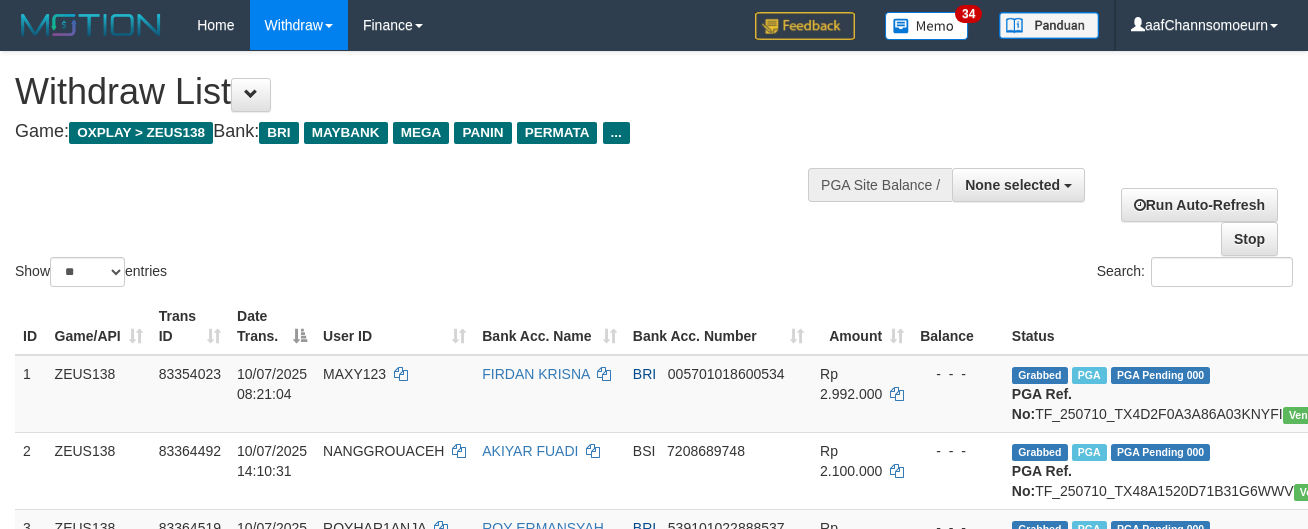 select 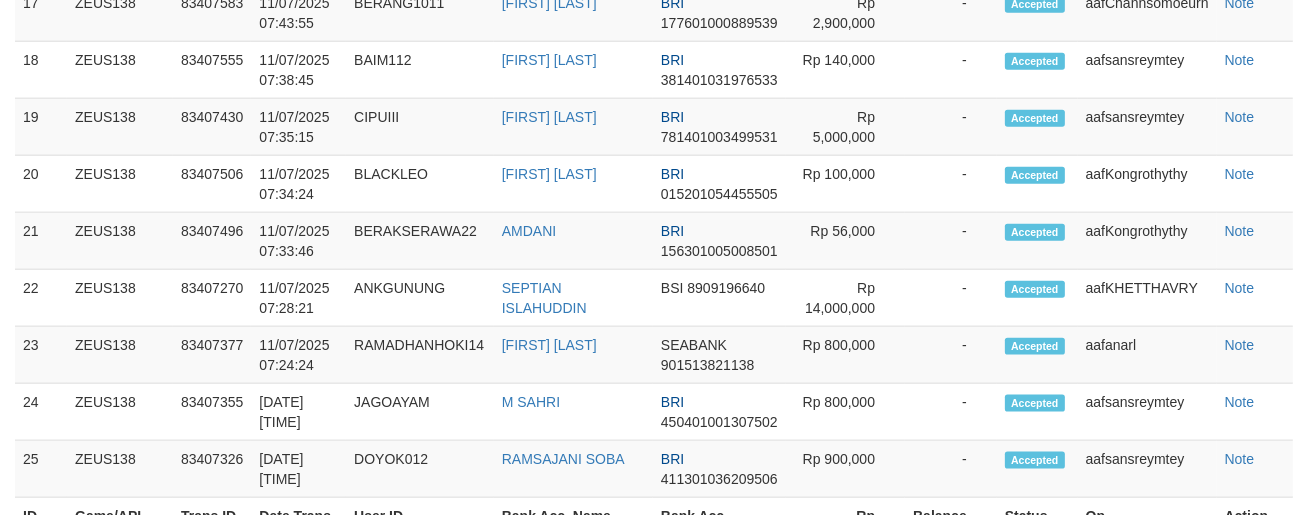scroll, scrollTop: 2291, scrollLeft: 0, axis: vertical 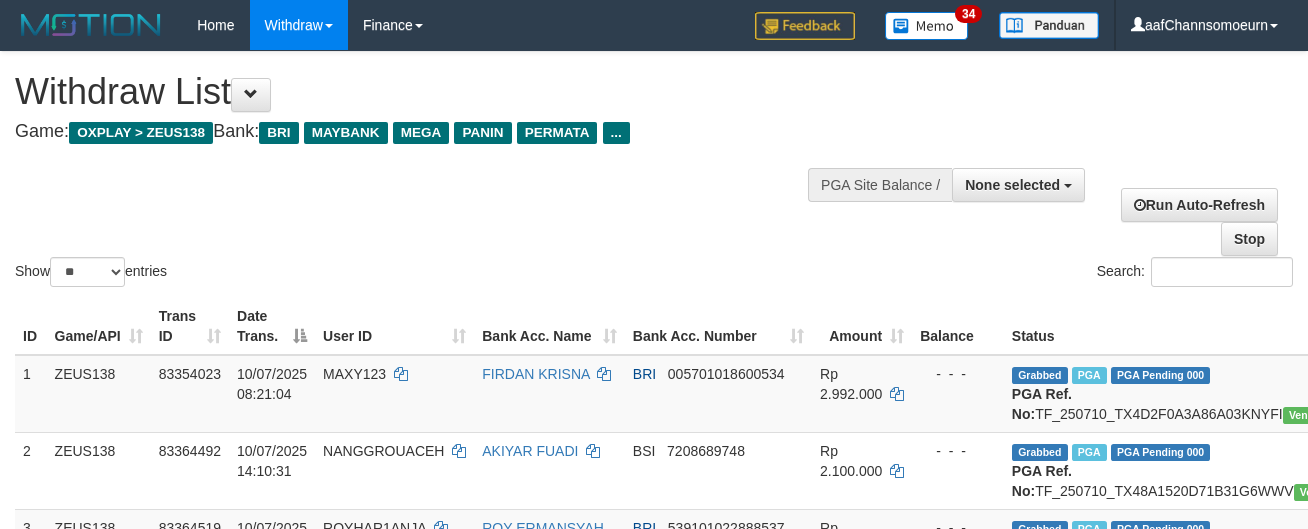 select 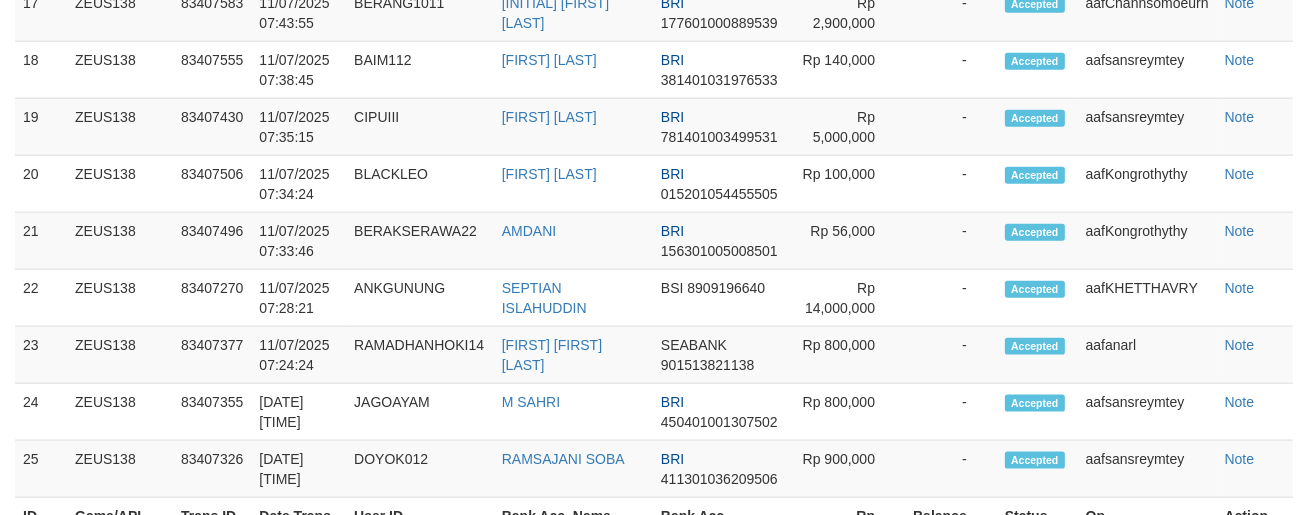 scroll, scrollTop: 2291, scrollLeft: 0, axis: vertical 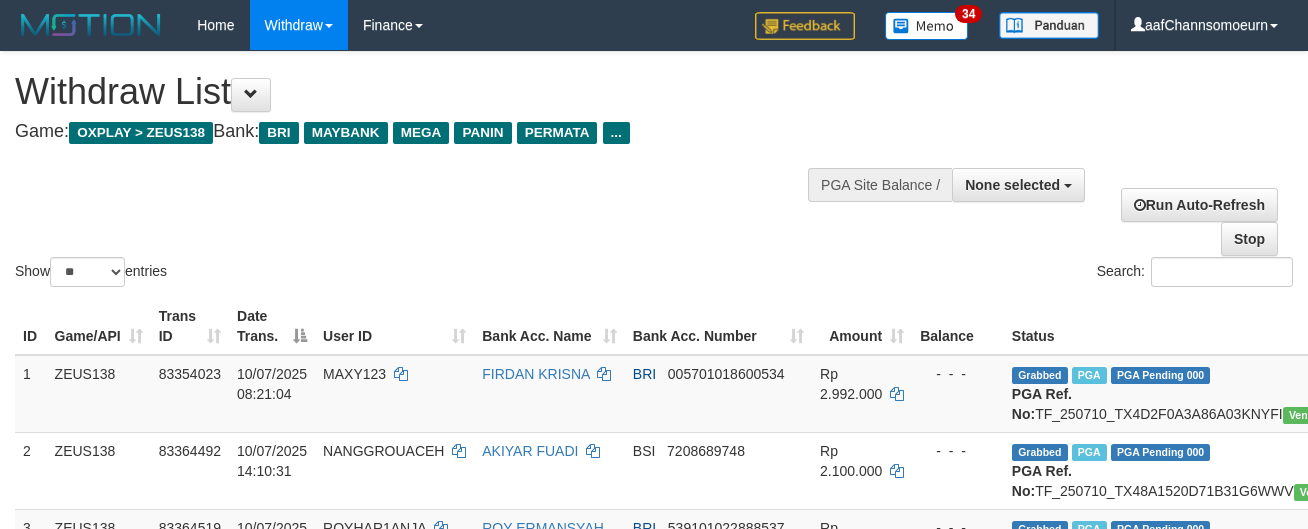 select 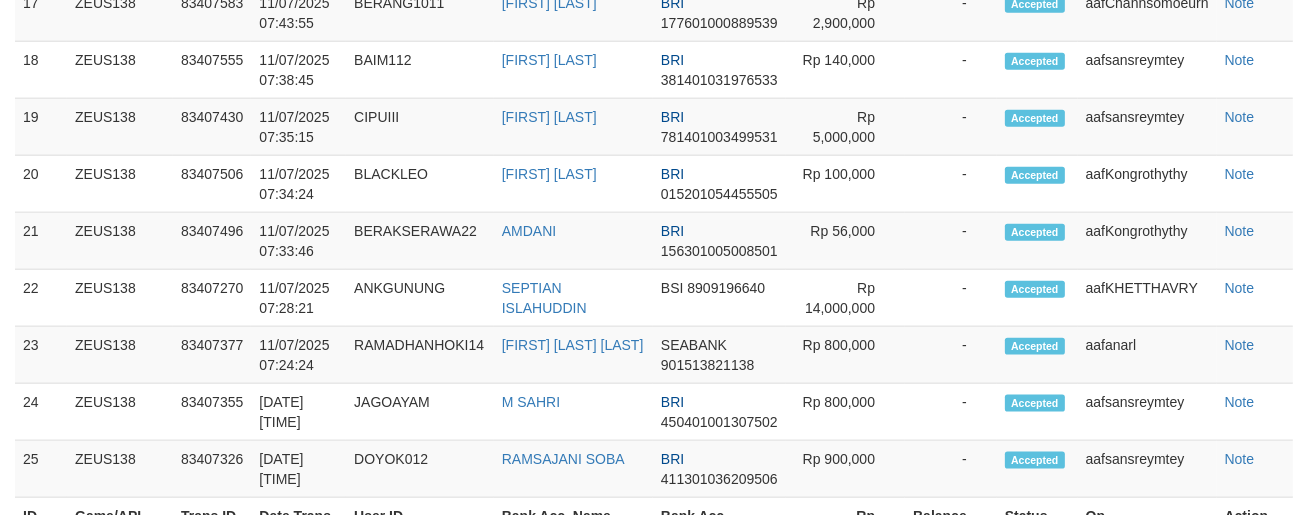 scroll, scrollTop: 2291, scrollLeft: 0, axis: vertical 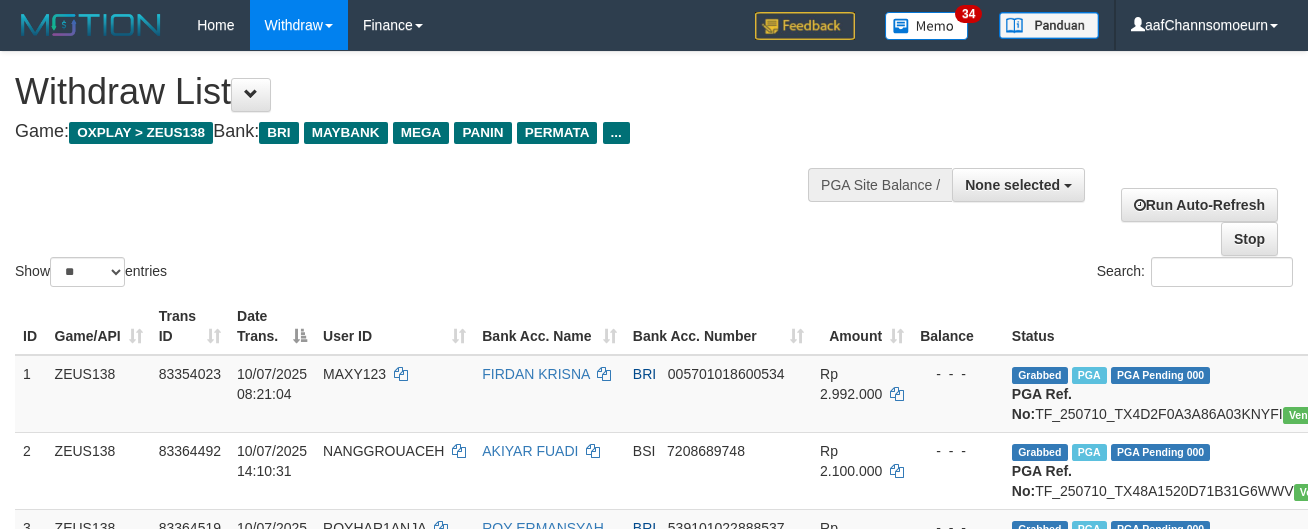 select 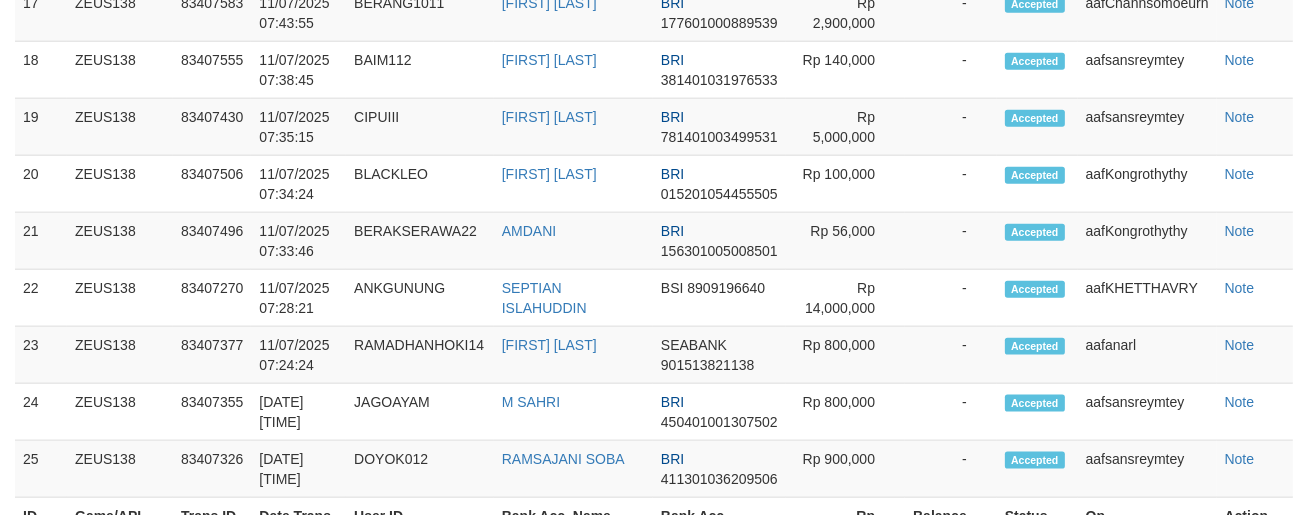 scroll, scrollTop: 2291, scrollLeft: 0, axis: vertical 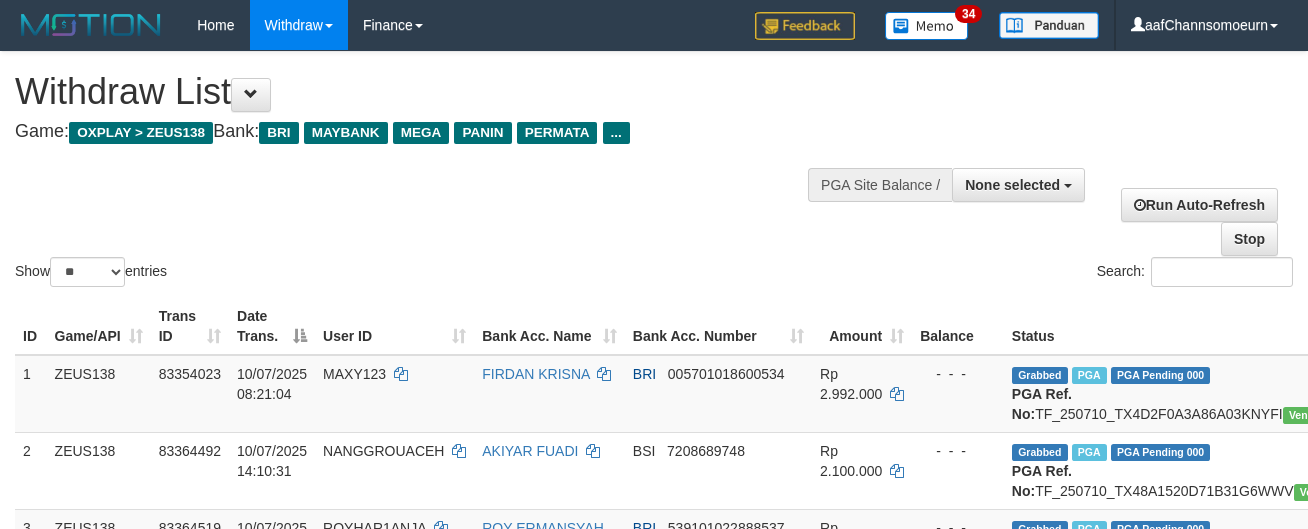 select 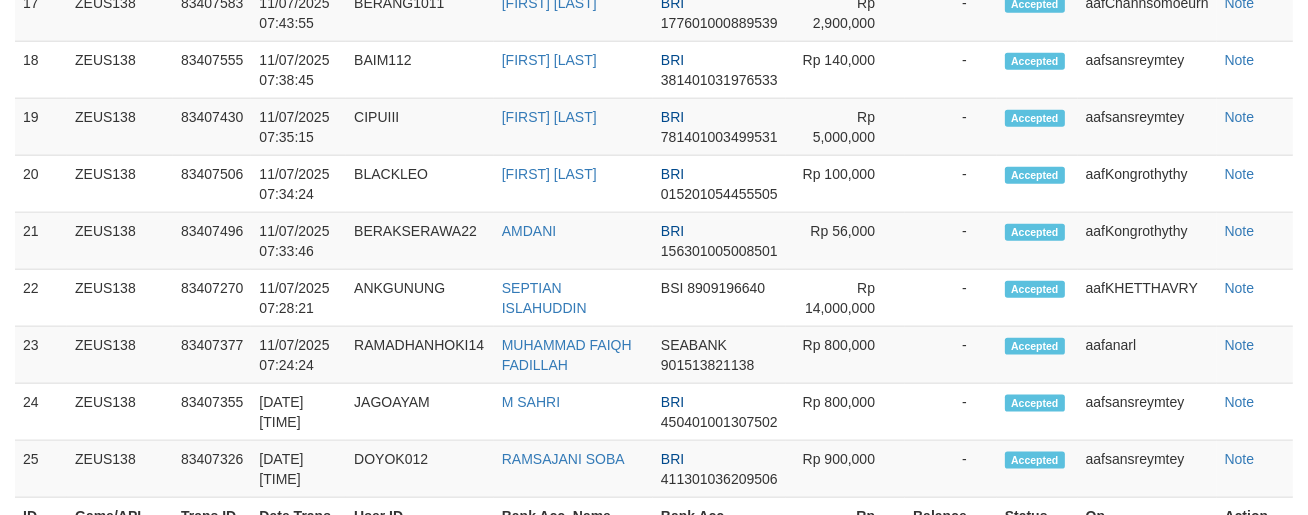 scroll, scrollTop: 2291, scrollLeft: 0, axis: vertical 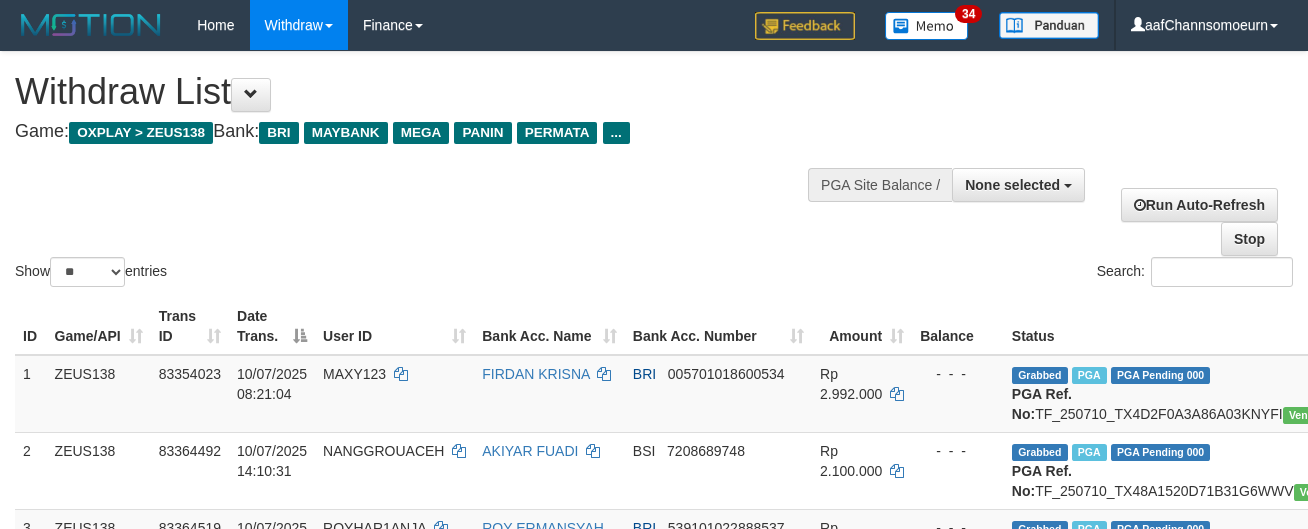 select 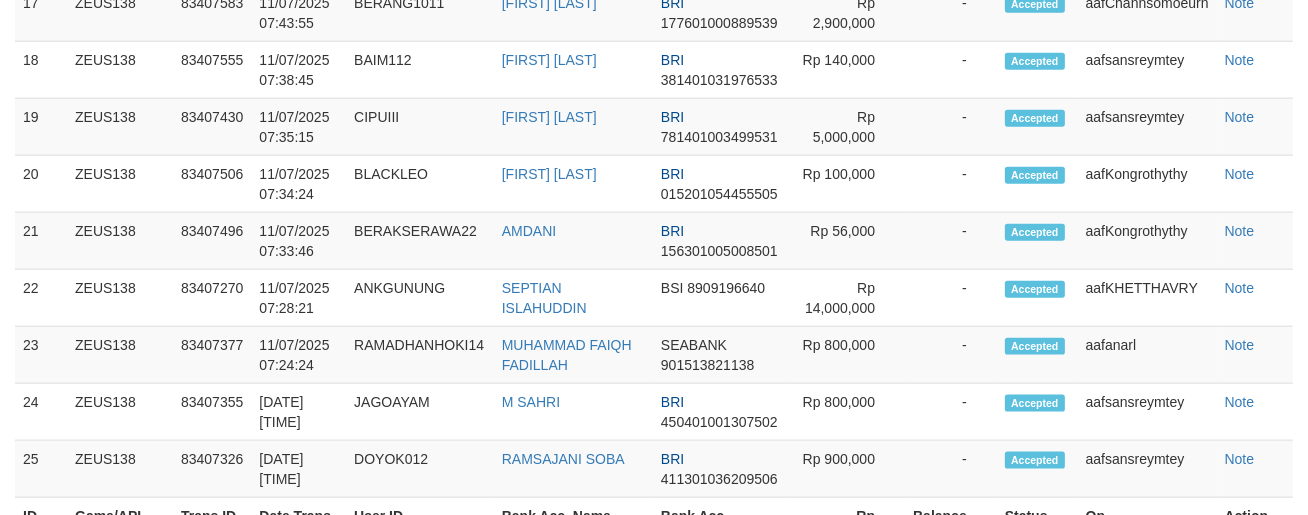 scroll, scrollTop: 2291, scrollLeft: 0, axis: vertical 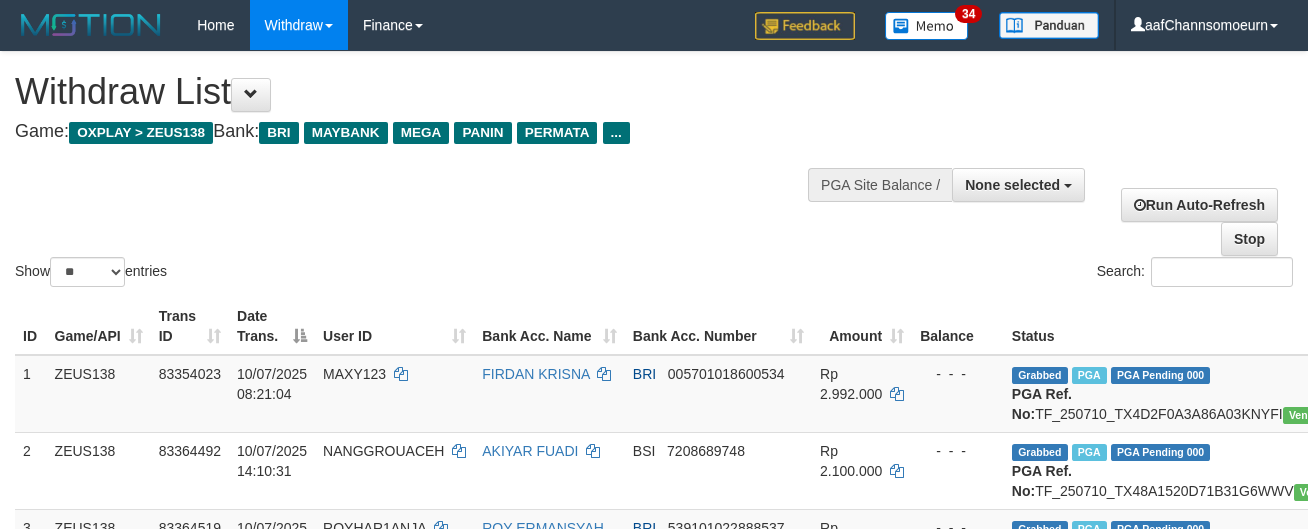 select 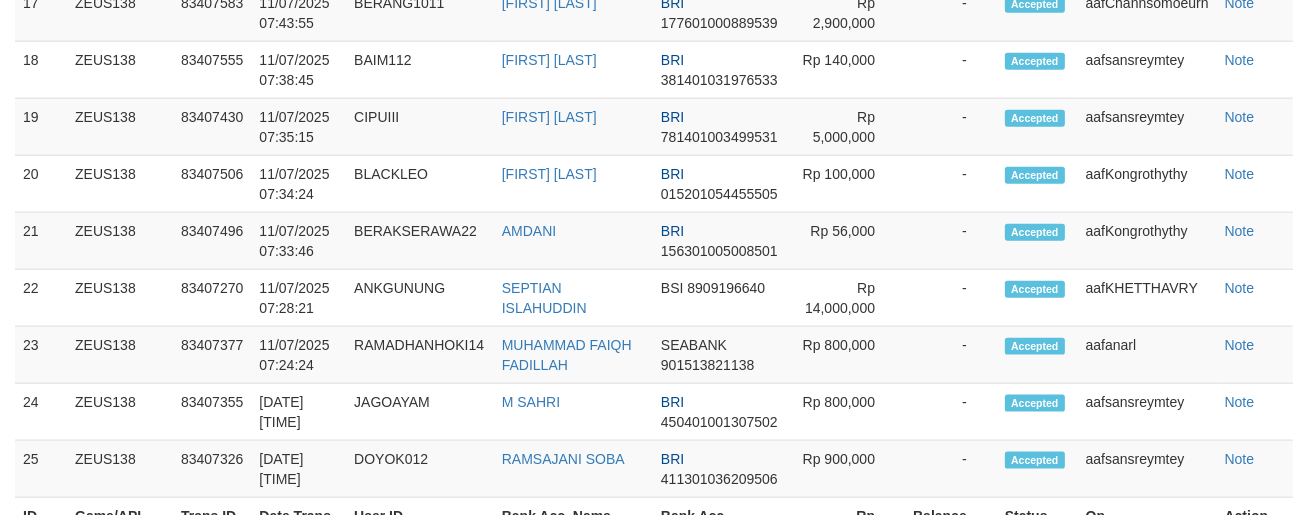 scroll, scrollTop: 2291, scrollLeft: 0, axis: vertical 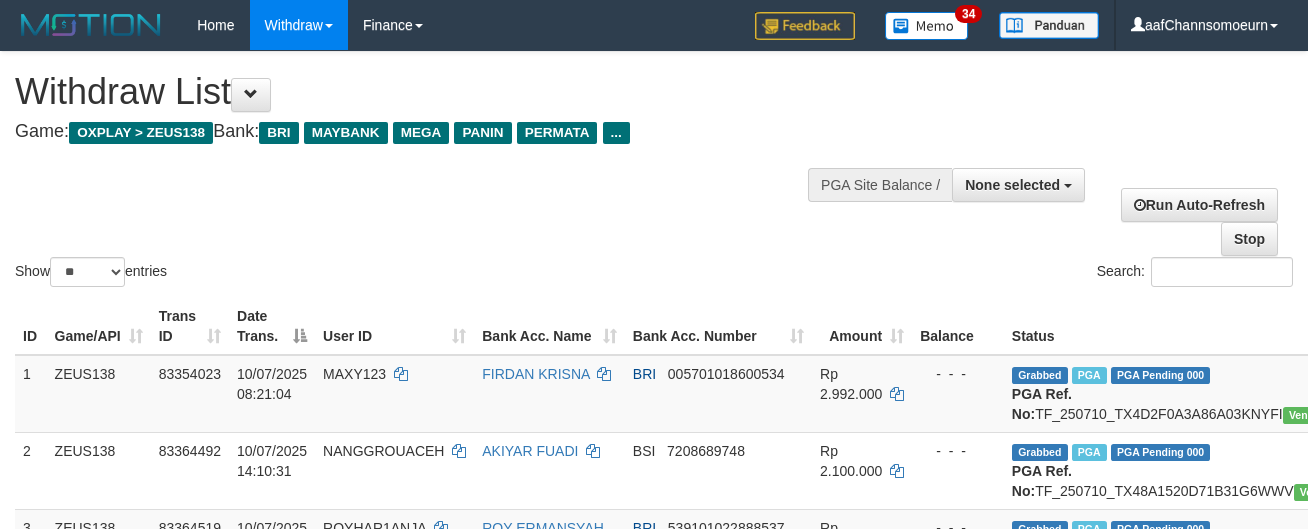 select 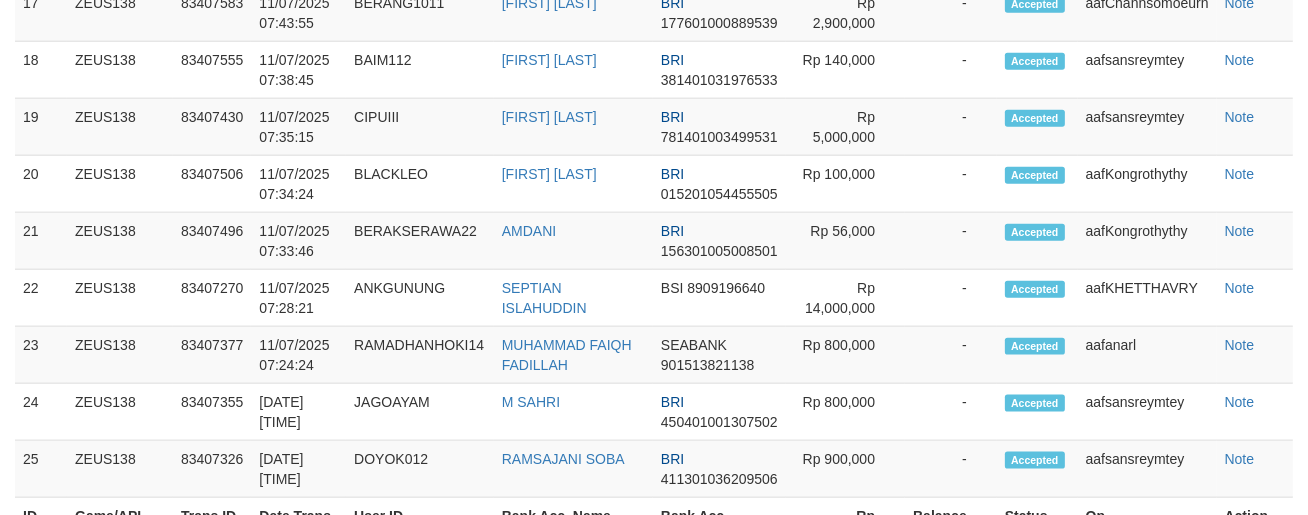 scroll, scrollTop: 2291, scrollLeft: 0, axis: vertical 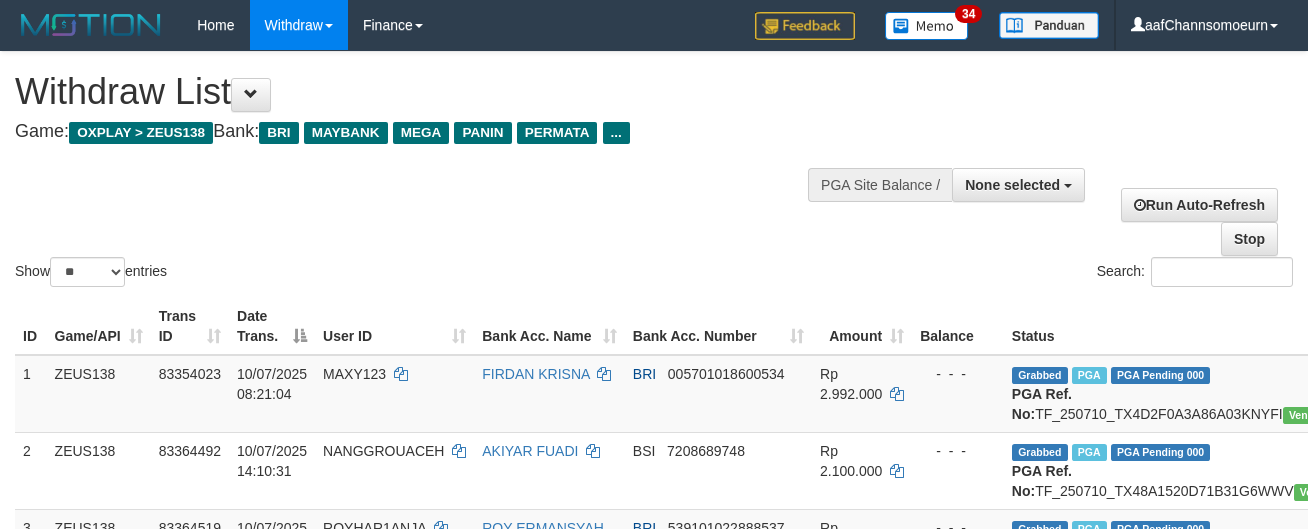 select 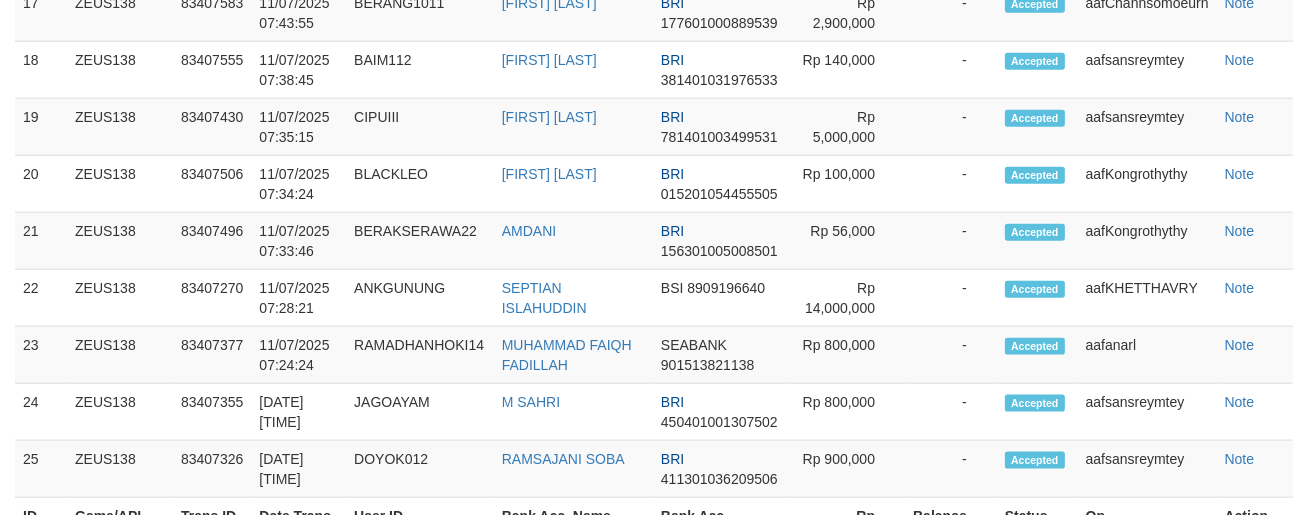 scroll, scrollTop: 2291, scrollLeft: 0, axis: vertical 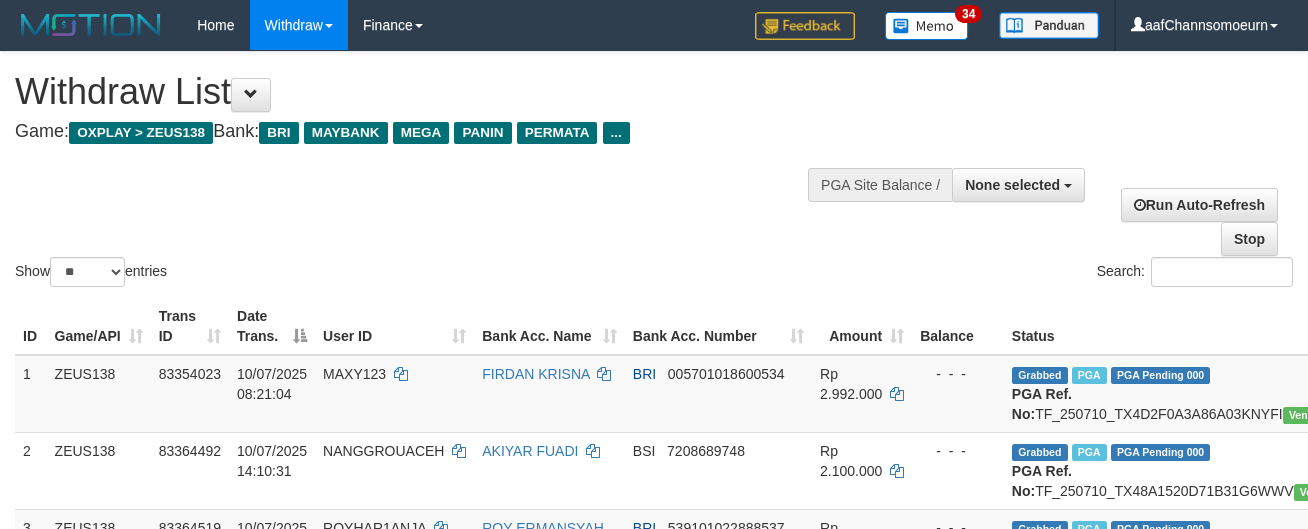select 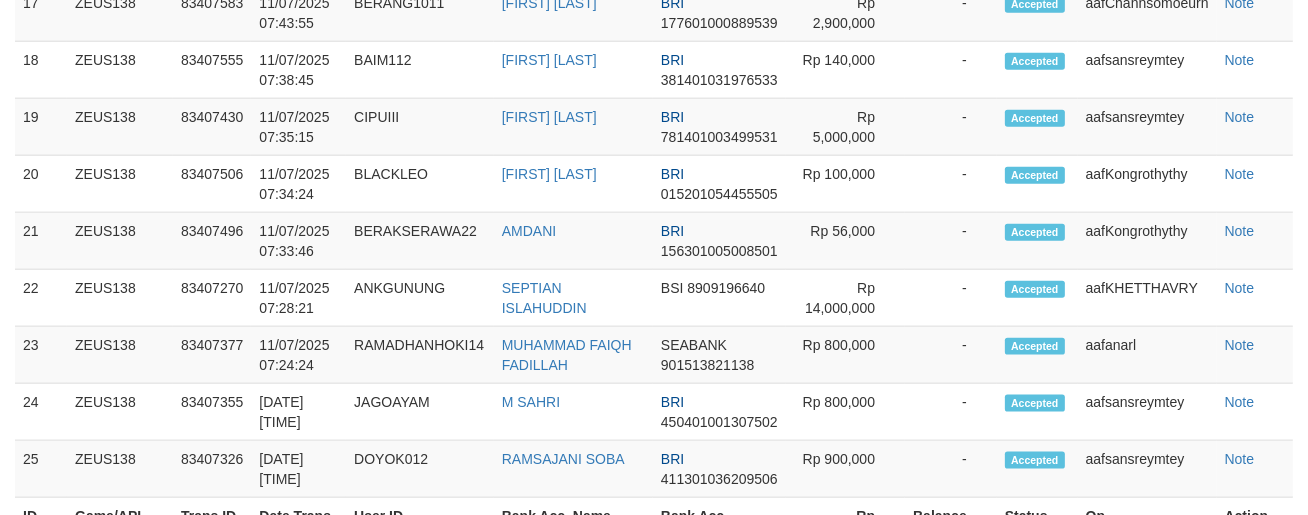 scroll, scrollTop: 2291, scrollLeft: 0, axis: vertical 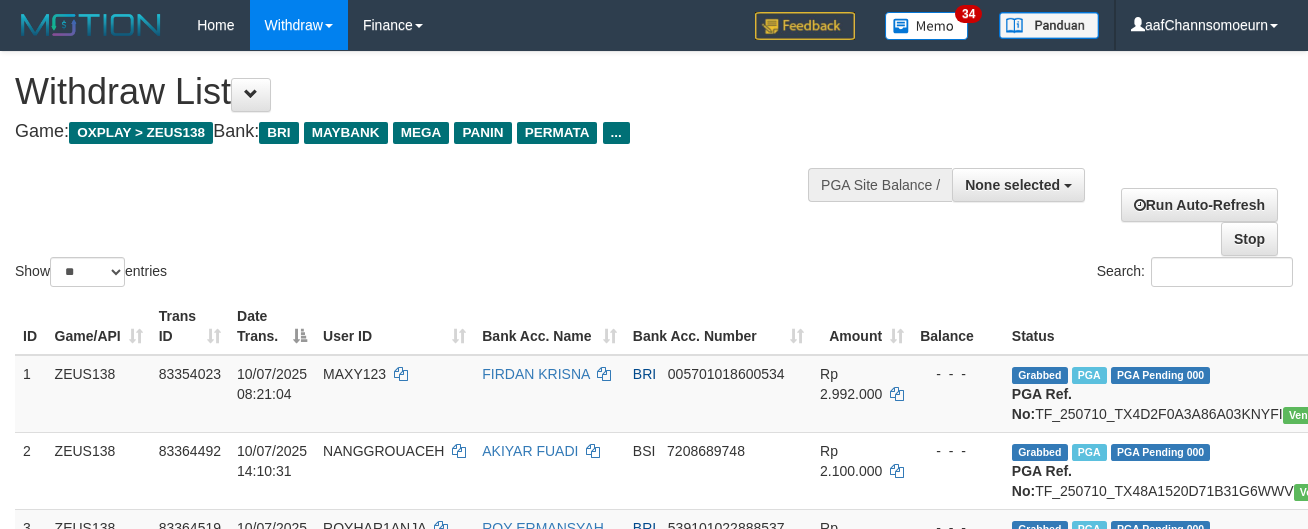 select 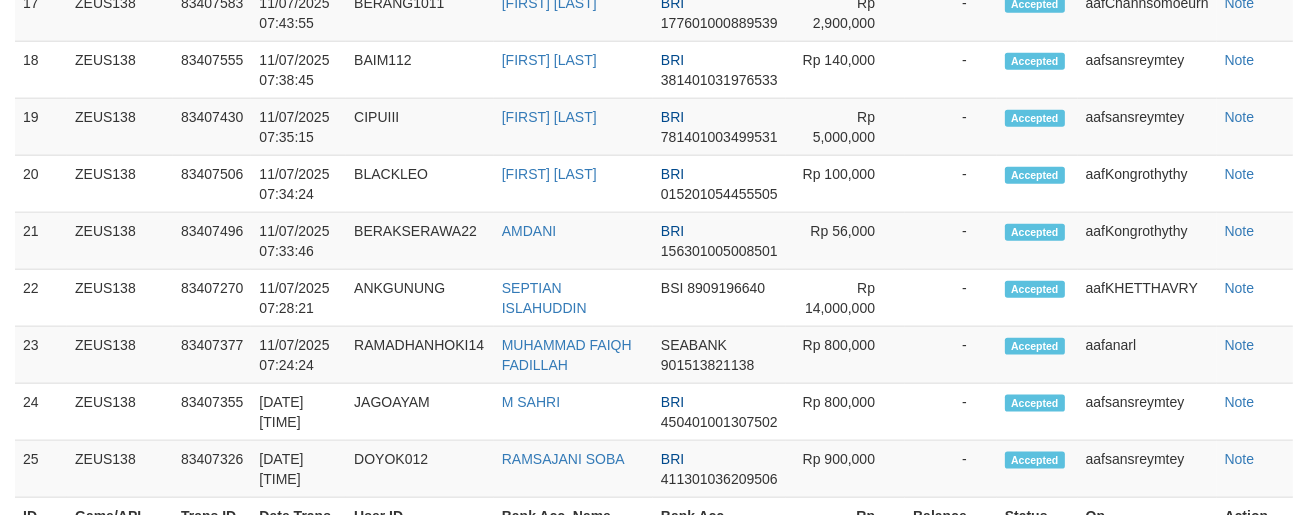scroll, scrollTop: 2291, scrollLeft: 0, axis: vertical 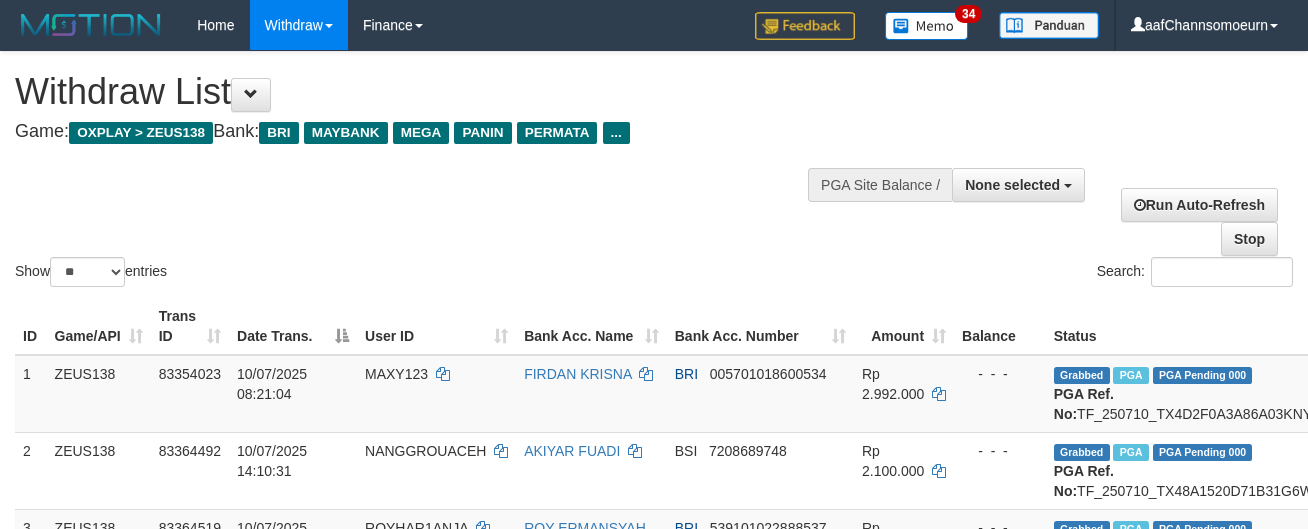 select 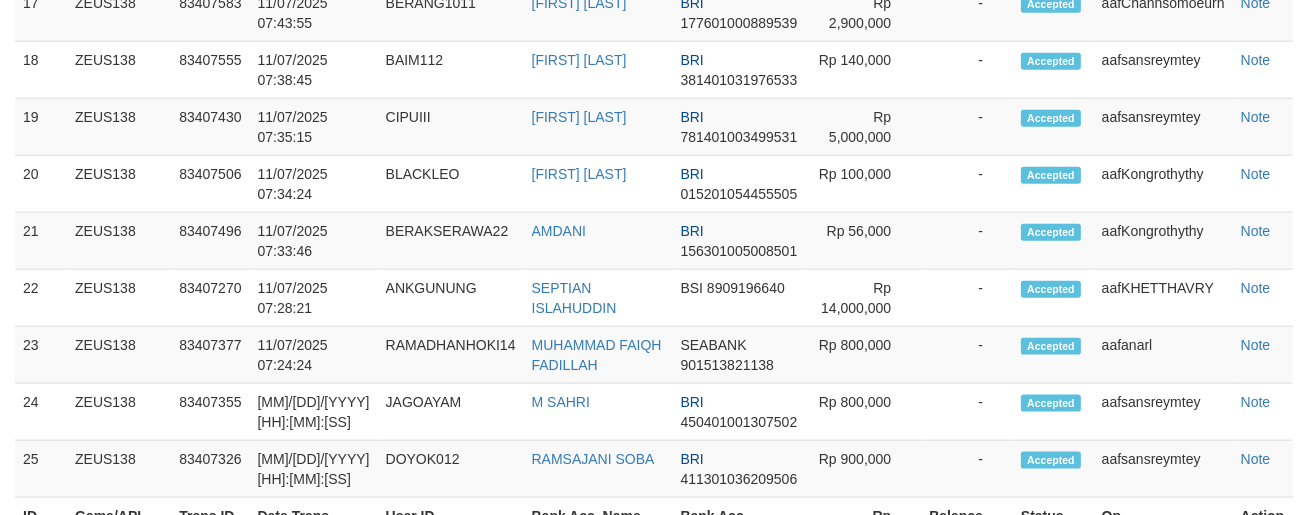 scroll, scrollTop: 2291, scrollLeft: 0, axis: vertical 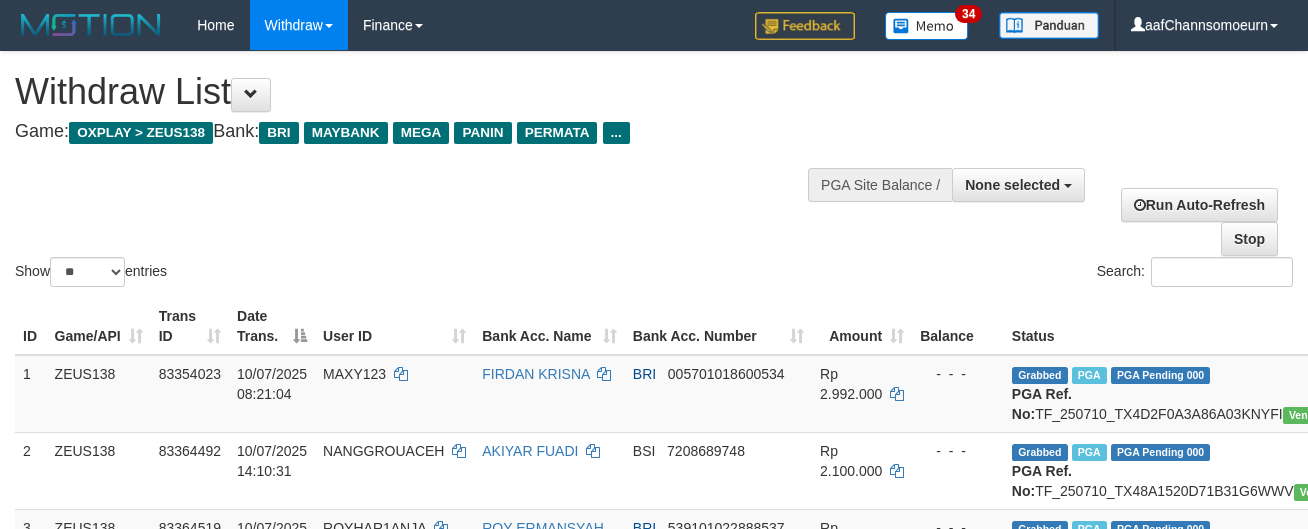 select 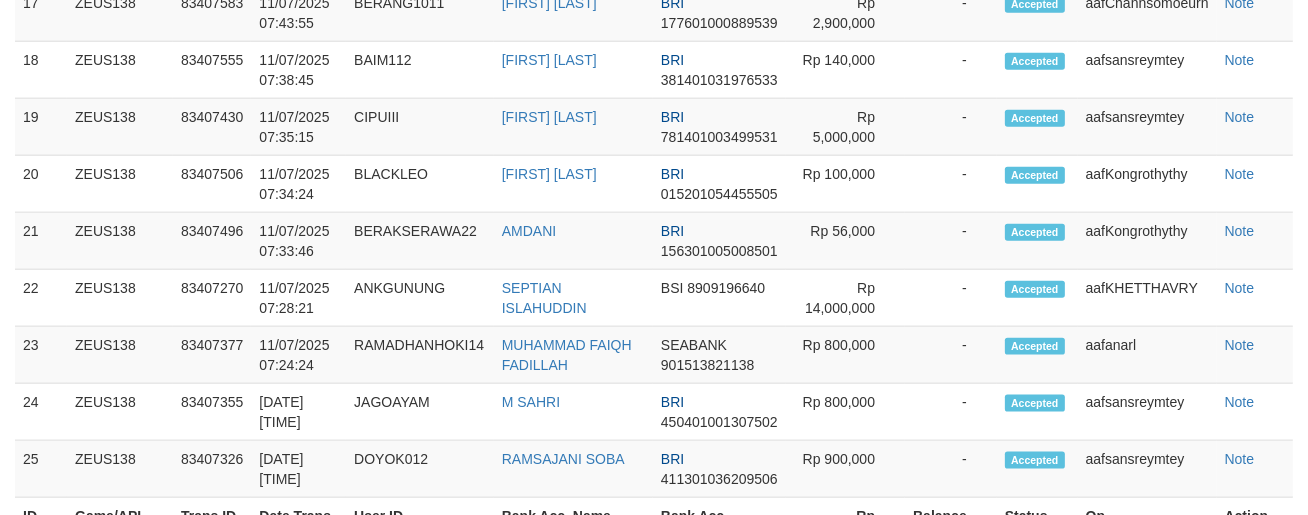 scroll, scrollTop: 2291, scrollLeft: 0, axis: vertical 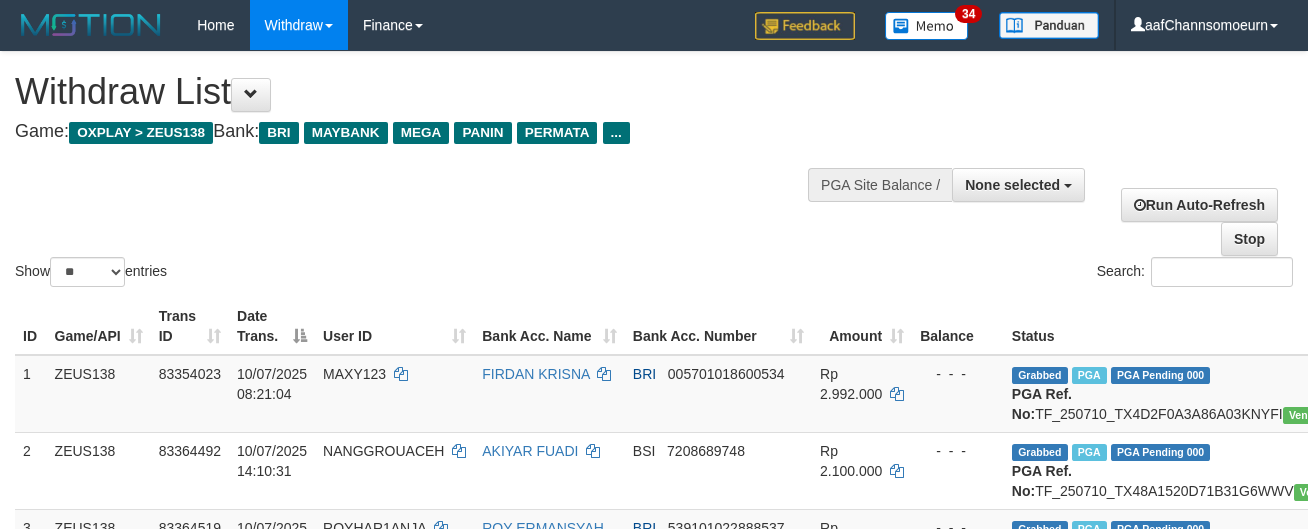 select 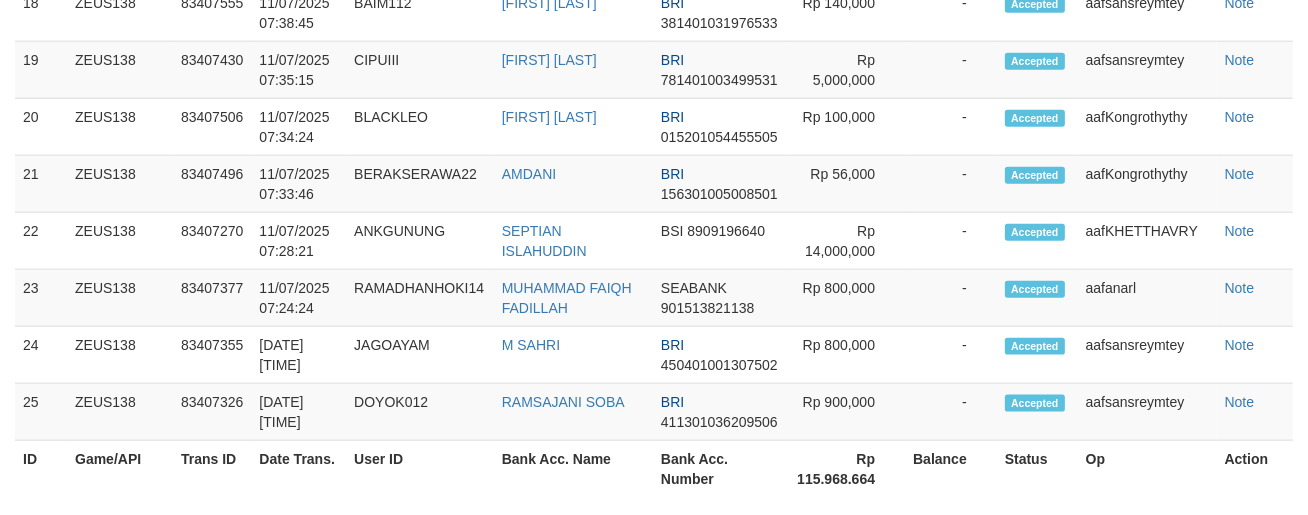 scroll, scrollTop: 2291, scrollLeft: 0, axis: vertical 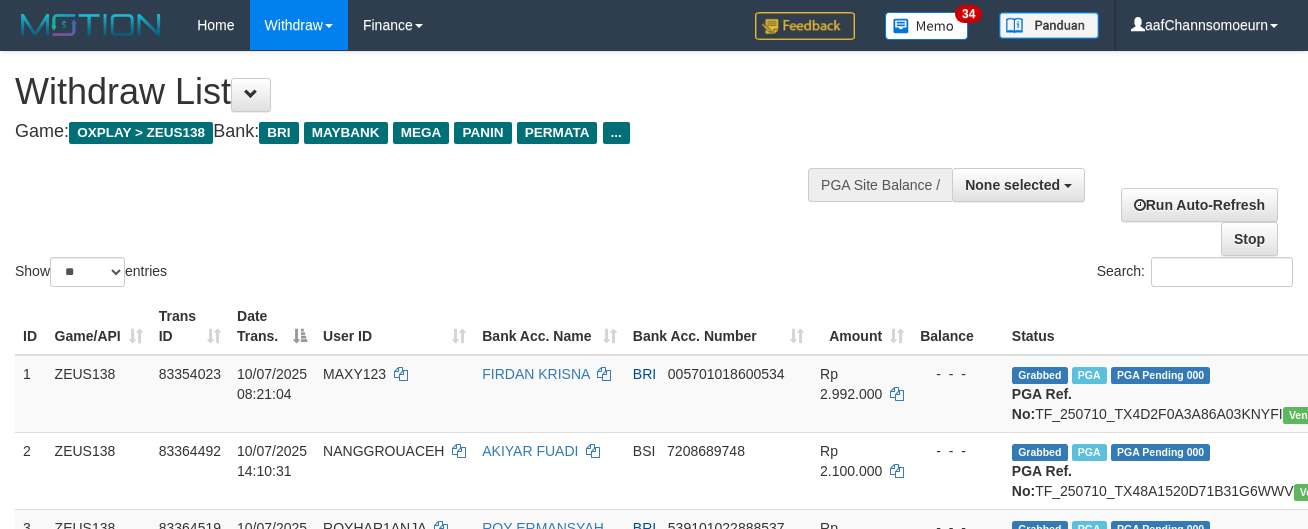 select 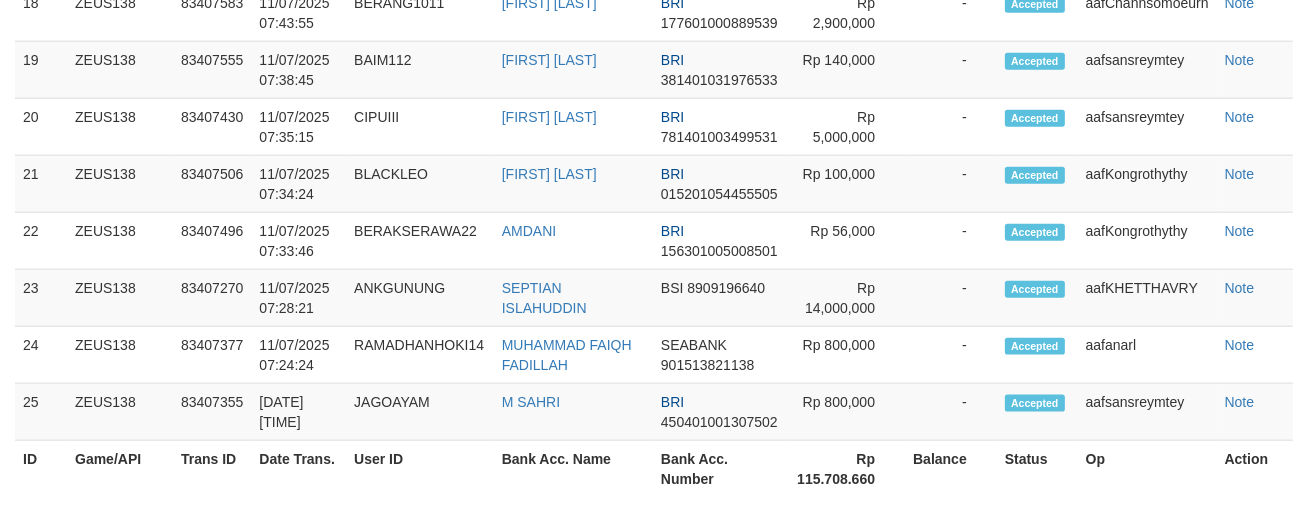 scroll, scrollTop: 2291, scrollLeft: 0, axis: vertical 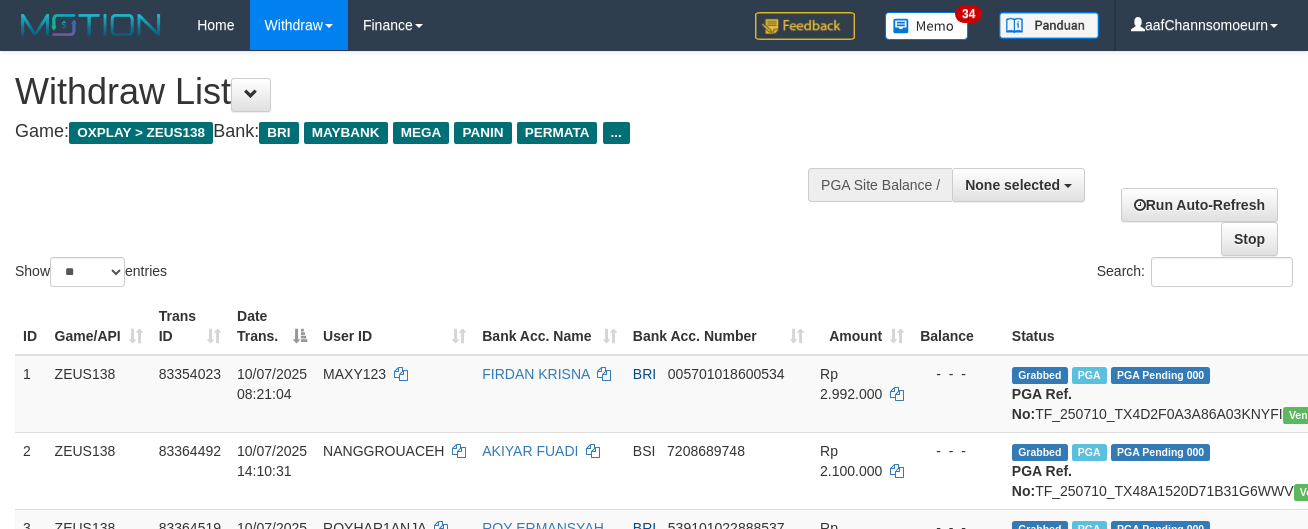 select 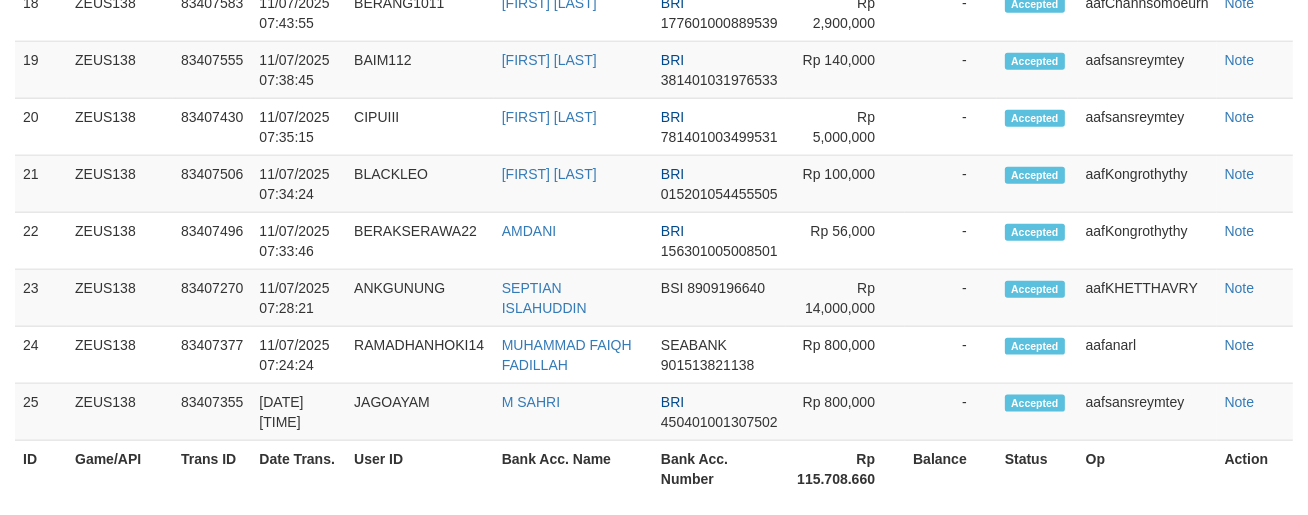 scroll, scrollTop: 2291, scrollLeft: 0, axis: vertical 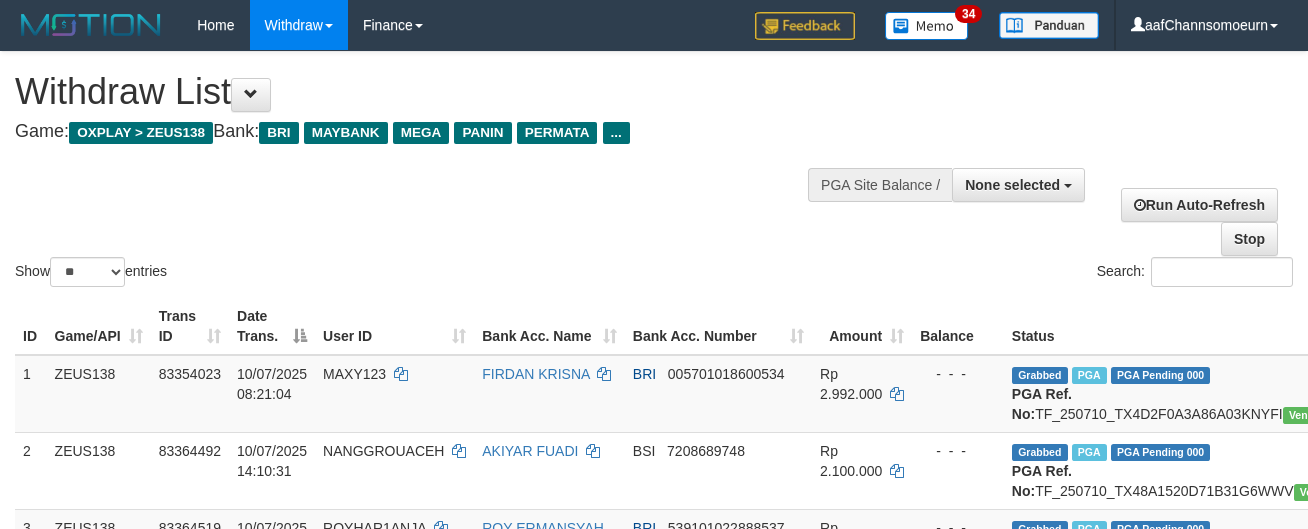 select 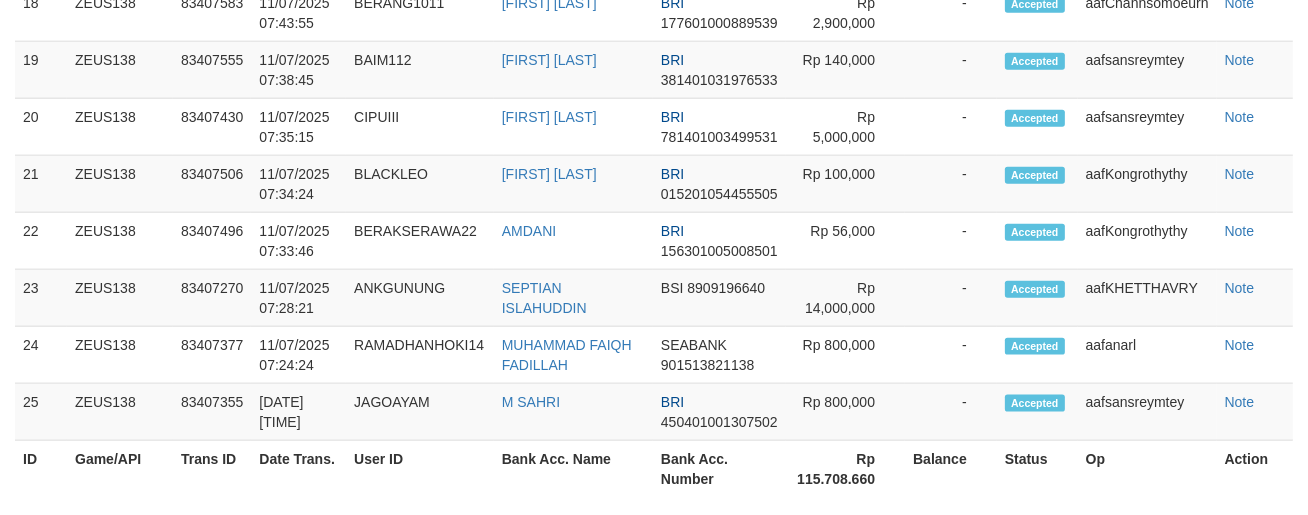 scroll, scrollTop: 2291, scrollLeft: 0, axis: vertical 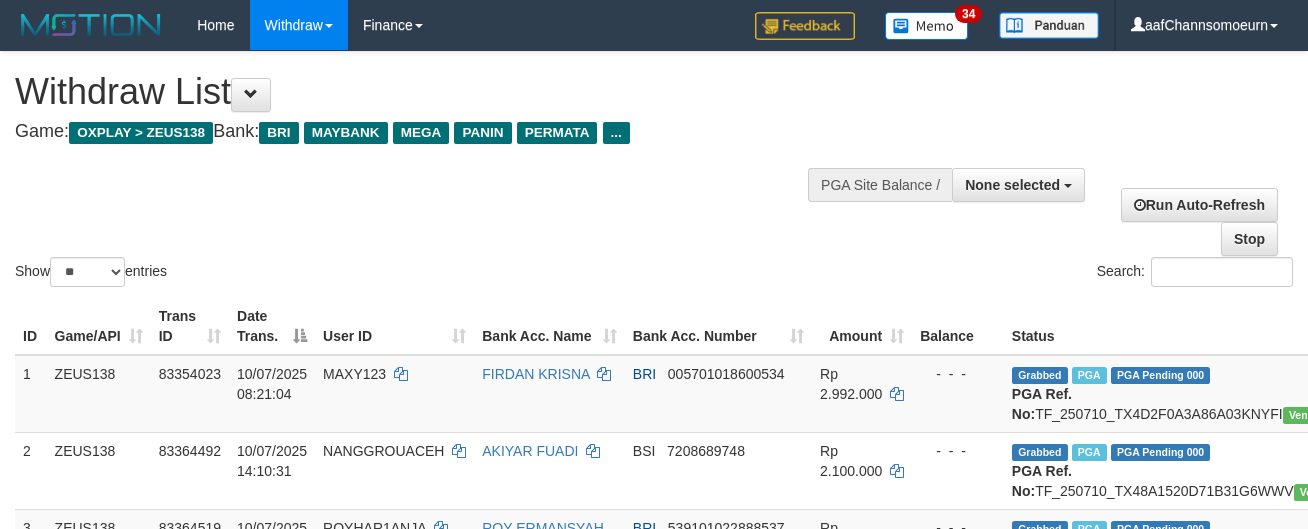 select 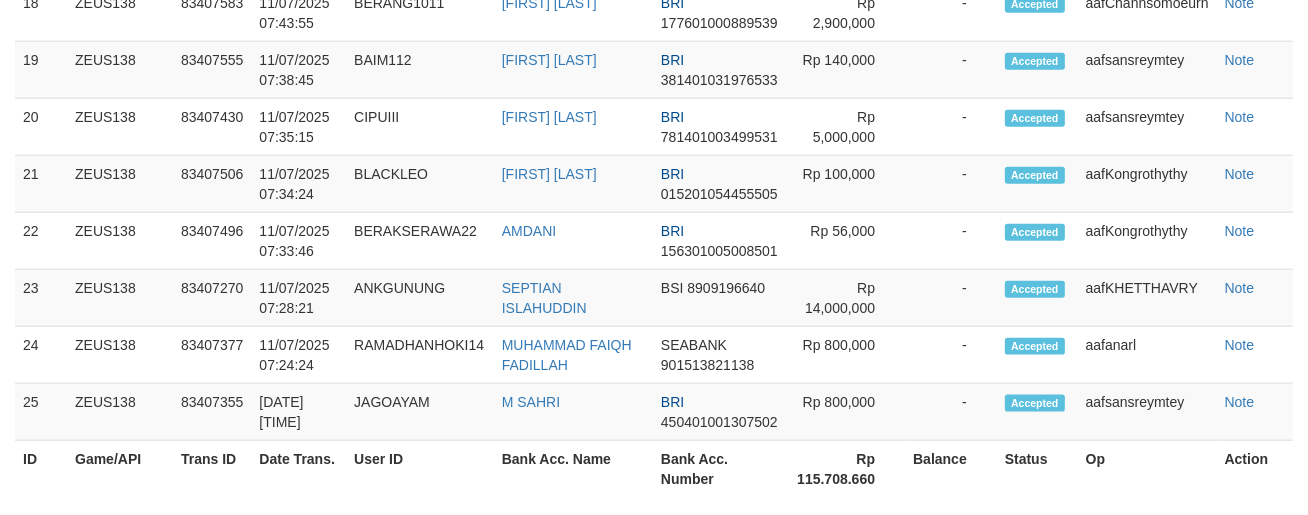 scroll, scrollTop: 2291, scrollLeft: 0, axis: vertical 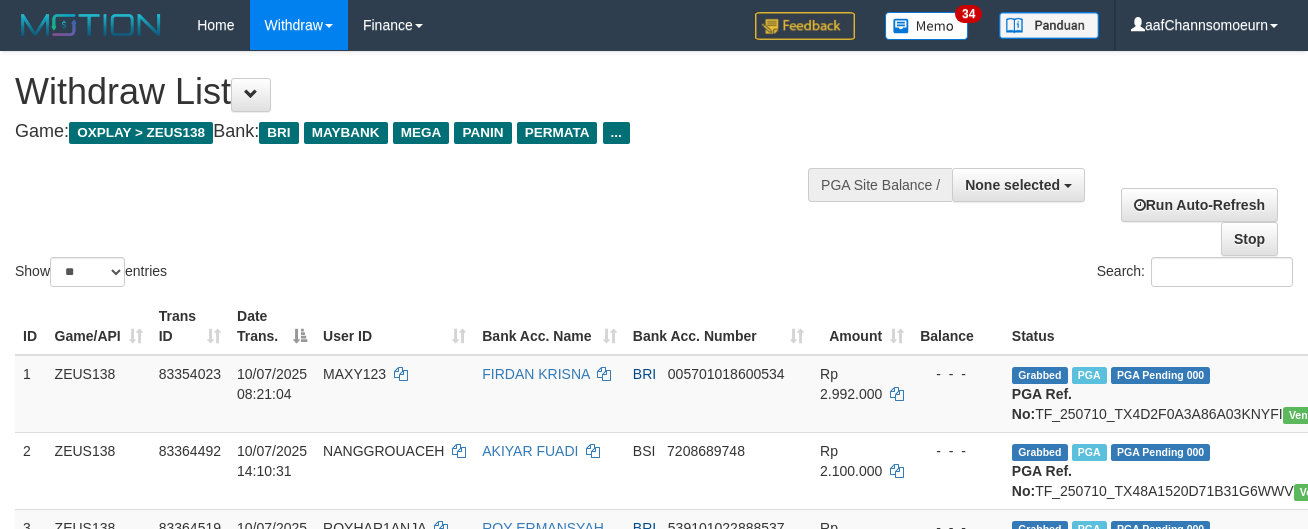 select 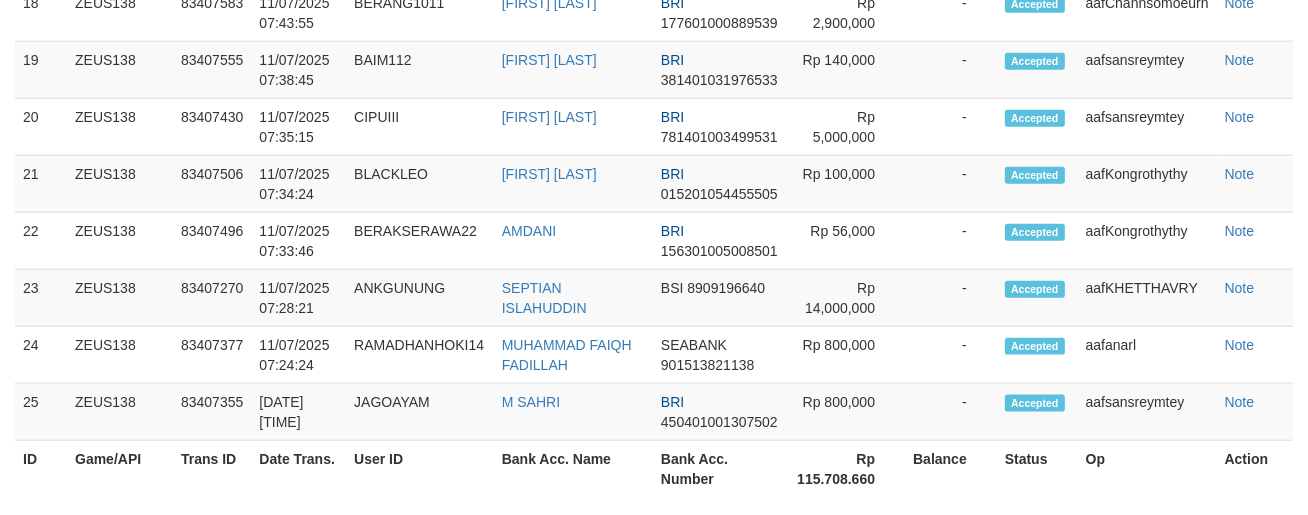 scroll, scrollTop: 2291, scrollLeft: 0, axis: vertical 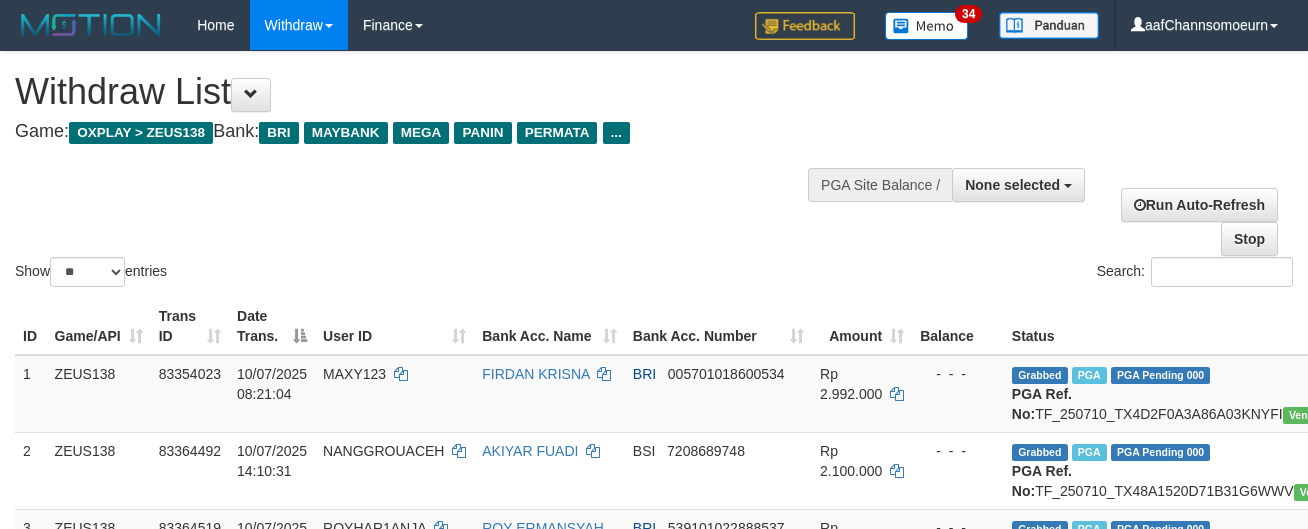 select 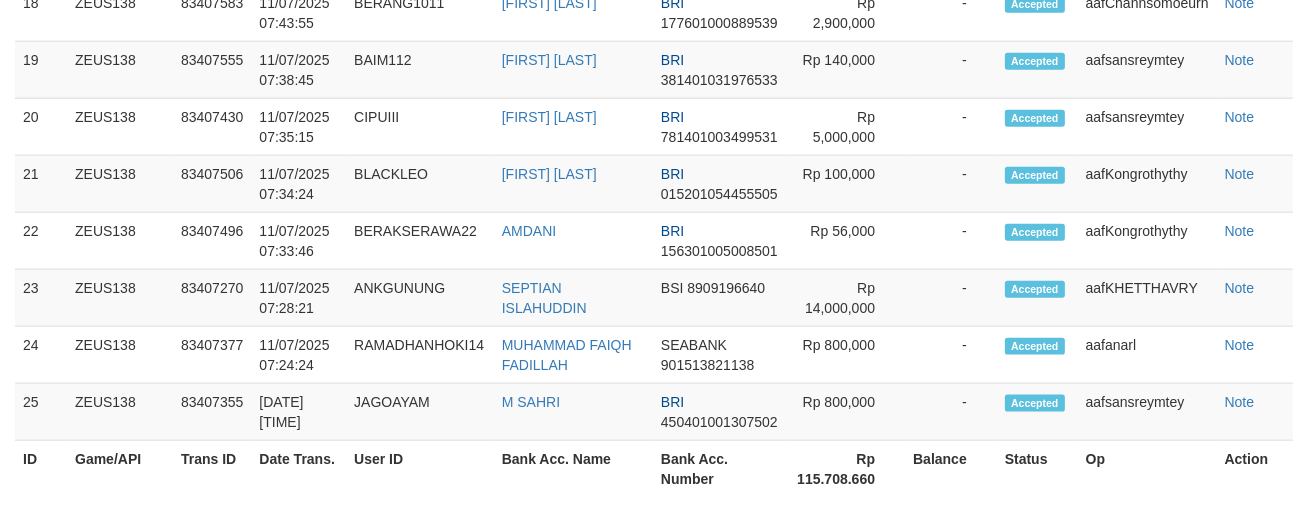 scroll, scrollTop: 2291, scrollLeft: 0, axis: vertical 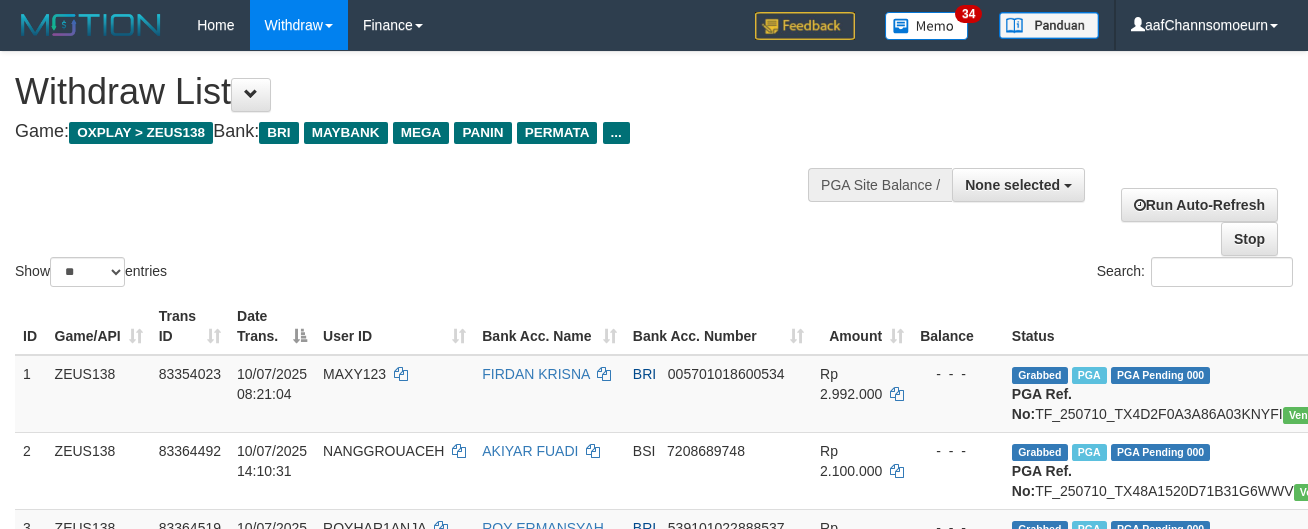select 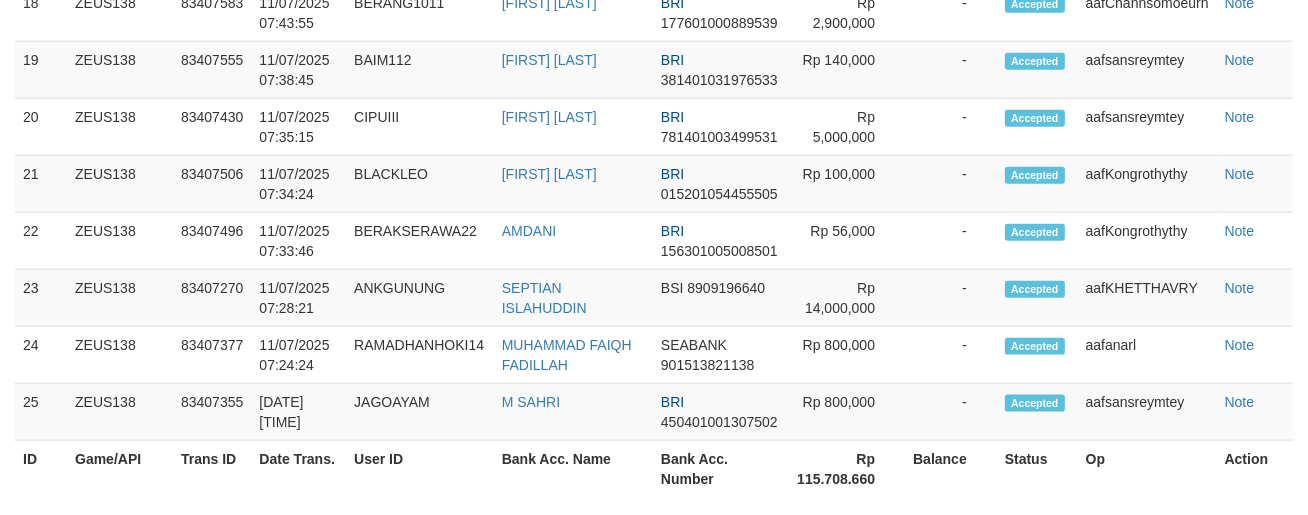 scroll, scrollTop: 2291, scrollLeft: 0, axis: vertical 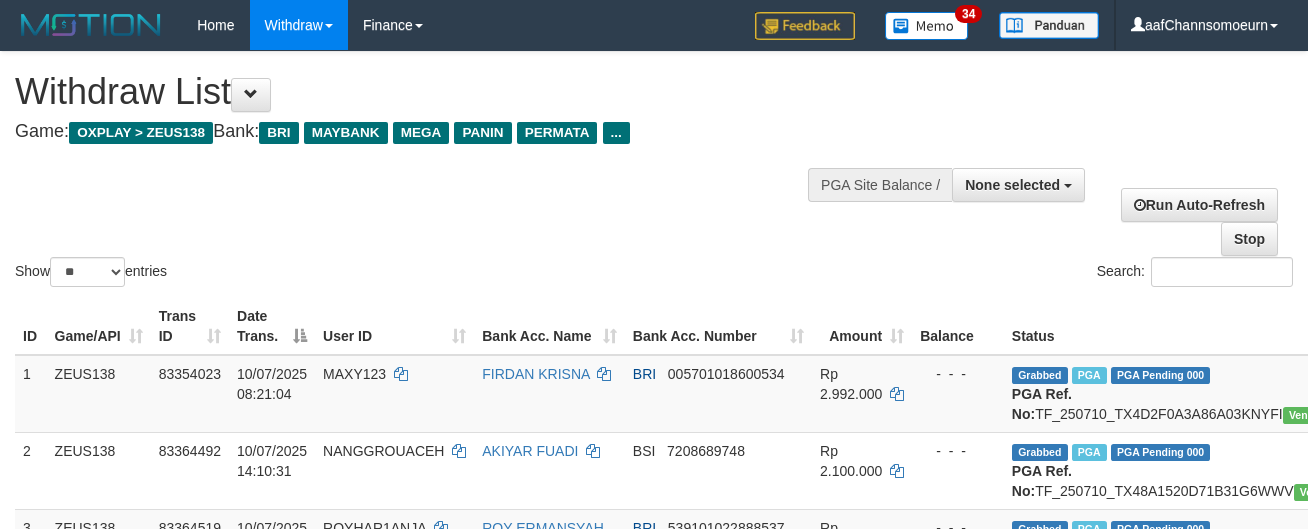 select 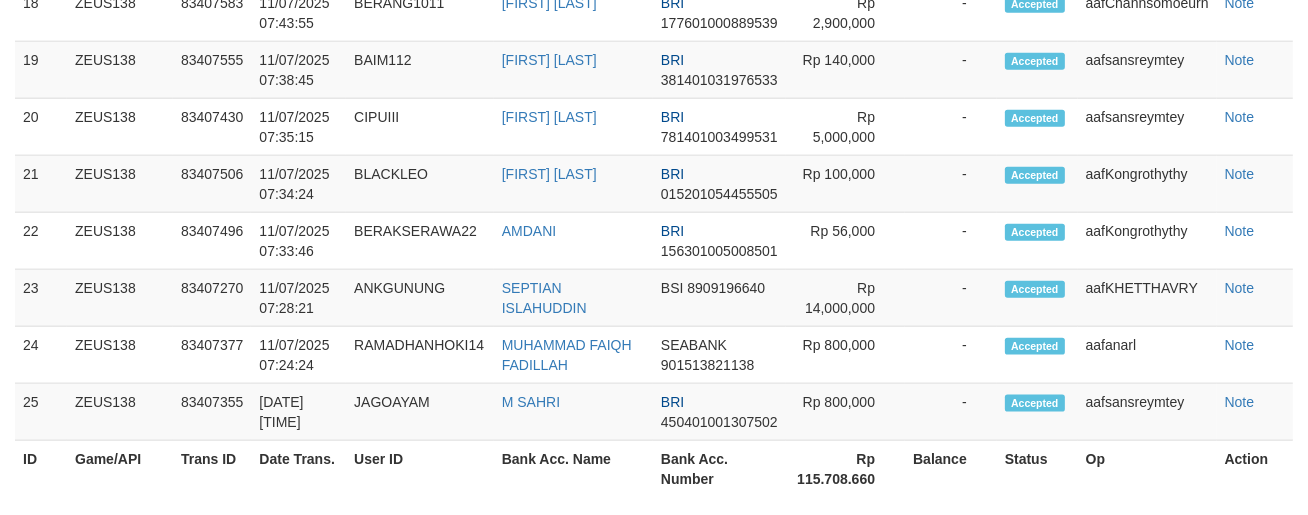 scroll, scrollTop: 2291, scrollLeft: 0, axis: vertical 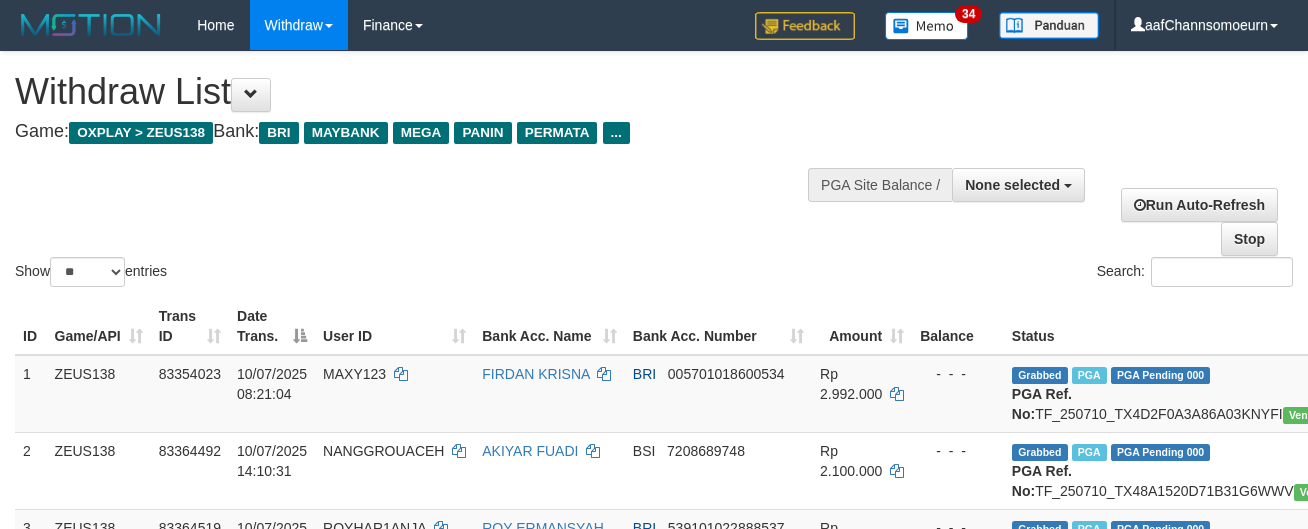 select 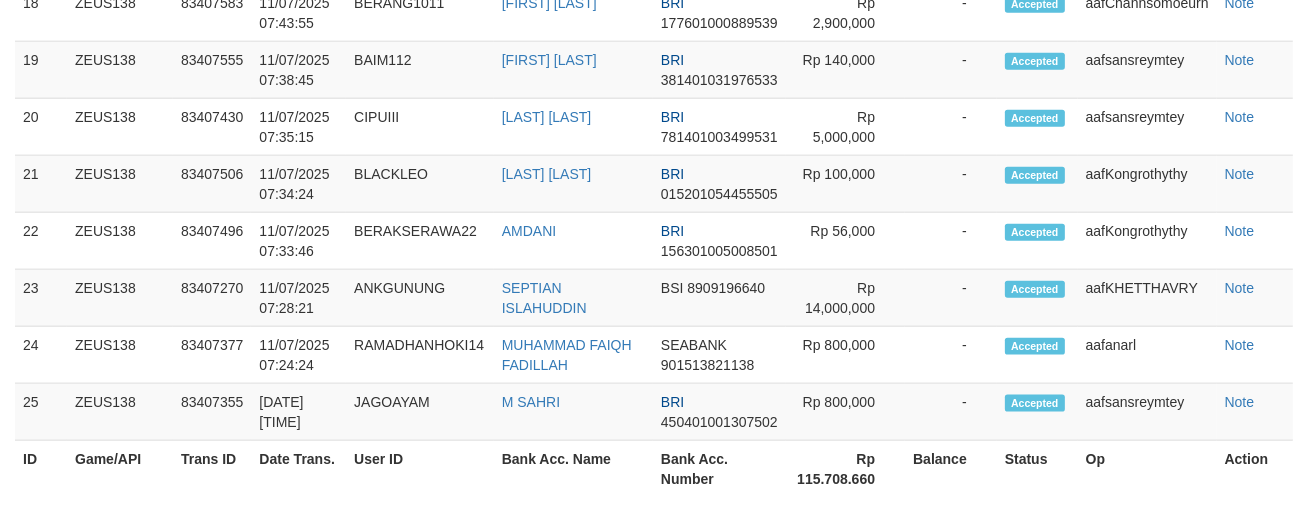 scroll, scrollTop: 2291, scrollLeft: 0, axis: vertical 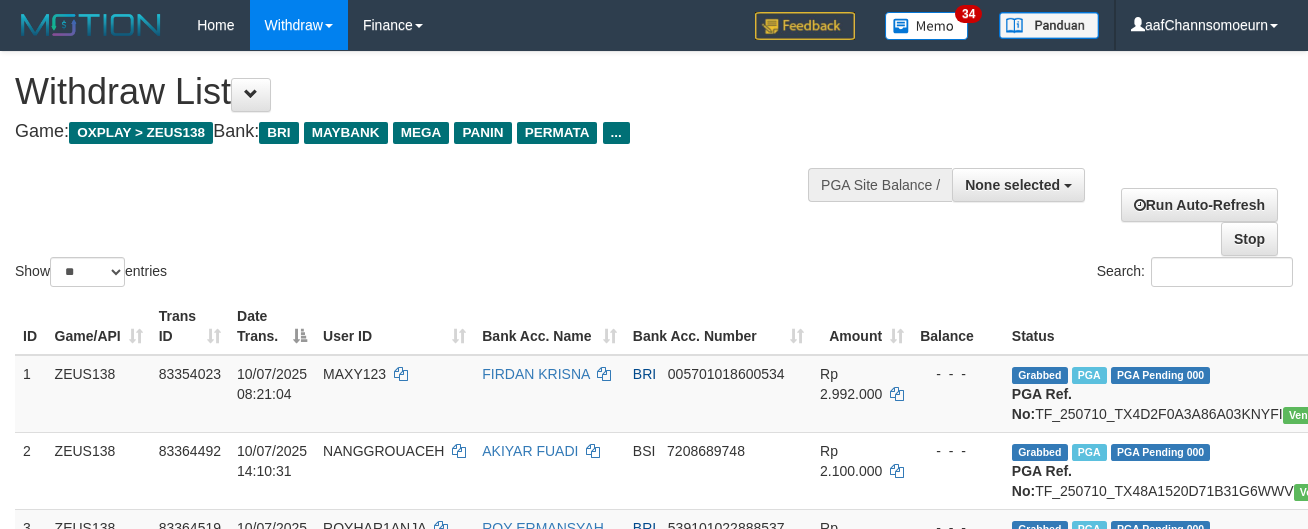 select 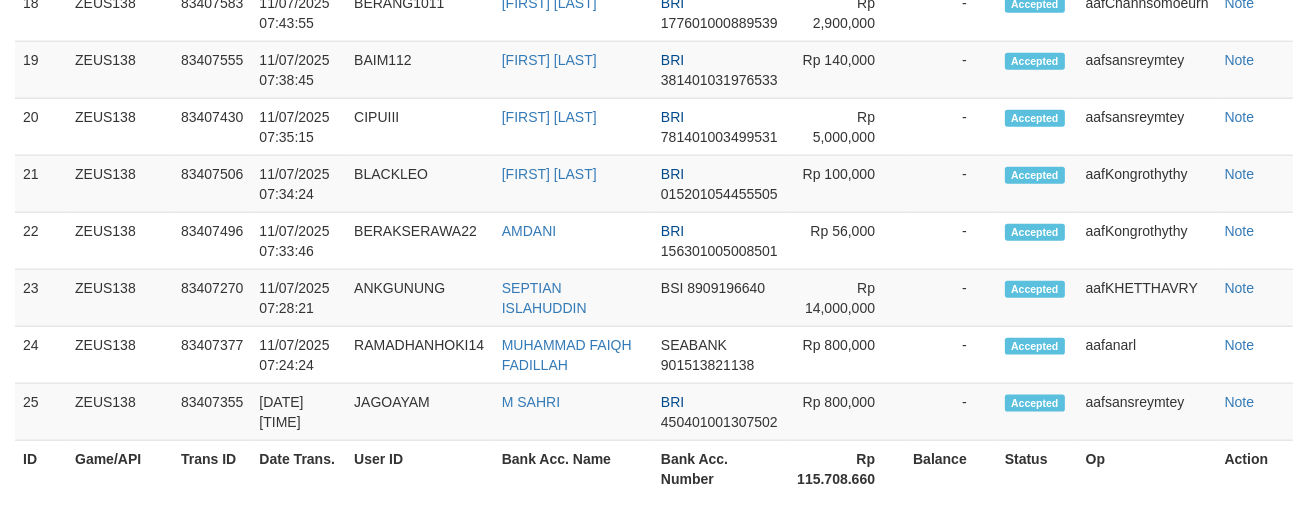 scroll, scrollTop: 2291, scrollLeft: 0, axis: vertical 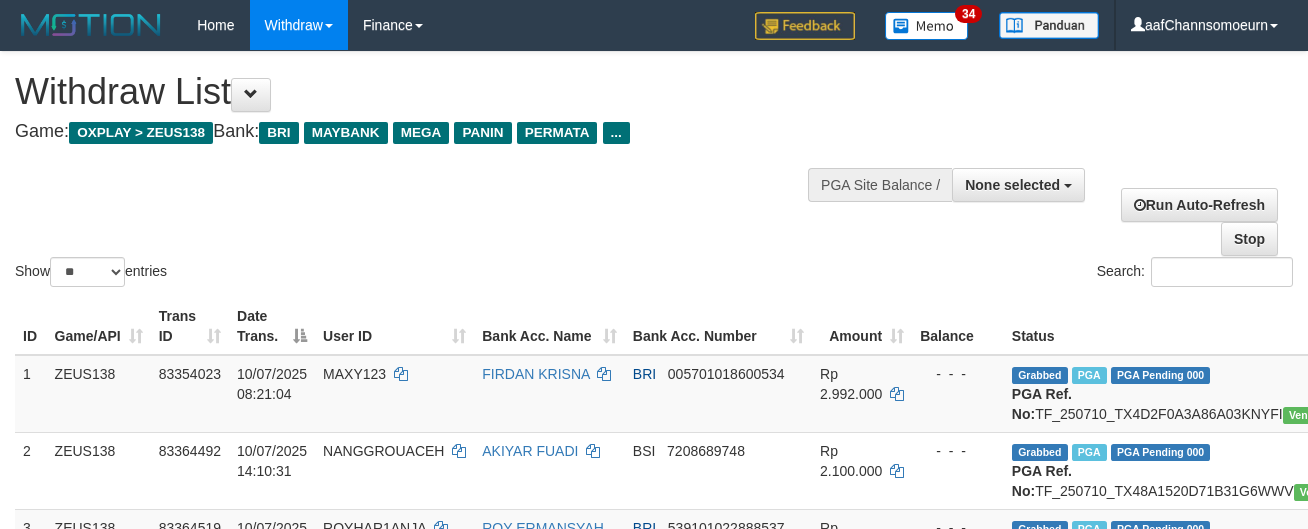 select 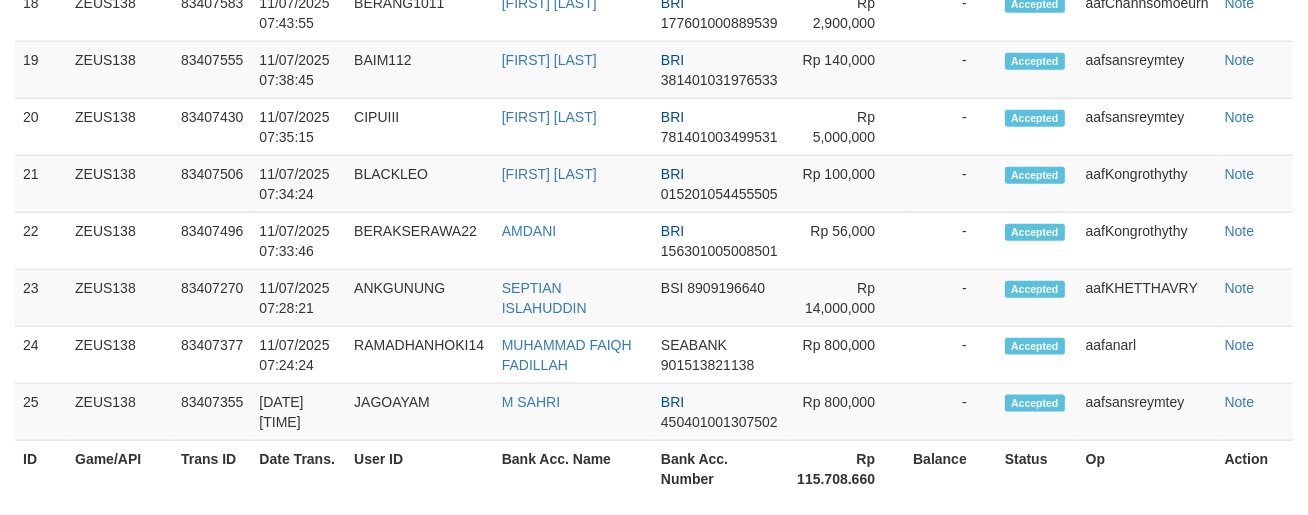 scroll, scrollTop: 2291, scrollLeft: 0, axis: vertical 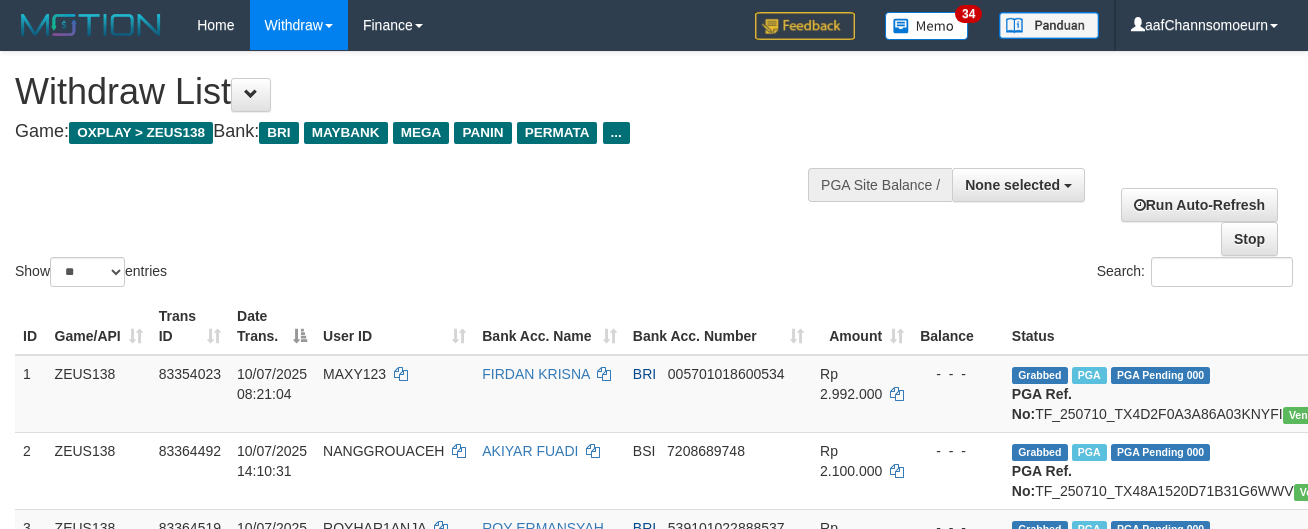 select 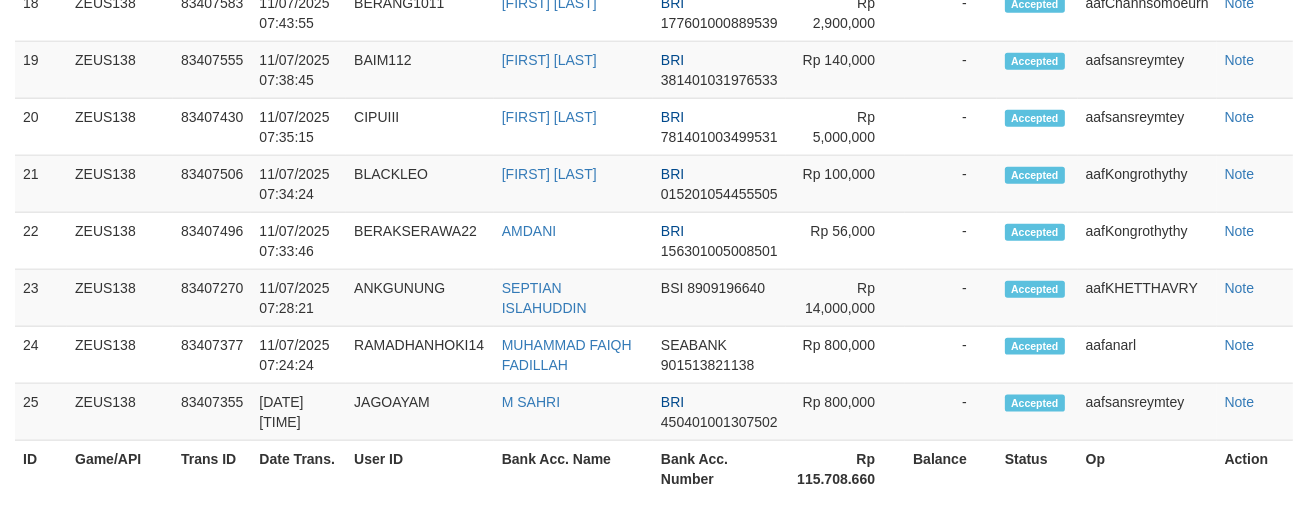 scroll, scrollTop: 2291, scrollLeft: 0, axis: vertical 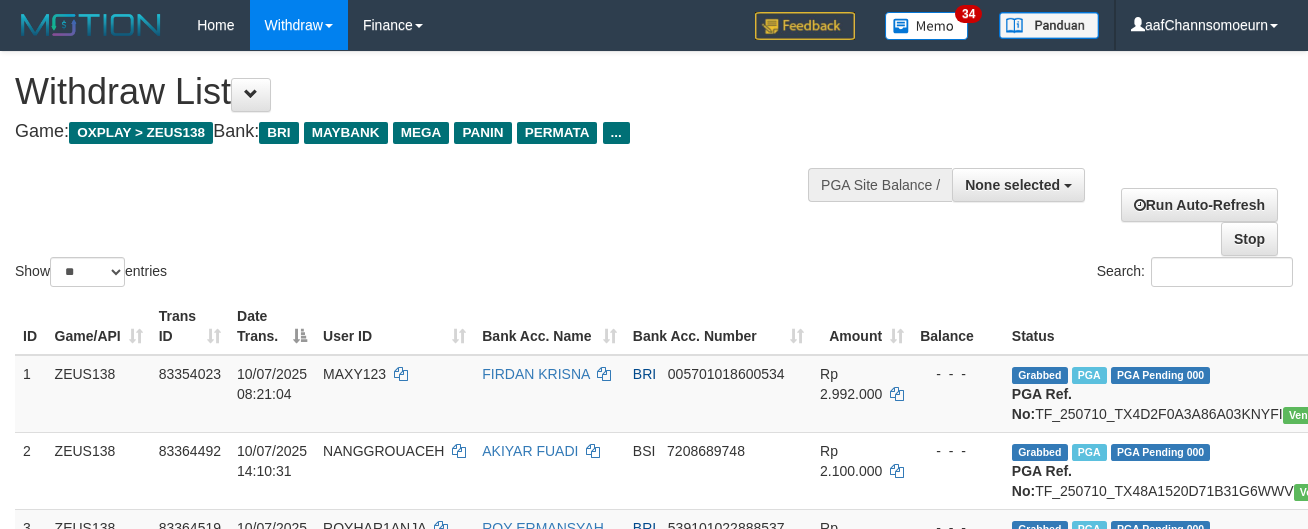 select 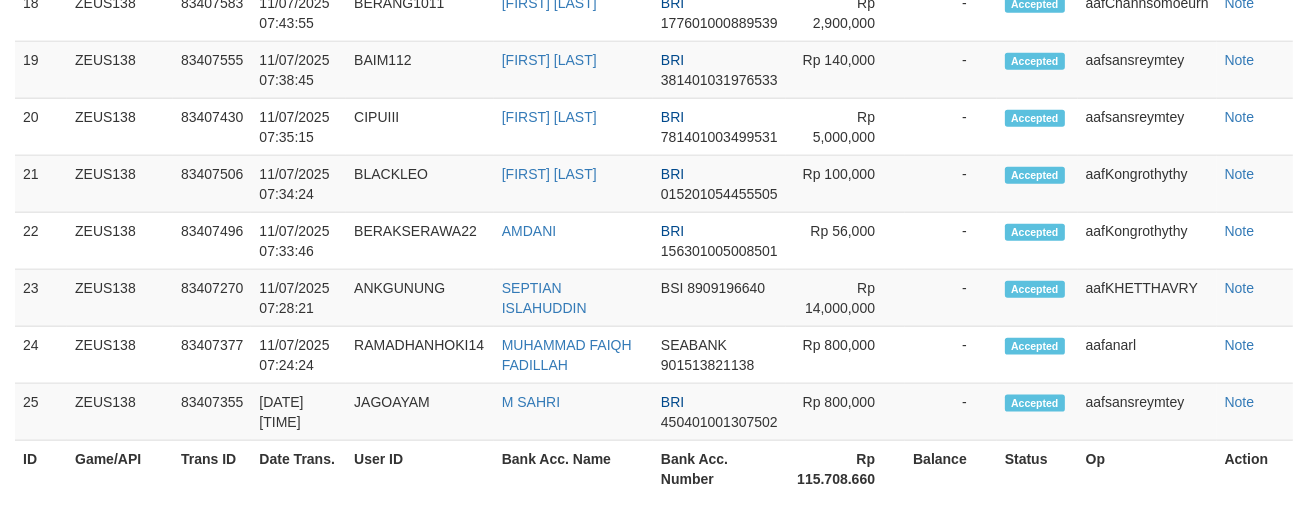 scroll, scrollTop: 2291, scrollLeft: 0, axis: vertical 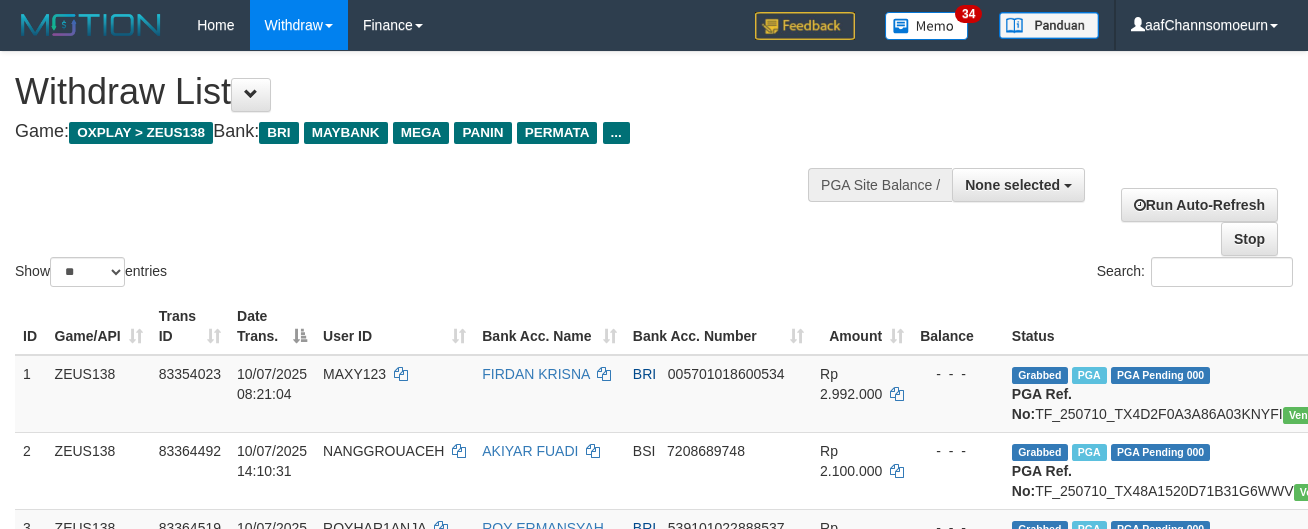 select 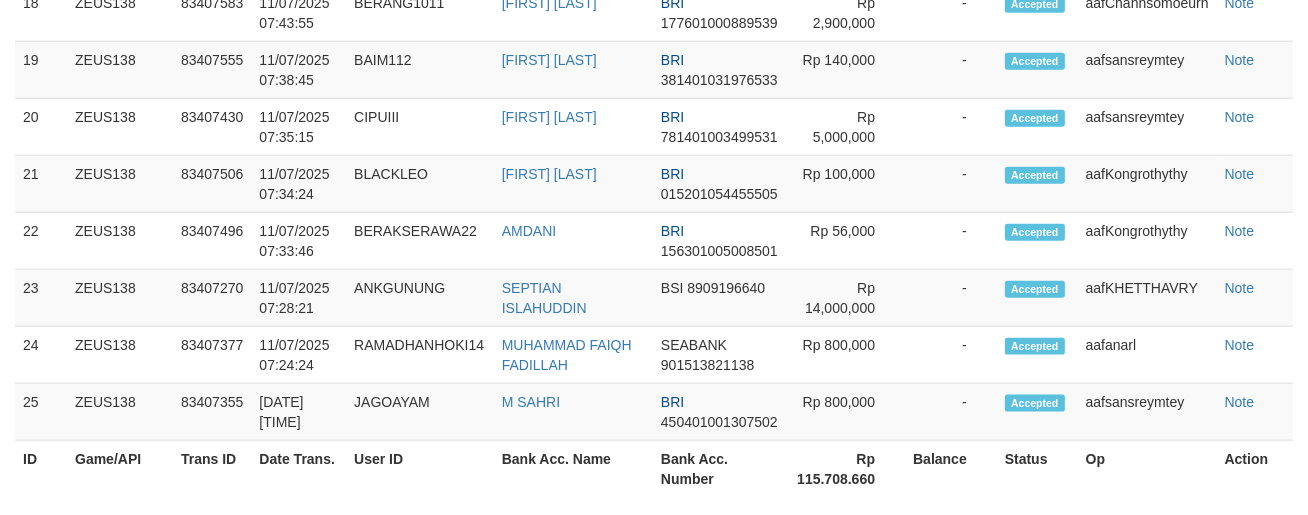 scroll, scrollTop: 2291, scrollLeft: 0, axis: vertical 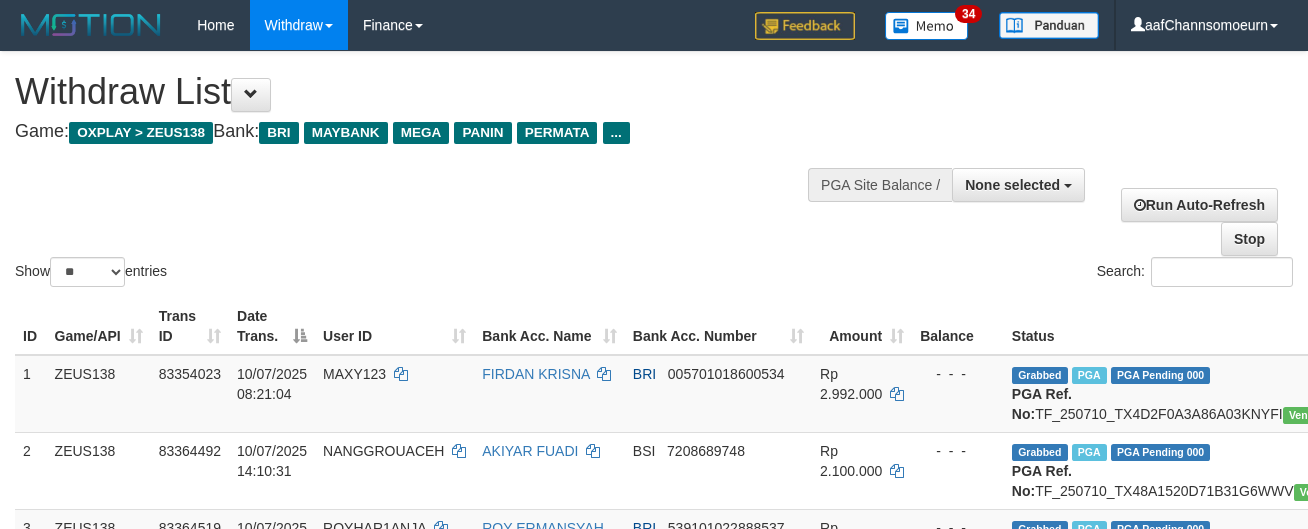 select 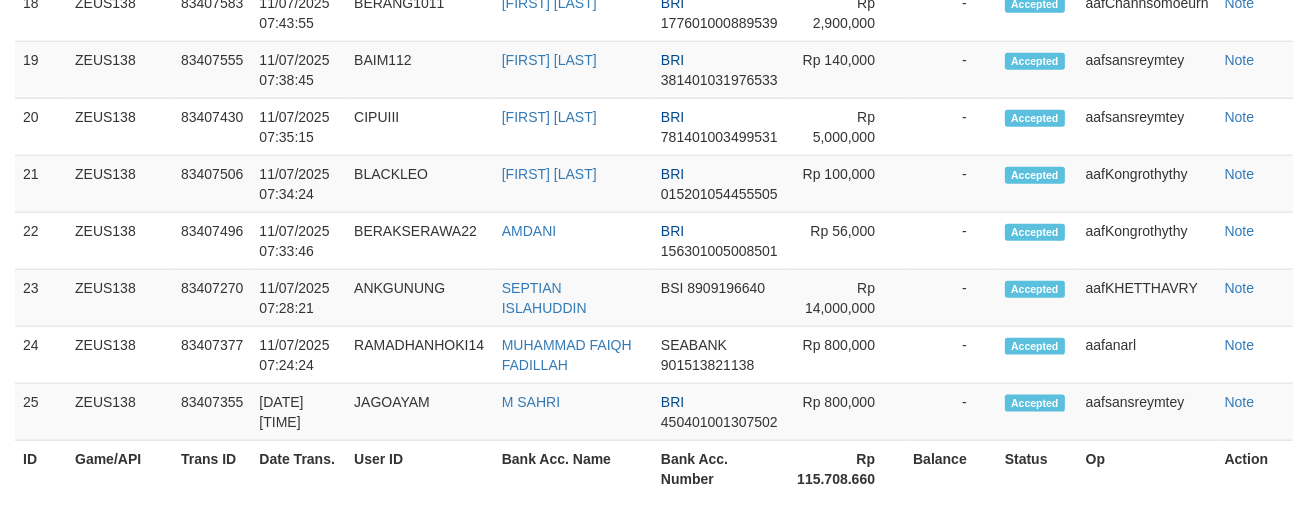 scroll, scrollTop: 2291, scrollLeft: 0, axis: vertical 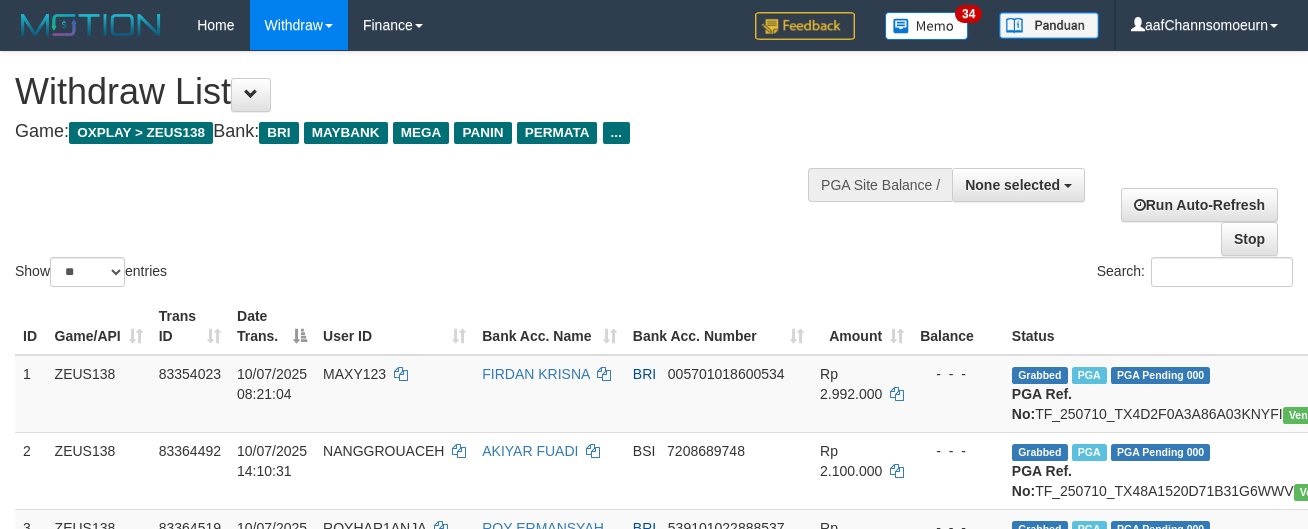 select 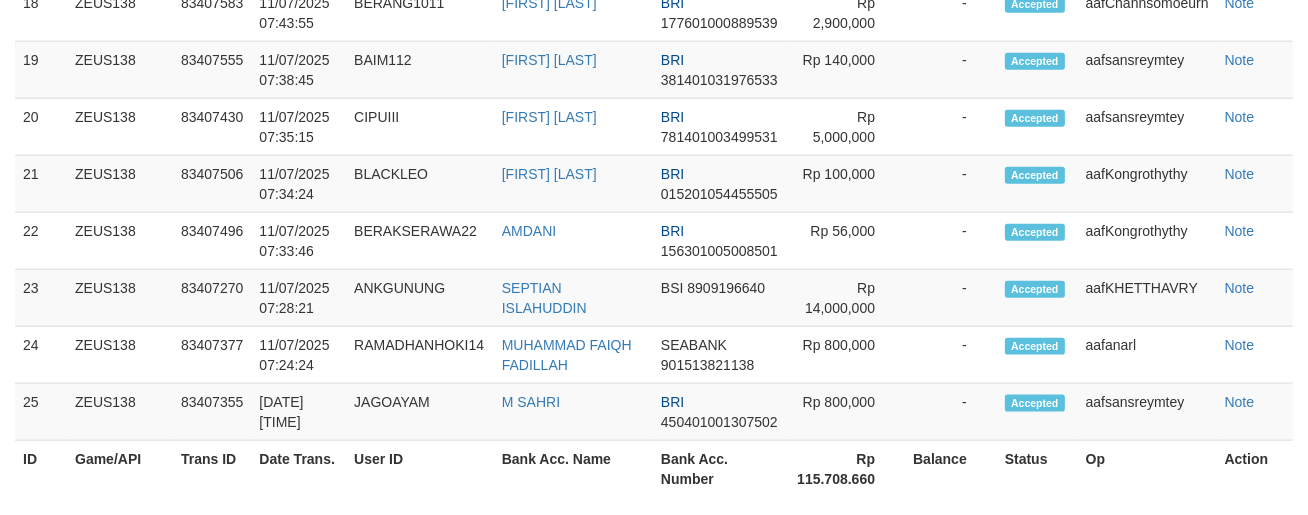 scroll, scrollTop: 2291, scrollLeft: 0, axis: vertical 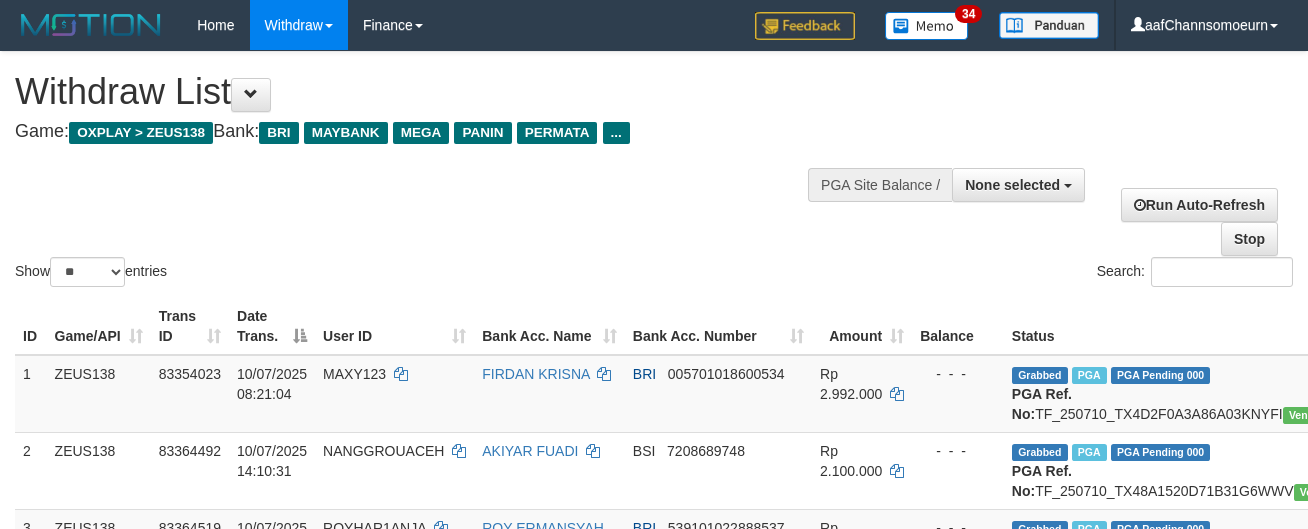 select 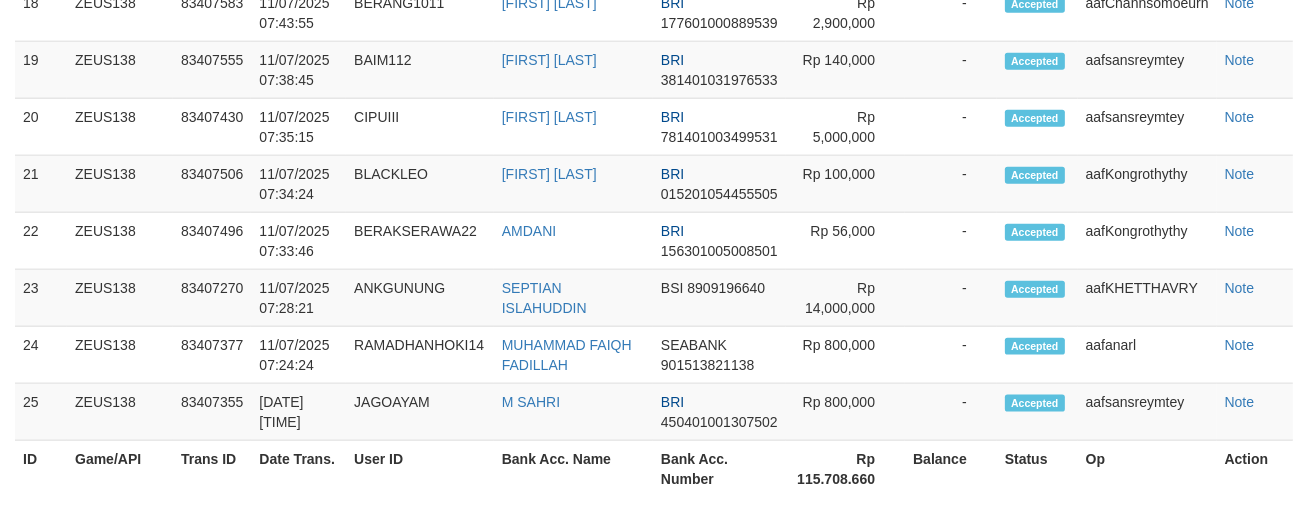 scroll, scrollTop: 2291, scrollLeft: 0, axis: vertical 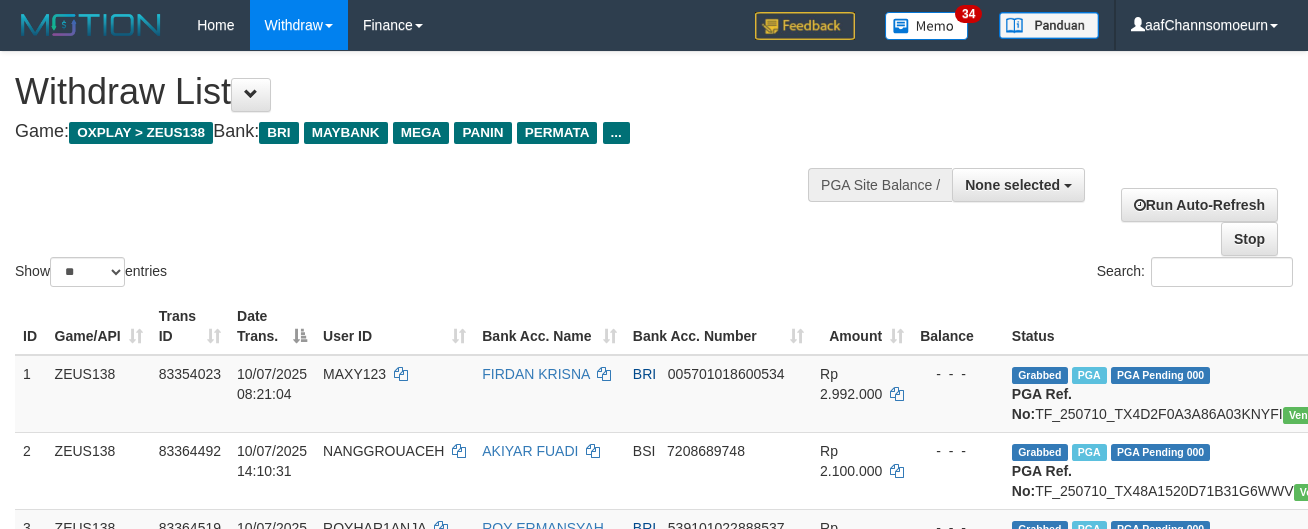 select 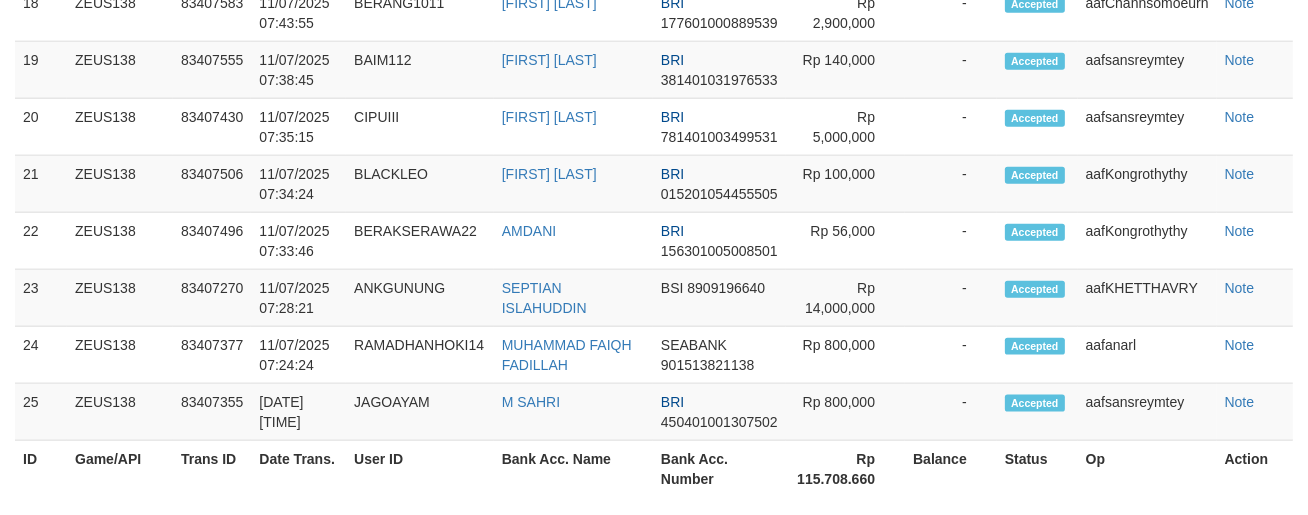 scroll, scrollTop: 2291, scrollLeft: 0, axis: vertical 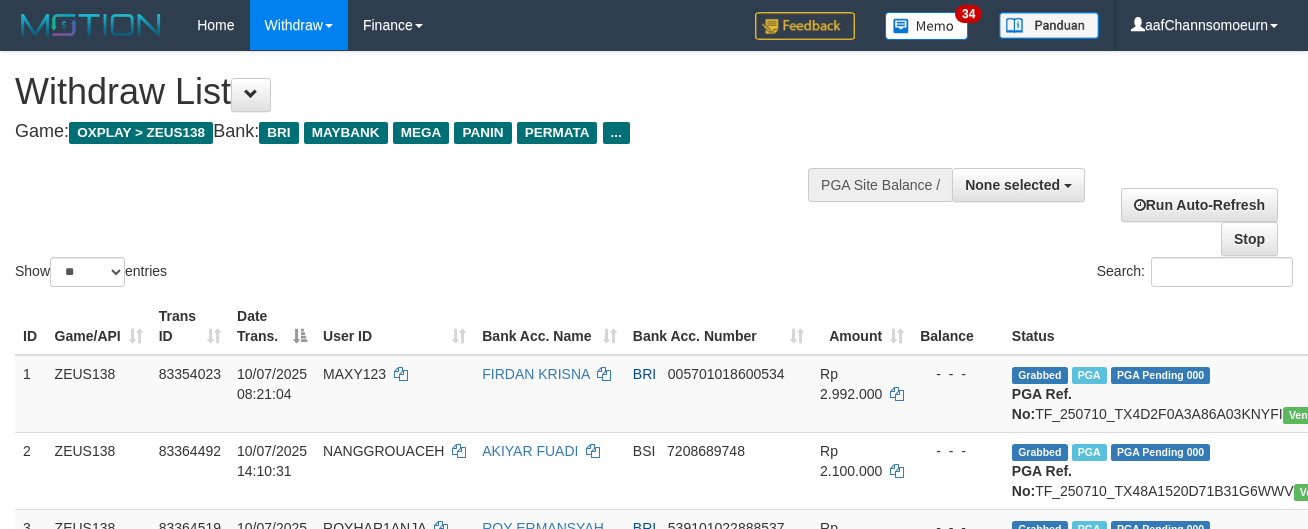select 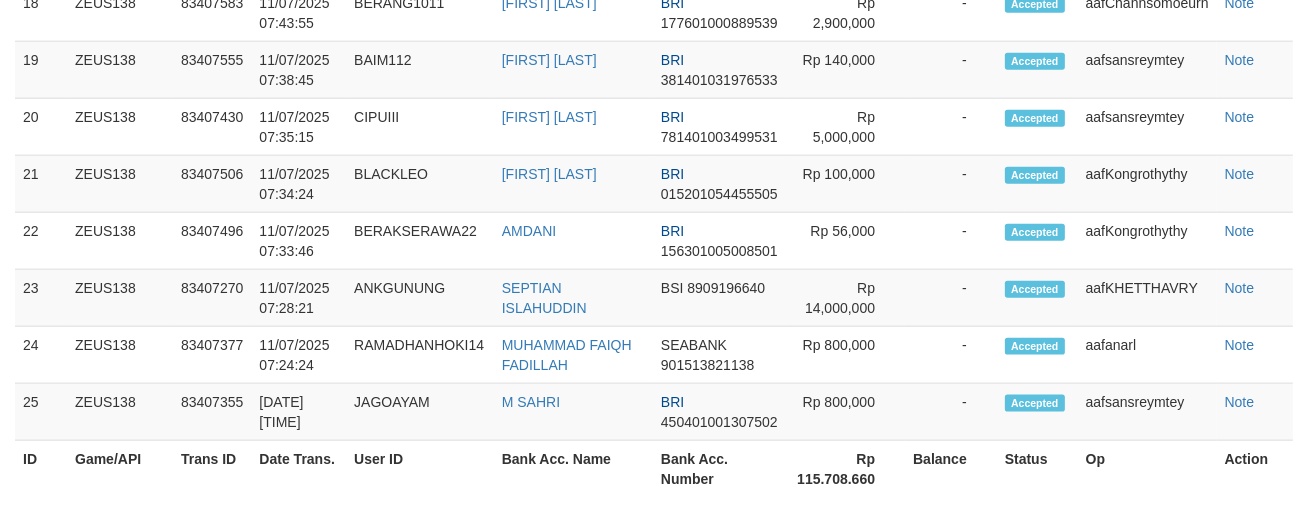 scroll, scrollTop: 2291, scrollLeft: 0, axis: vertical 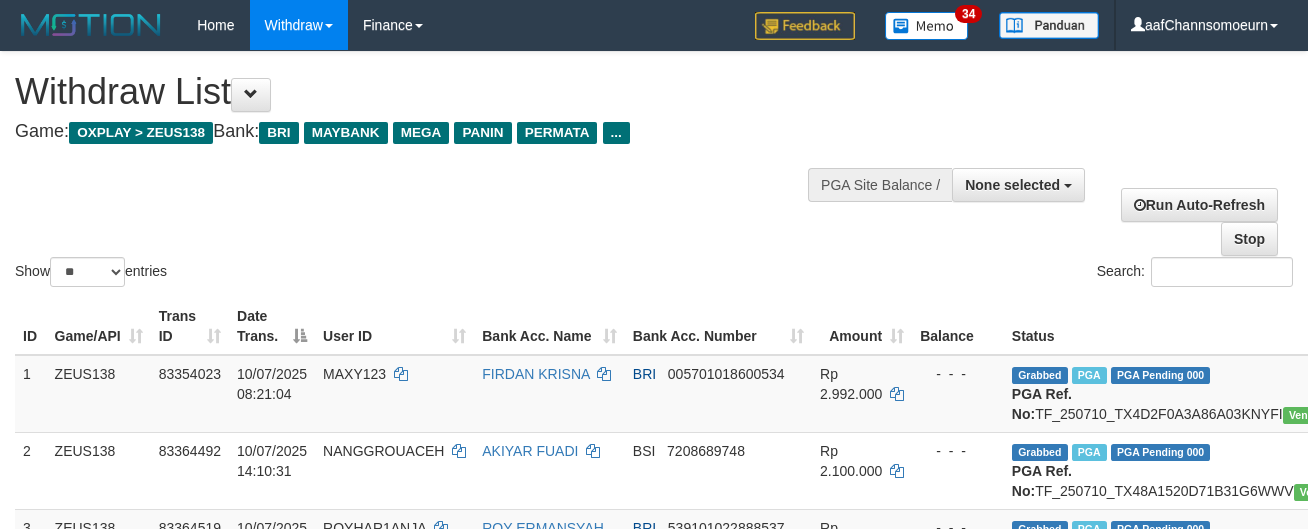 select 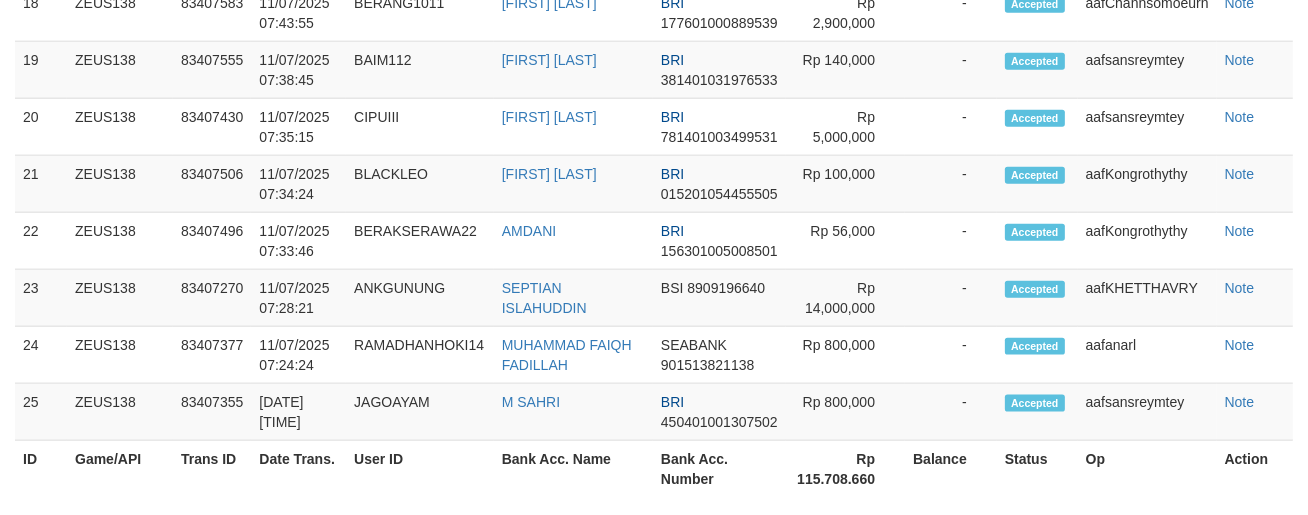 scroll, scrollTop: 2291, scrollLeft: 0, axis: vertical 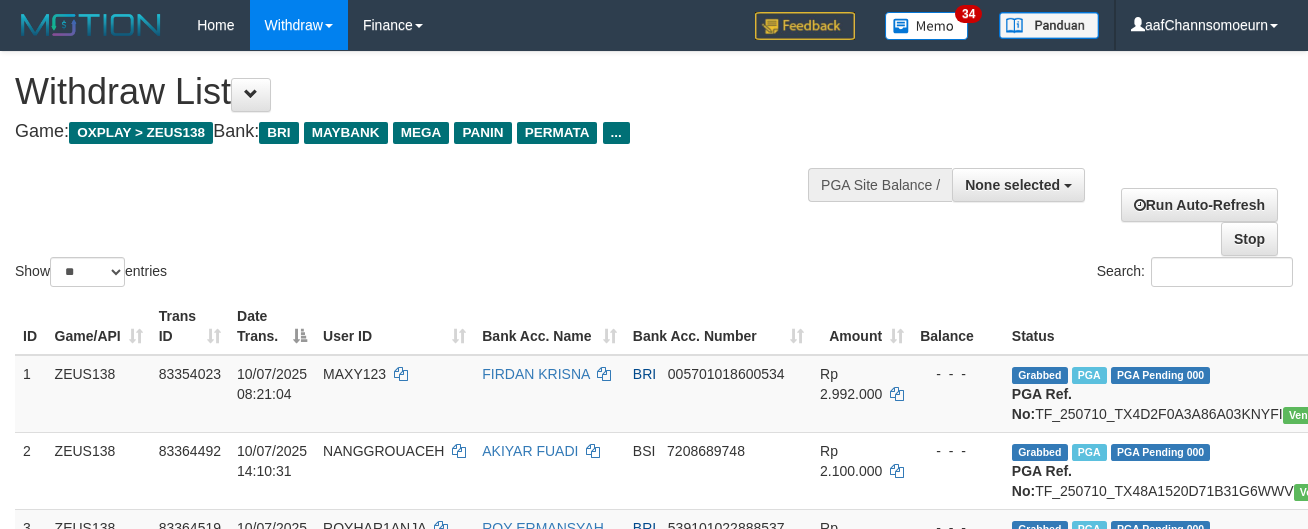 select 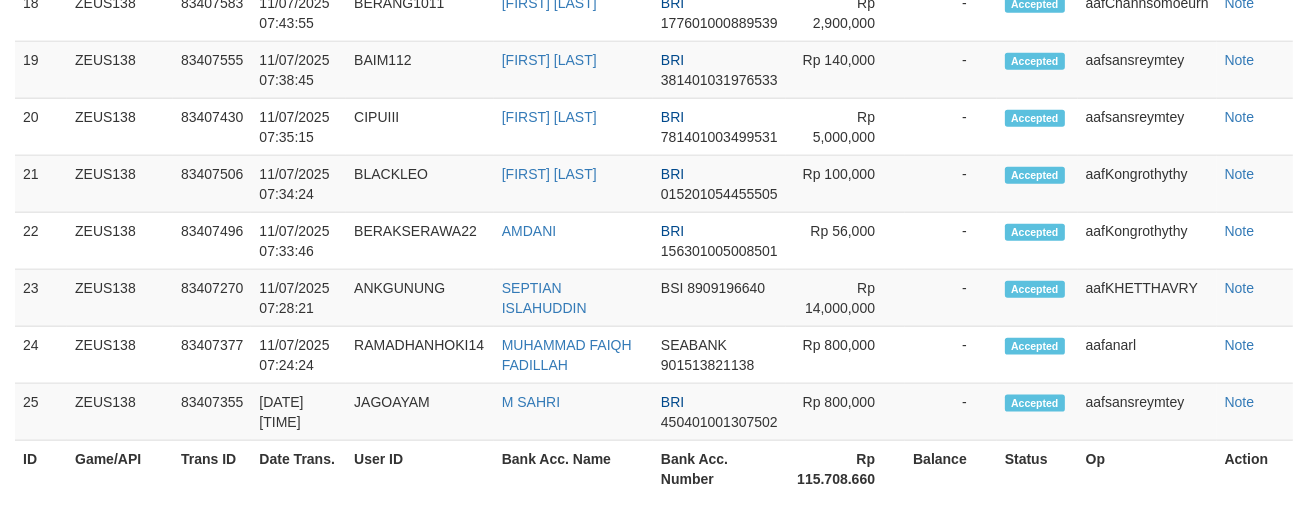 scroll, scrollTop: 2291, scrollLeft: 0, axis: vertical 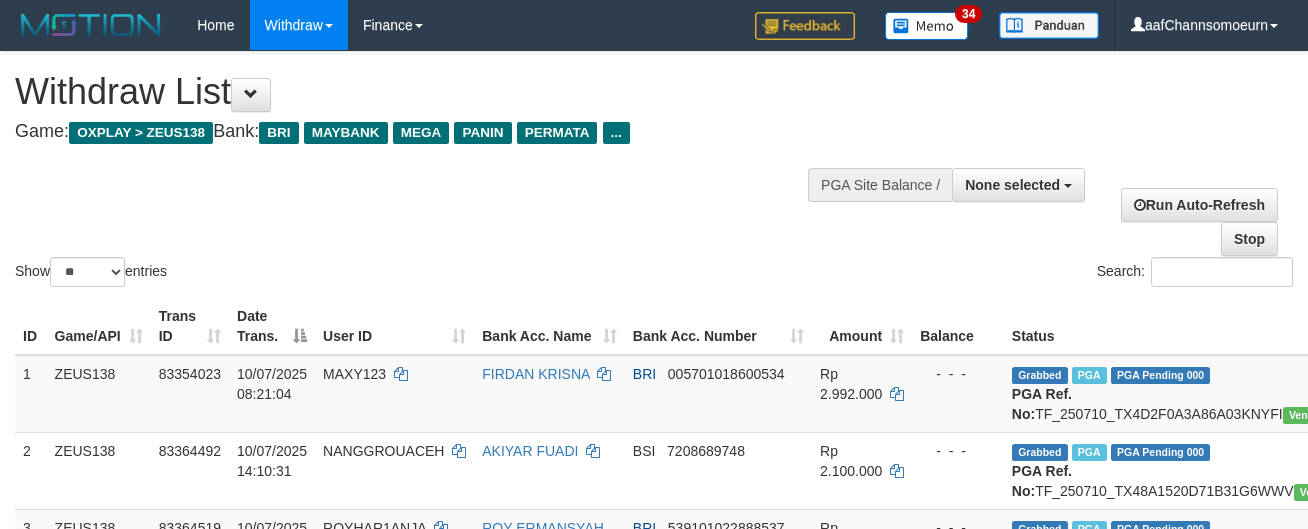 select 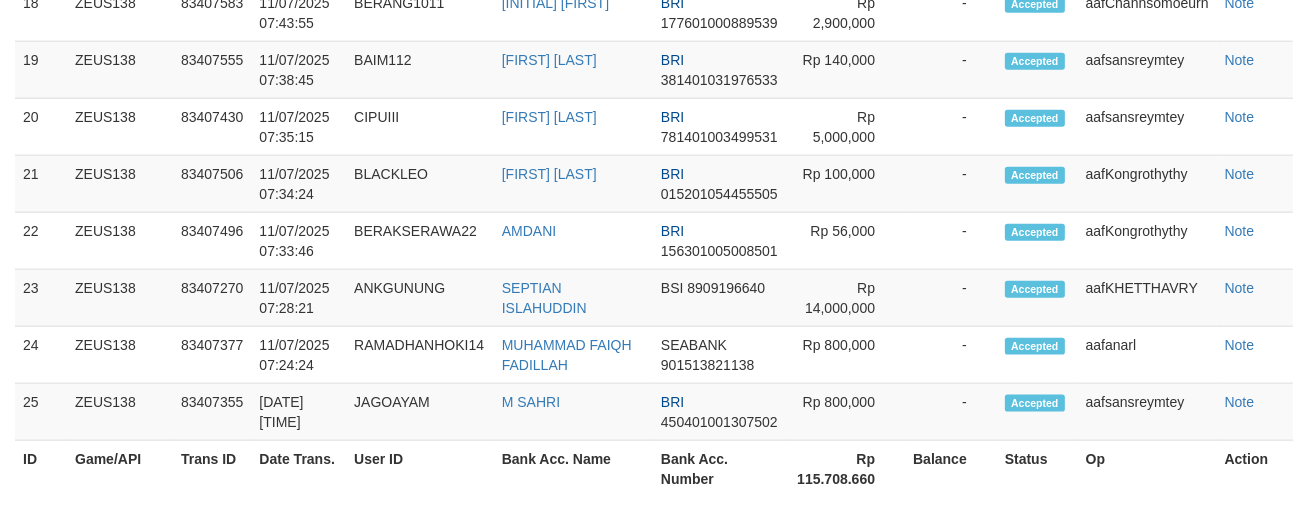 scroll, scrollTop: 2291, scrollLeft: 0, axis: vertical 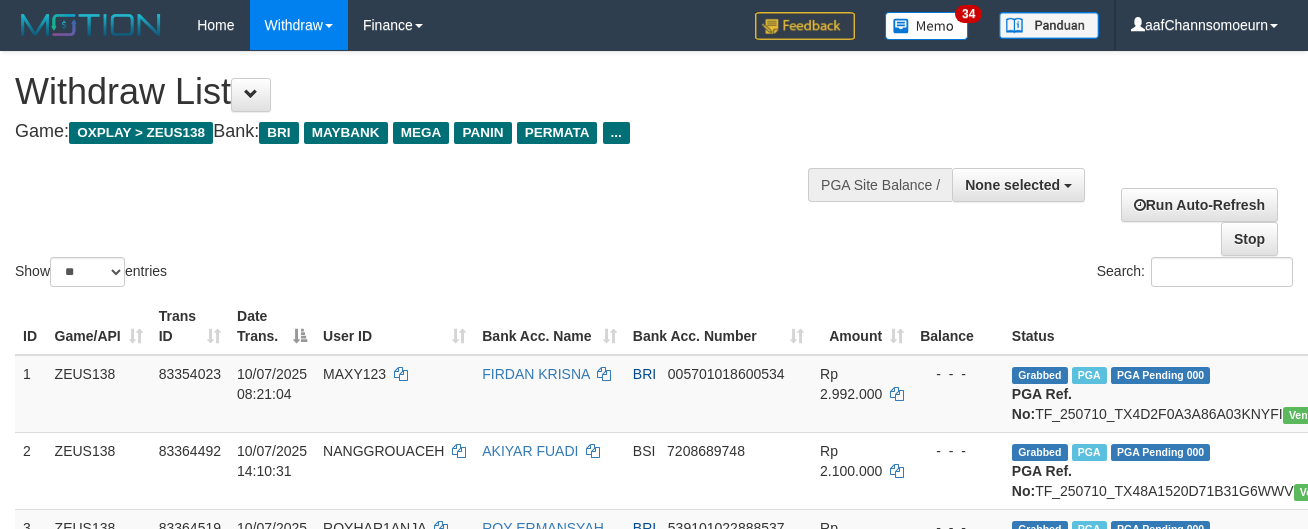 select 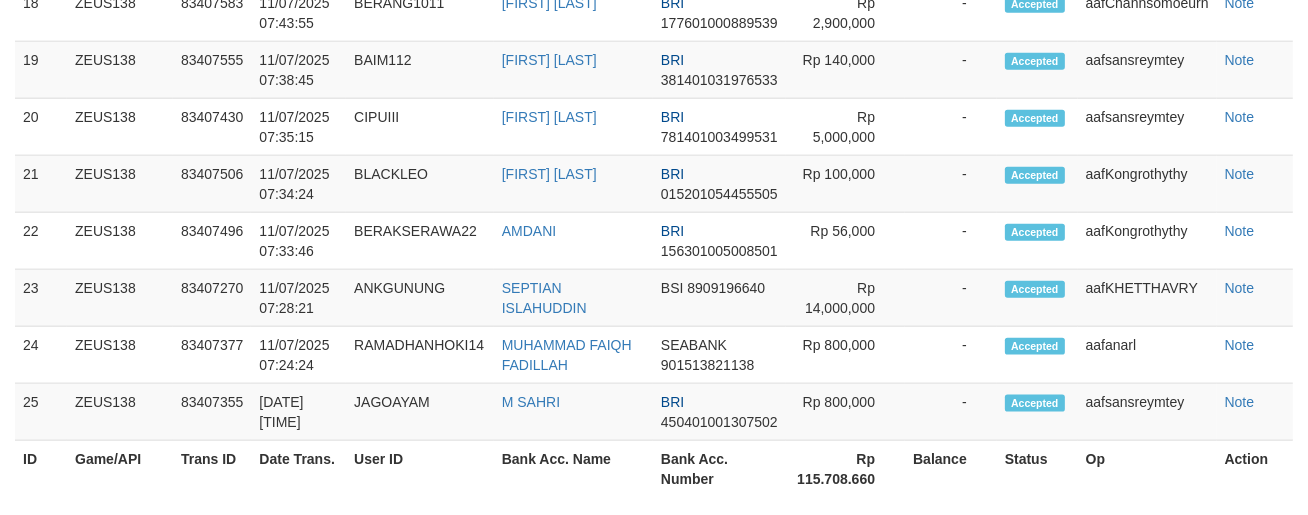 scroll, scrollTop: 2291, scrollLeft: 0, axis: vertical 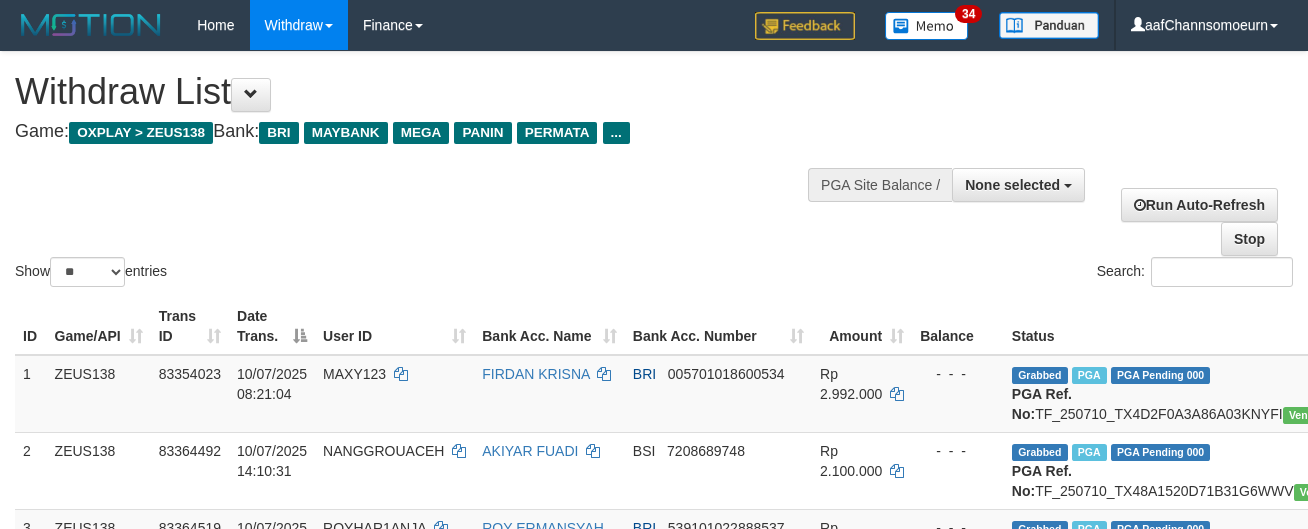 select 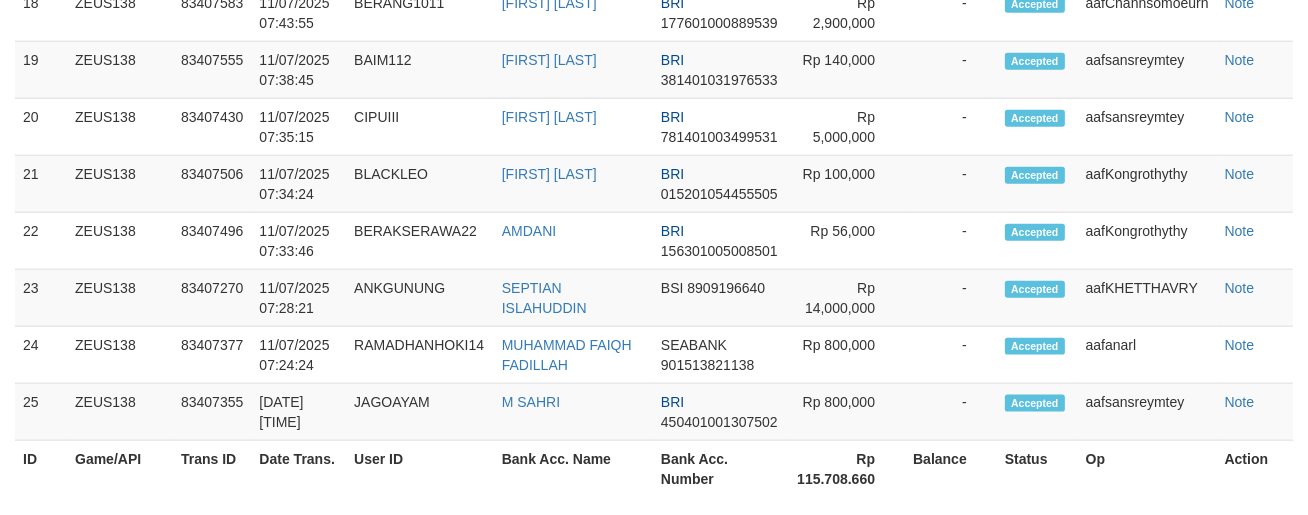 scroll, scrollTop: 2291, scrollLeft: 0, axis: vertical 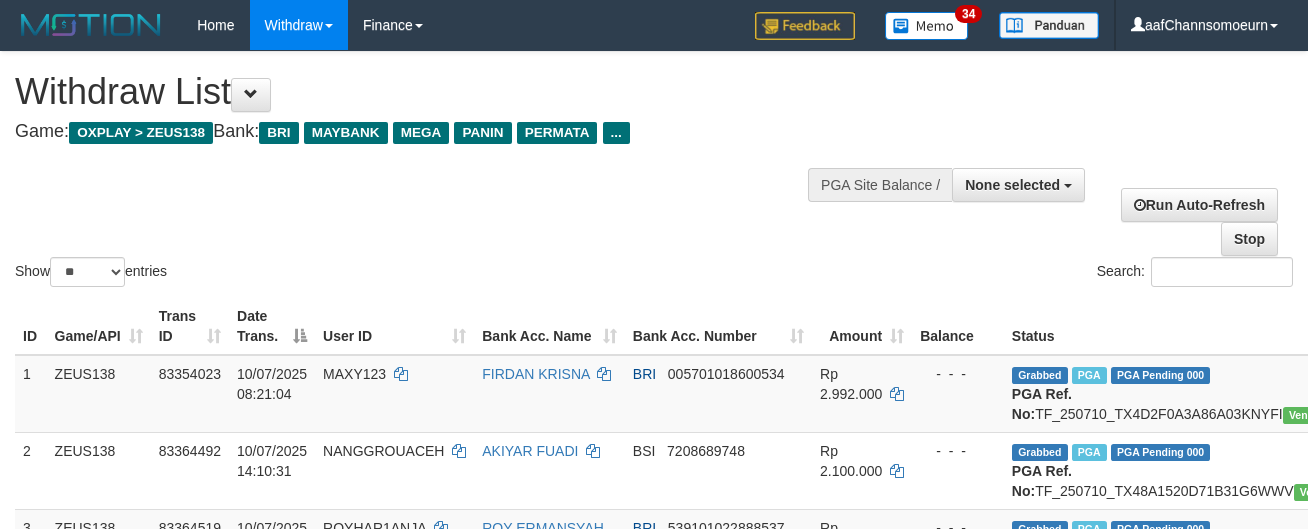 select 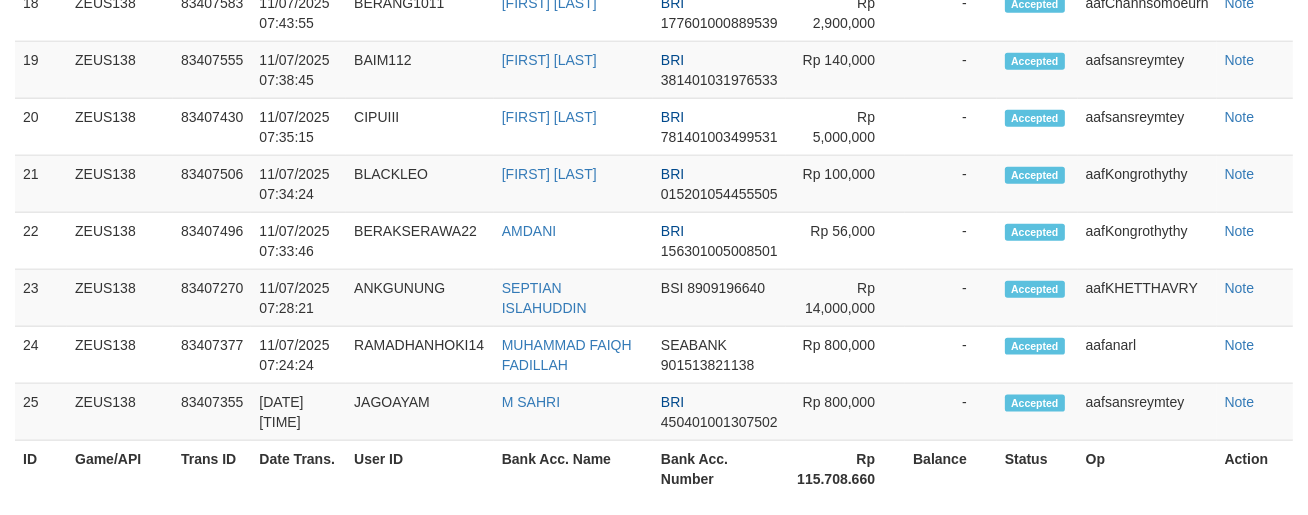 scroll, scrollTop: 2291, scrollLeft: 0, axis: vertical 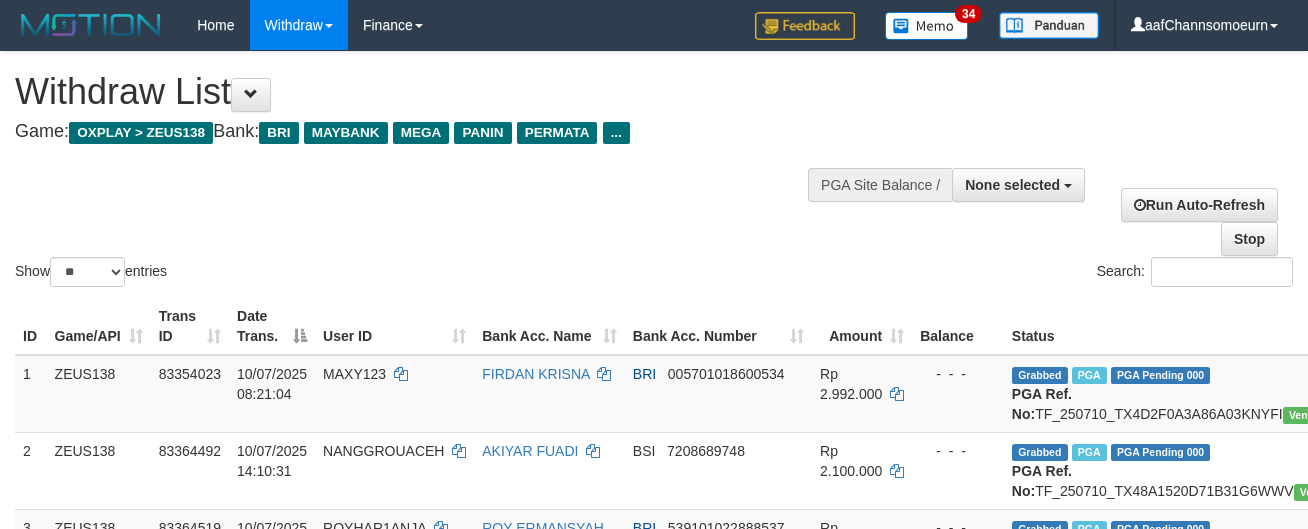select 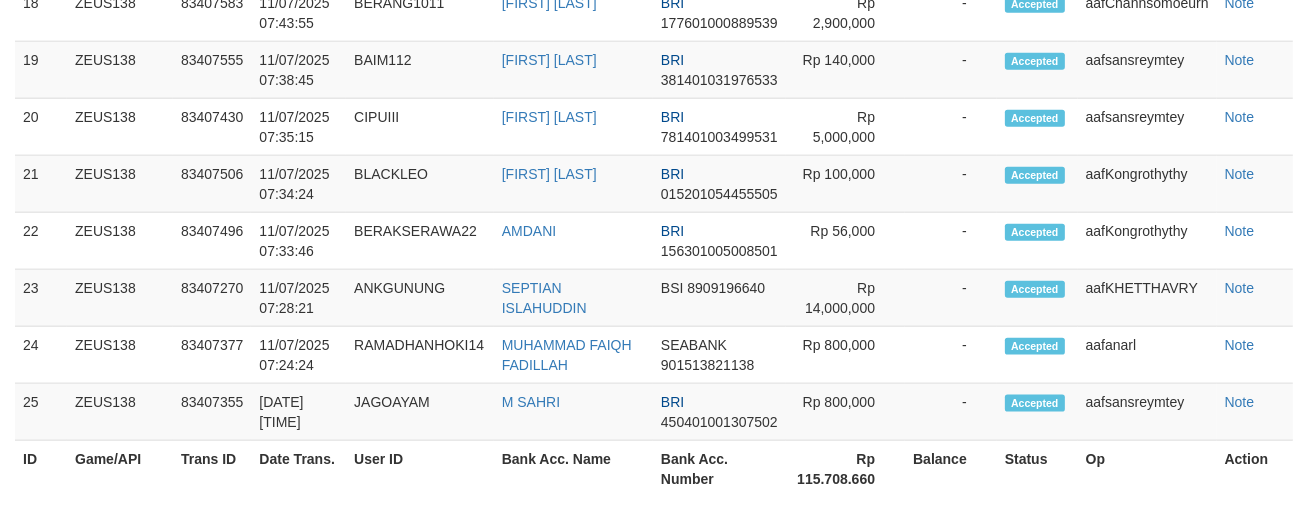 scroll, scrollTop: 2291, scrollLeft: 0, axis: vertical 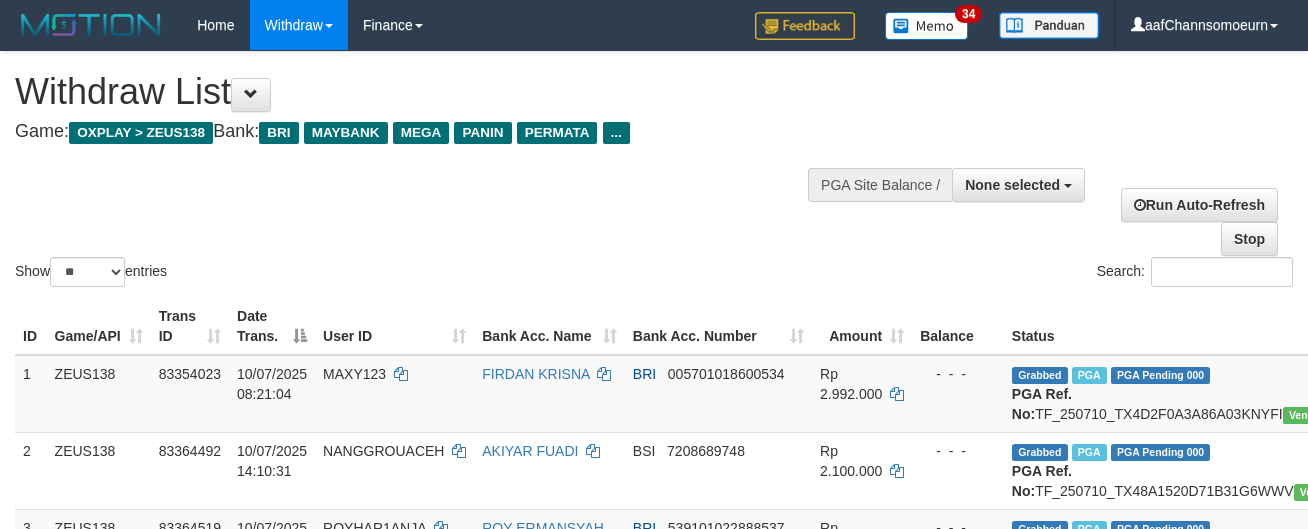 select 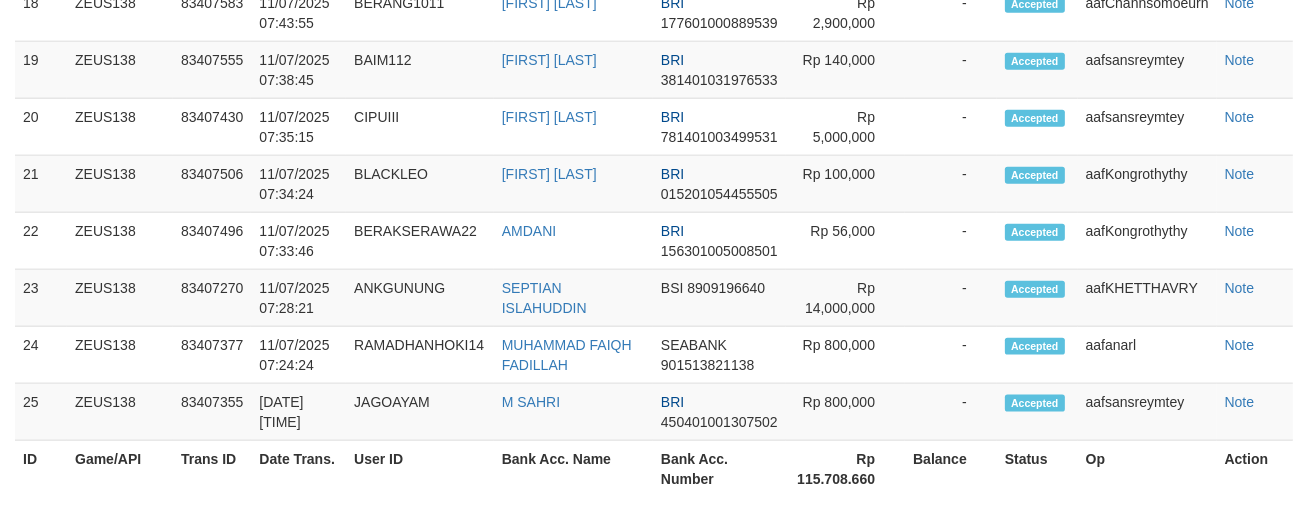 scroll, scrollTop: 2291, scrollLeft: 0, axis: vertical 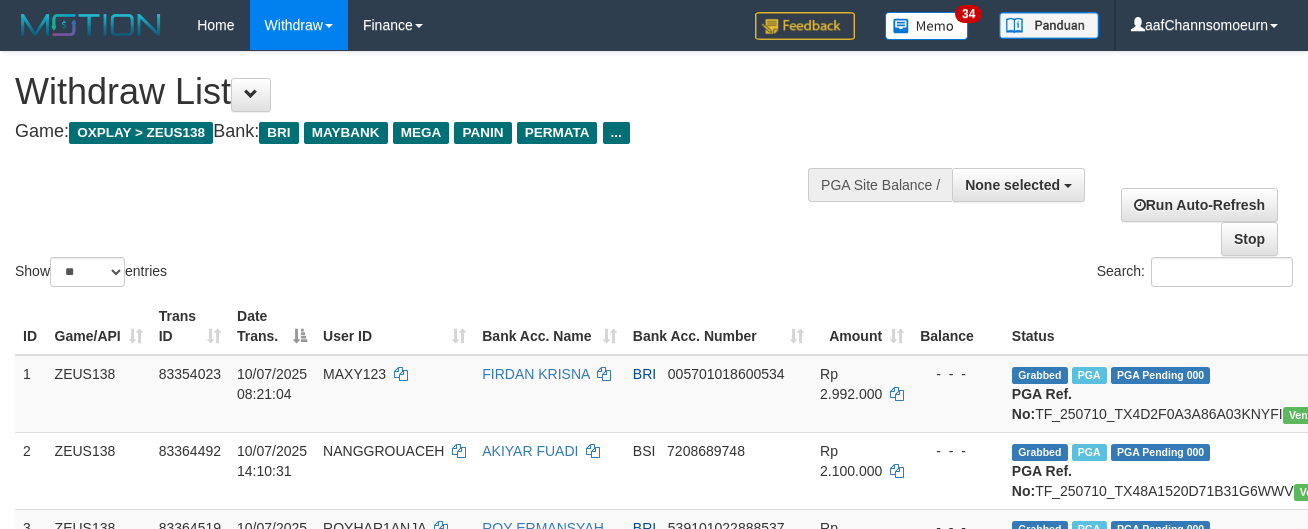 select 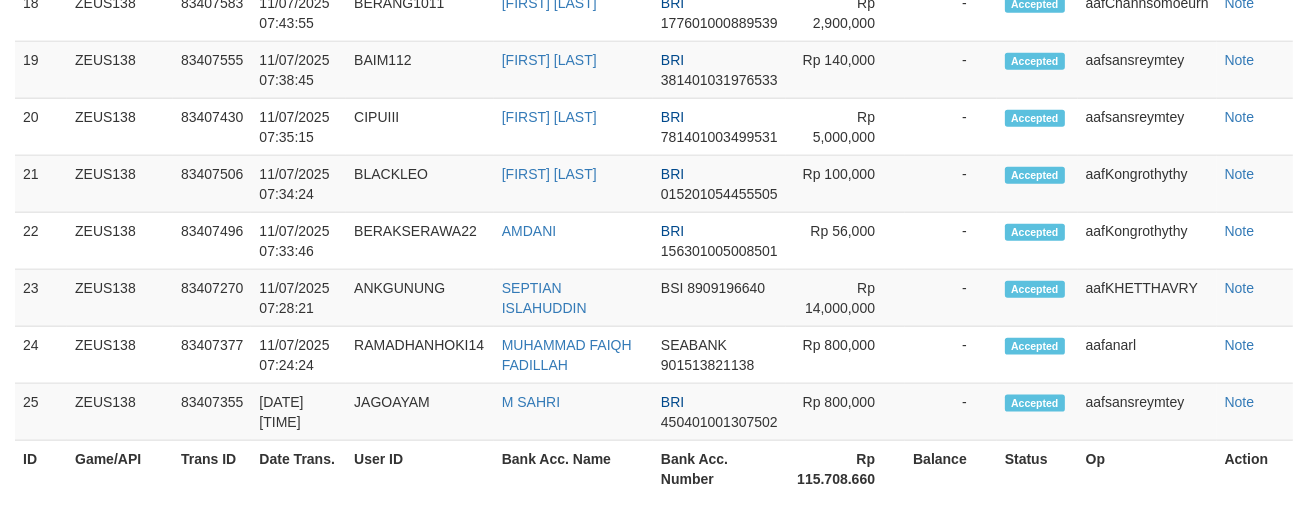 scroll, scrollTop: 2291, scrollLeft: 0, axis: vertical 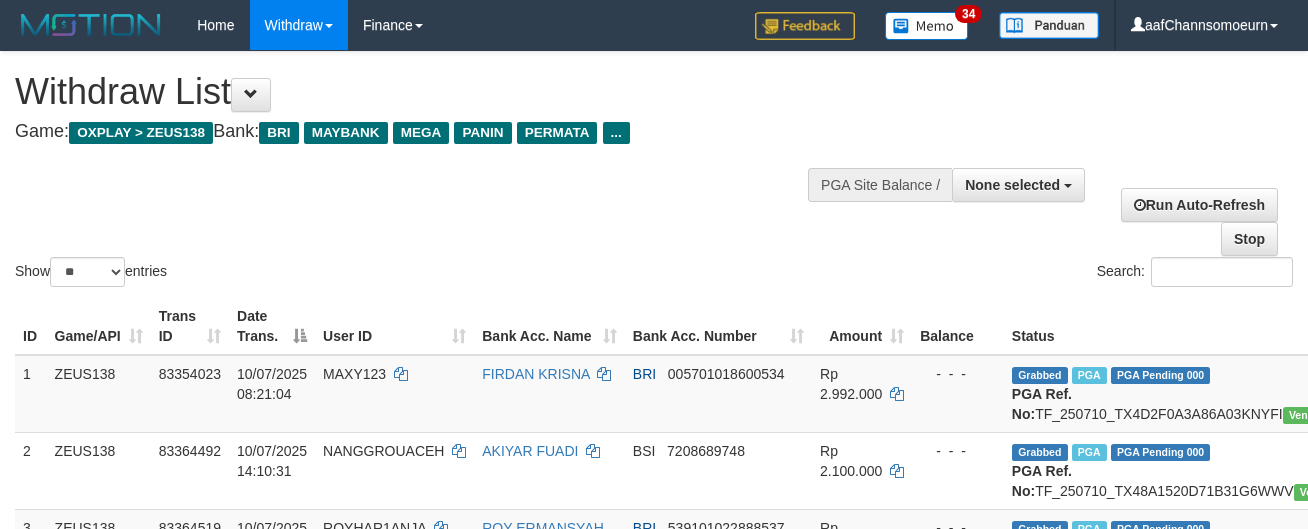 select 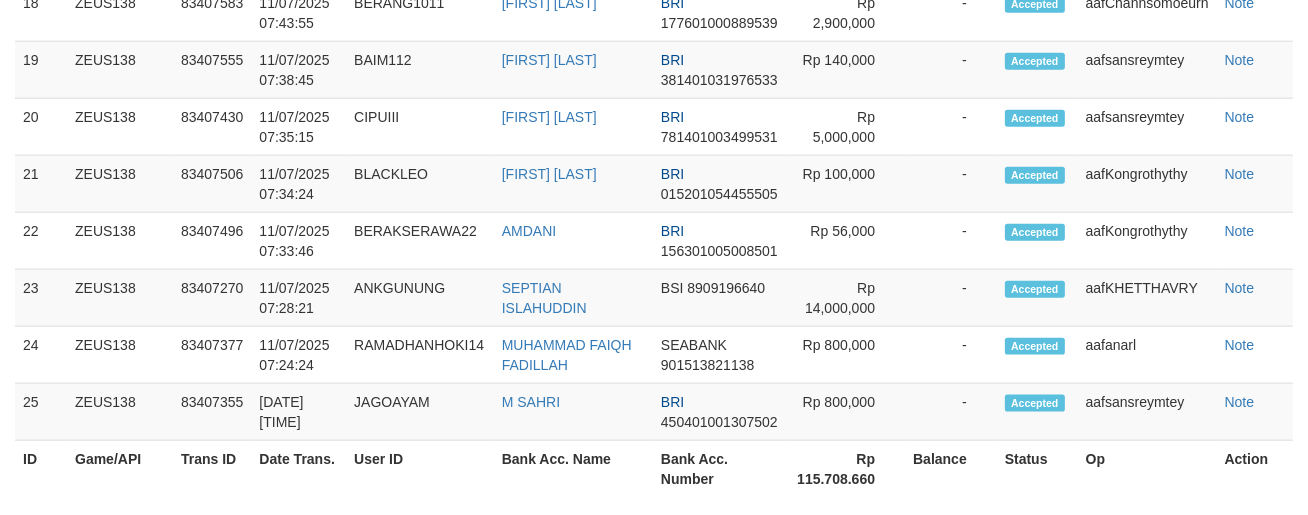 scroll, scrollTop: 2291, scrollLeft: 0, axis: vertical 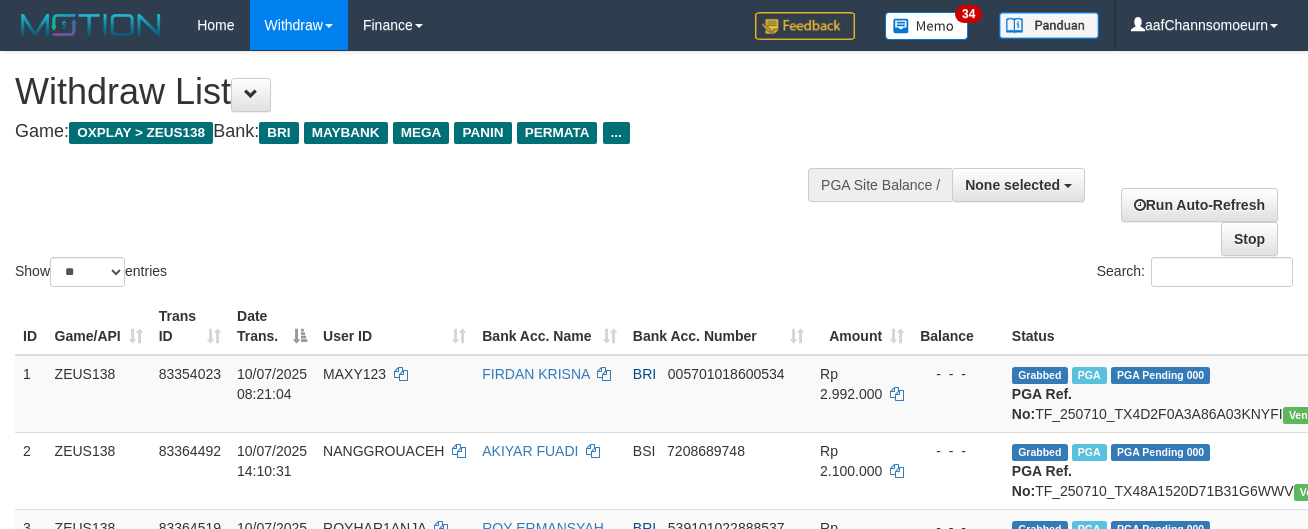 select 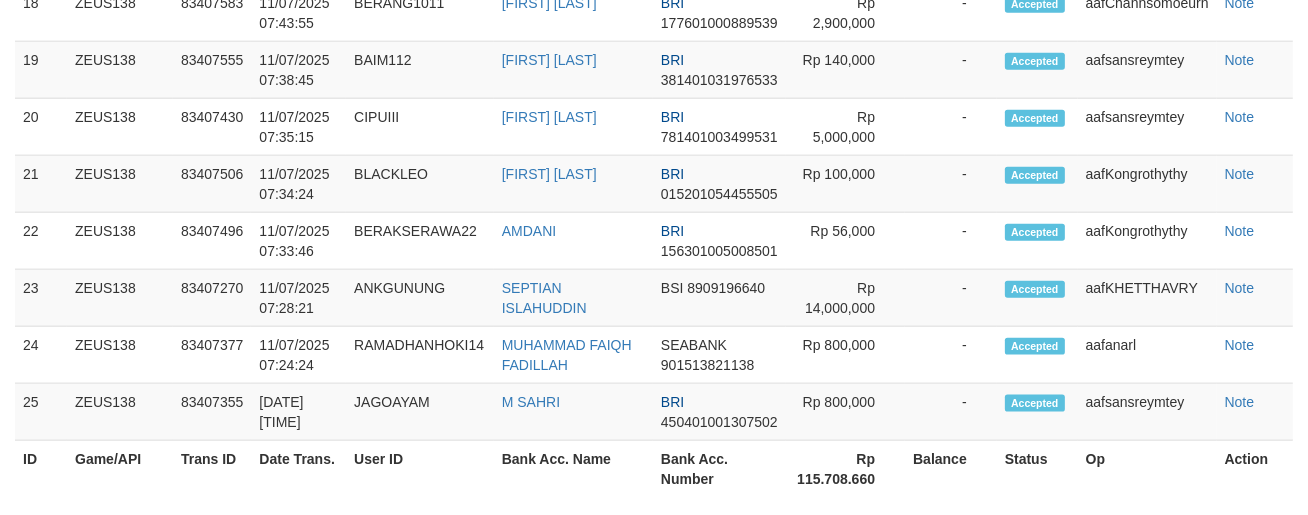 scroll, scrollTop: 2291, scrollLeft: 0, axis: vertical 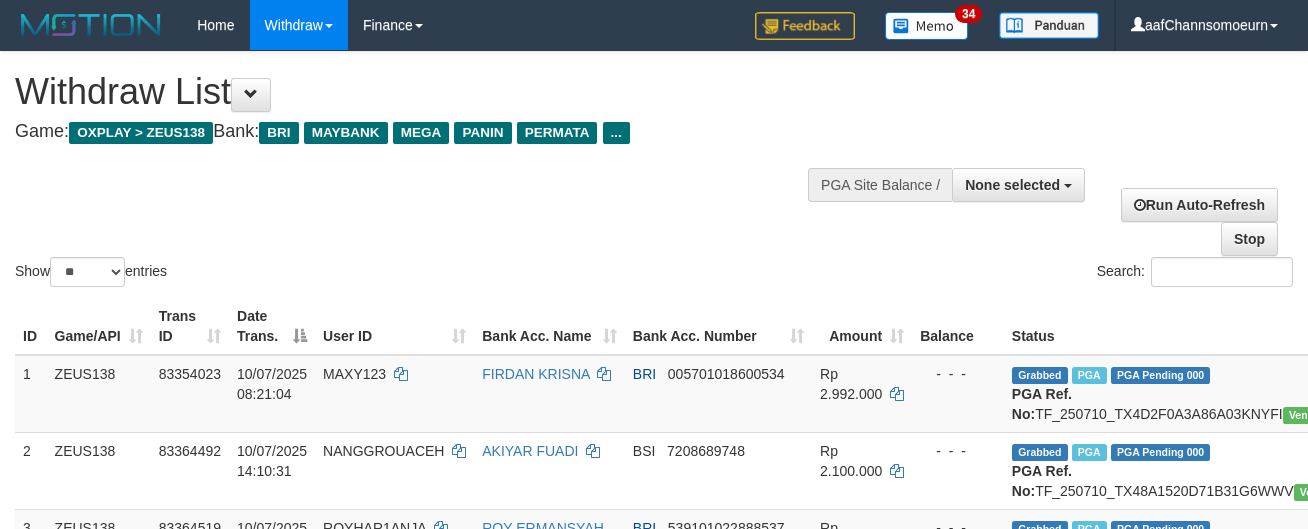 select 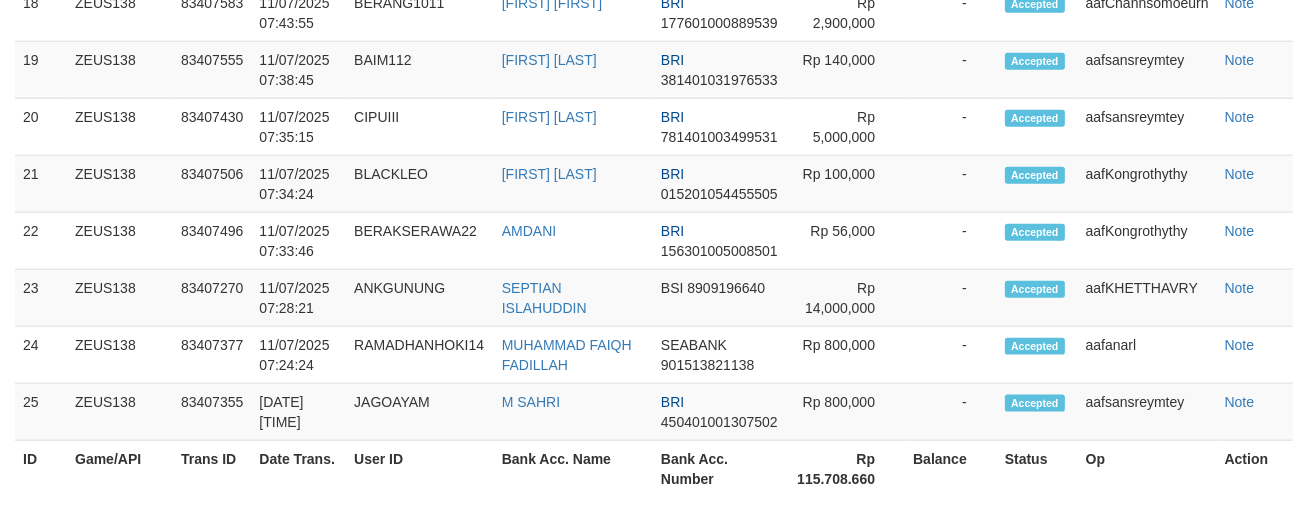 scroll, scrollTop: 2291, scrollLeft: 0, axis: vertical 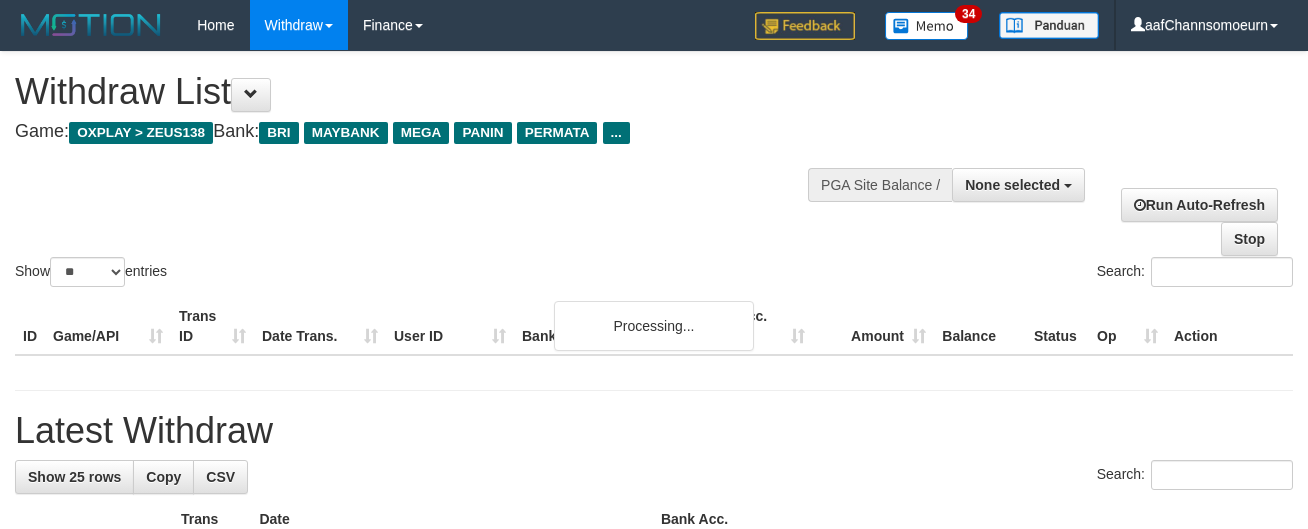 select 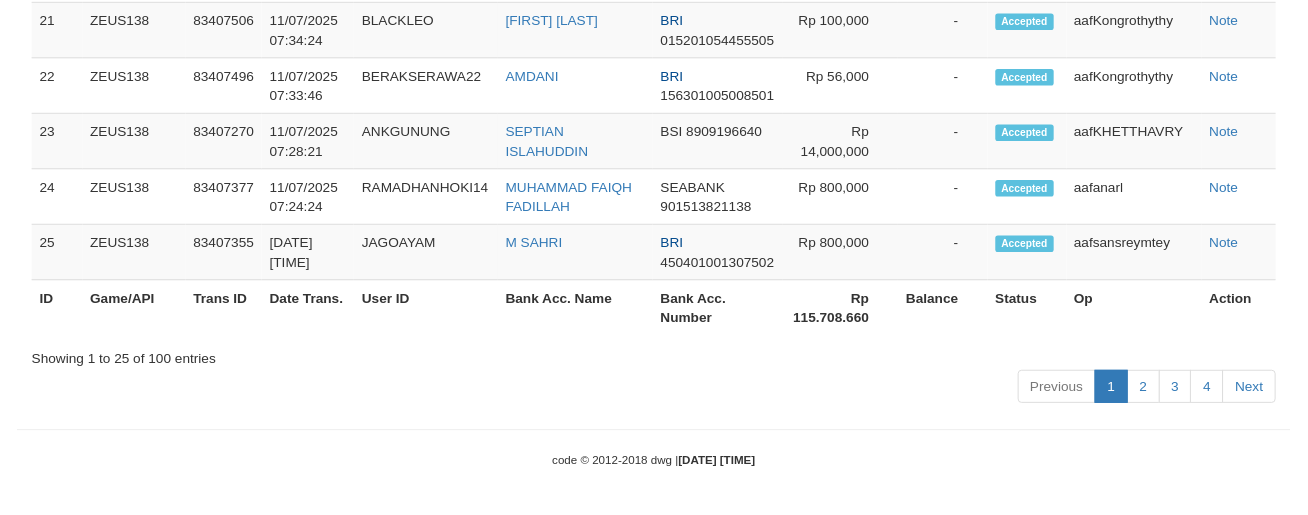 scroll, scrollTop: 2347, scrollLeft: 0, axis: vertical 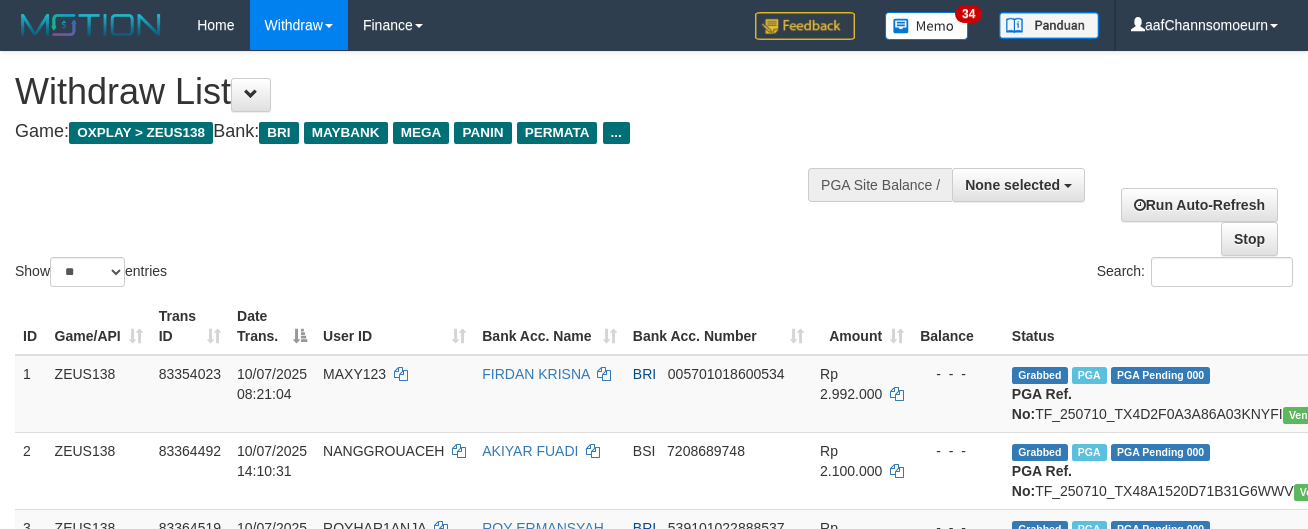 select 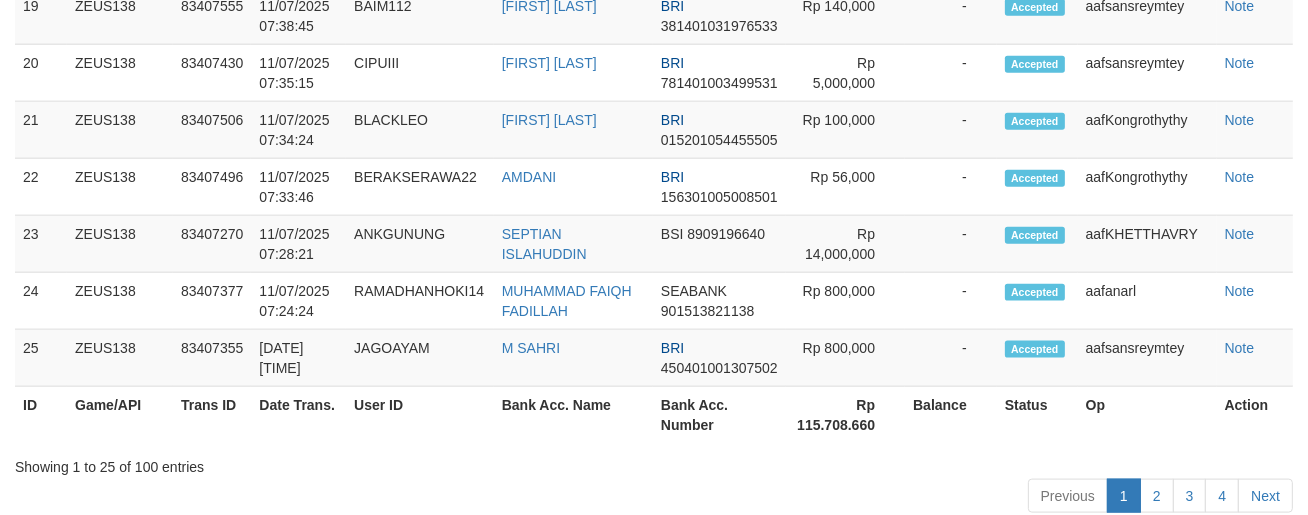 scroll, scrollTop: 2347, scrollLeft: 0, axis: vertical 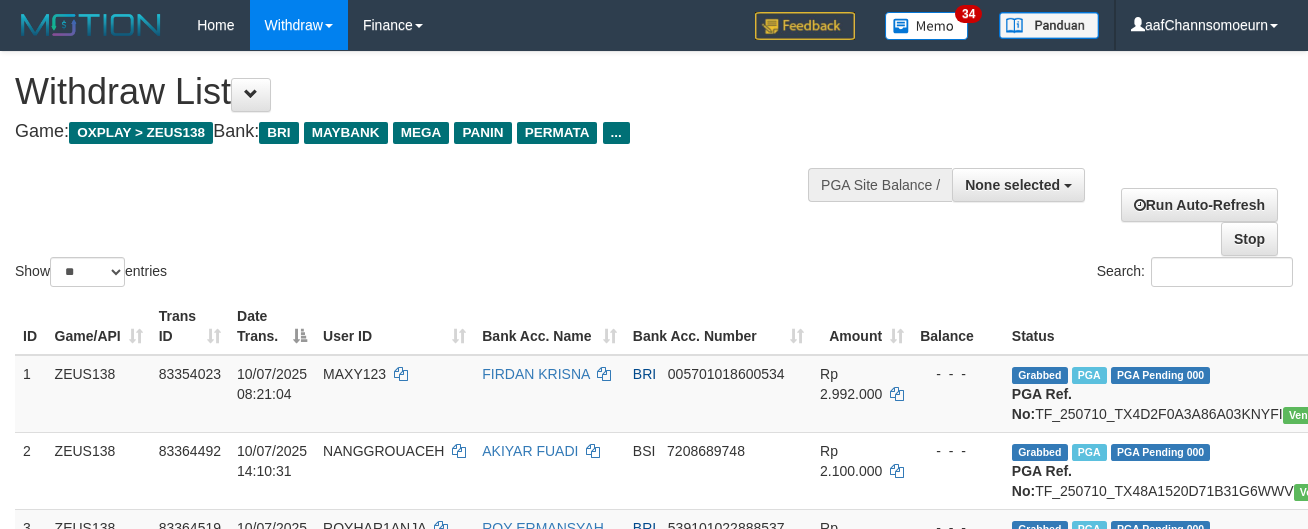 select 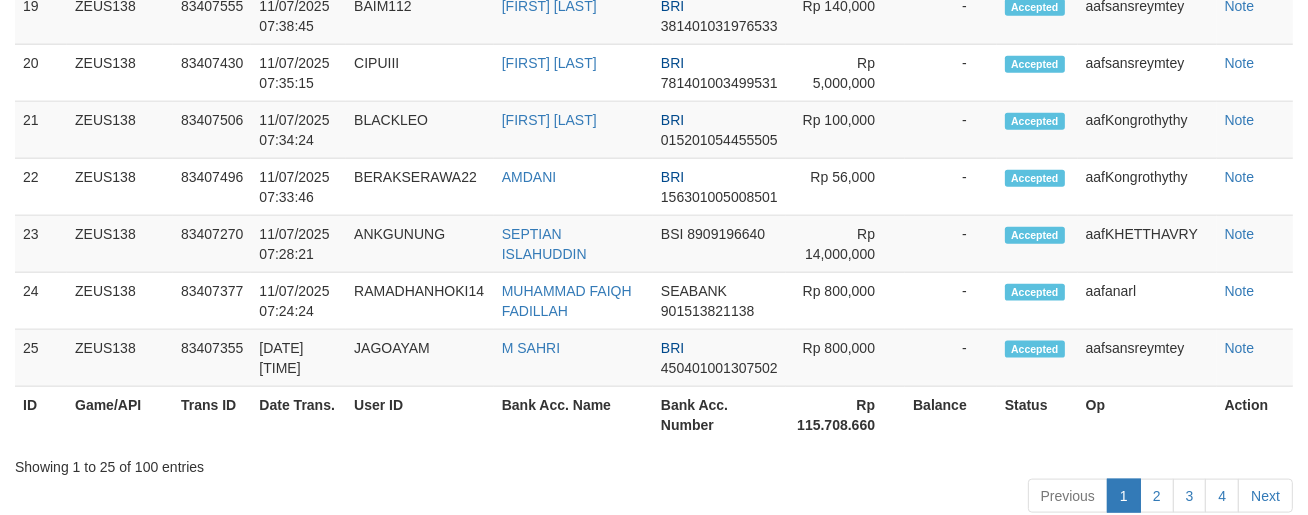 scroll, scrollTop: 2347, scrollLeft: 0, axis: vertical 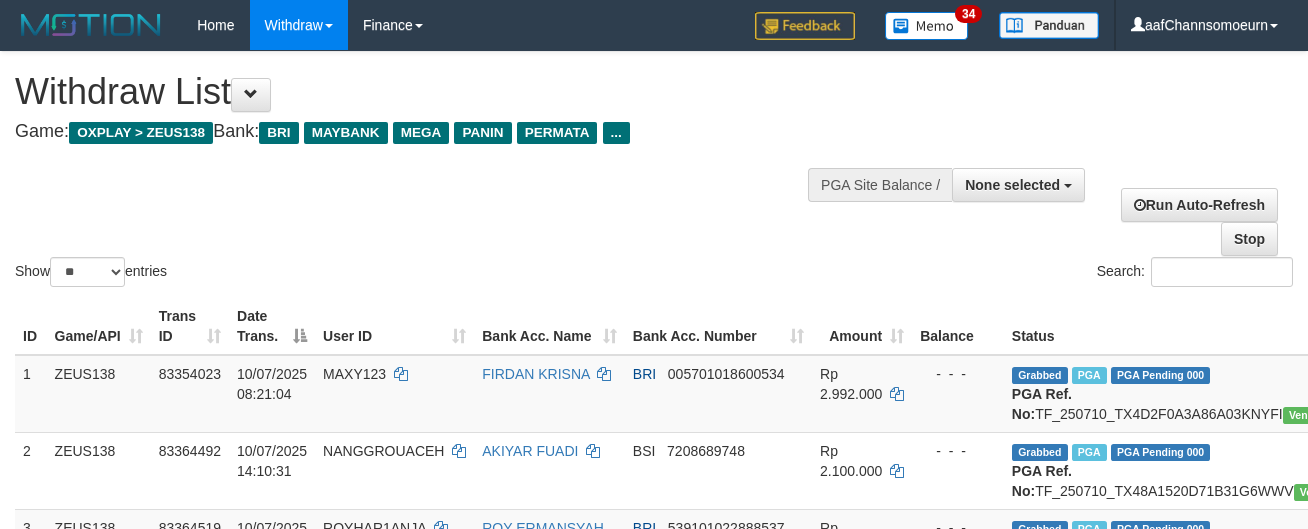 select 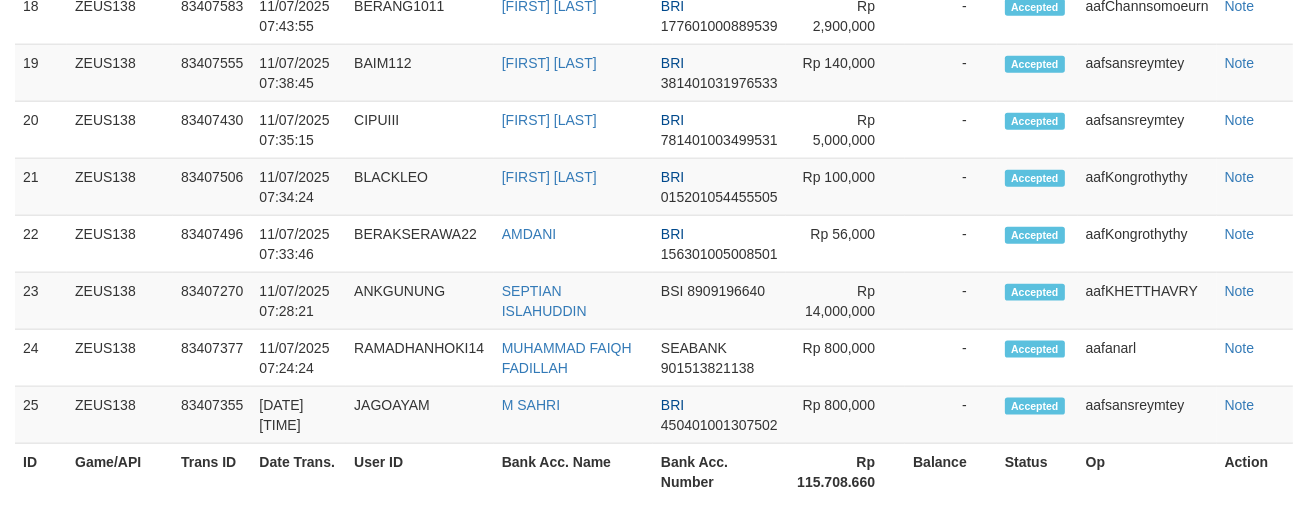 scroll, scrollTop: 2347, scrollLeft: 0, axis: vertical 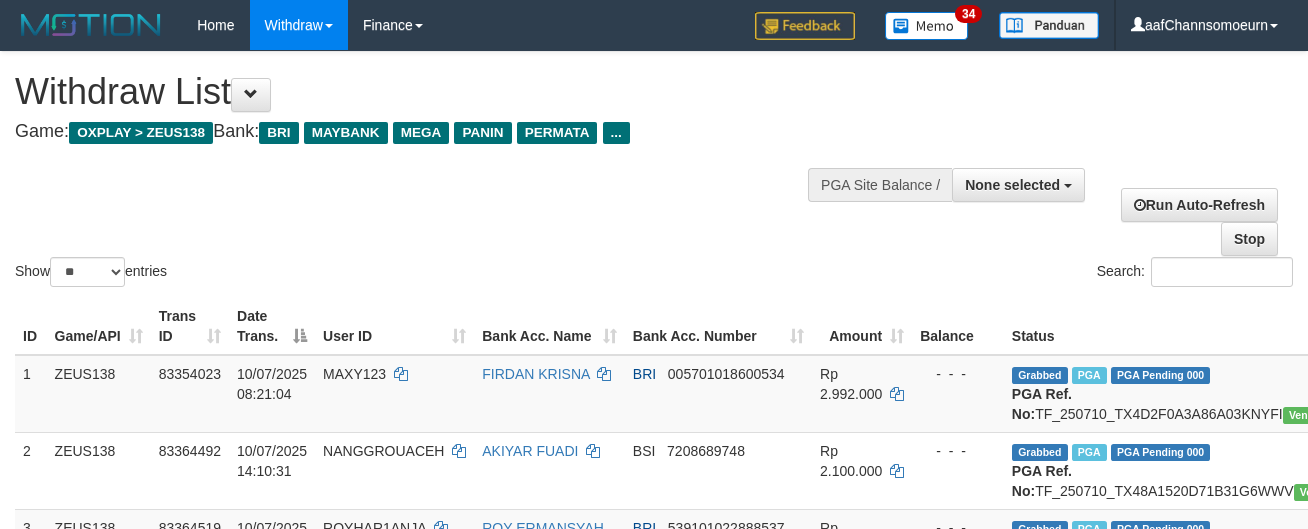 select 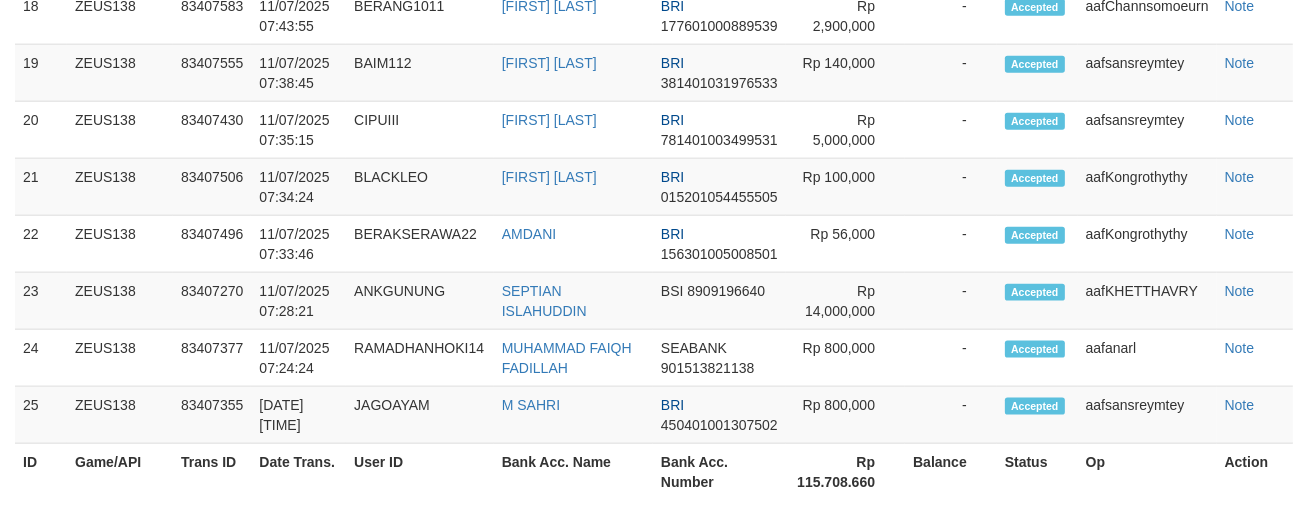 scroll, scrollTop: 2347, scrollLeft: 0, axis: vertical 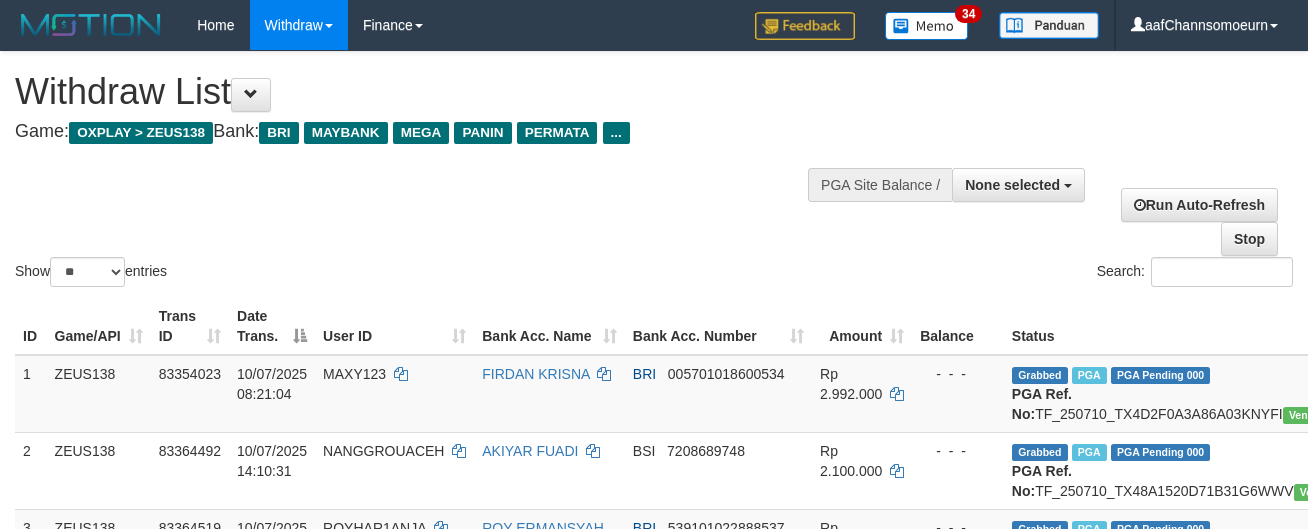 select 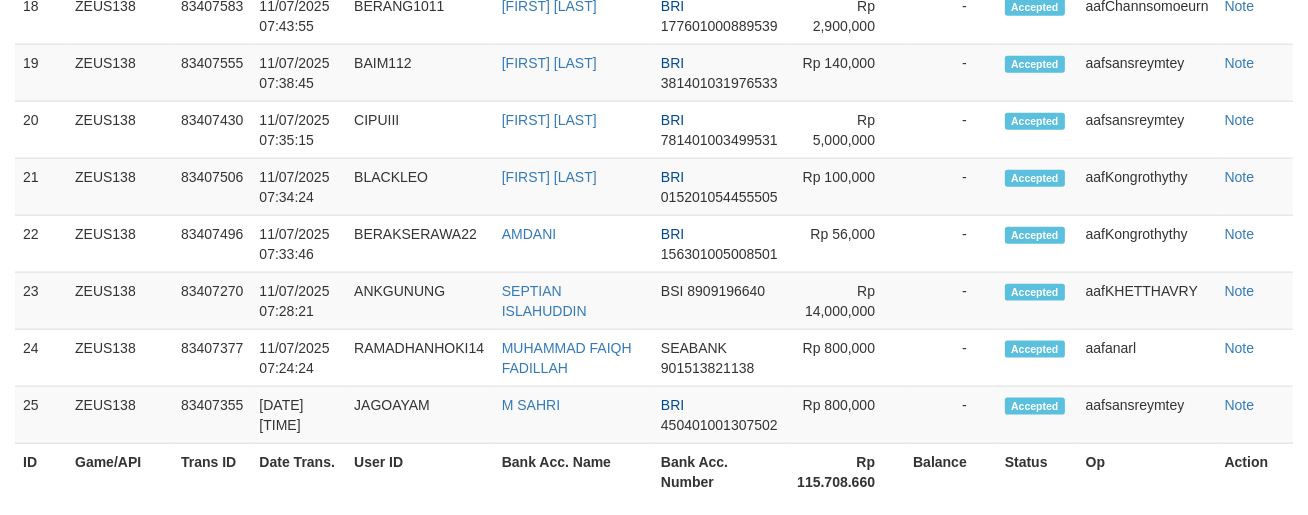 scroll, scrollTop: 2347, scrollLeft: 0, axis: vertical 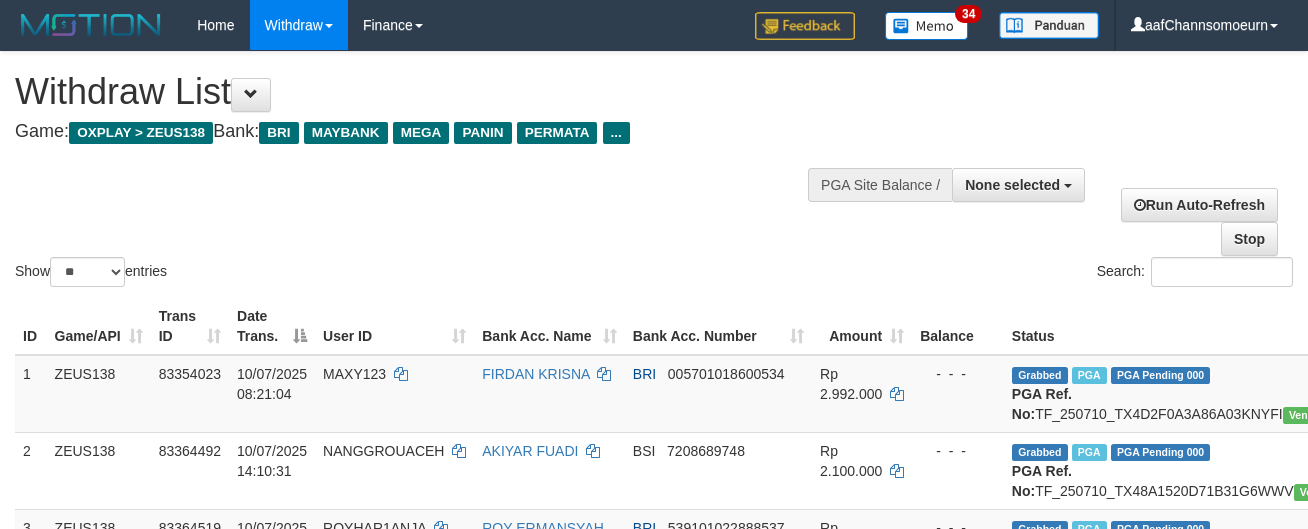 select 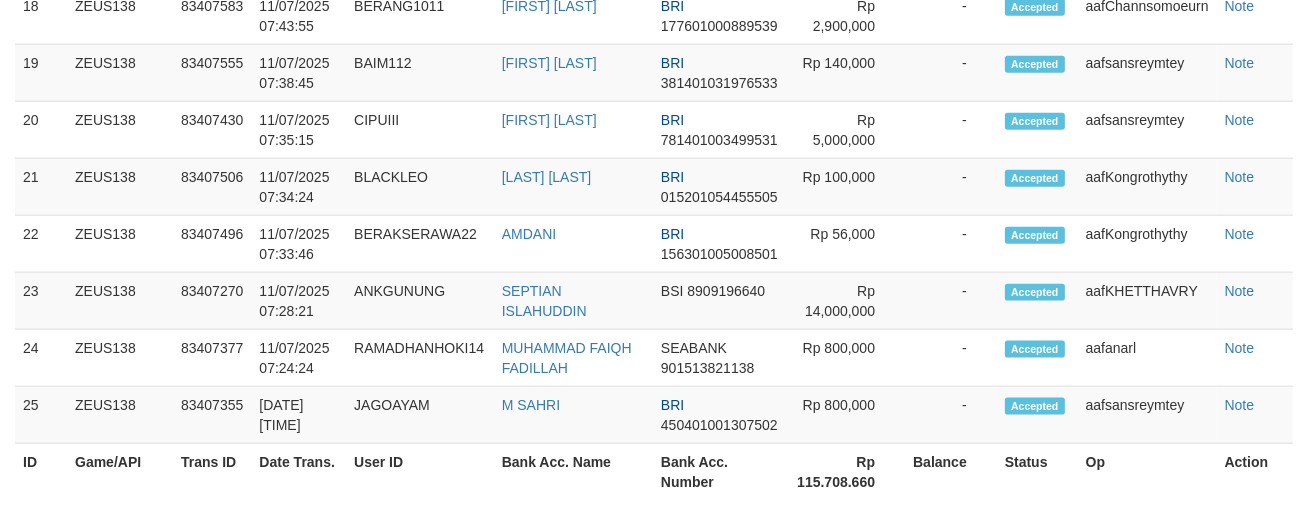 scroll, scrollTop: 2347, scrollLeft: 0, axis: vertical 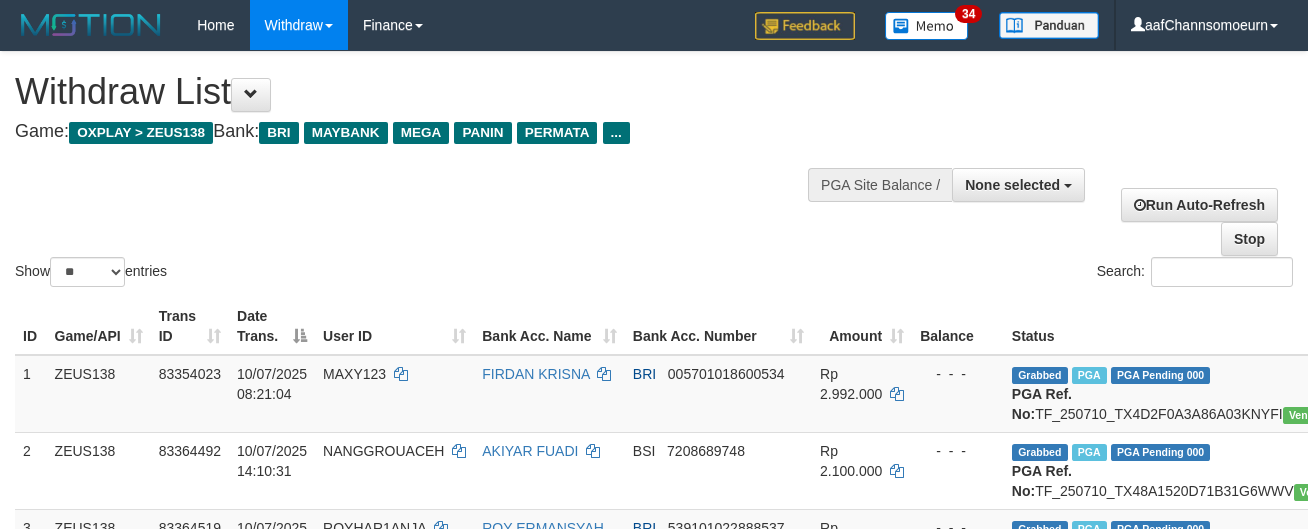 select 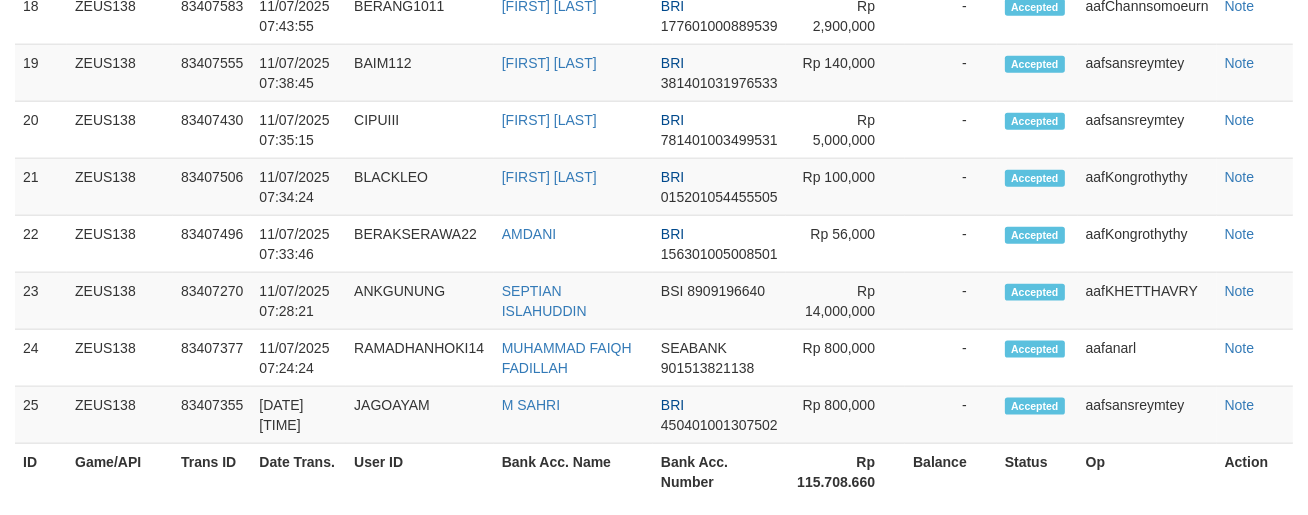 scroll, scrollTop: 2347, scrollLeft: 0, axis: vertical 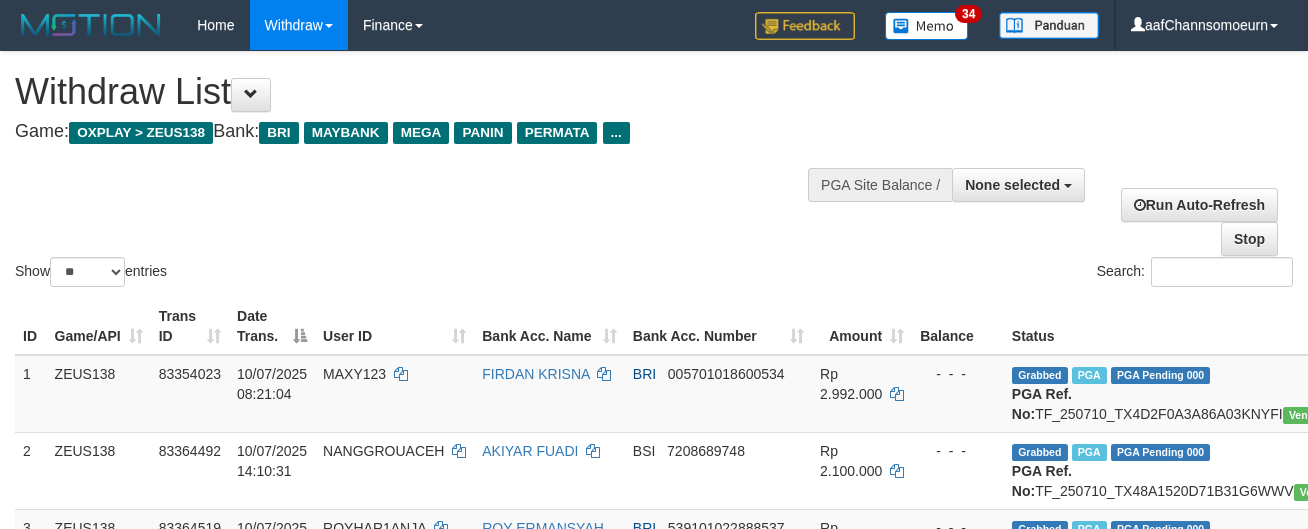 select 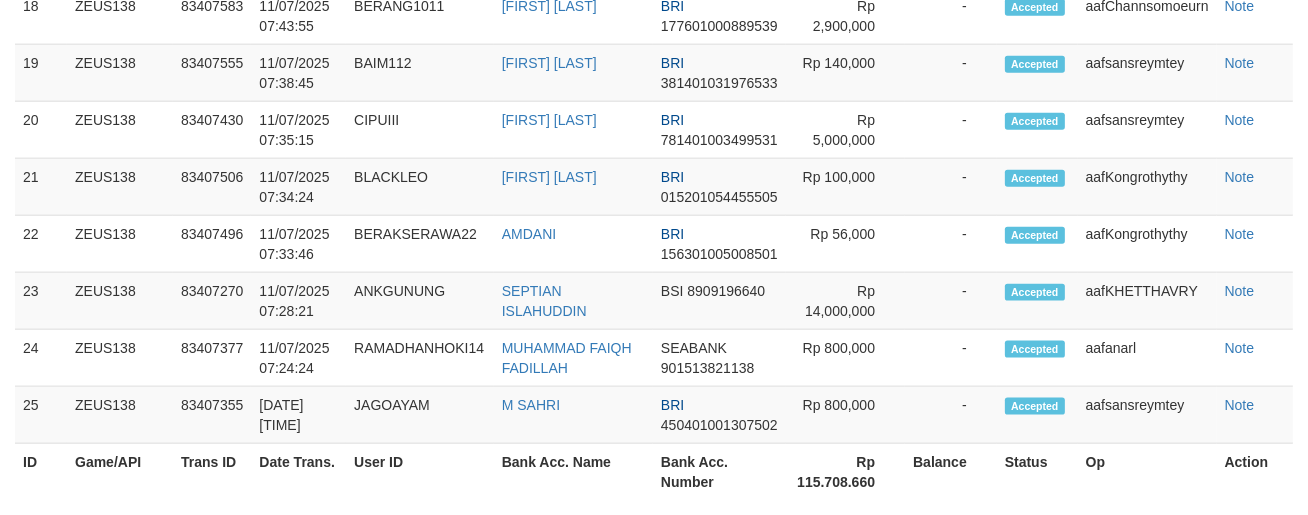 scroll, scrollTop: 2347, scrollLeft: 0, axis: vertical 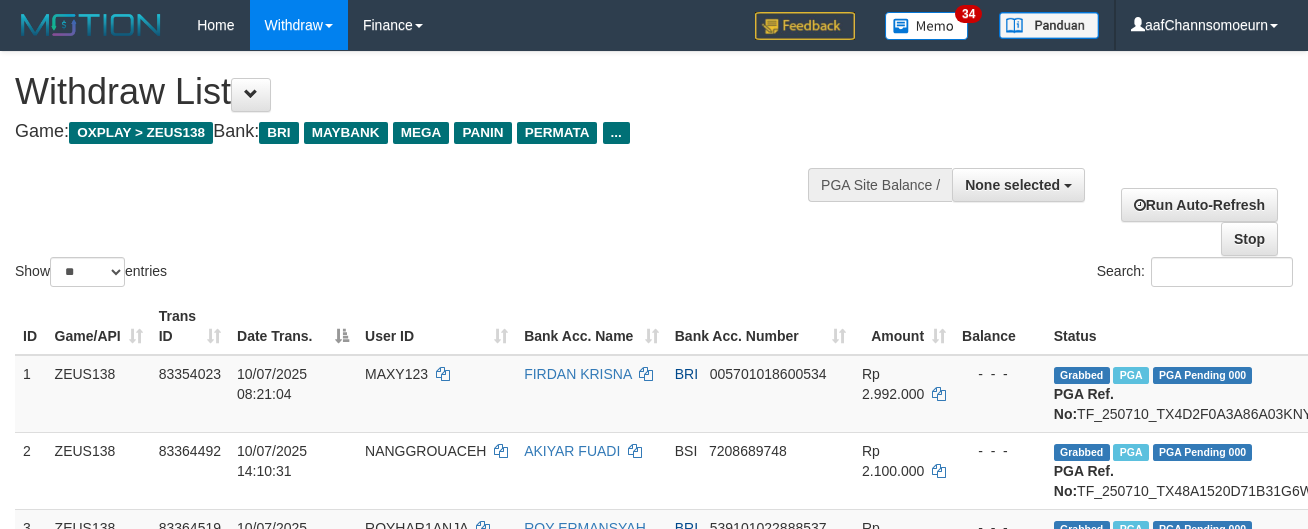 select 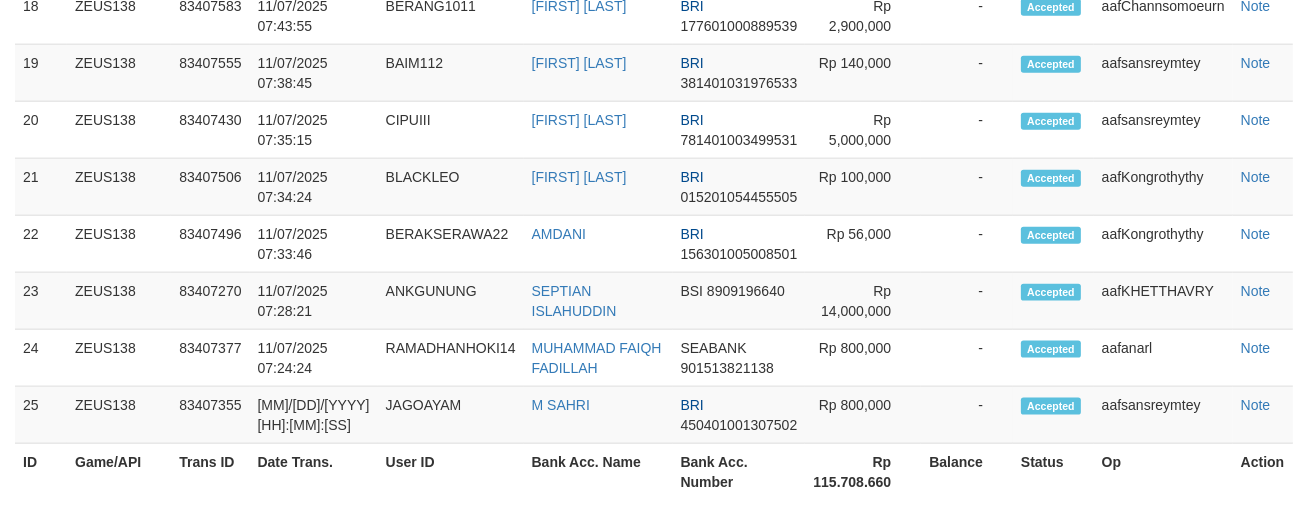 scroll, scrollTop: 2347, scrollLeft: 0, axis: vertical 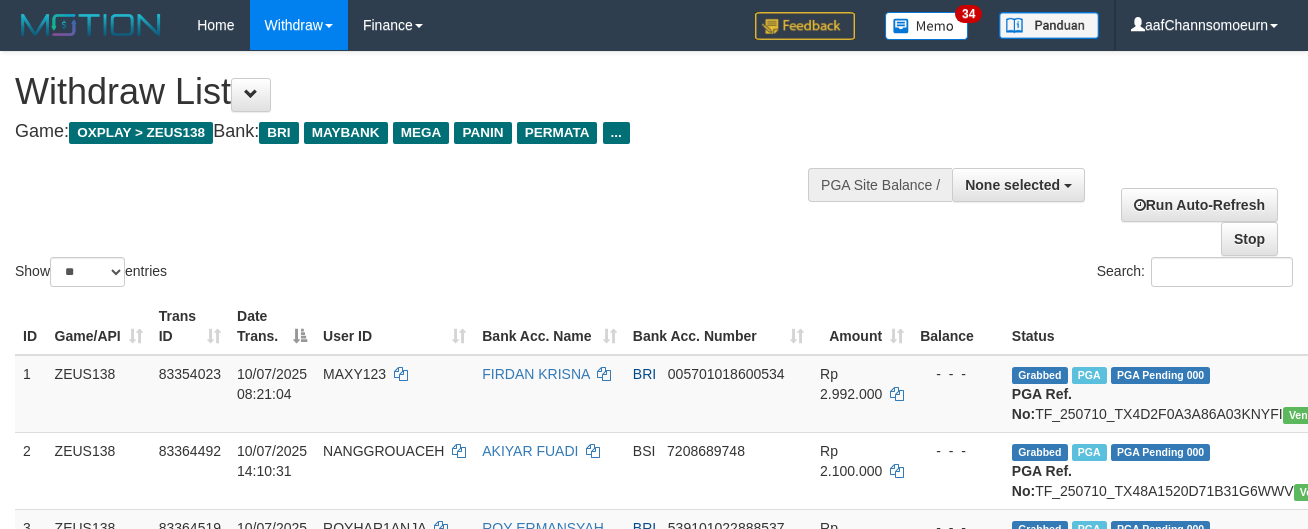 select 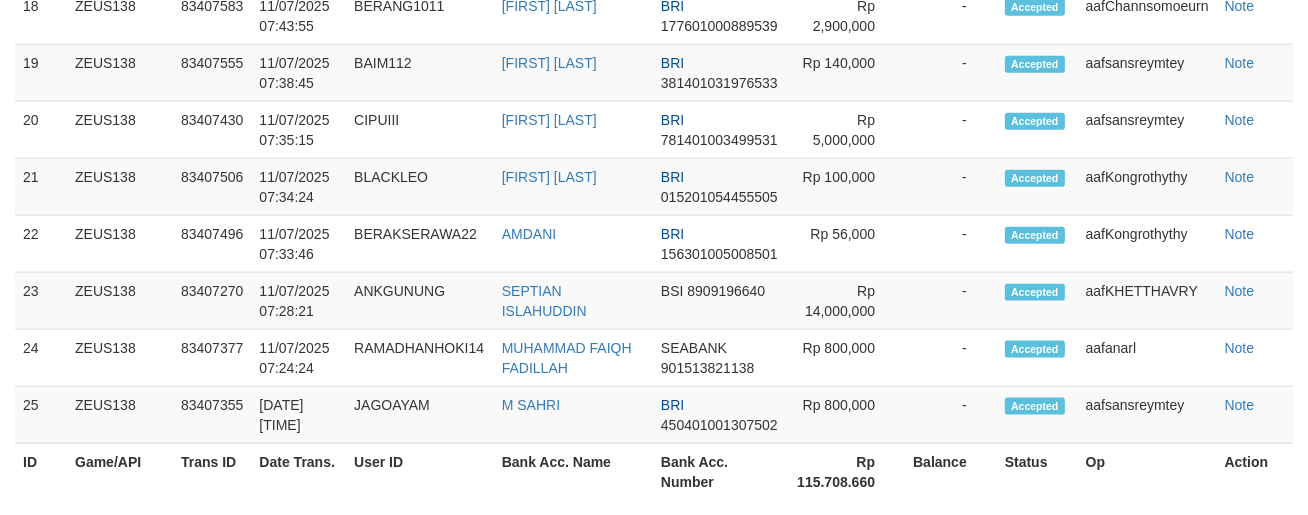 scroll, scrollTop: 2347, scrollLeft: 0, axis: vertical 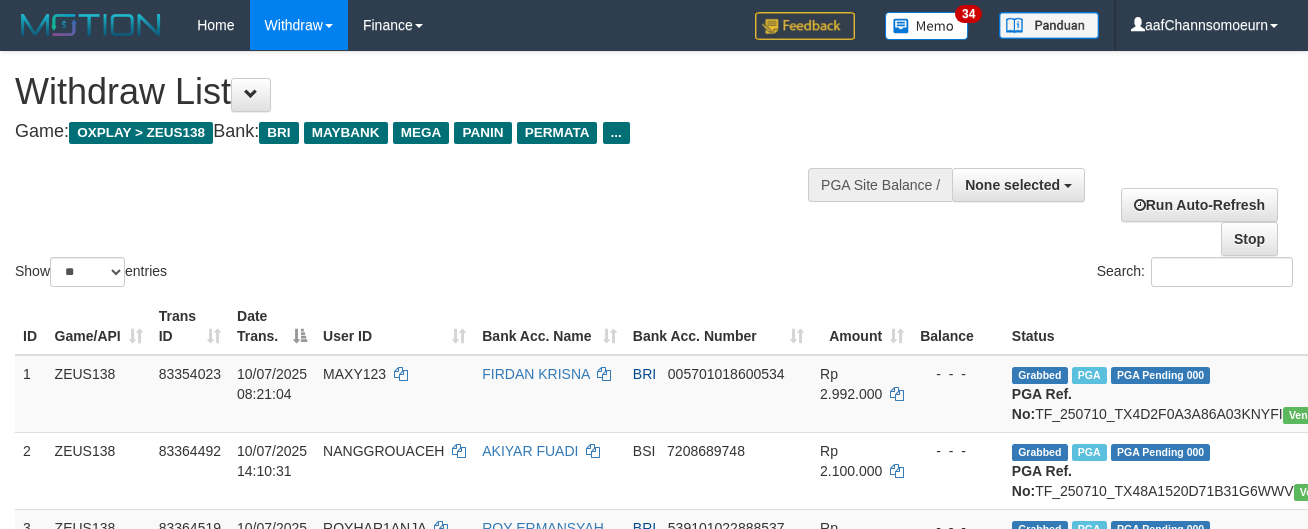 select 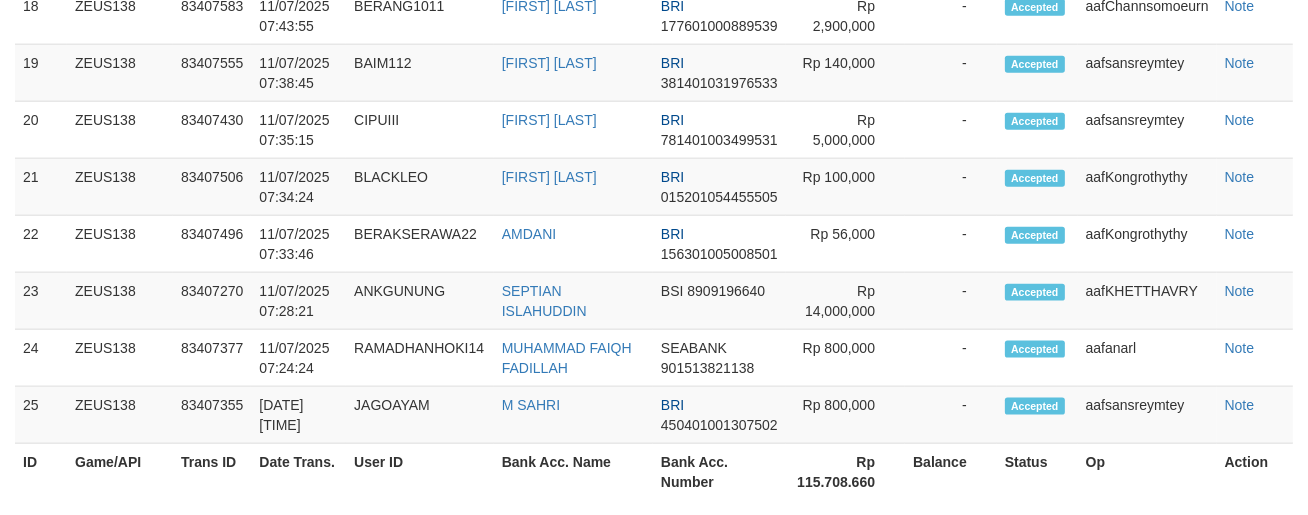 scroll, scrollTop: 2347, scrollLeft: 0, axis: vertical 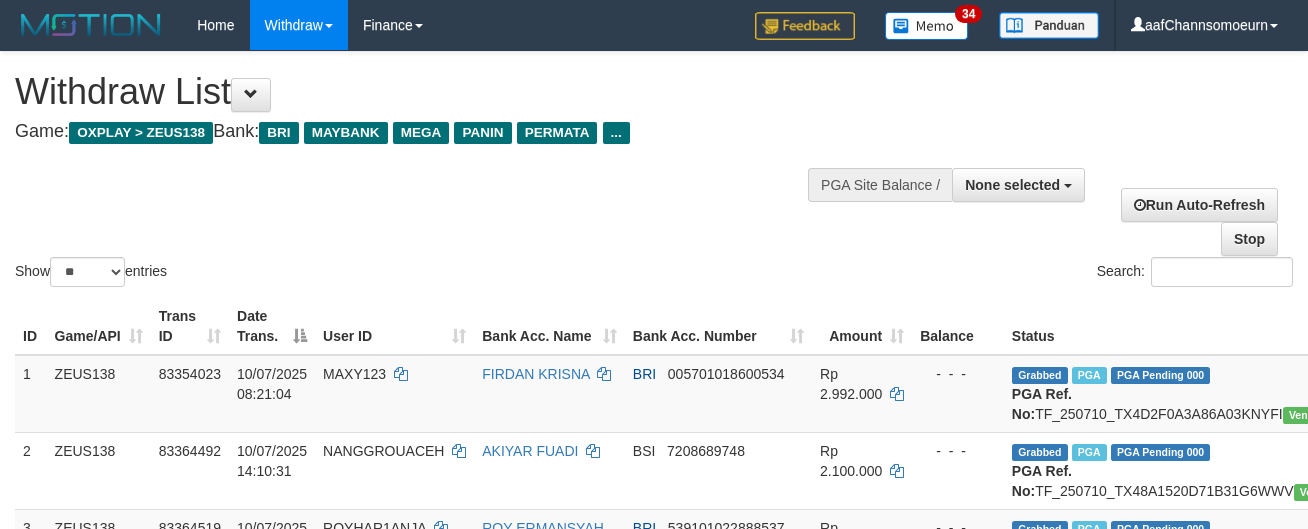 select 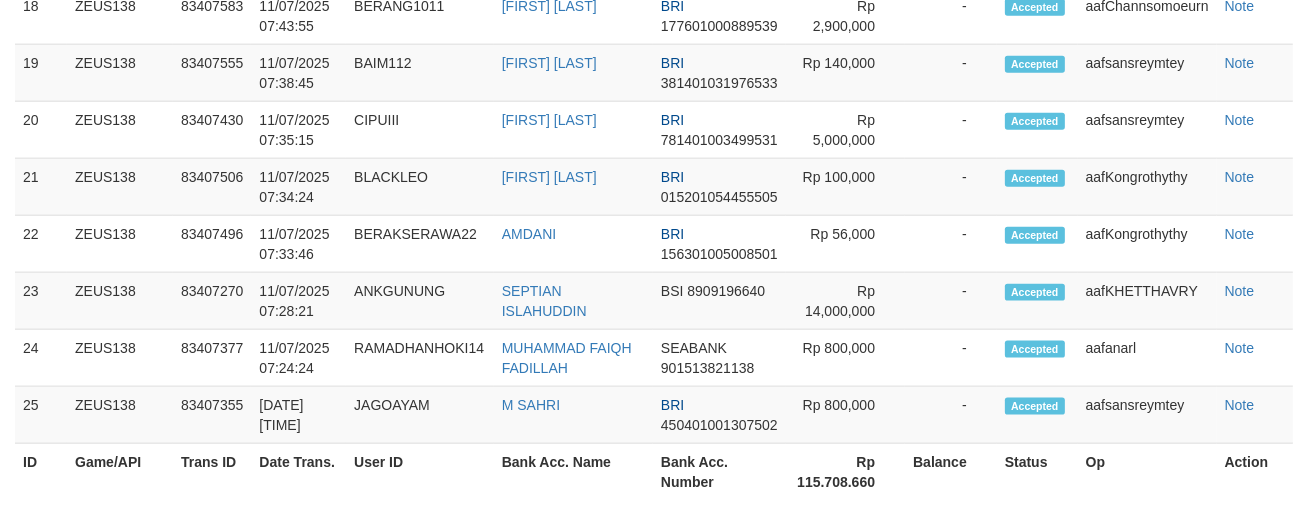 scroll, scrollTop: 2347, scrollLeft: 0, axis: vertical 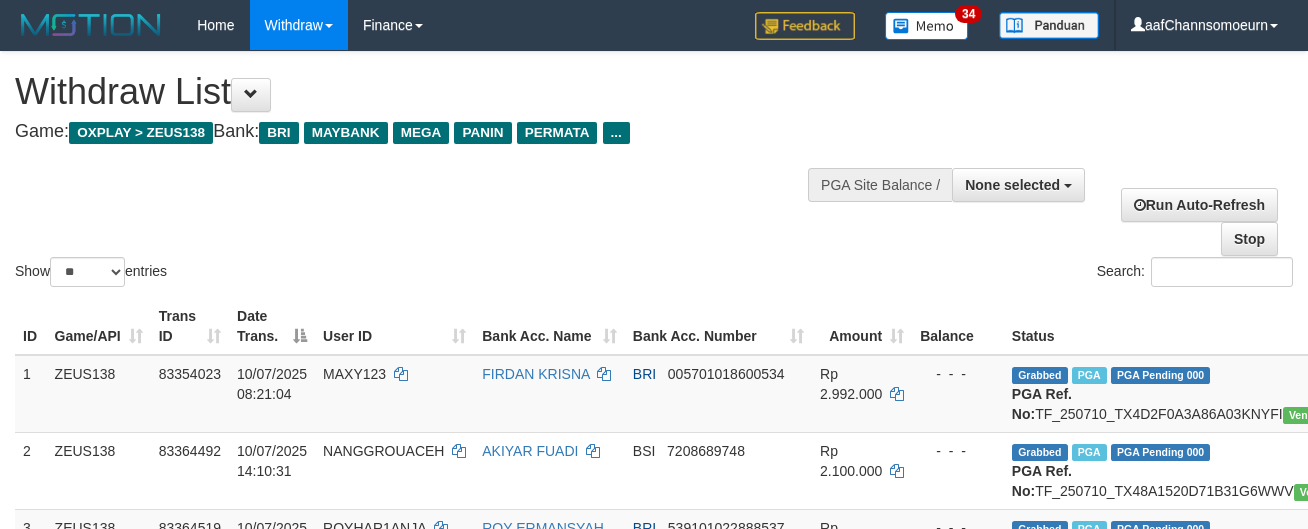 select 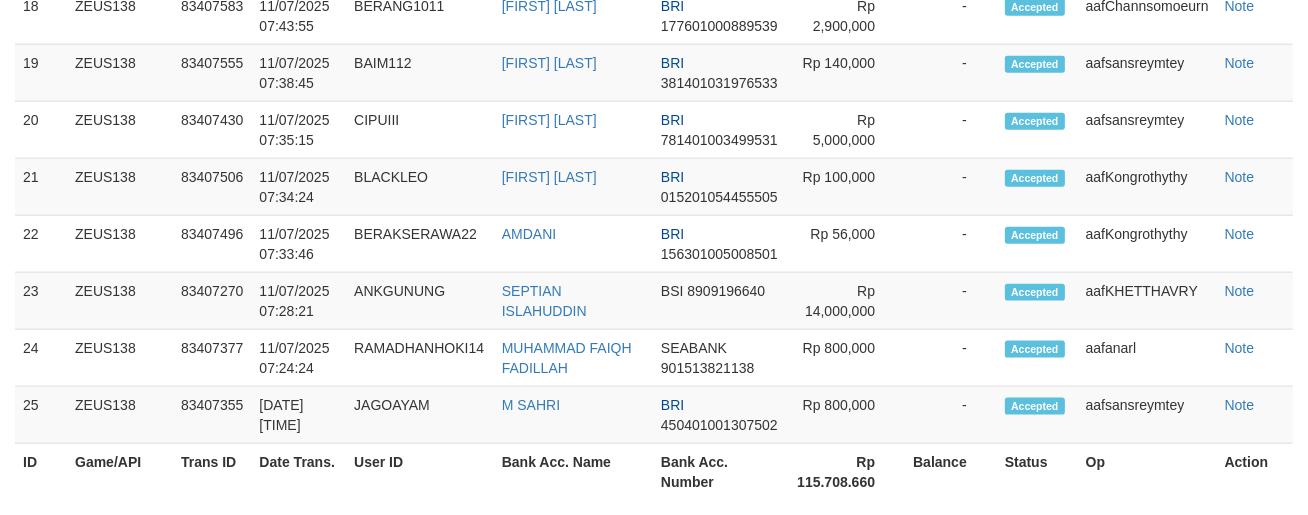 scroll, scrollTop: 2347, scrollLeft: 0, axis: vertical 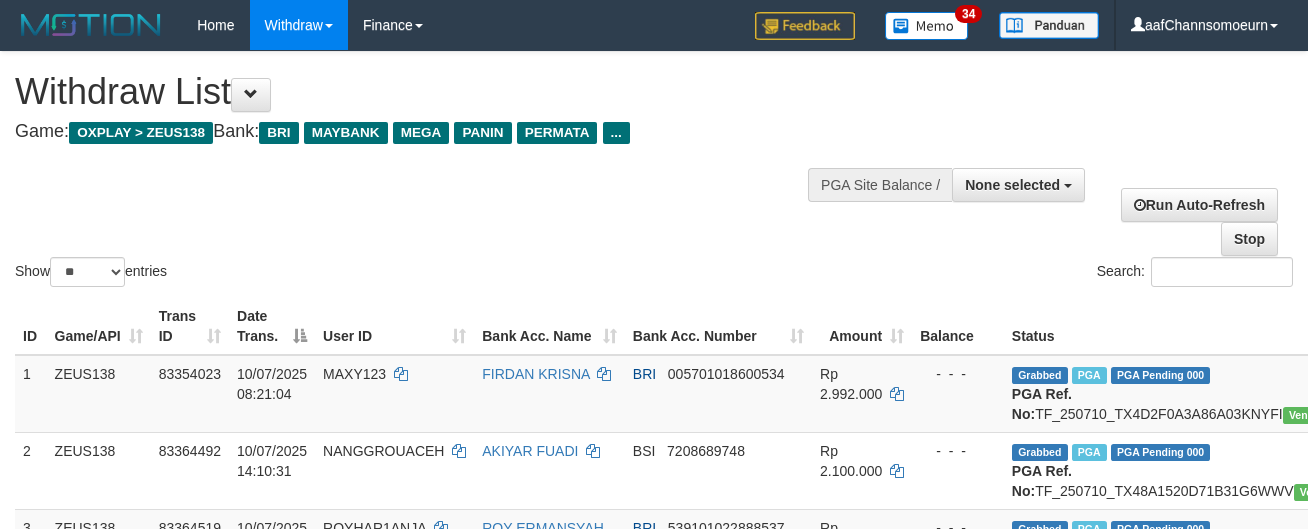 select 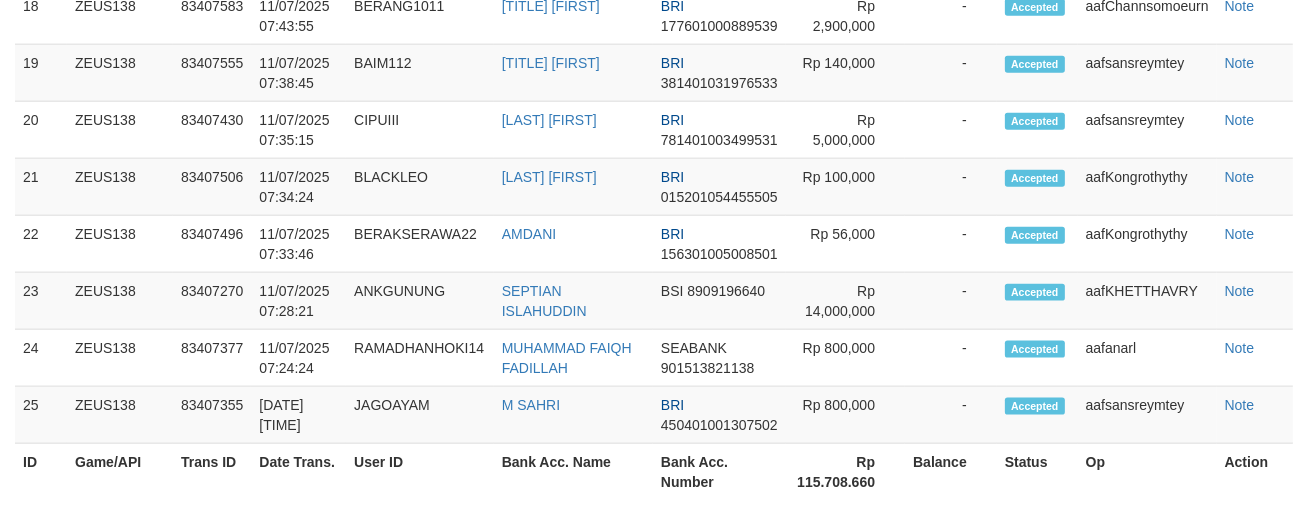 scroll, scrollTop: 2347, scrollLeft: 0, axis: vertical 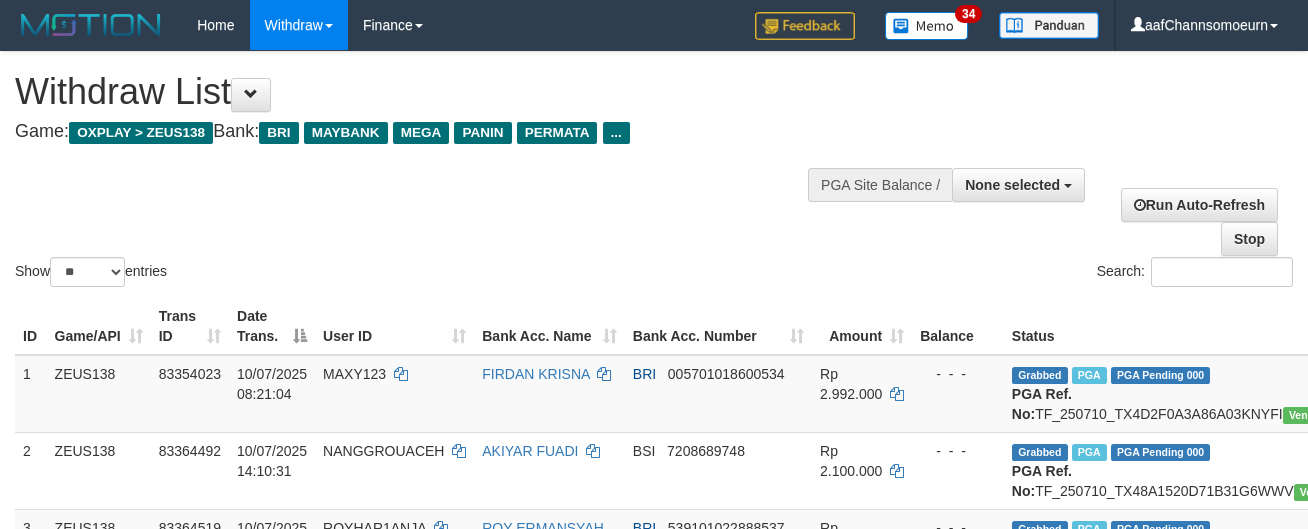 select 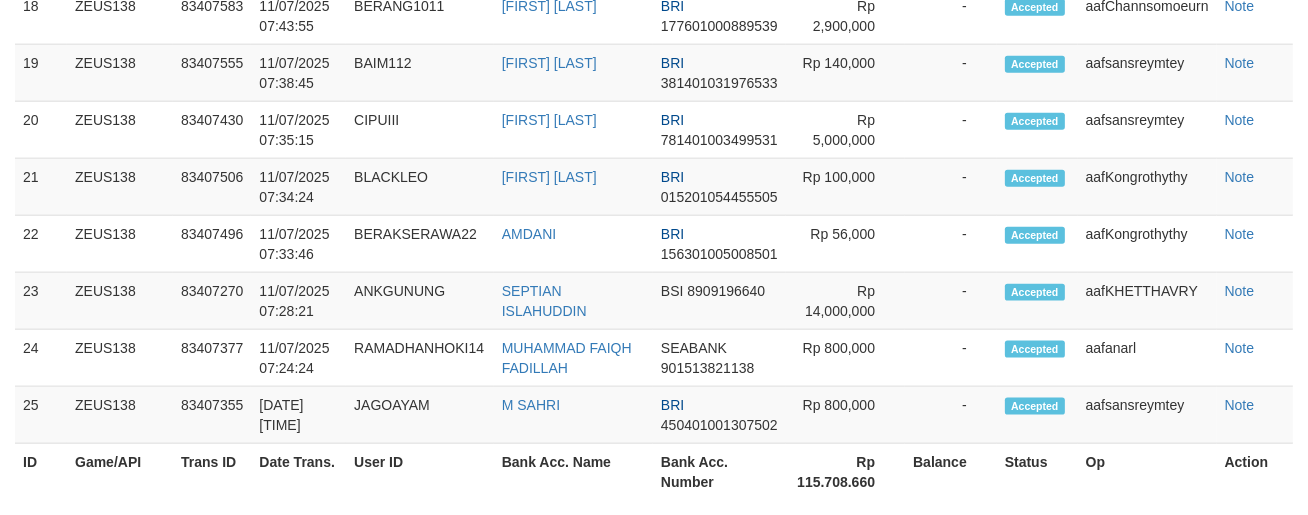 scroll, scrollTop: 2347, scrollLeft: 0, axis: vertical 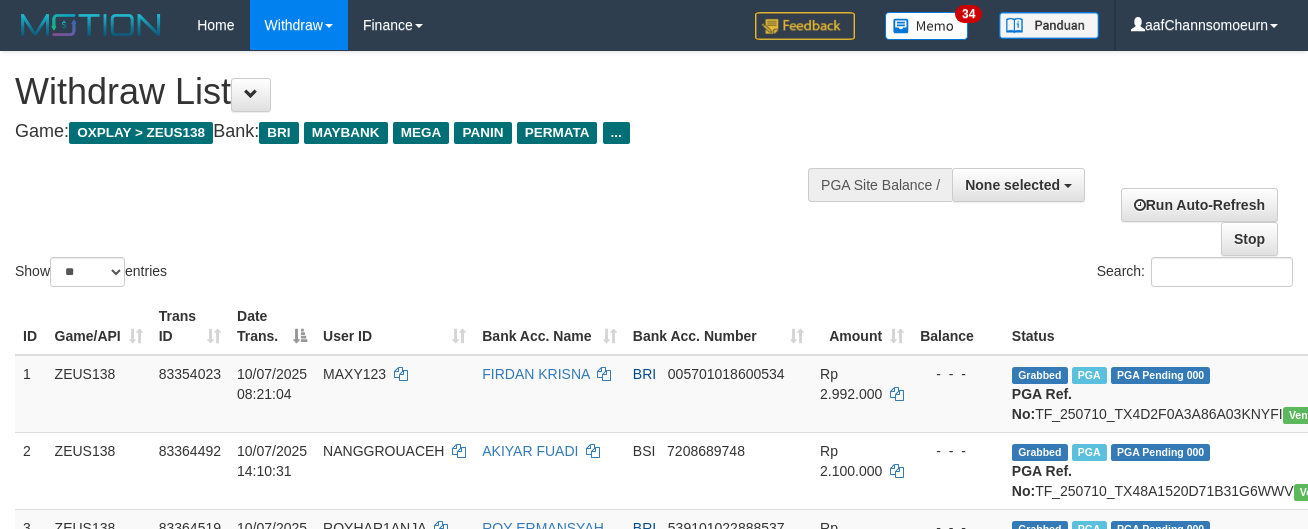 select 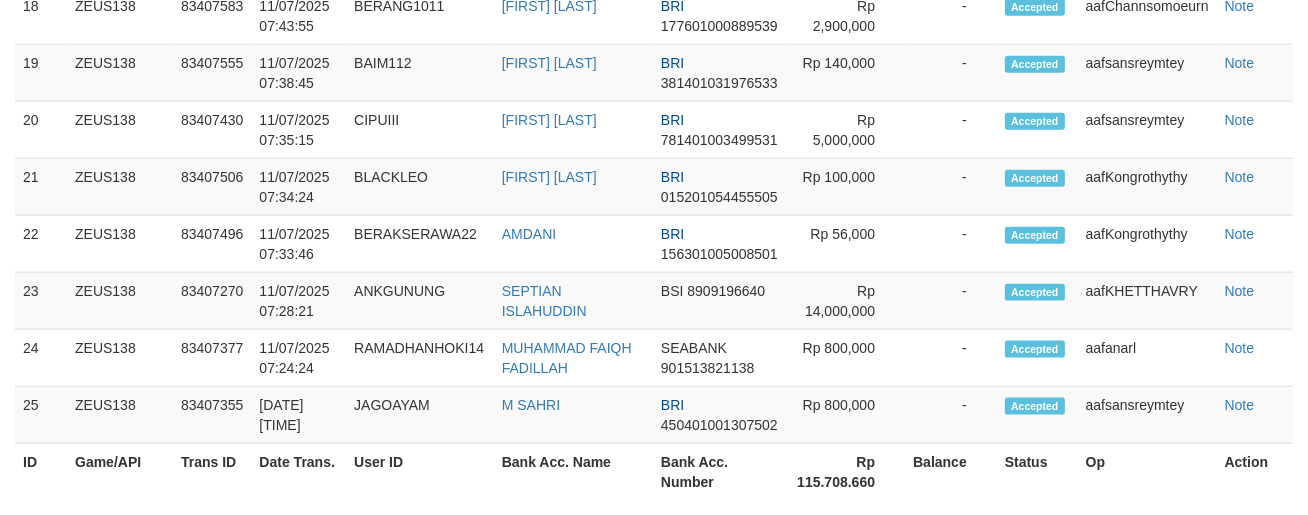 scroll, scrollTop: 2347, scrollLeft: 0, axis: vertical 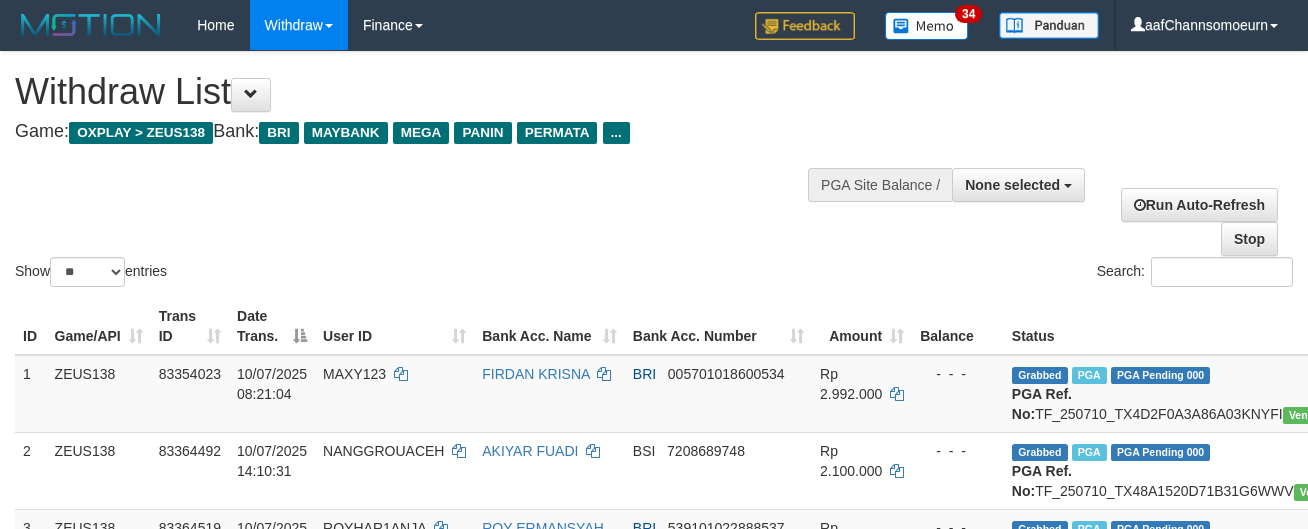 select 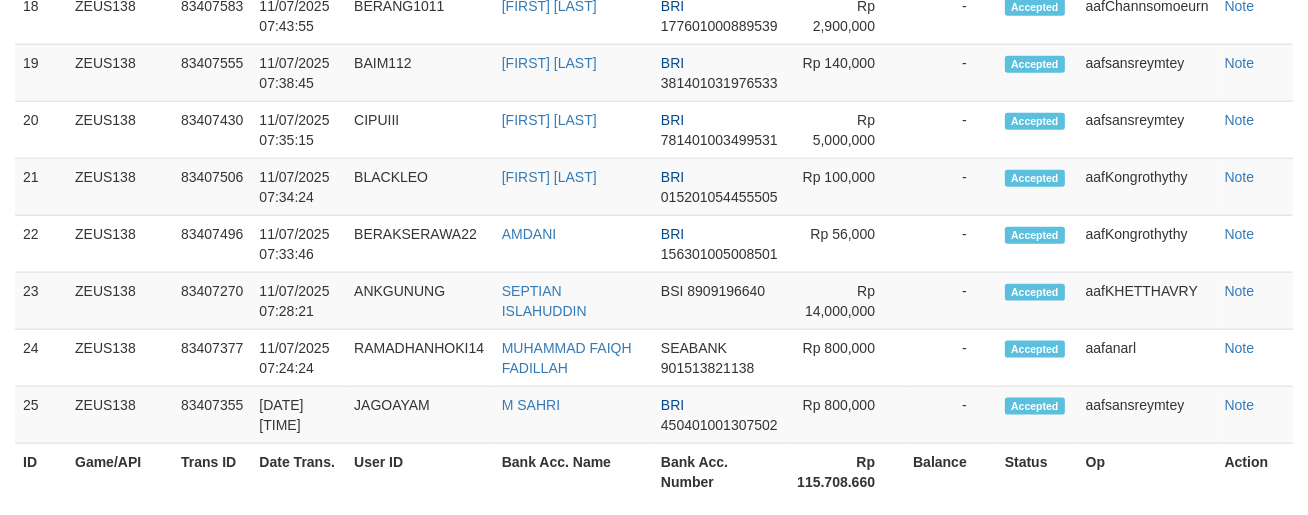 scroll, scrollTop: 2347, scrollLeft: 0, axis: vertical 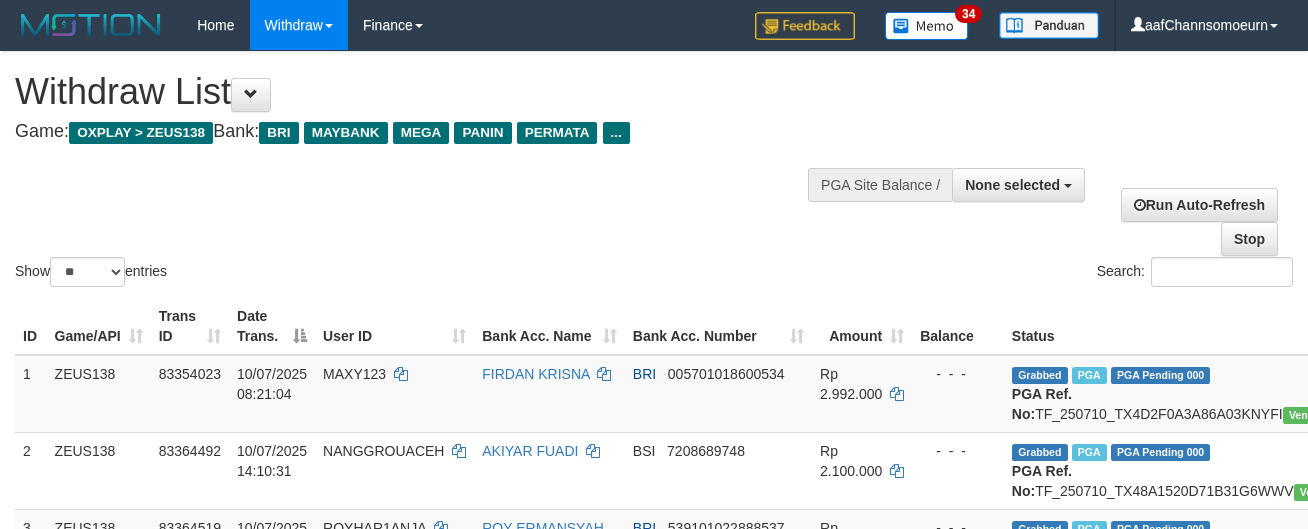 select 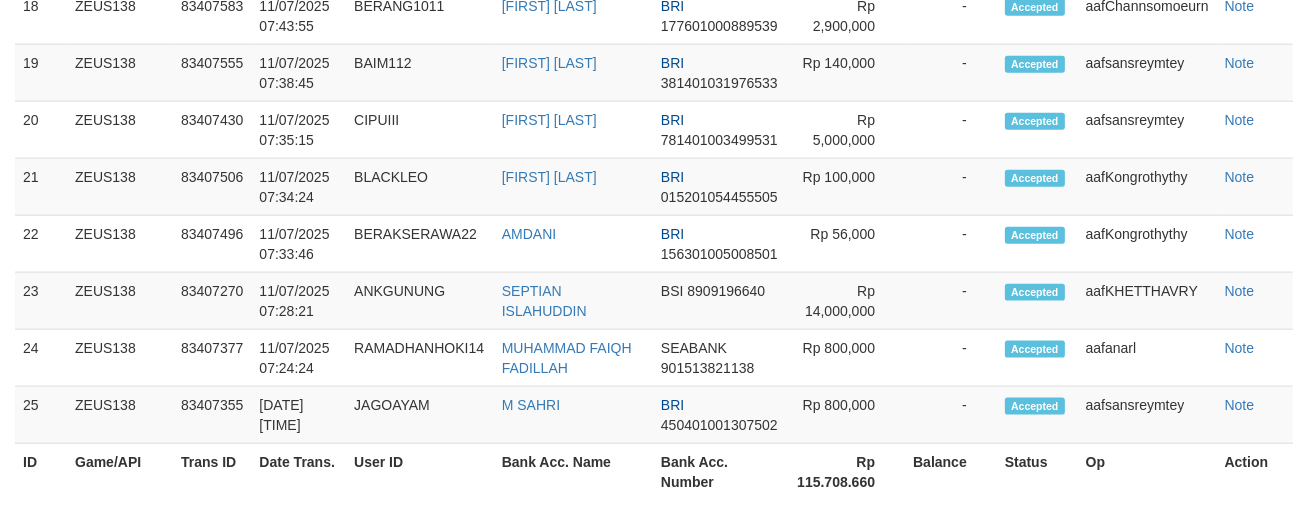 scroll, scrollTop: 2347, scrollLeft: 0, axis: vertical 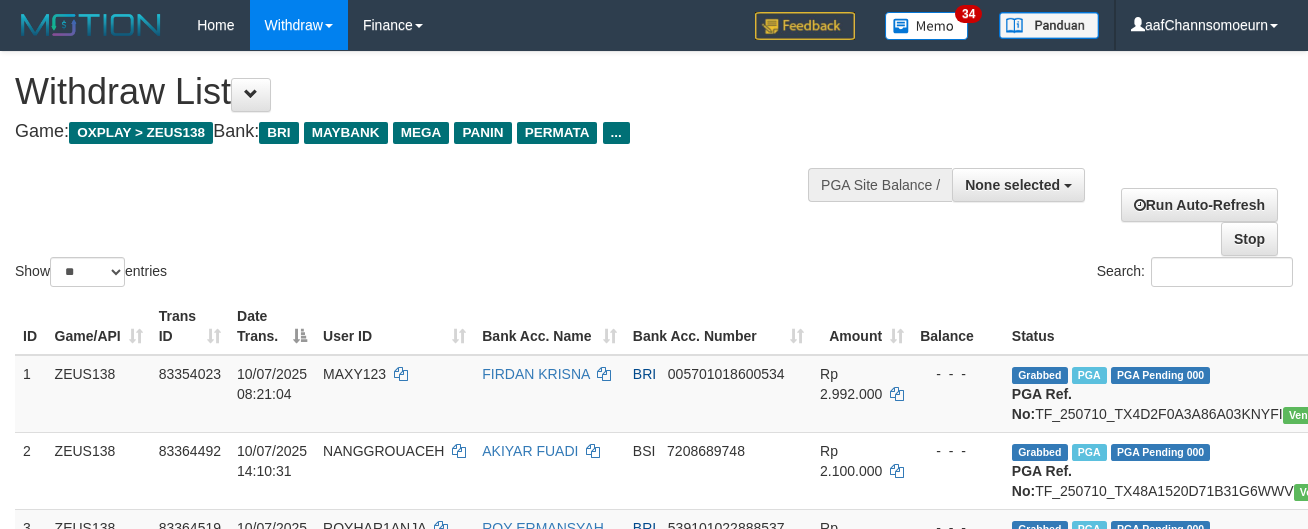 select 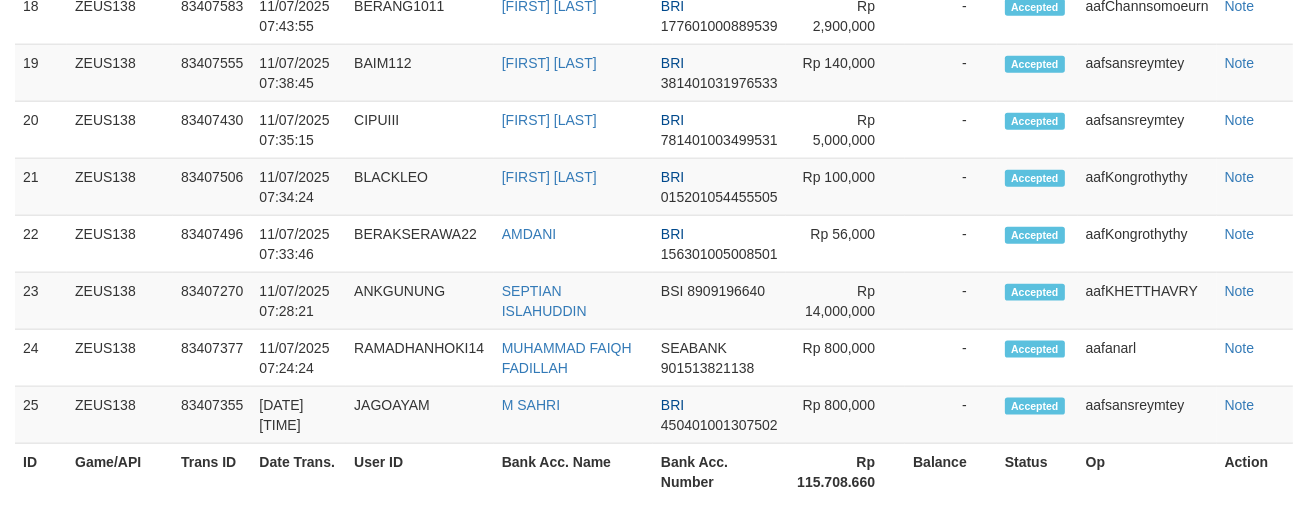 scroll, scrollTop: 2347, scrollLeft: 0, axis: vertical 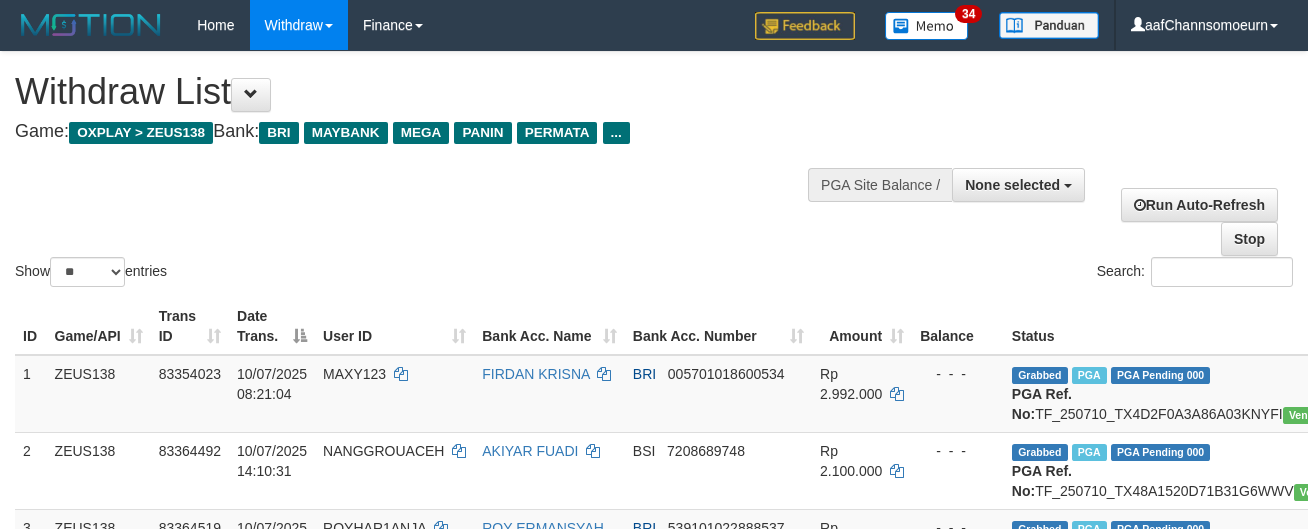 select 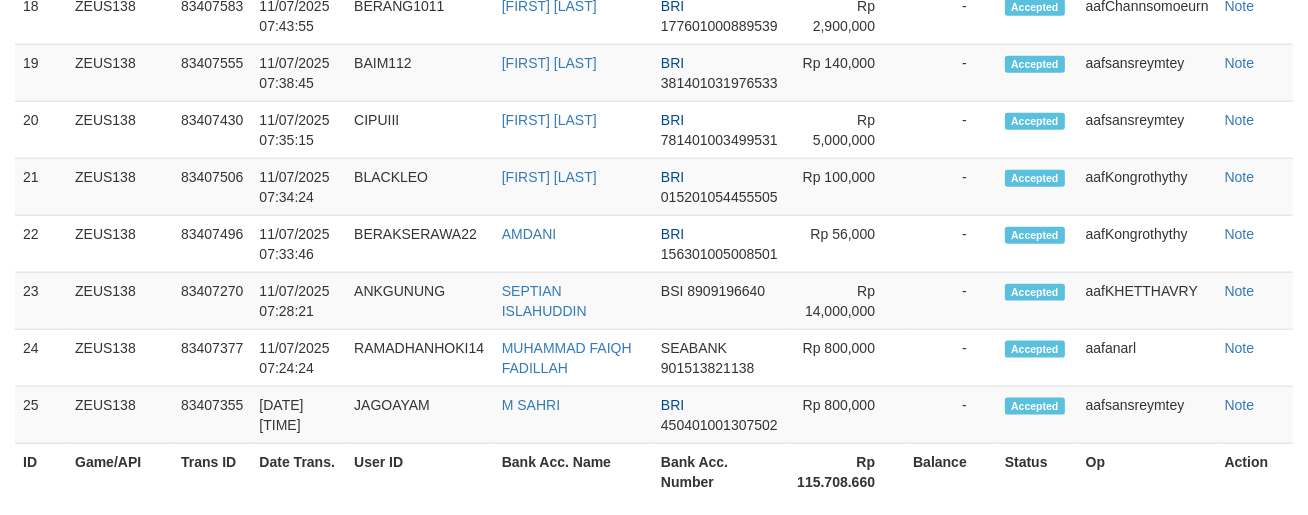 scroll, scrollTop: 2347, scrollLeft: 0, axis: vertical 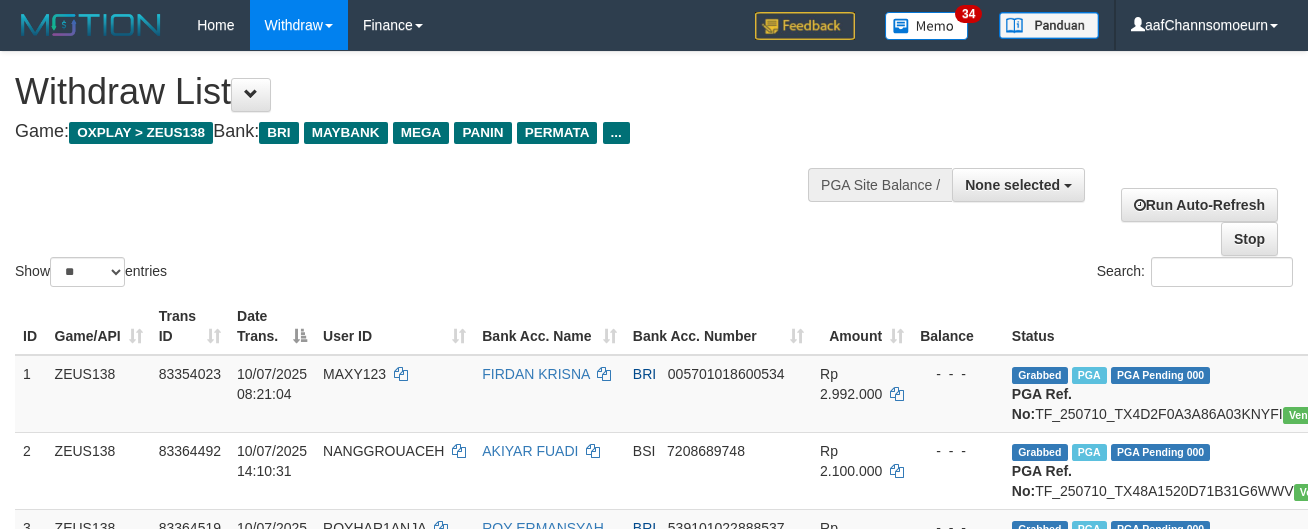 select 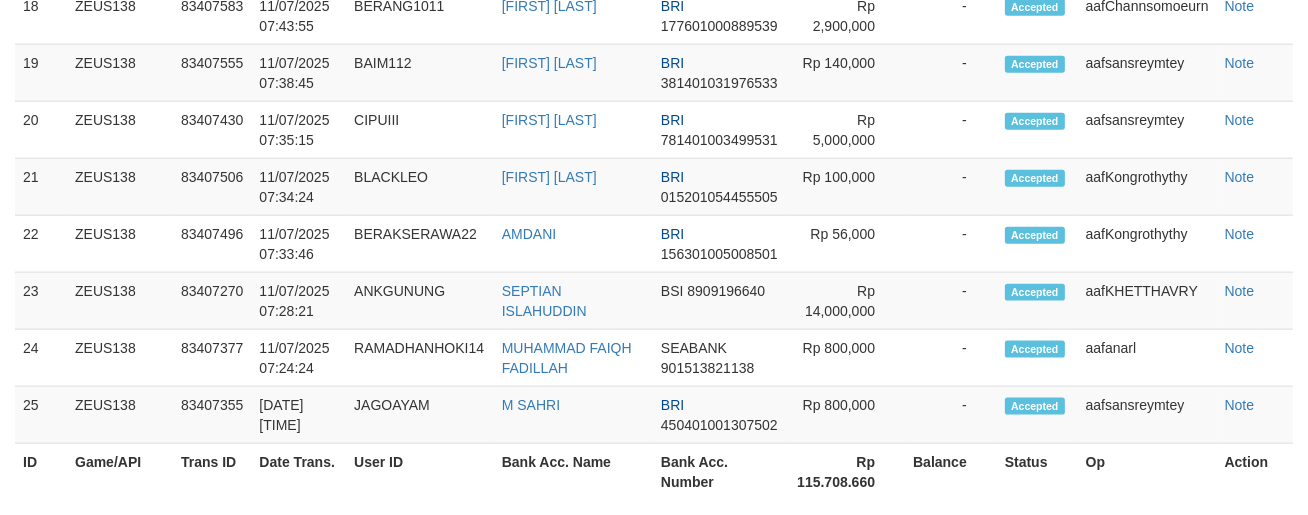 scroll, scrollTop: 2347, scrollLeft: 0, axis: vertical 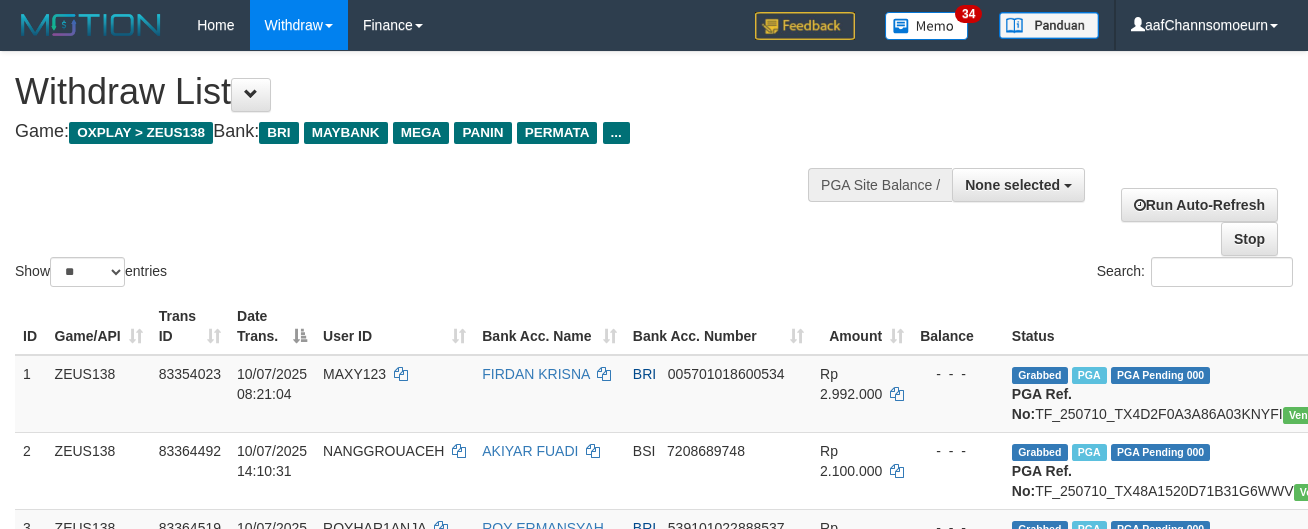 select 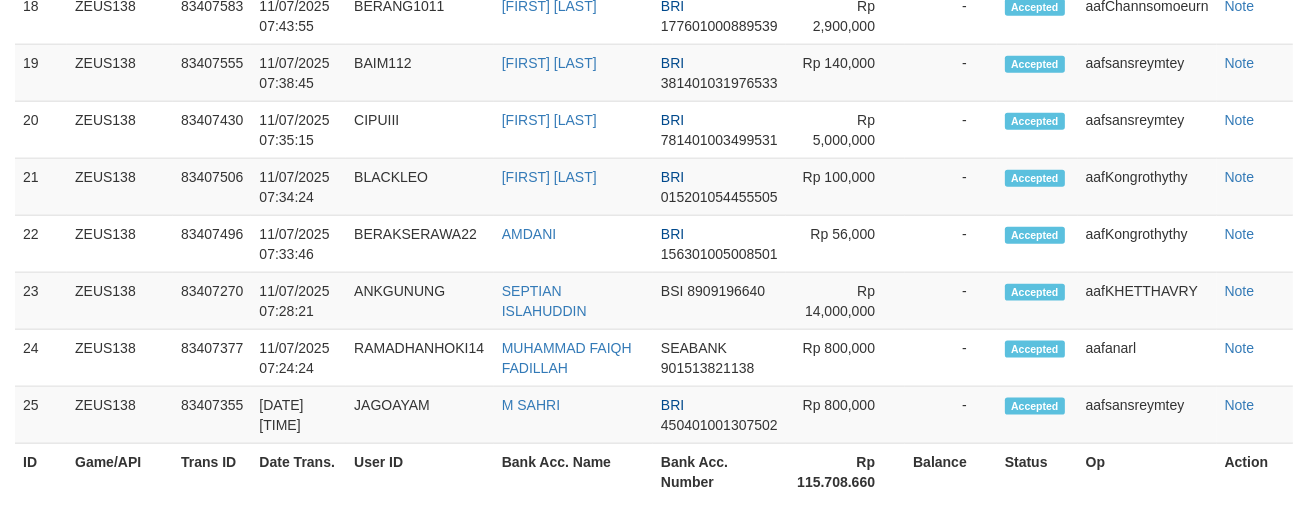 scroll, scrollTop: 2347, scrollLeft: 0, axis: vertical 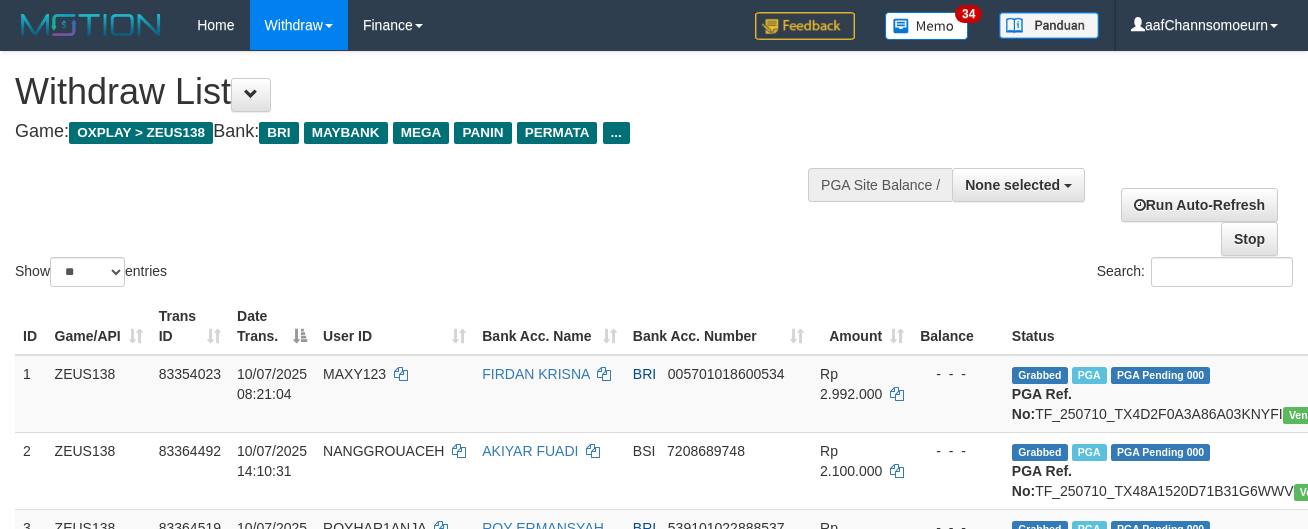 select 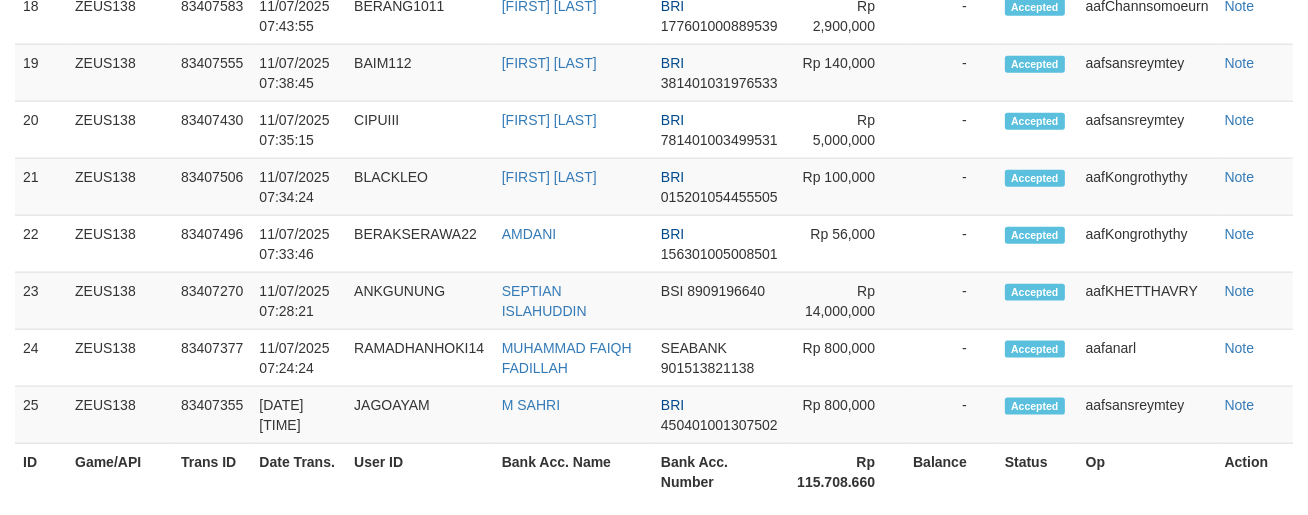 scroll, scrollTop: 2347, scrollLeft: 0, axis: vertical 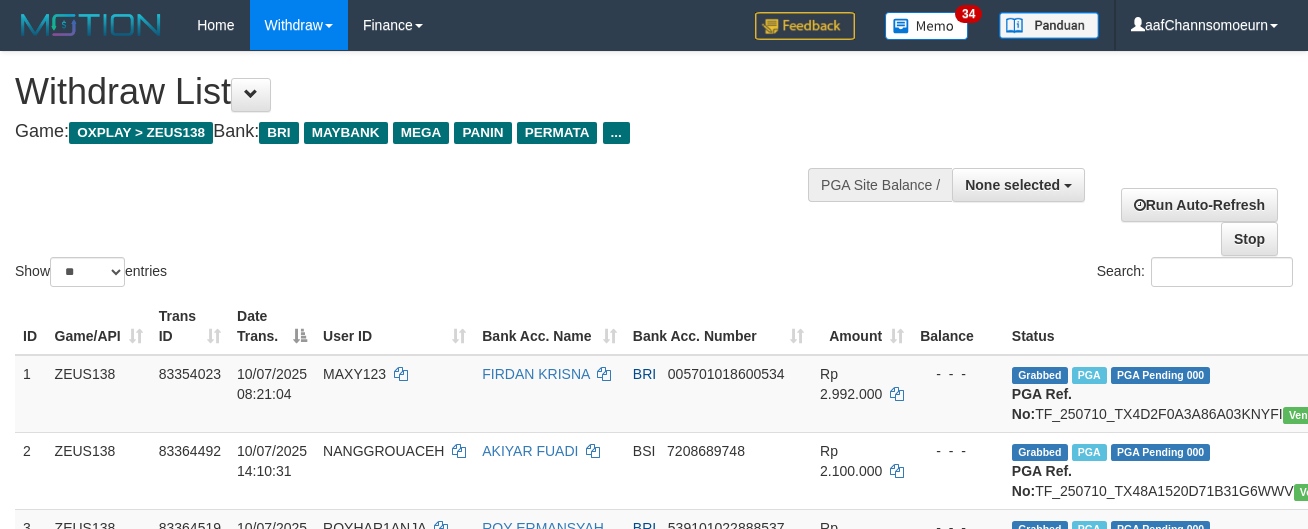 select 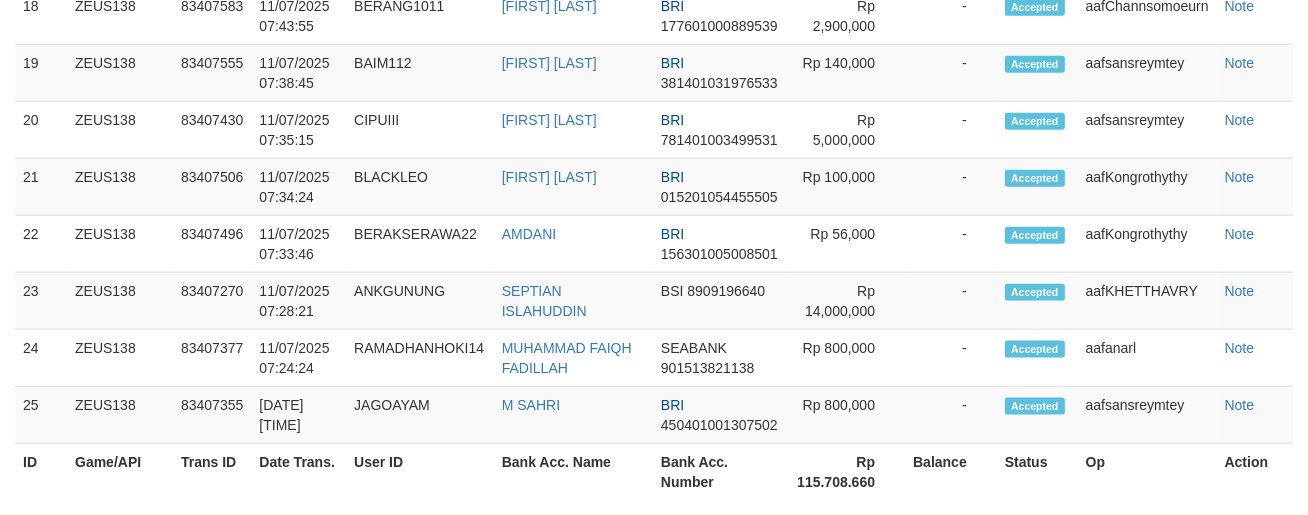 scroll, scrollTop: 2347, scrollLeft: 0, axis: vertical 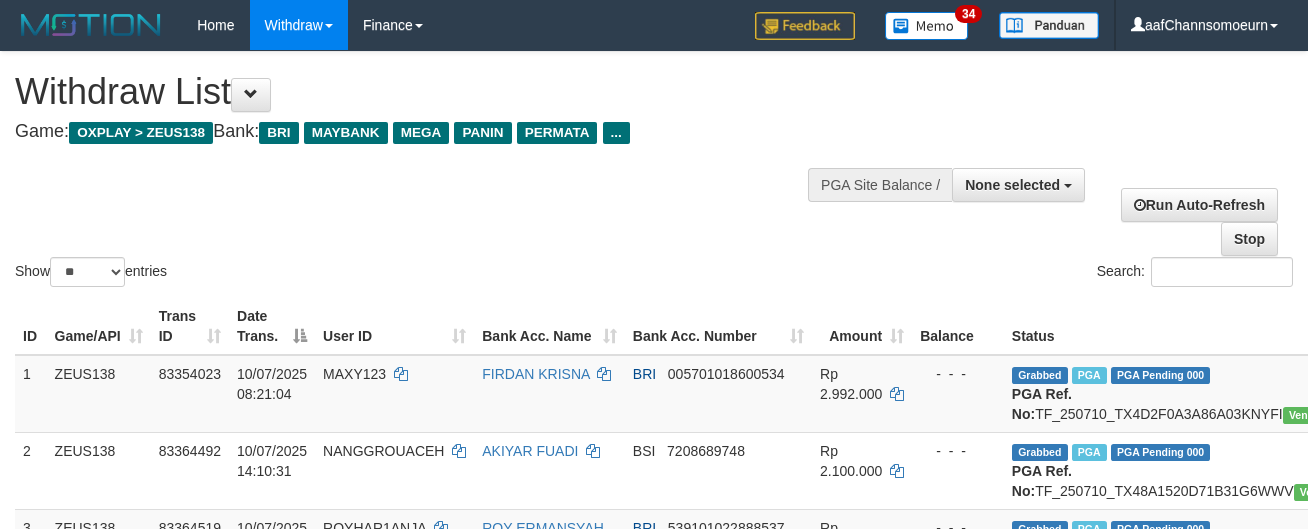 select 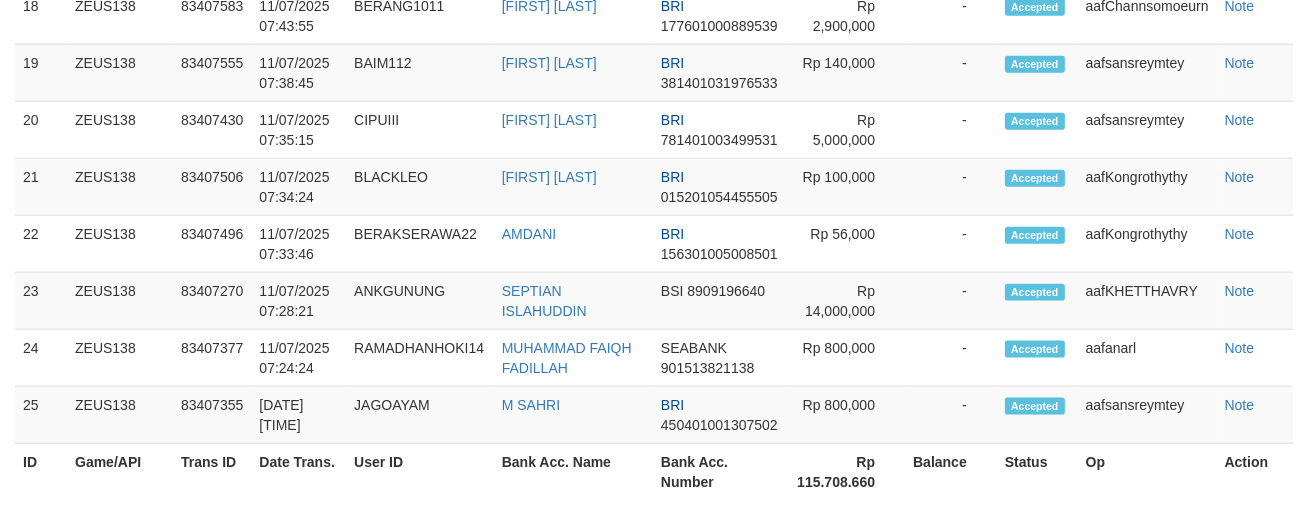 scroll, scrollTop: 2347, scrollLeft: 0, axis: vertical 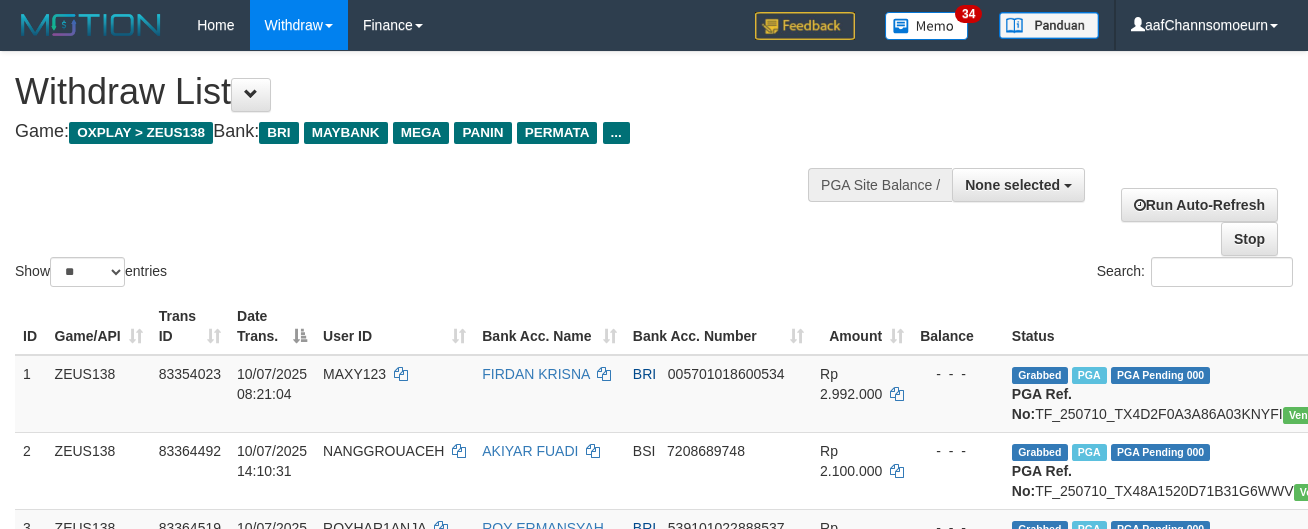 select 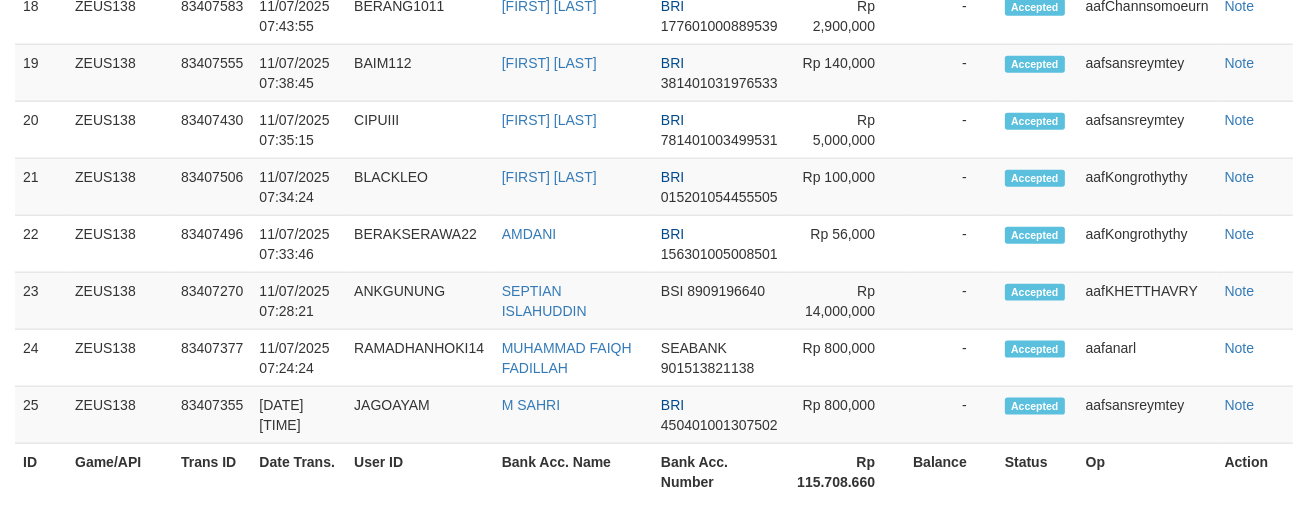 scroll, scrollTop: 2347, scrollLeft: 0, axis: vertical 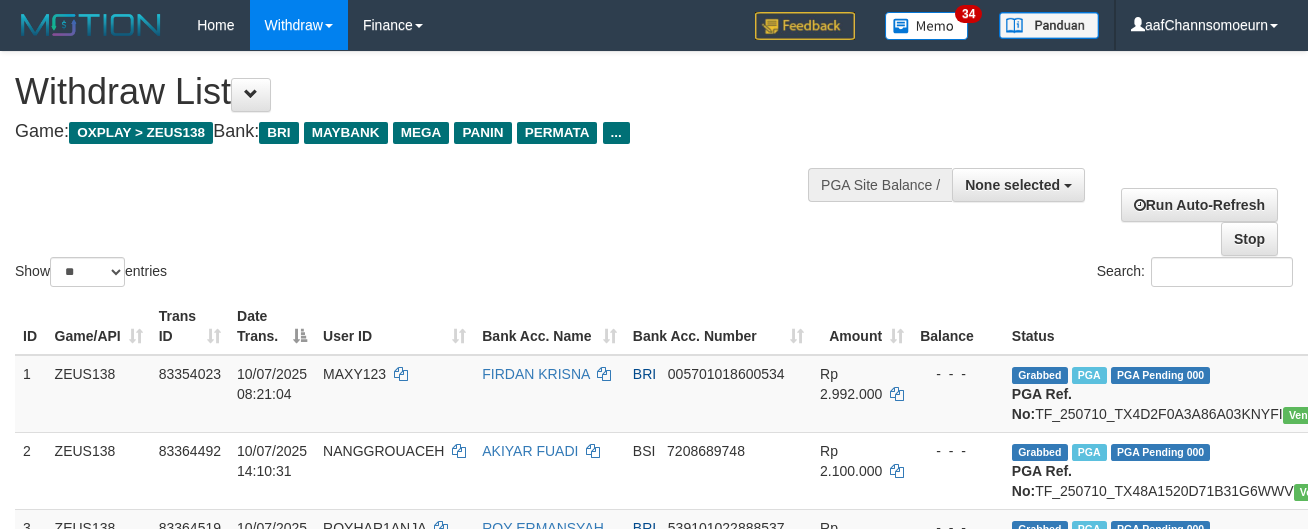 select 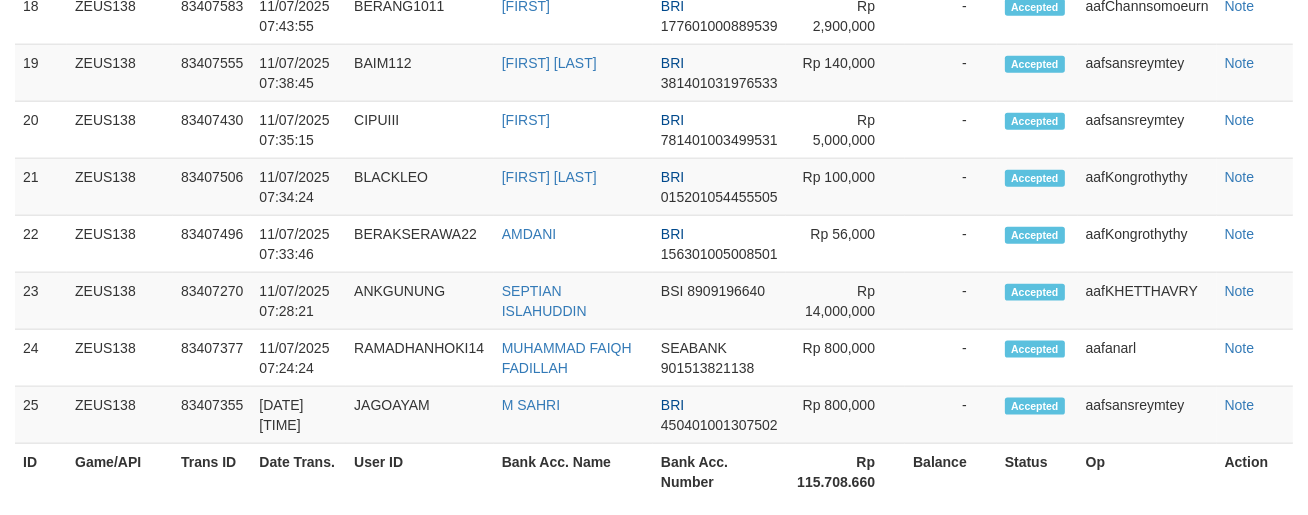 scroll, scrollTop: 2347, scrollLeft: 0, axis: vertical 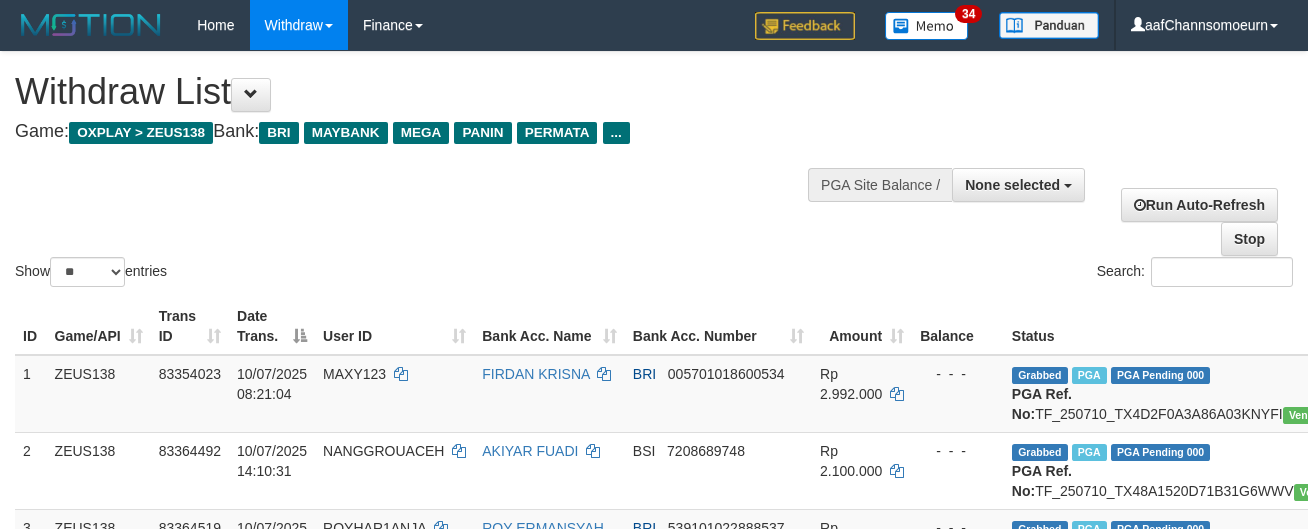 select 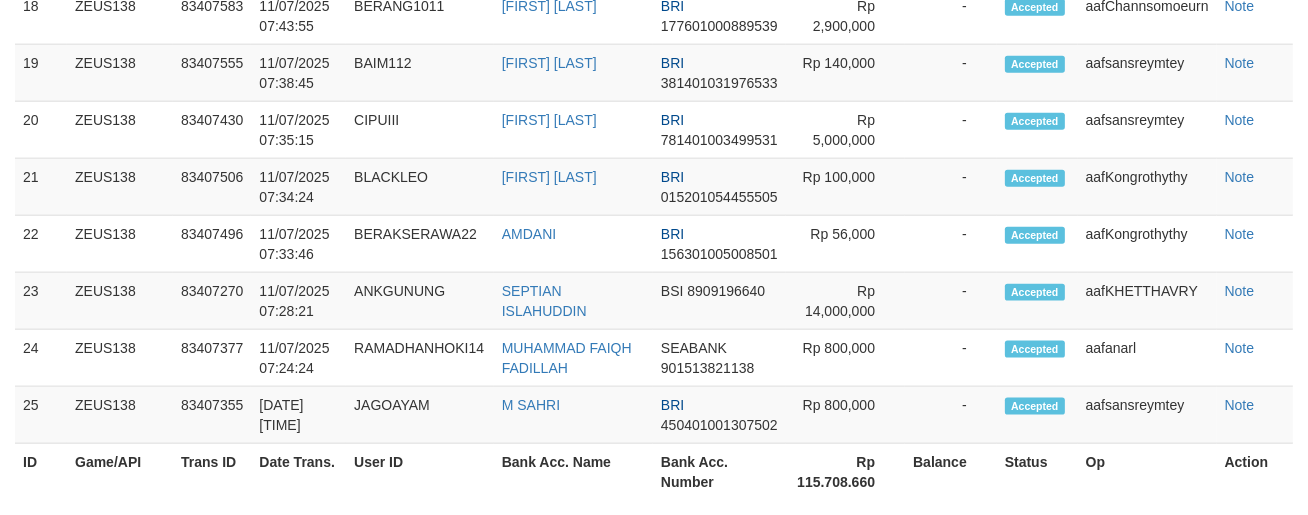 scroll, scrollTop: 2347, scrollLeft: 0, axis: vertical 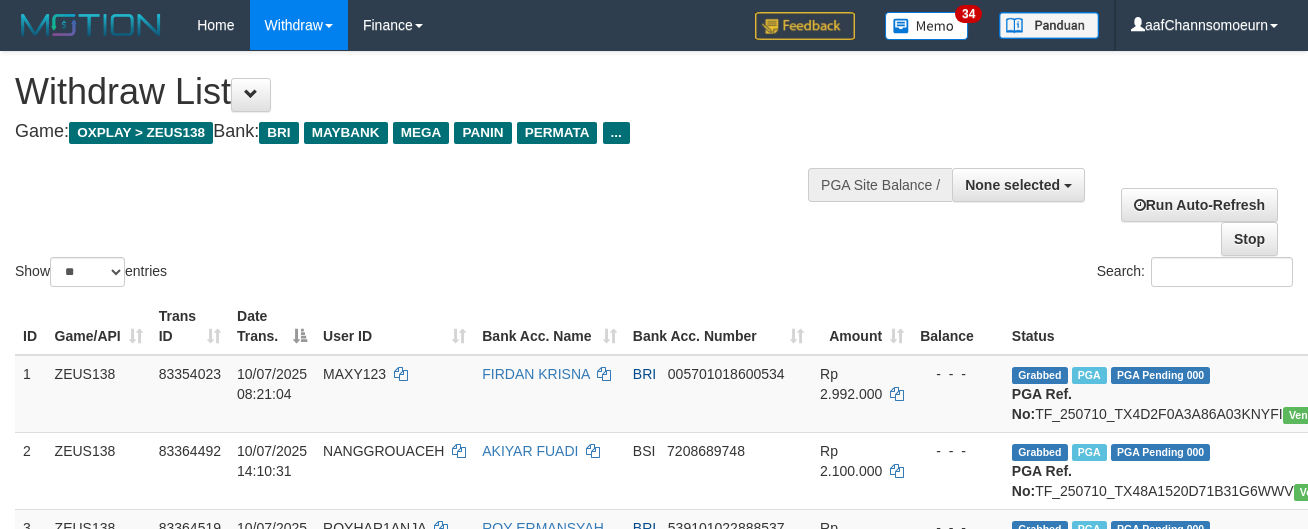 select 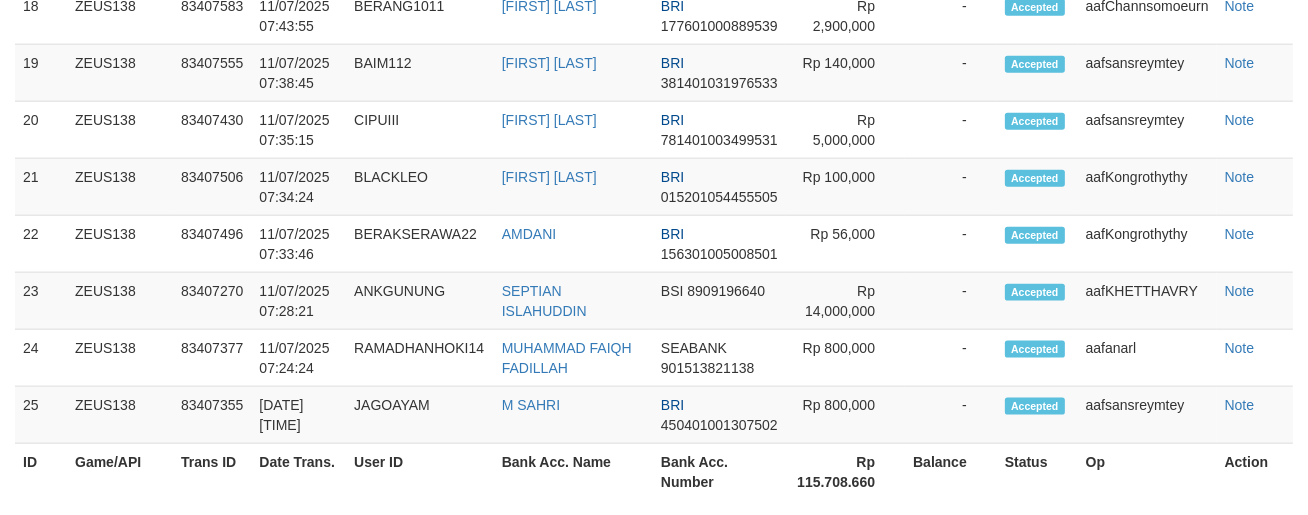 scroll, scrollTop: 2347, scrollLeft: 0, axis: vertical 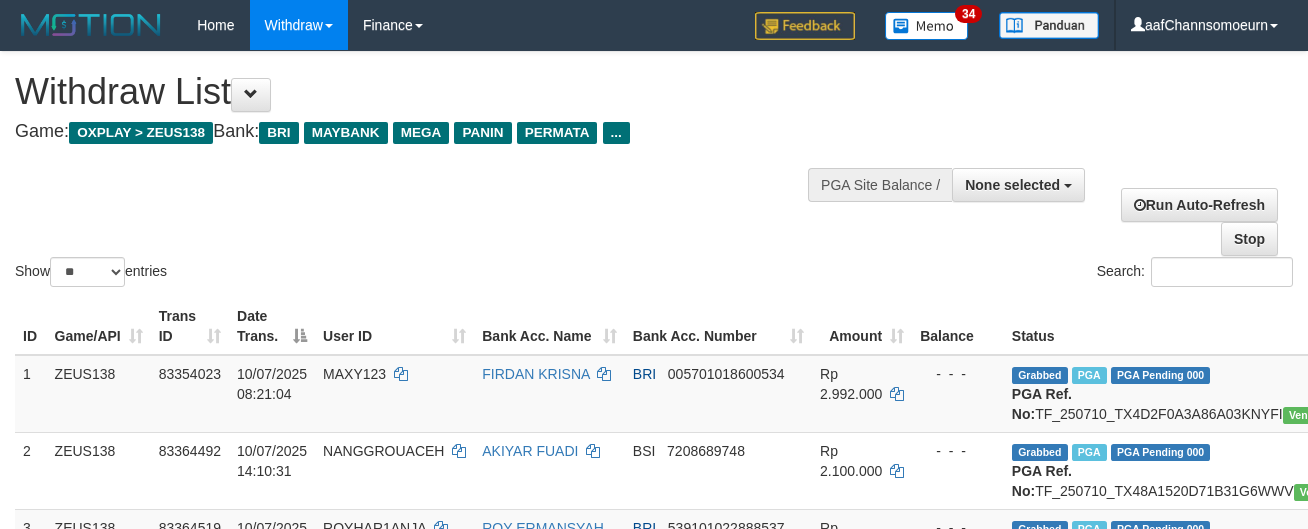 select 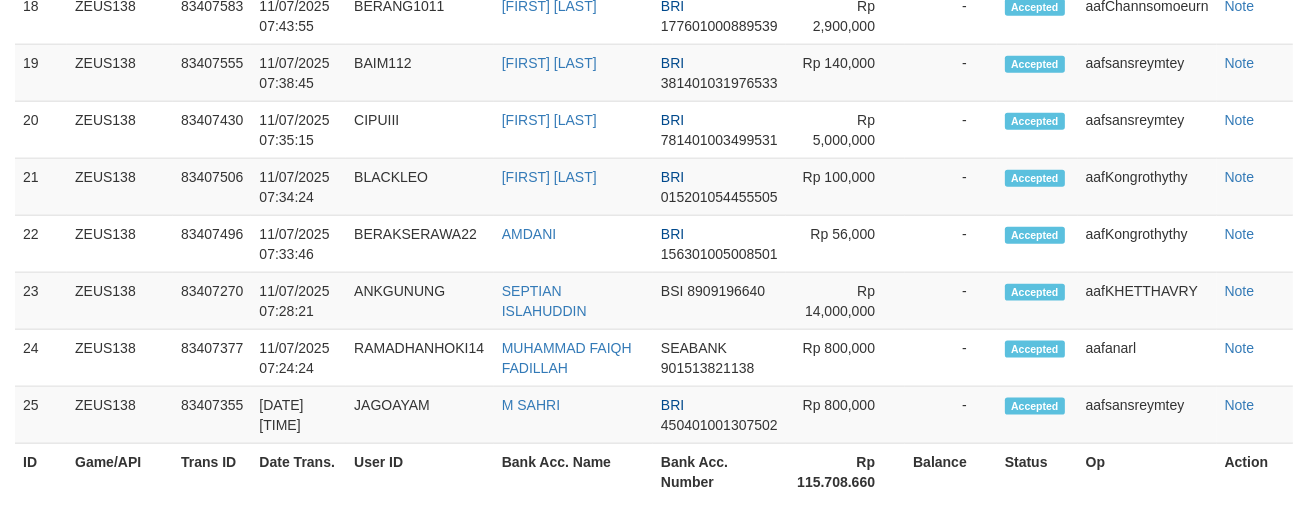 scroll, scrollTop: 2347, scrollLeft: 0, axis: vertical 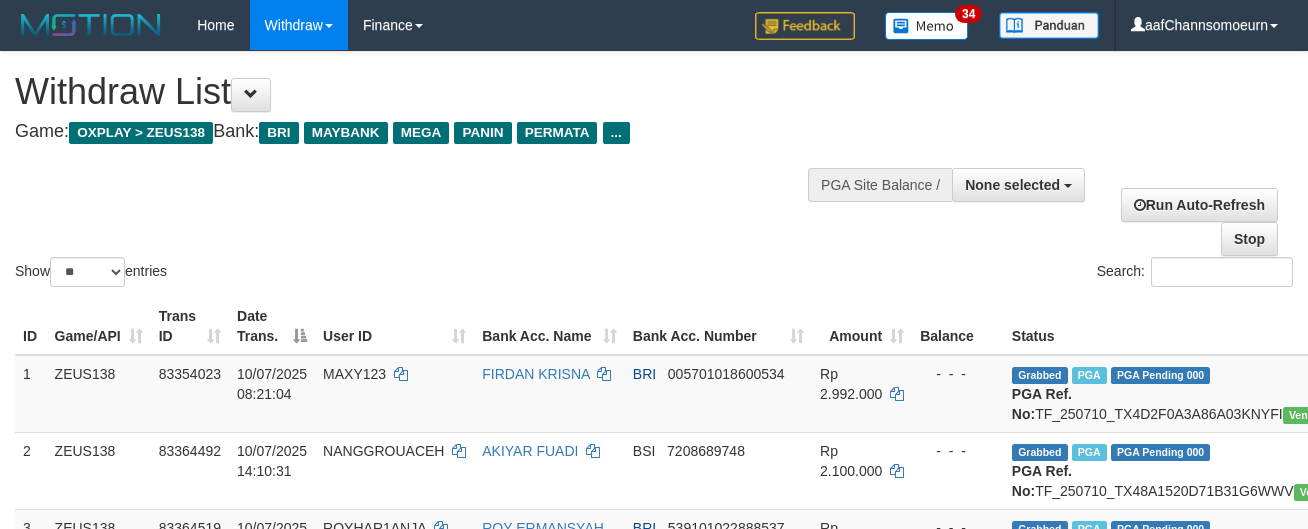 select 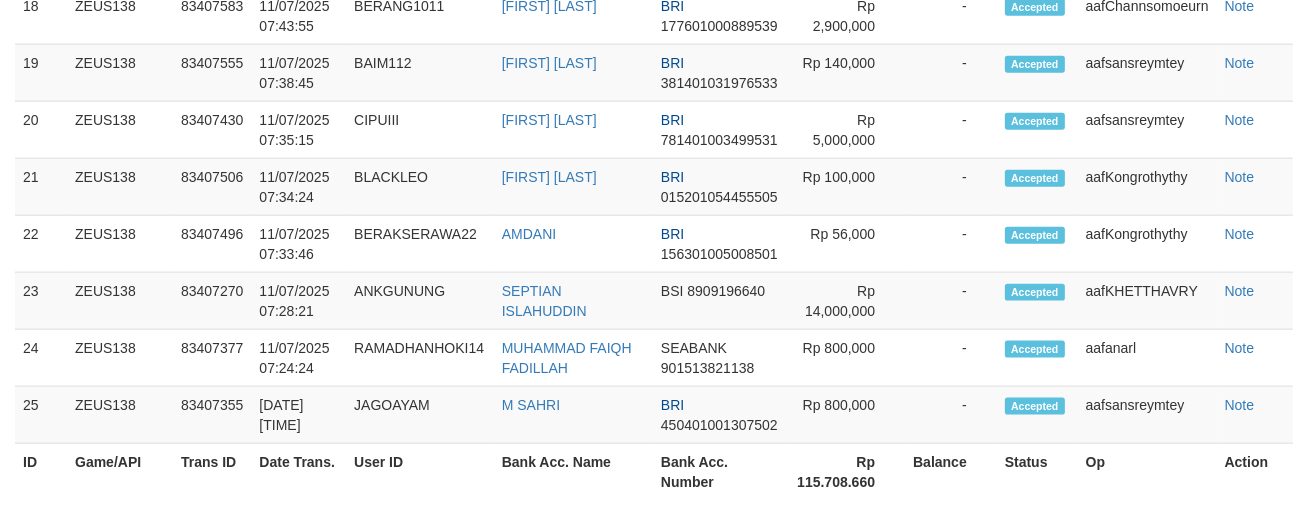 scroll, scrollTop: 2347, scrollLeft: 0, axis: vertical 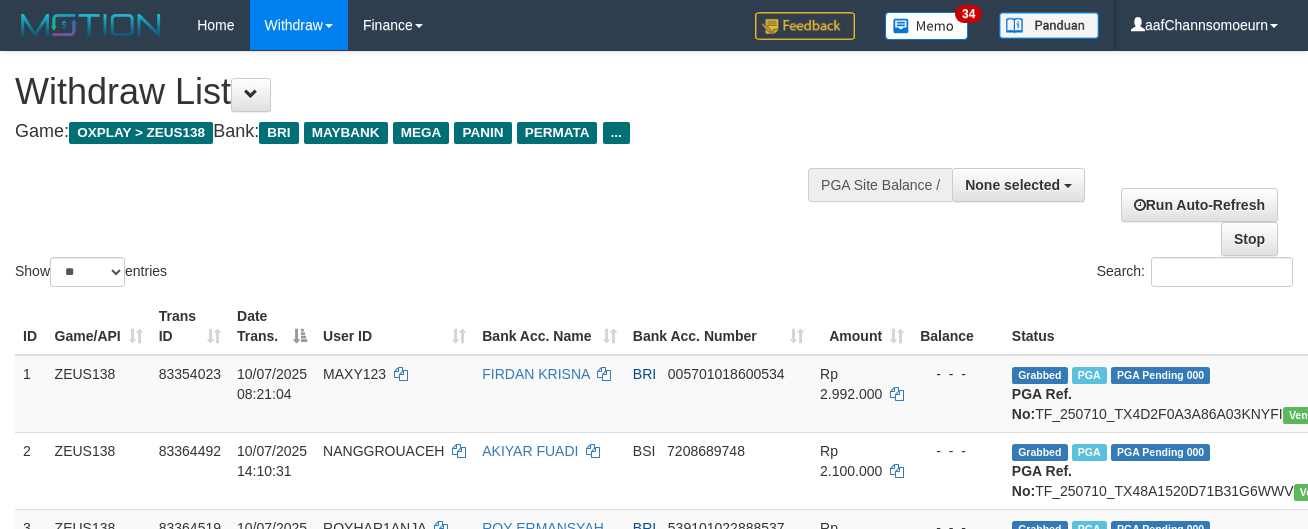 select 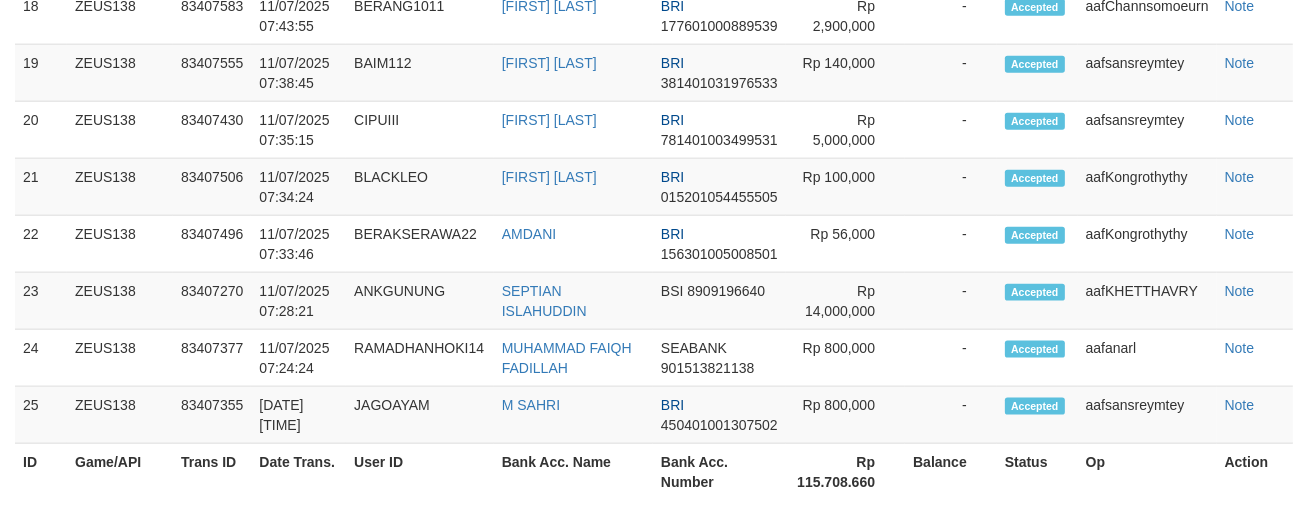 scroll, scrollTop: 2347, scrollLeft: 0, axis: vertical 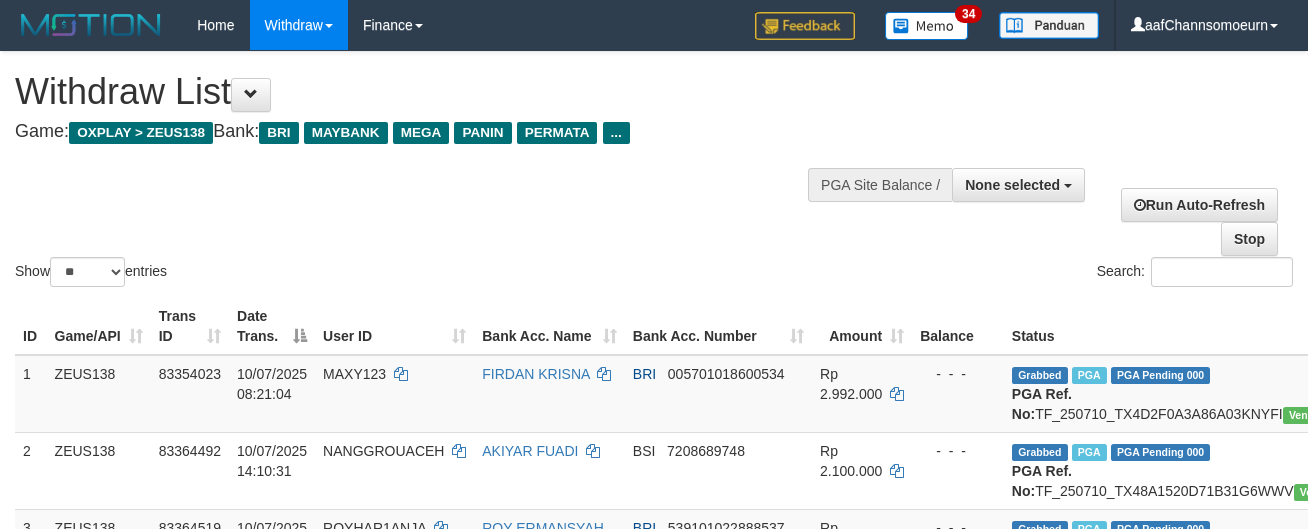 select 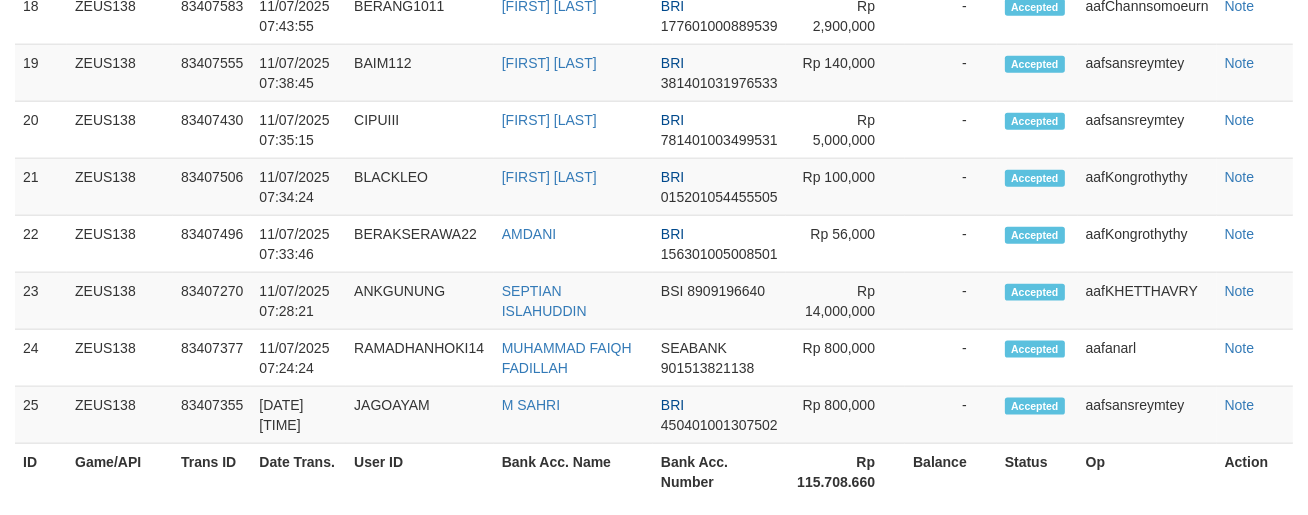 scroll, scrollTop: 2347, scrollLeft: 0, axis: vertical 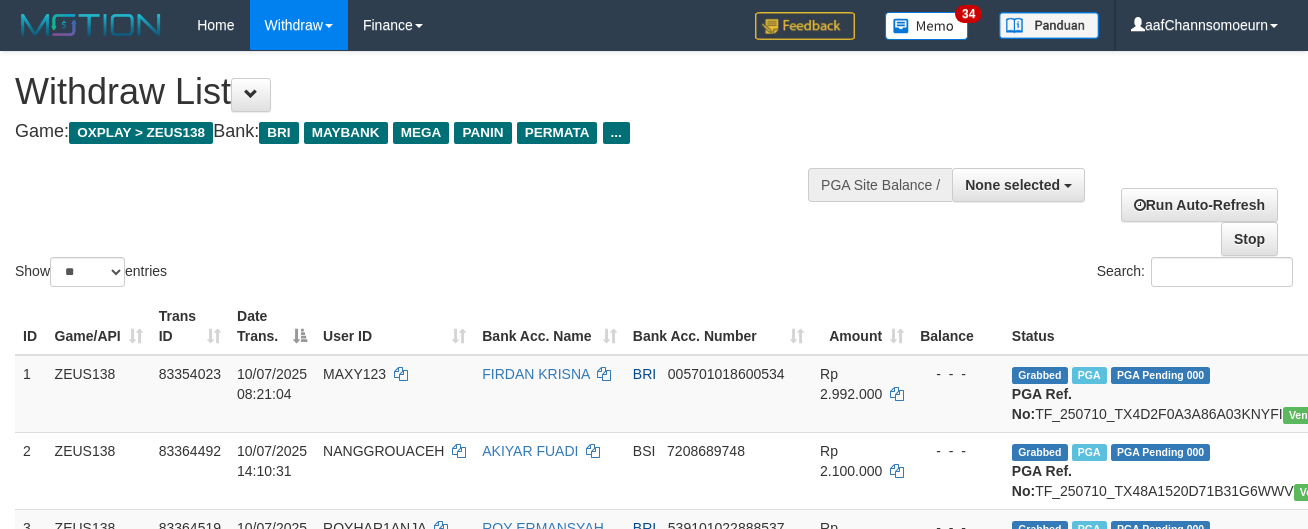 select 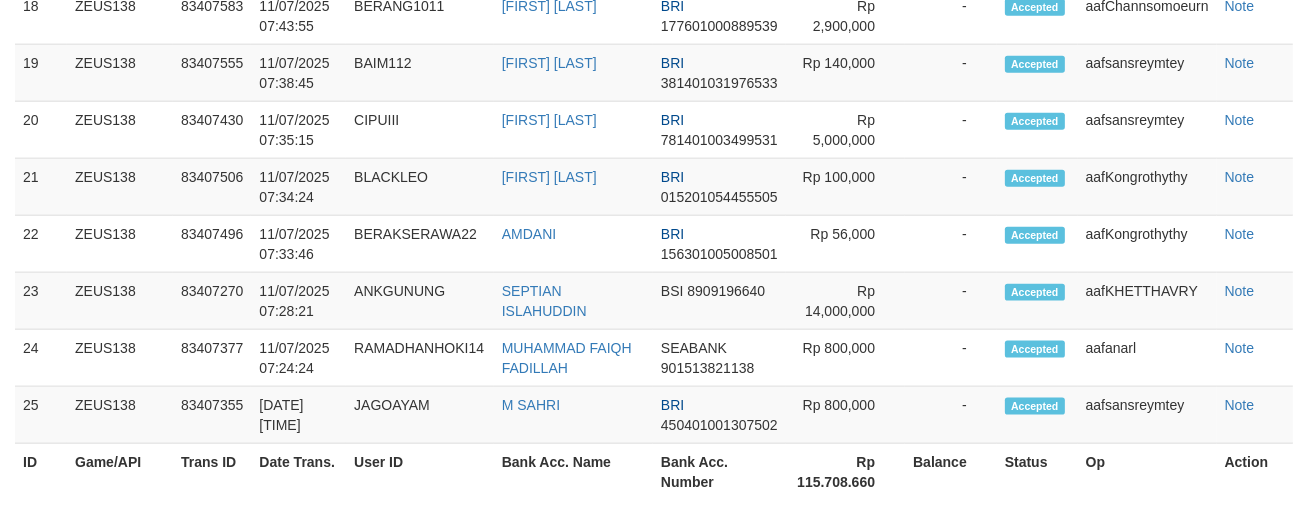 scroll, scrollTop: 2347, scrollLeft: 0, axis: vertical 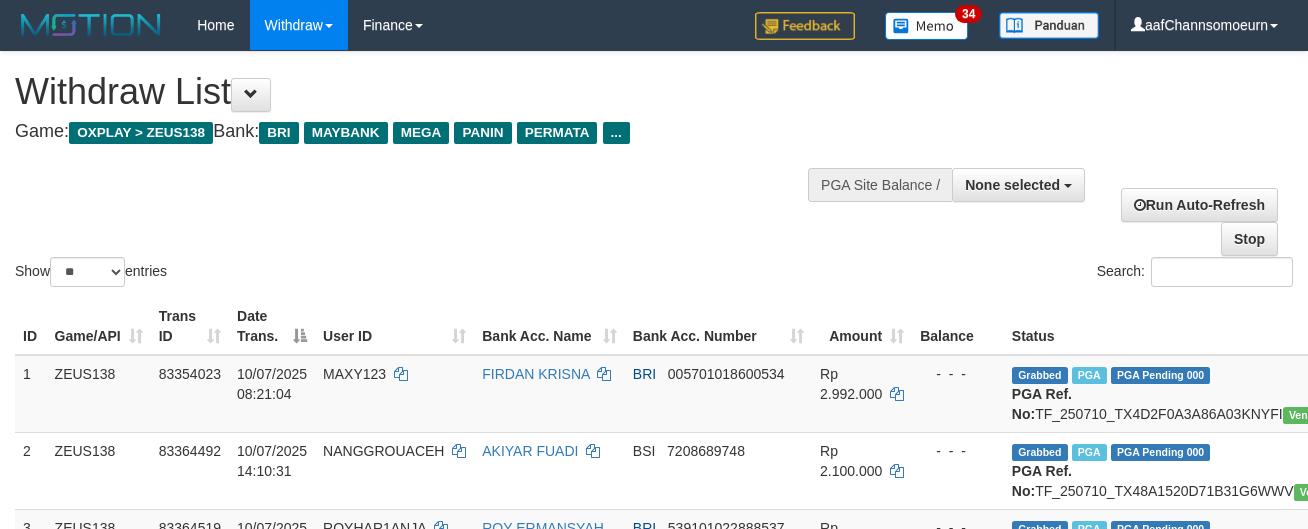 select 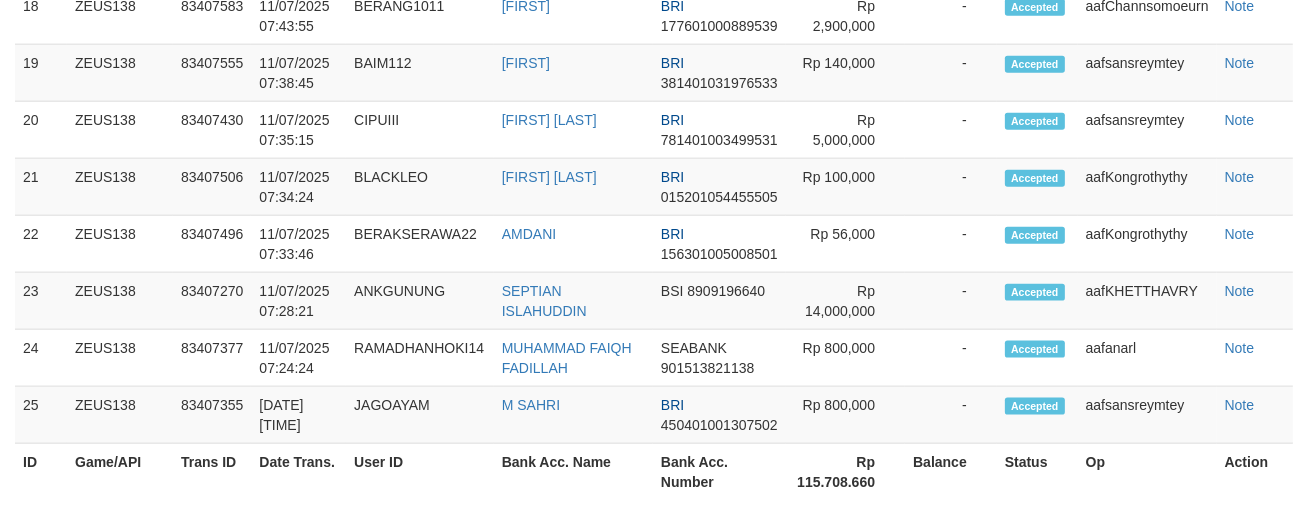 scroll, scrollTop: 2347, scrollLeft: 0, axis: vertical 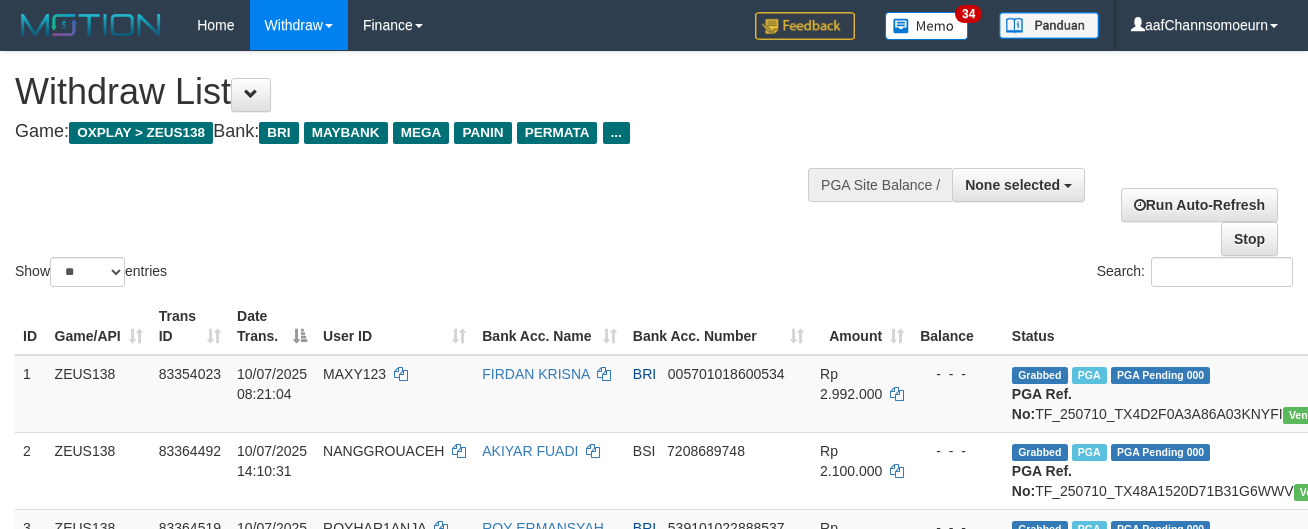 select 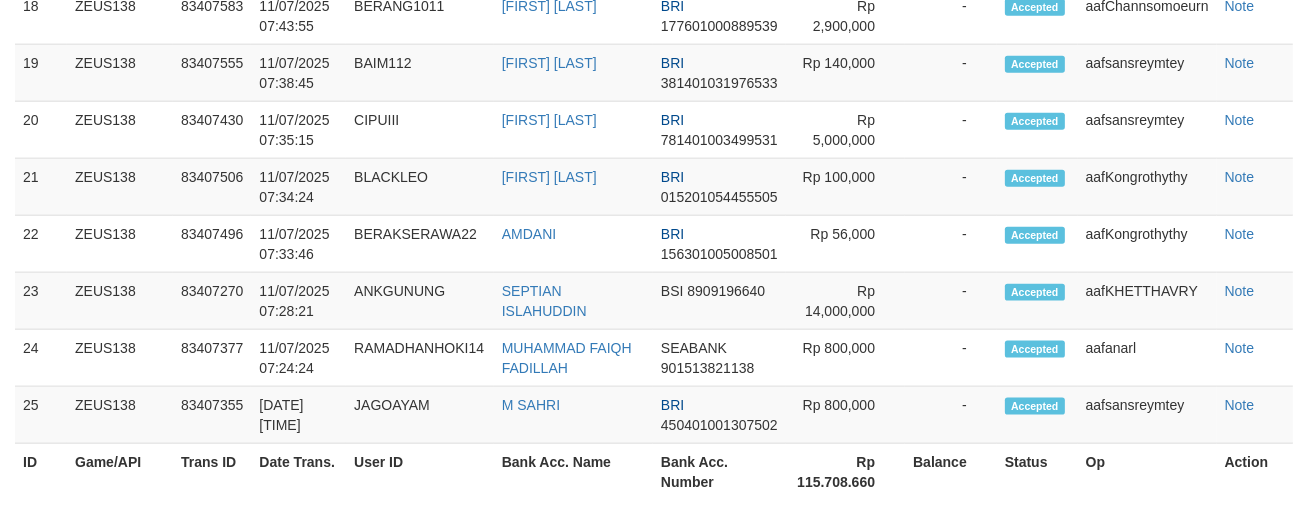 scroll, scrollTop: 2347, scrollLeft: 0, axis: vertical 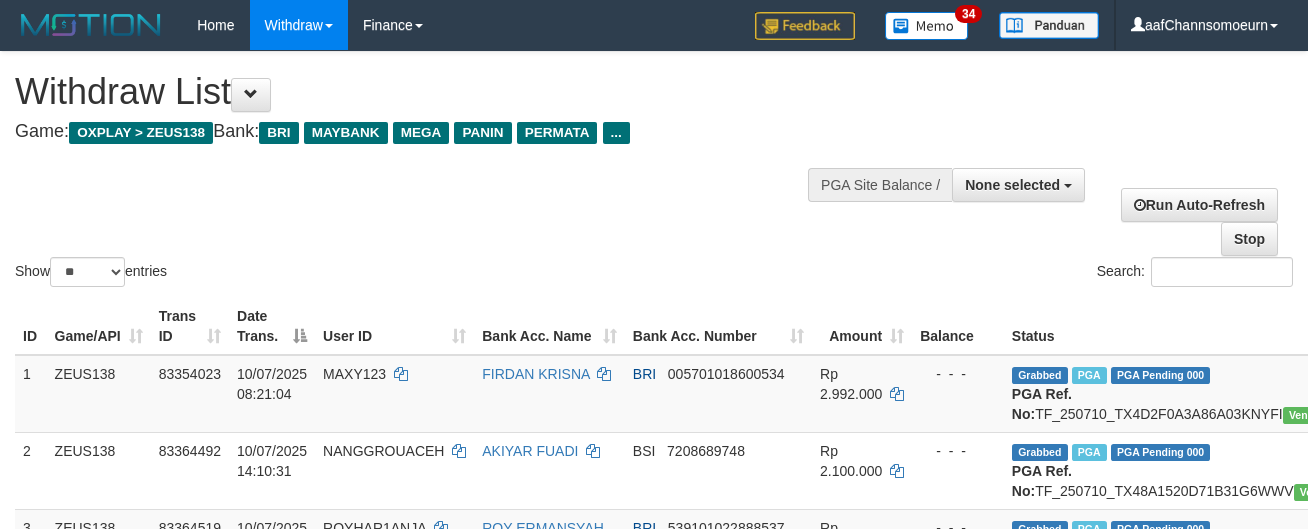 select 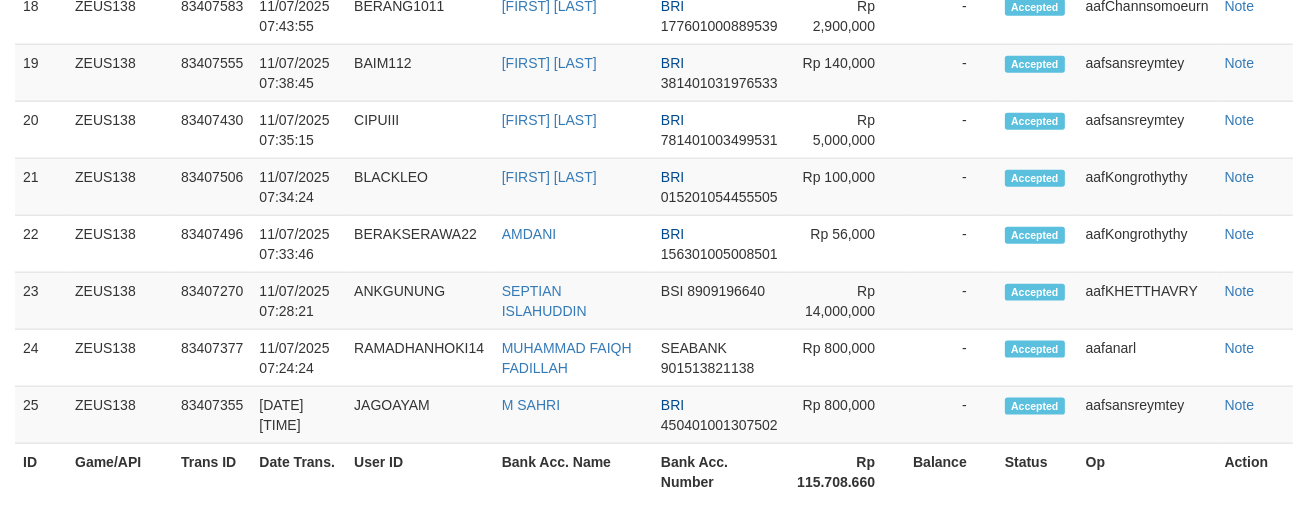 scroll, scrollTop: 2347, scrollLeft: 0, axis: vertical 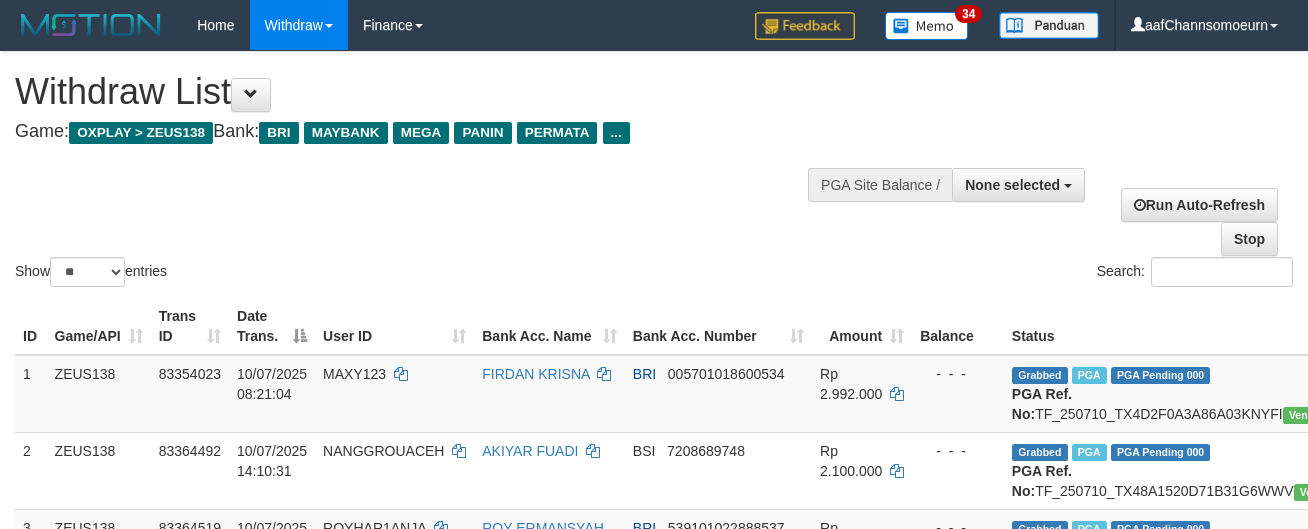 select 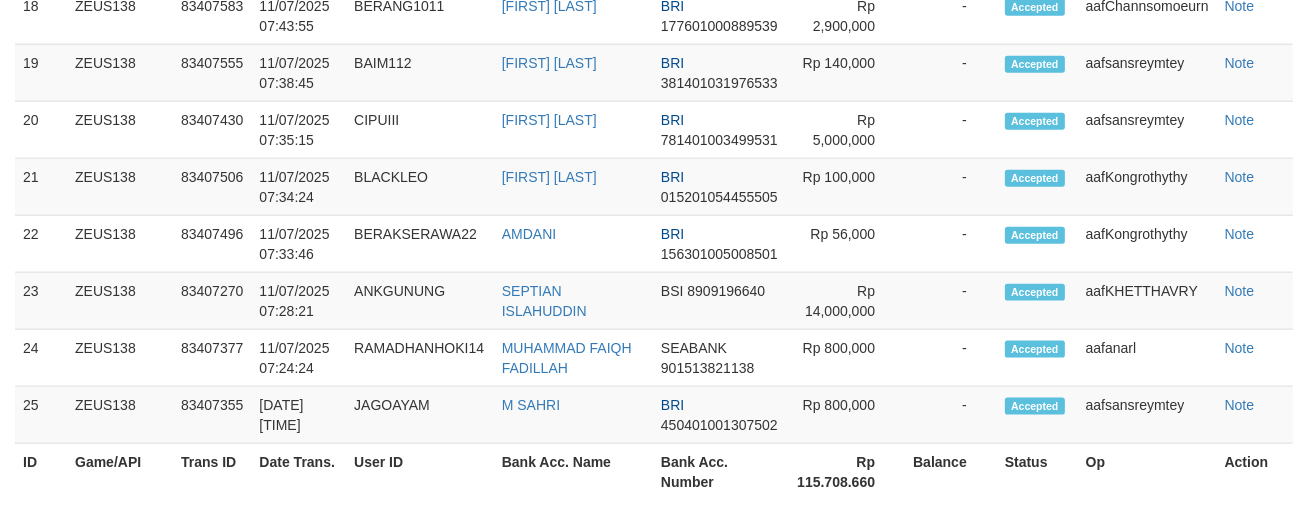 scroll, scrollTop: 2347, scrollLeft: 0, axis: vertical 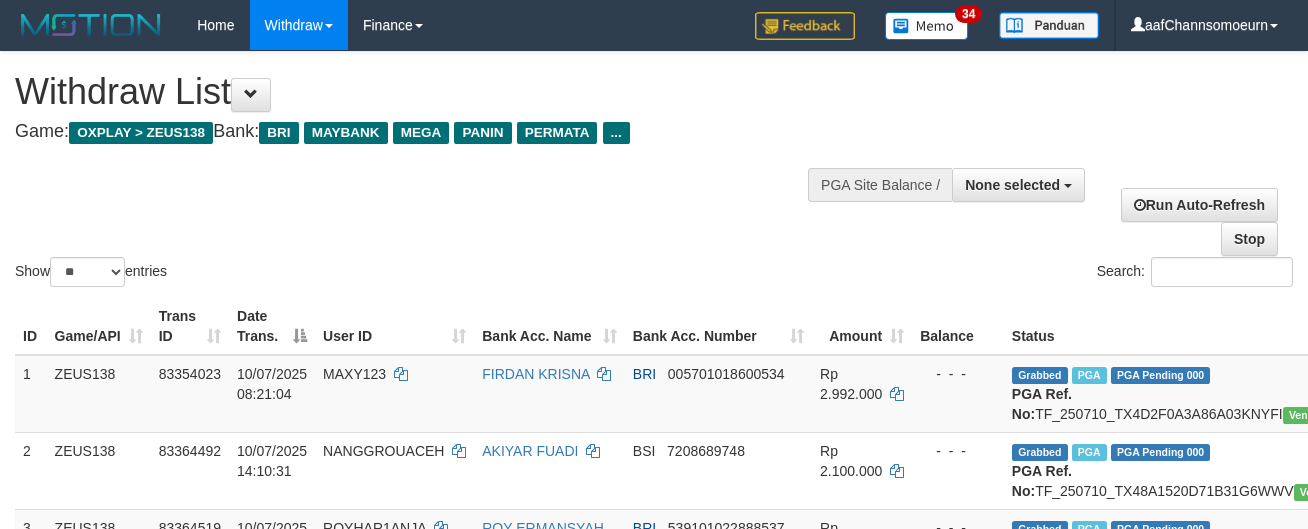 select 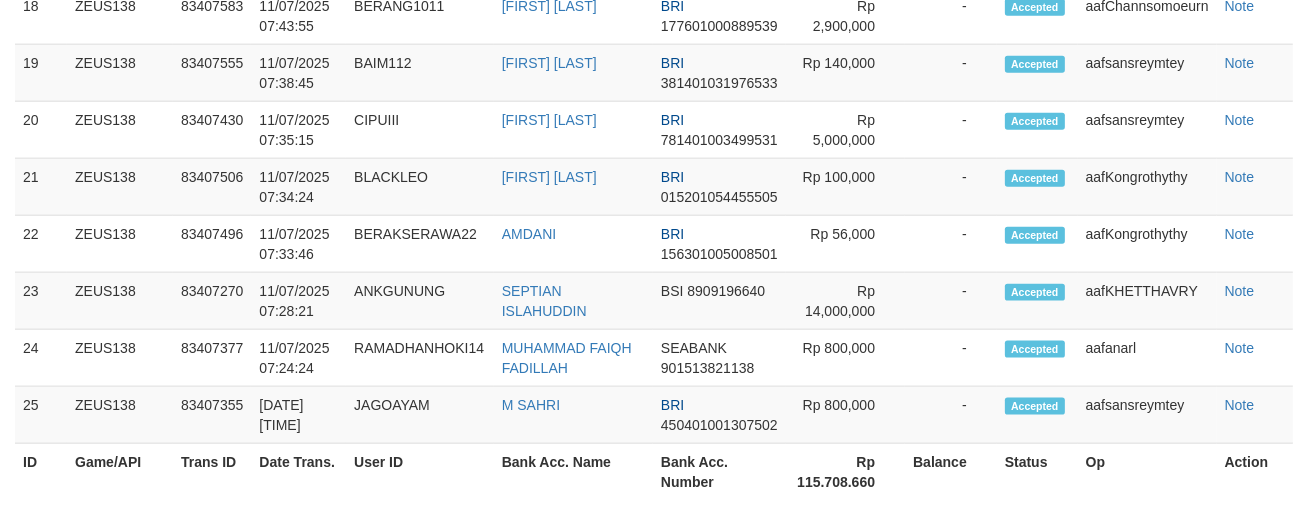 scroll, scrollTop: 2347, scrollLeft: 0, axis: vertical 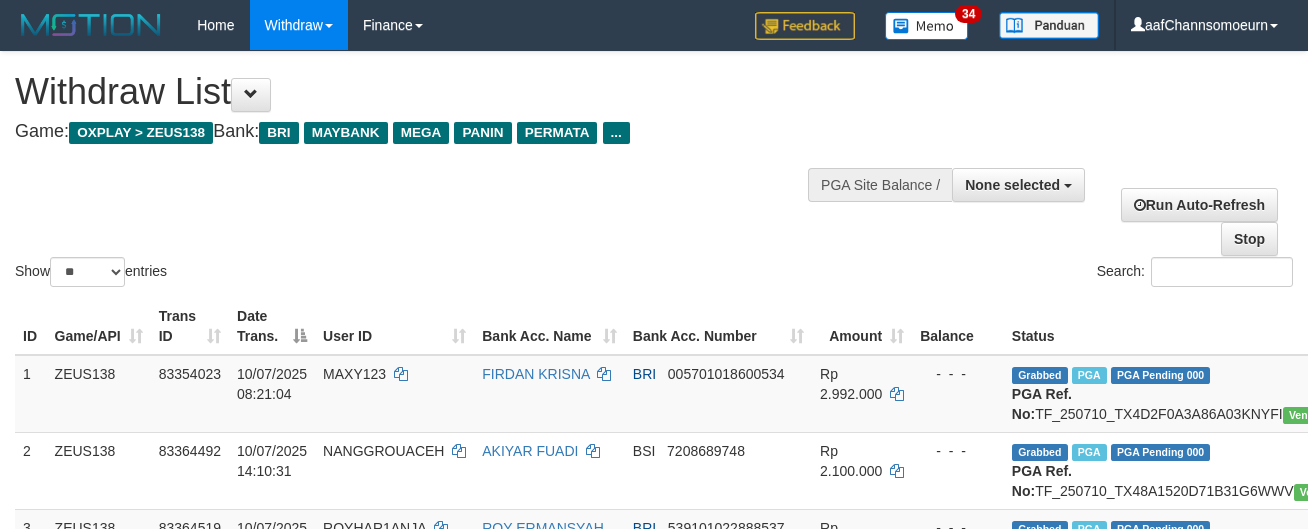 select 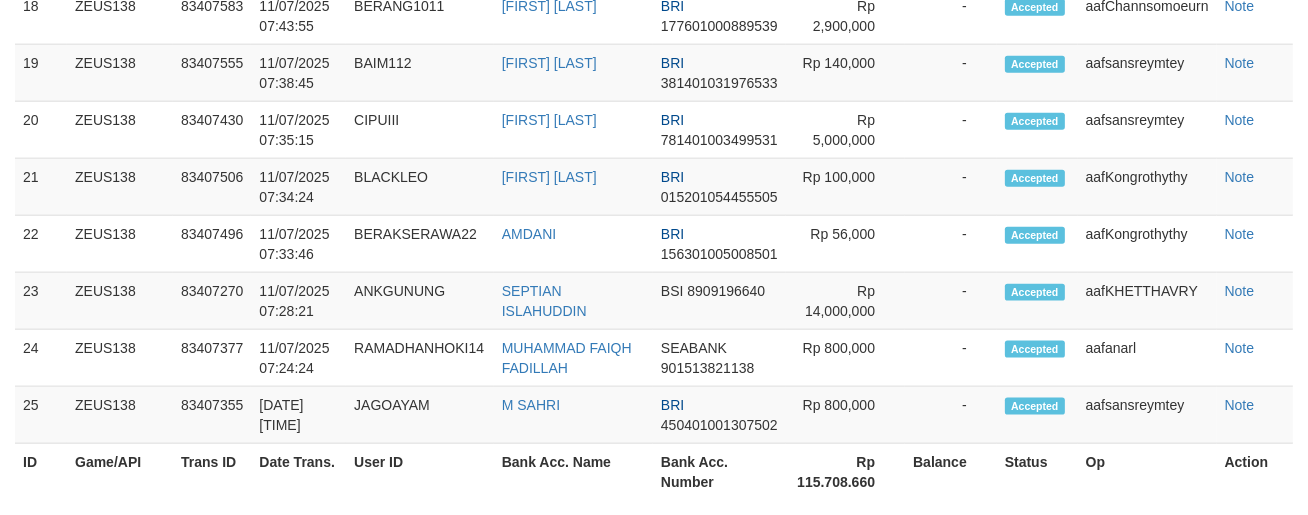 scroll, scrollTop: 2347, scrollLeft: 0, axis: vertical 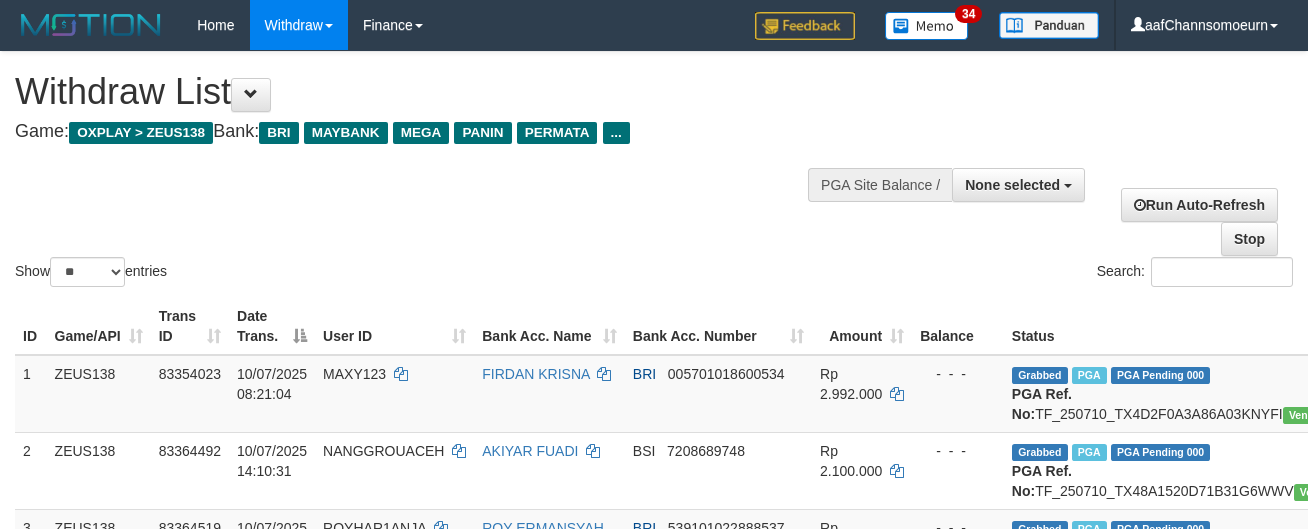 select 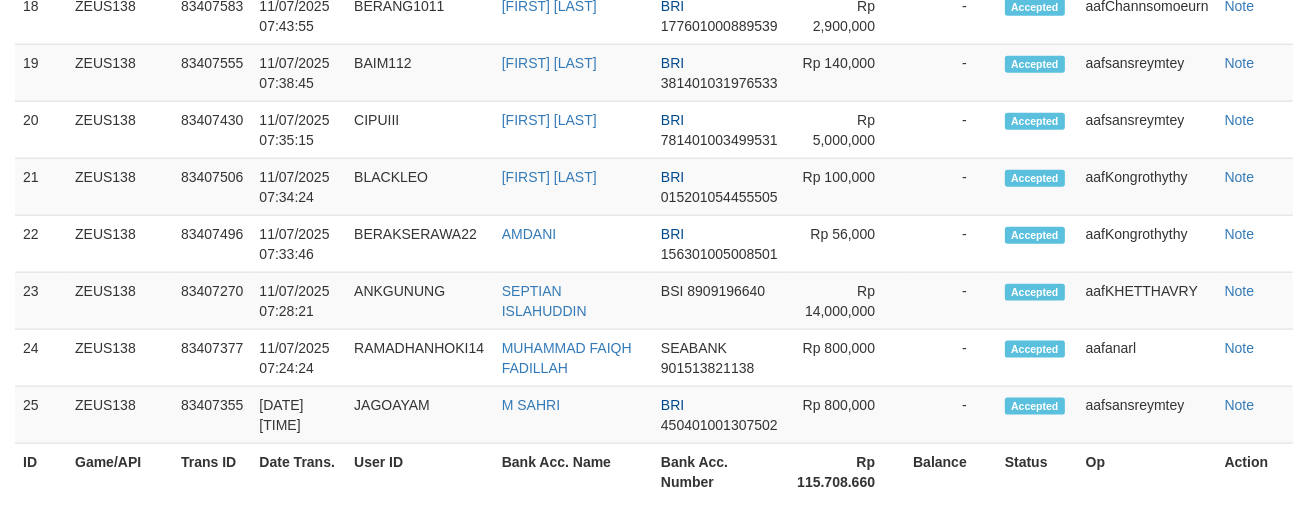 scroll, scrollTop: 2347, scrollLeft: 0, axis: vertical 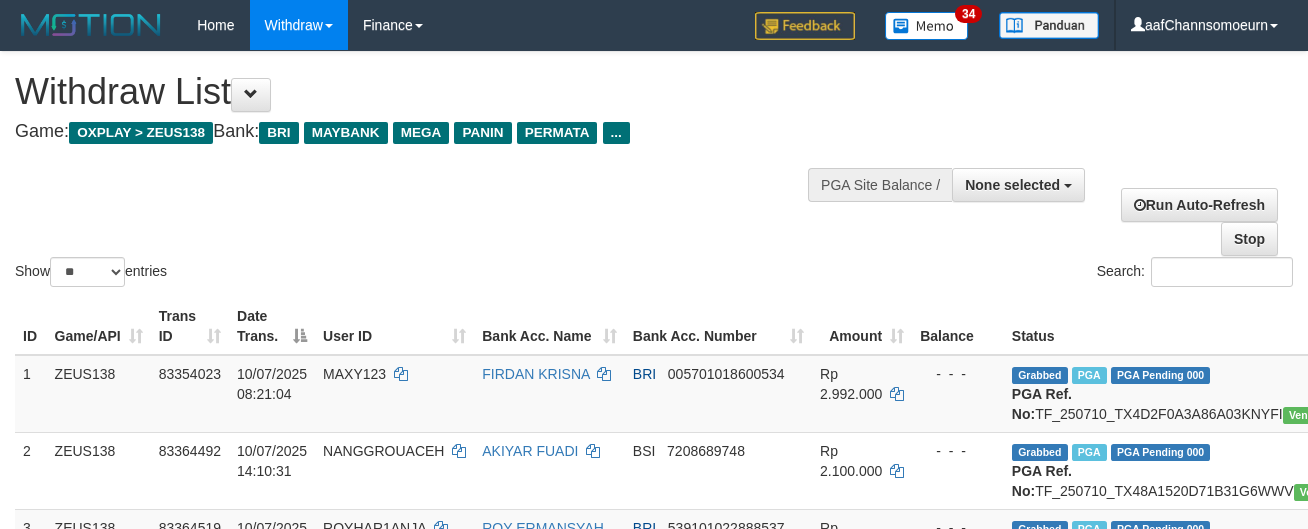 select 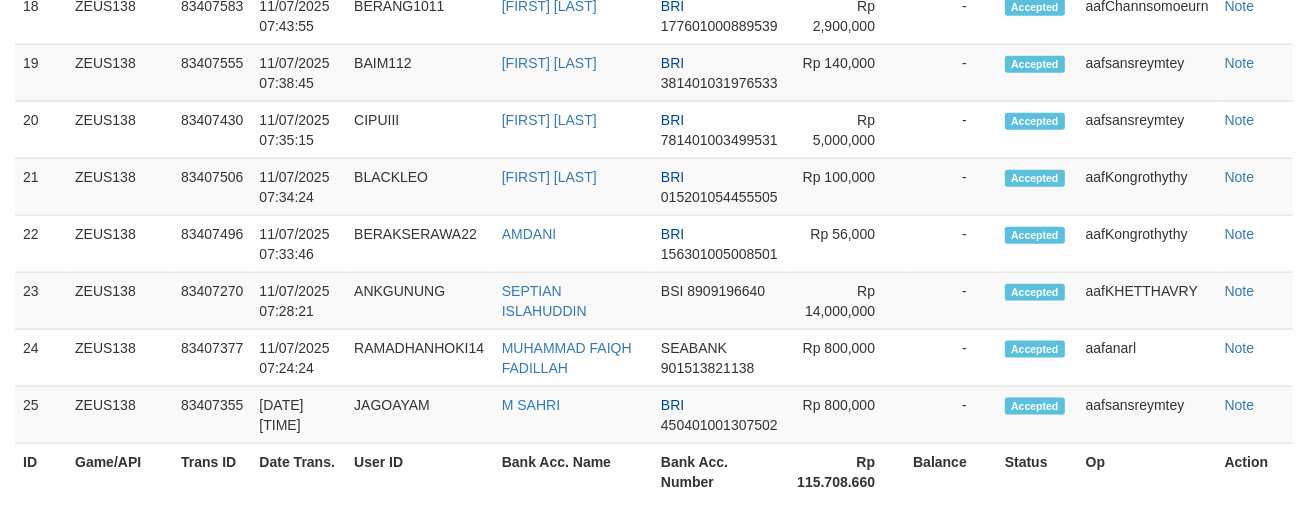 scroll, scrollTop: 2347, scrollLeft: 0, axis: vertical 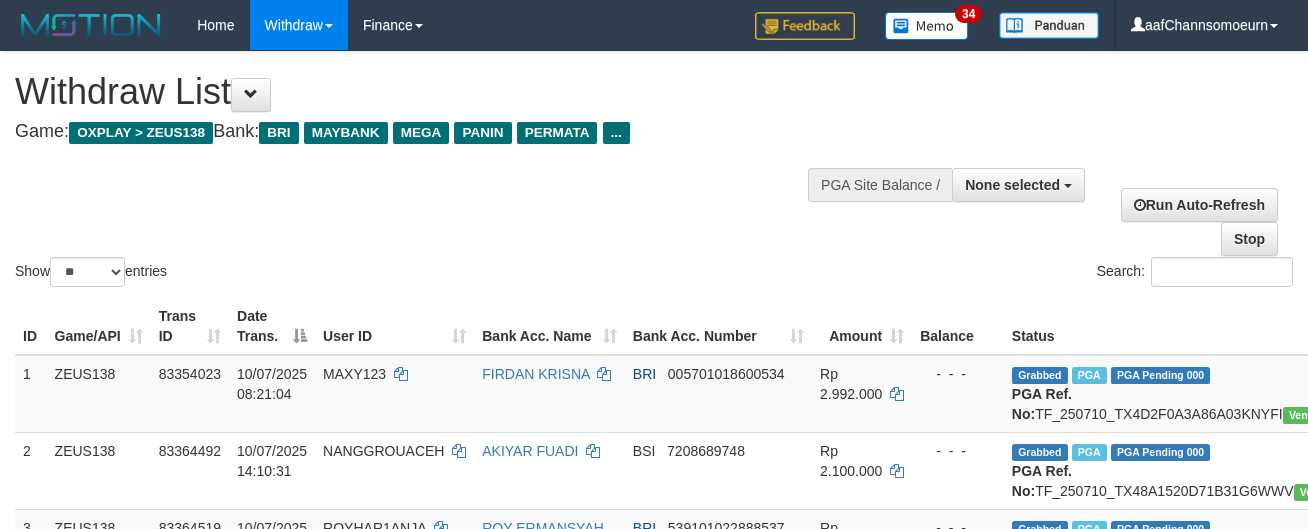 select 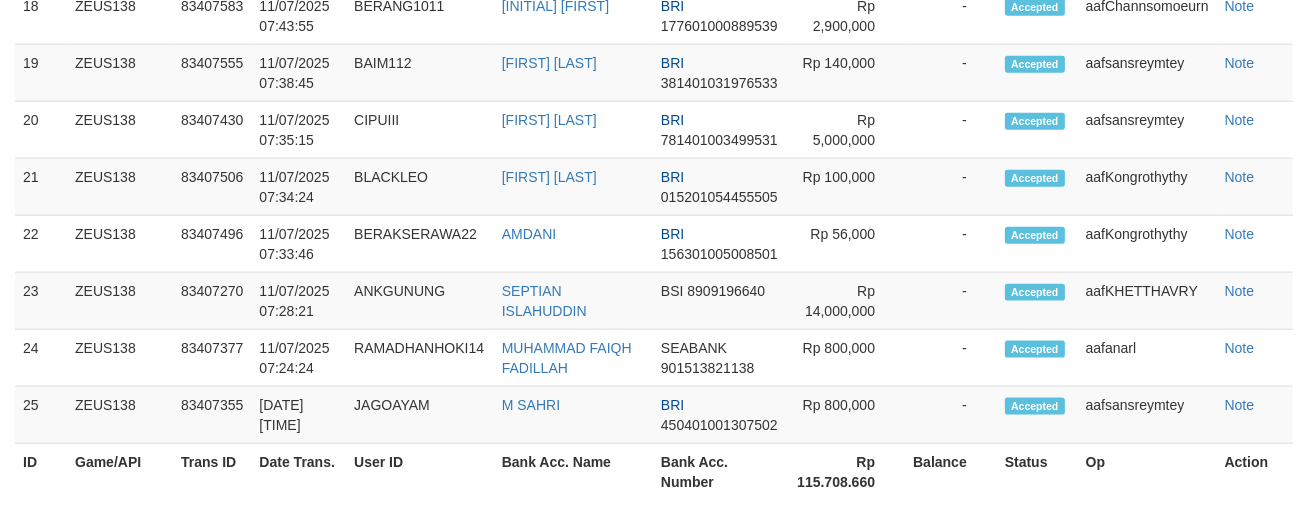 scroll, scrollTop: 2347, scrollLeft: 0, axis: vertical 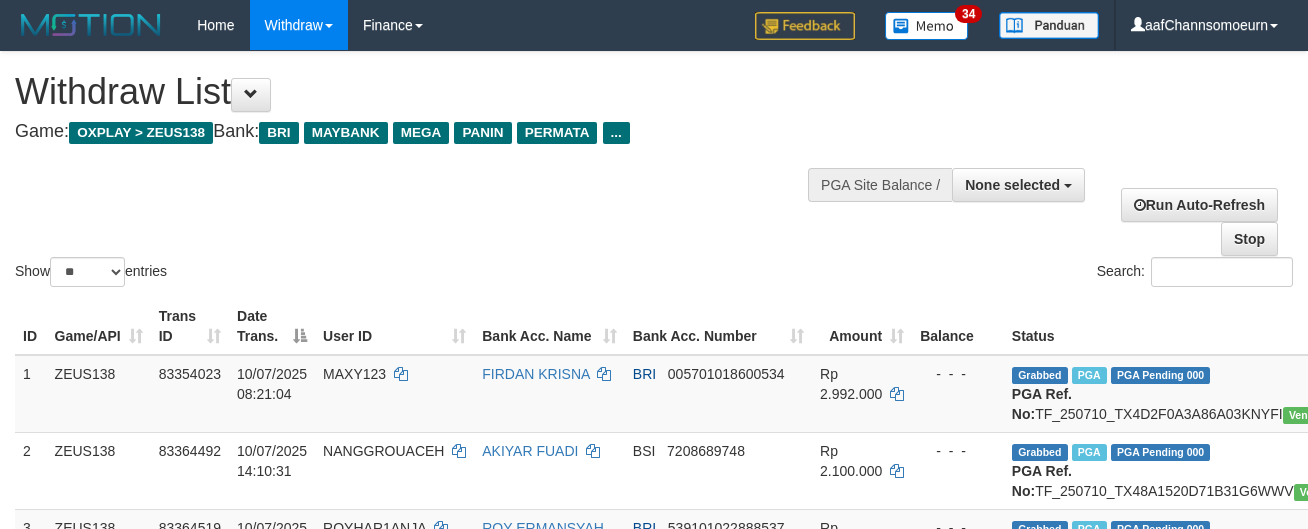 select 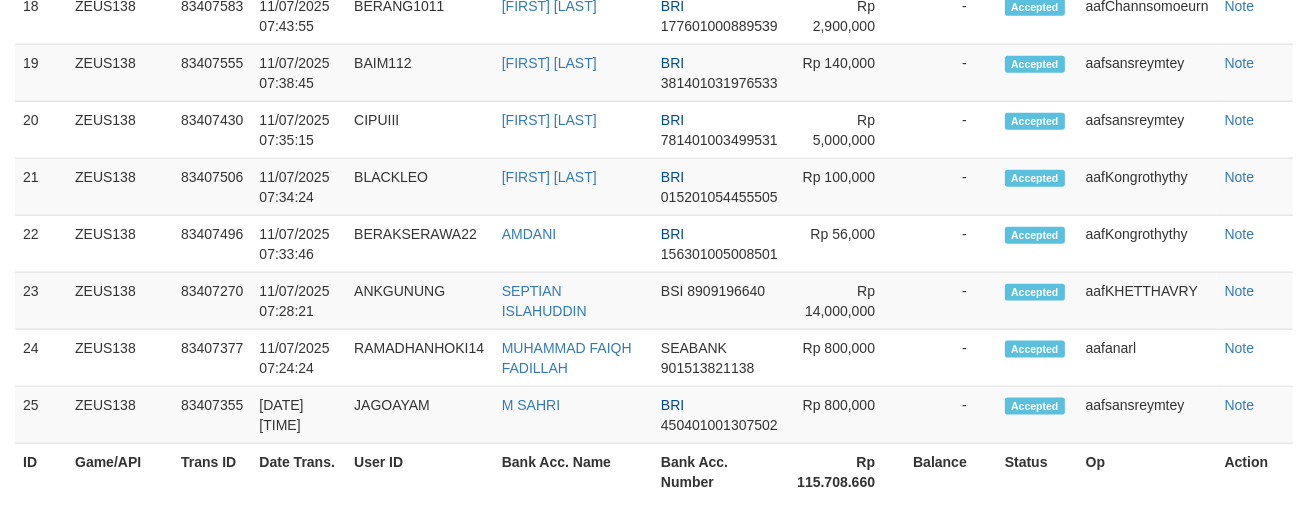 scroll, scrollTop: 2347, scrollLeft: 0, axis: vertical 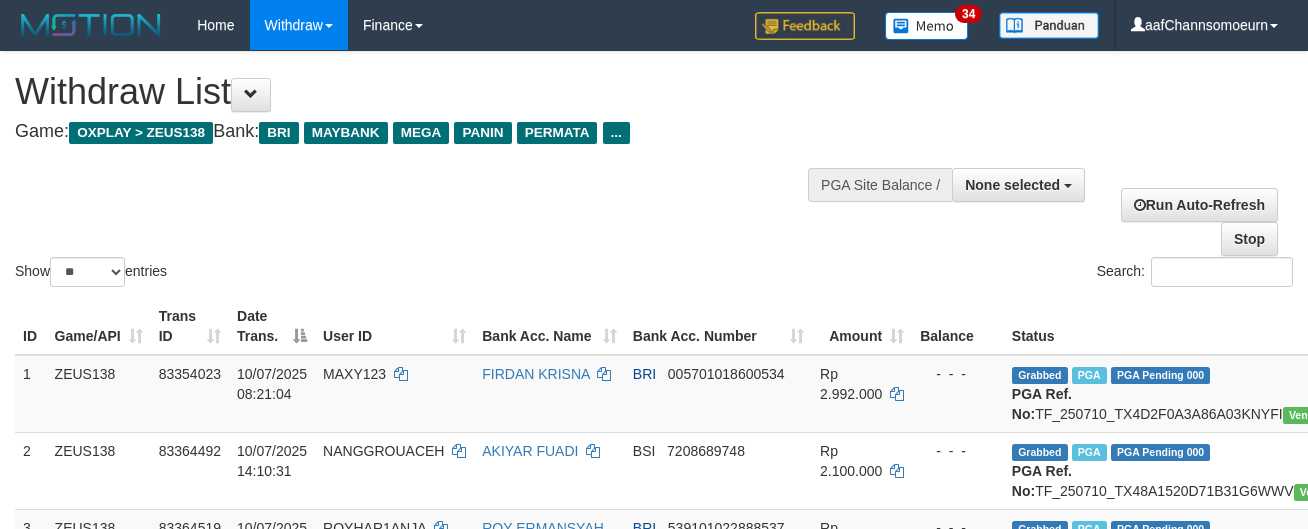 select 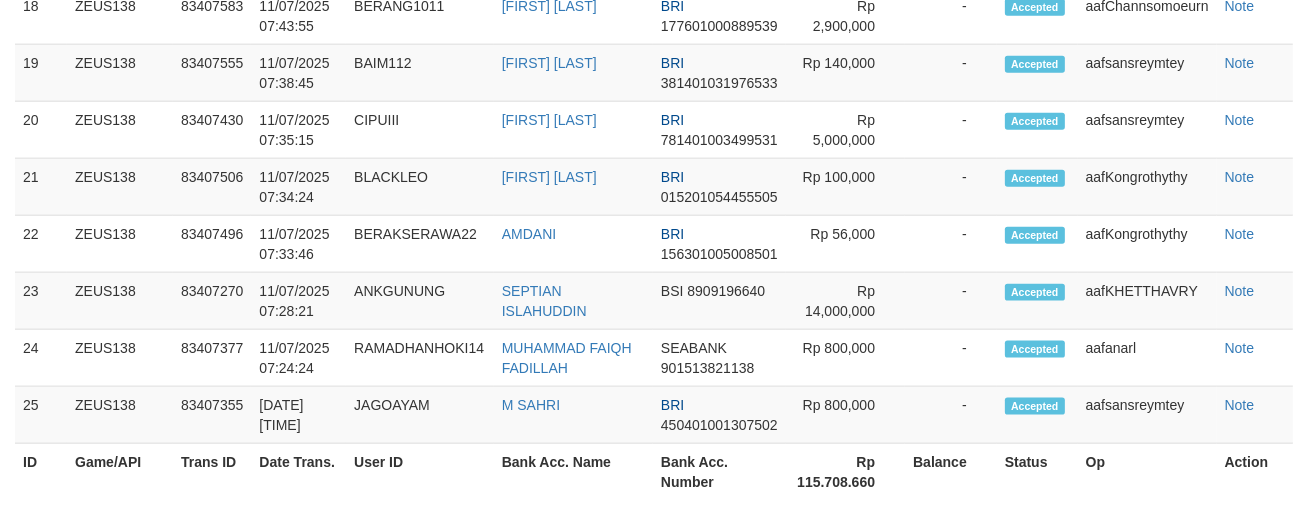 scroll, scrollTop: 2347, scrollLeft: 0, axis: vertical 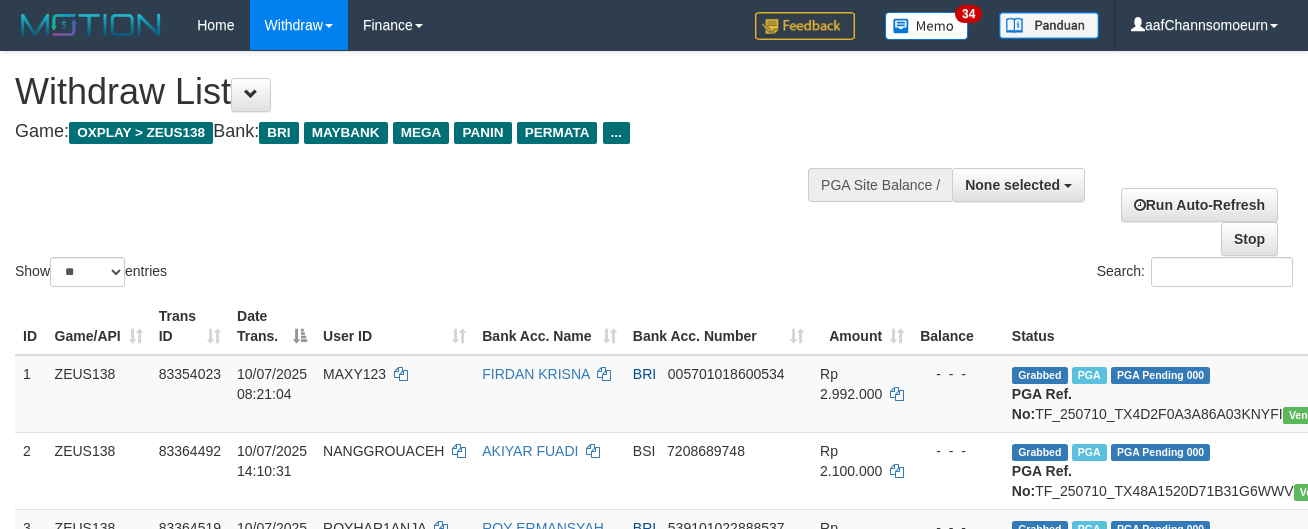 select 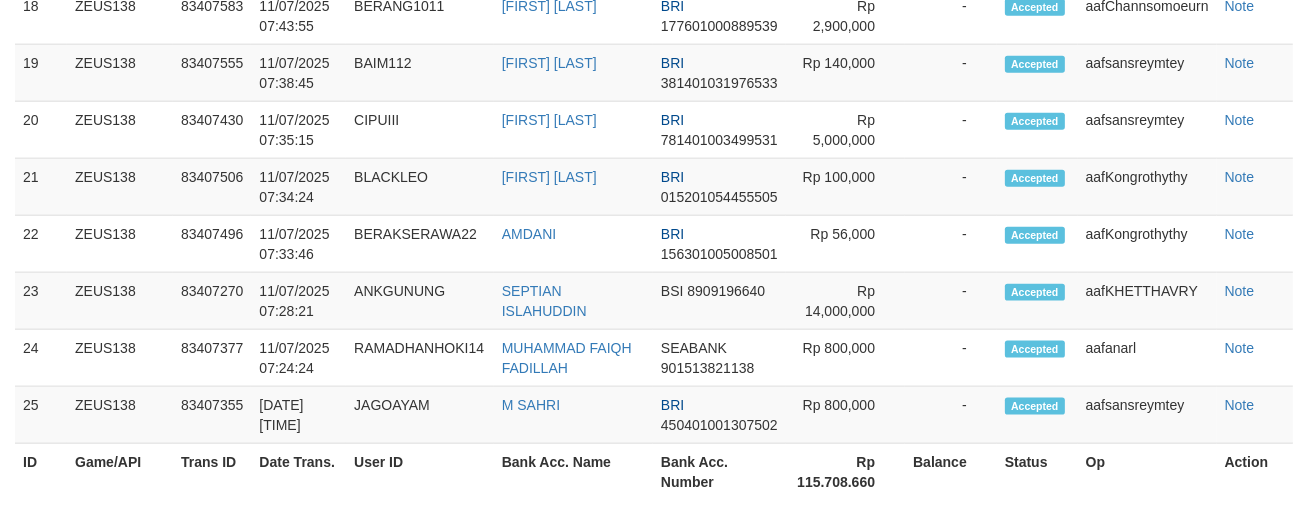 scroll, scrollTop: 2347, scrollLeft: 0, axis: vertical 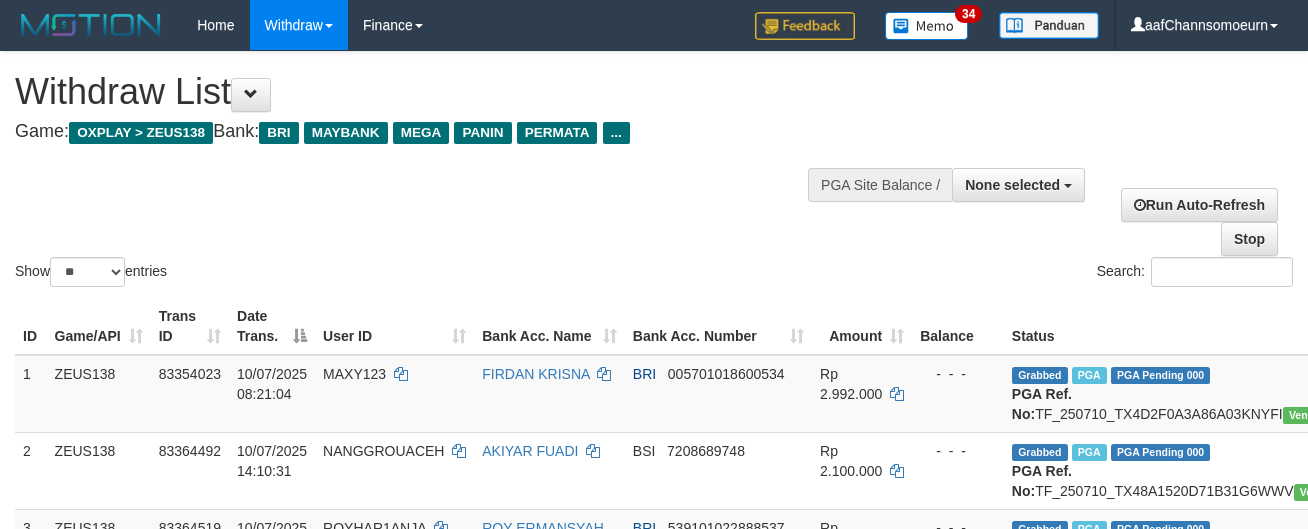 select 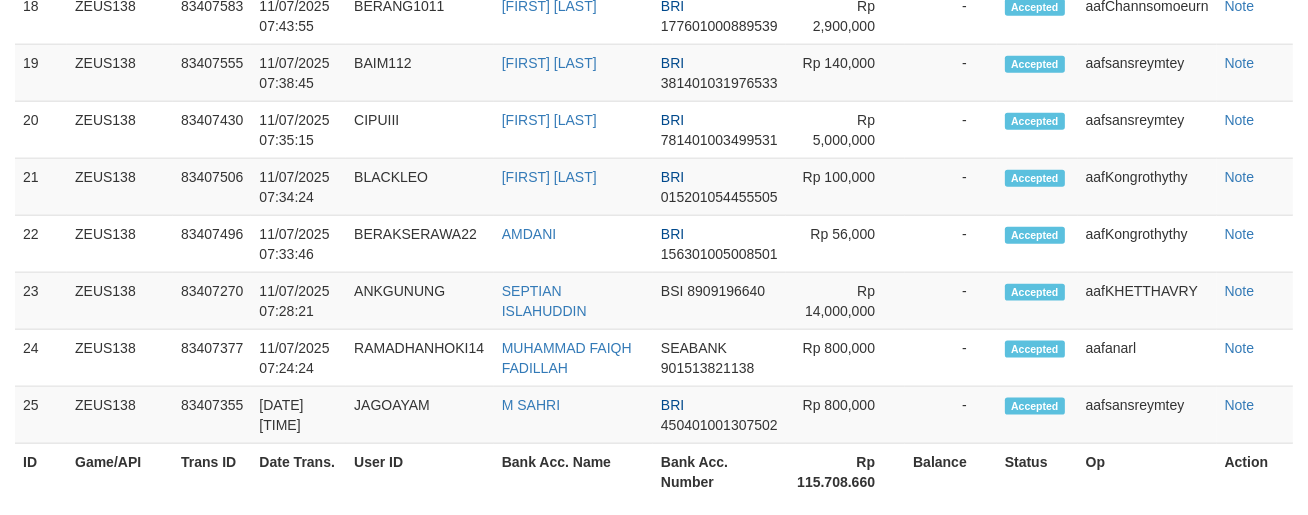 scroll, scrollTop: 2347, scrollLeft: 0, axis: vertical 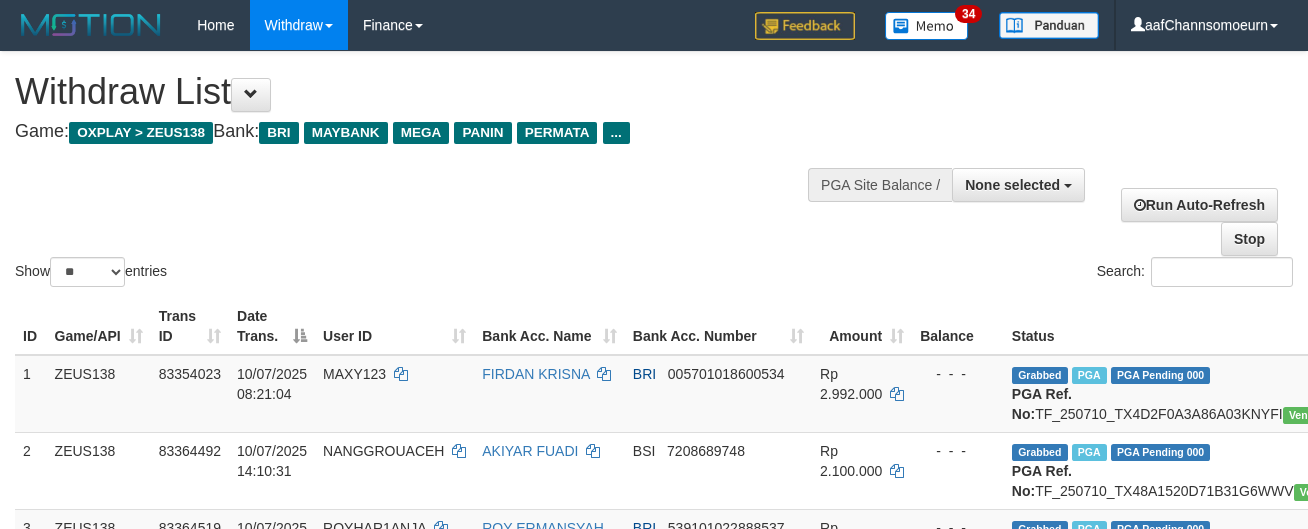 select 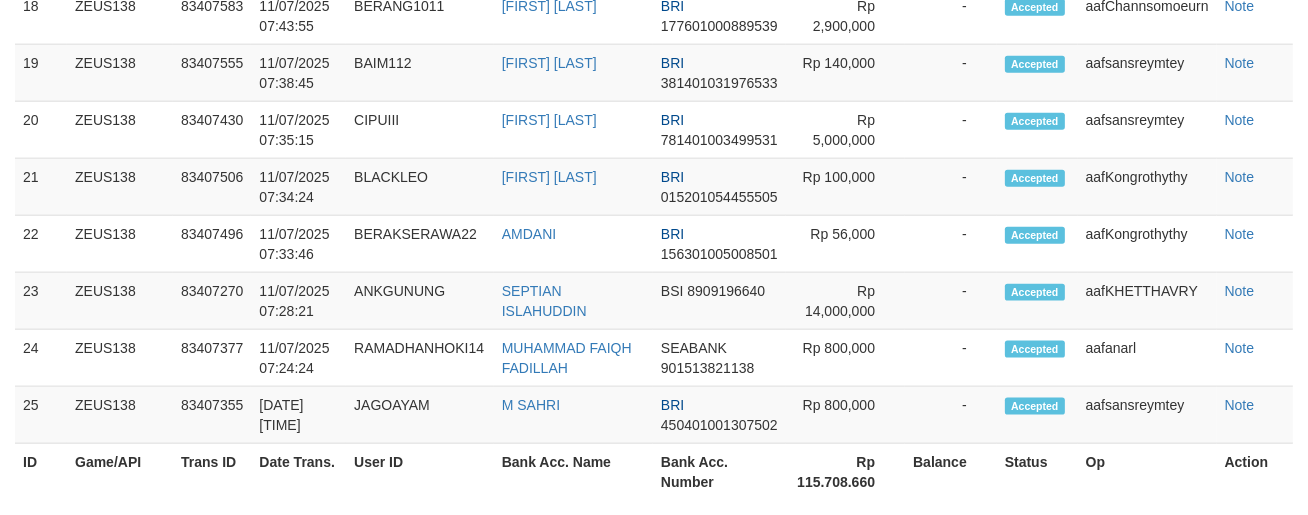 scroll, scrollTop: 2347, scrollLeft: 0, axis: vertical 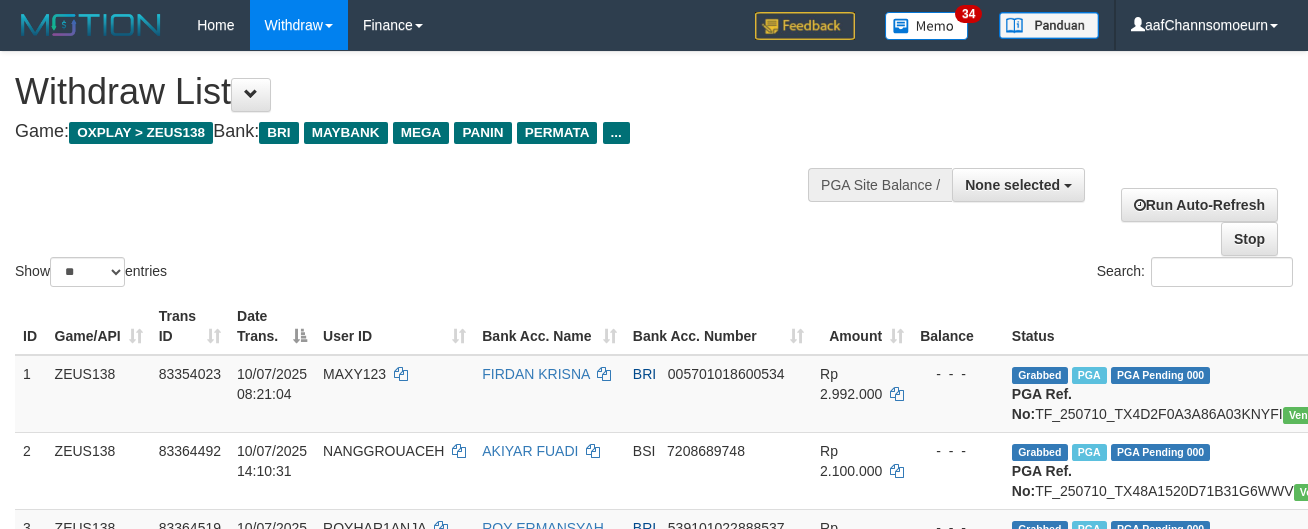 select 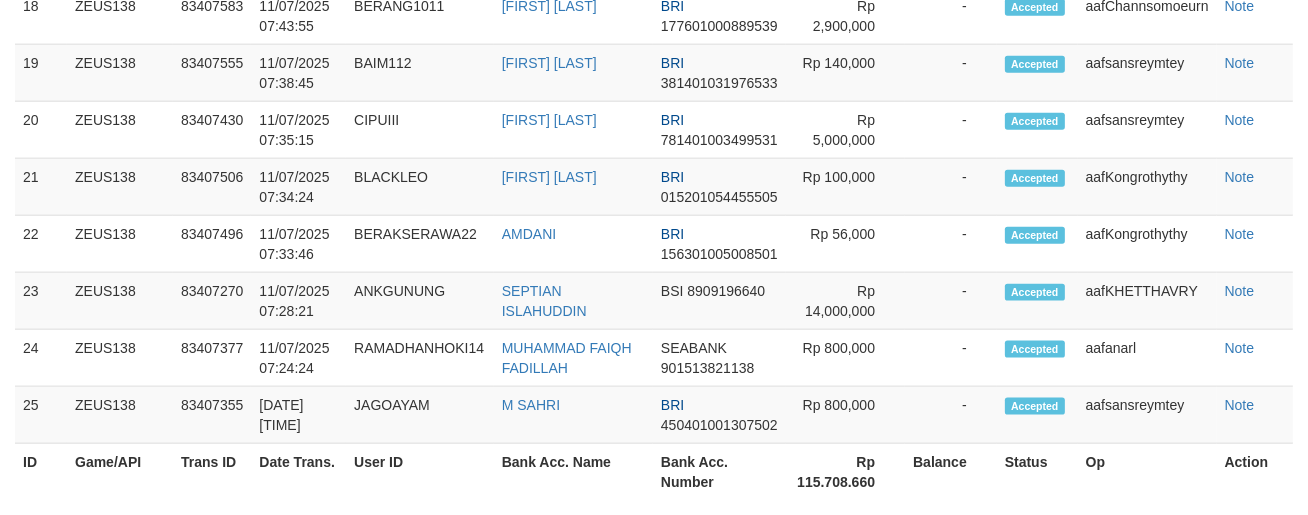 scroll, scrollTop: 2347, scrollLeft: 0, axis: vertical 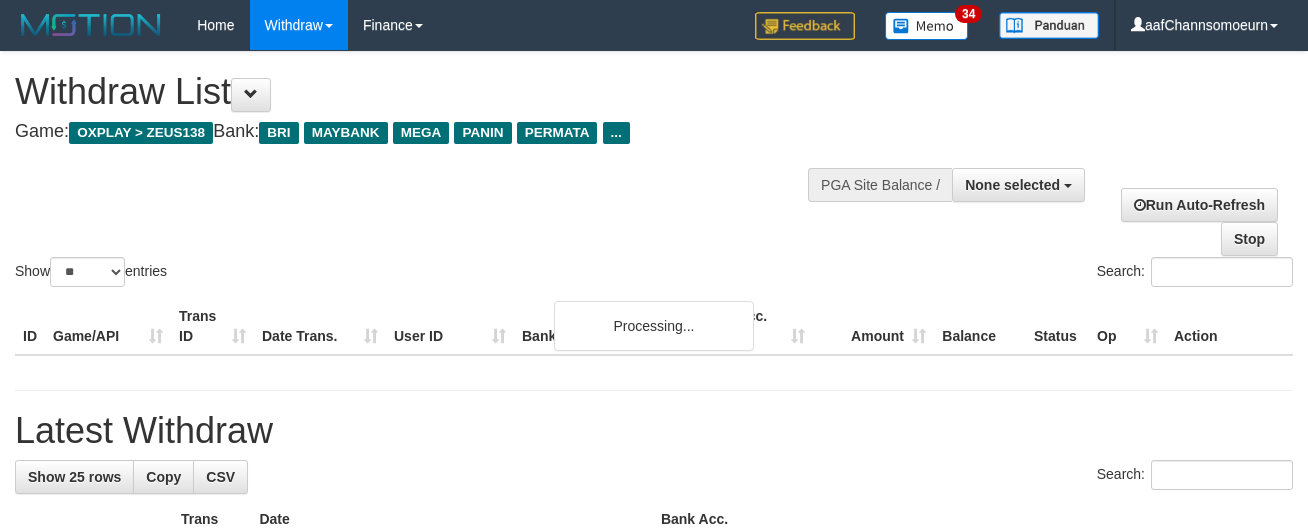 select 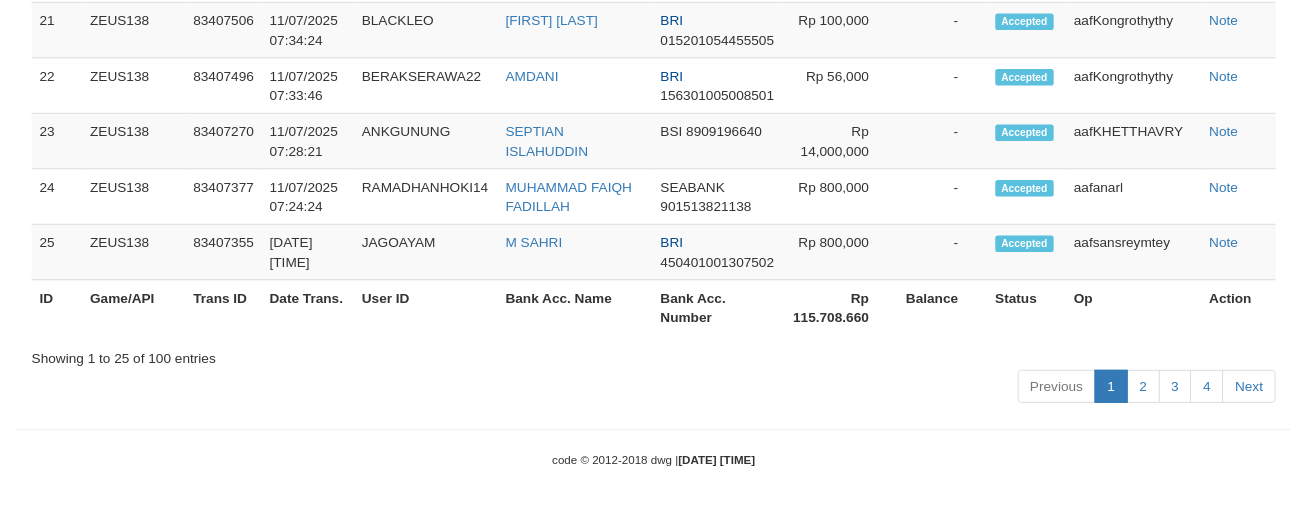 scroll, scrollTop: 2401, scrollLeft: 0, axis: vertical 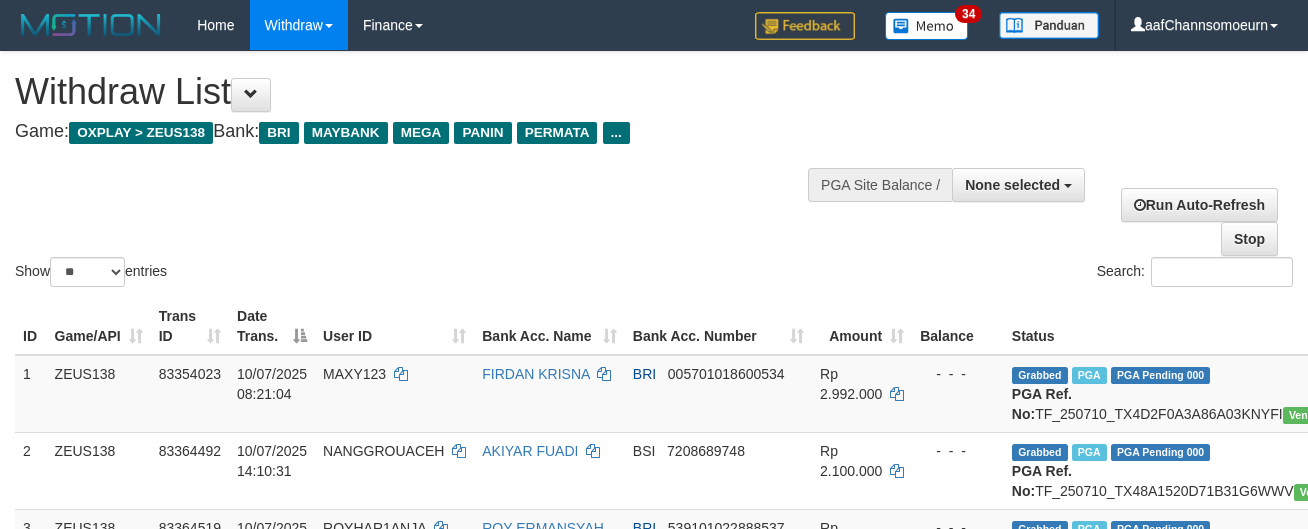 select 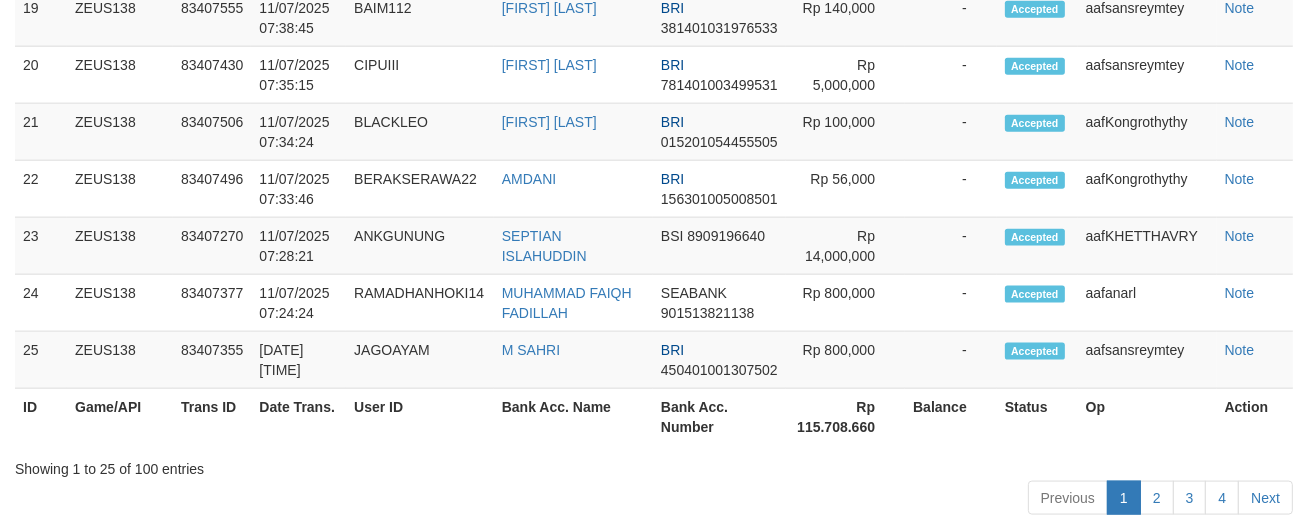scroll, scrollTop: 2401, scrollLeft: 0, axis: vertical 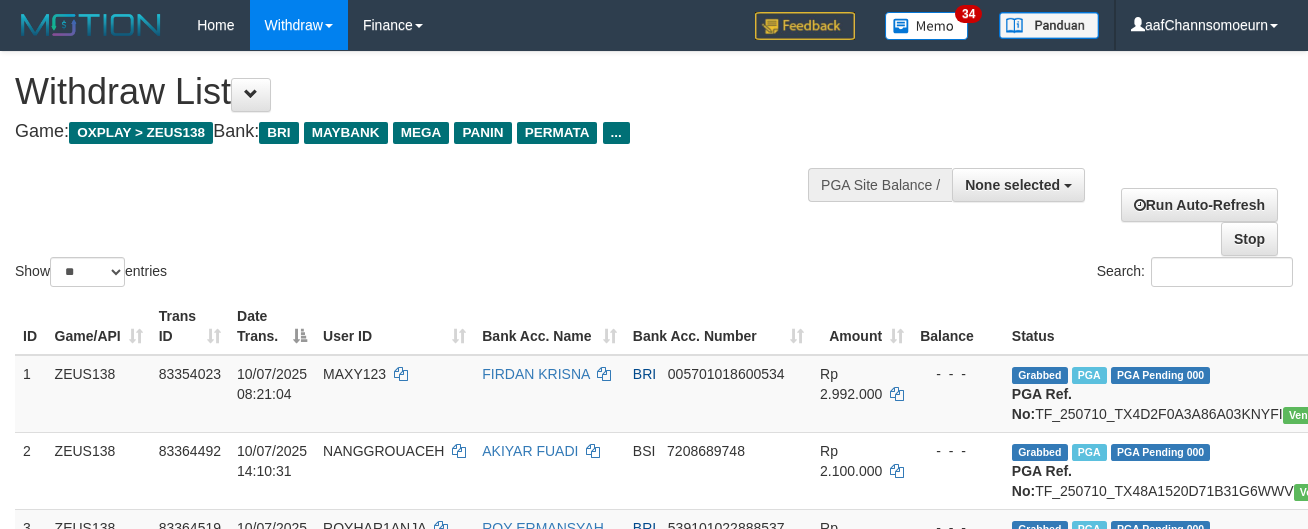 select 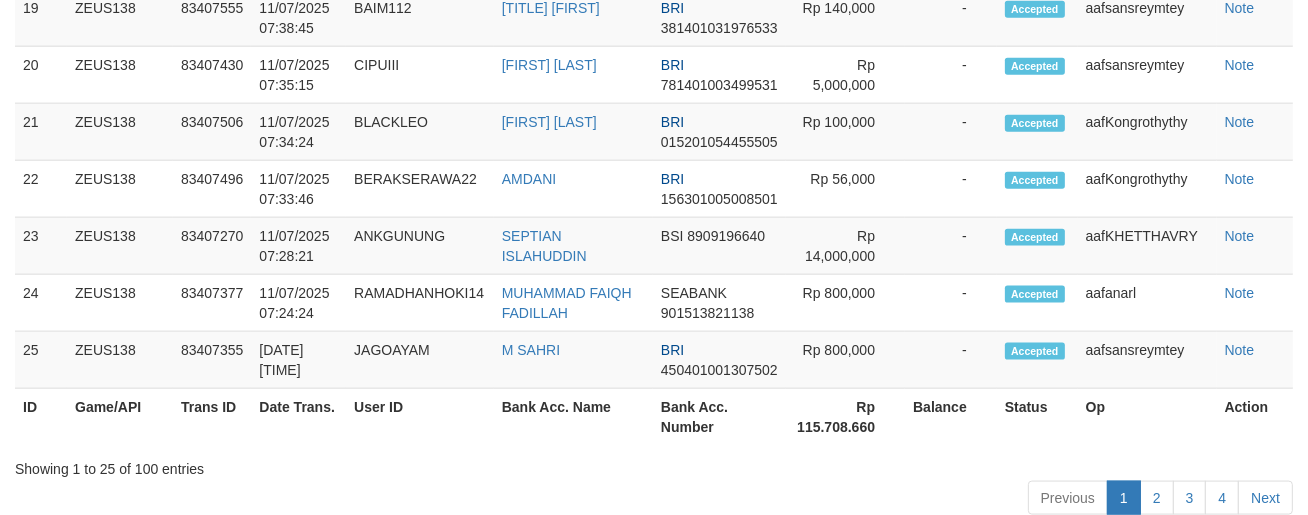 scroll, scrollTop: 2401, scrollLeft: 0, axis: vertical 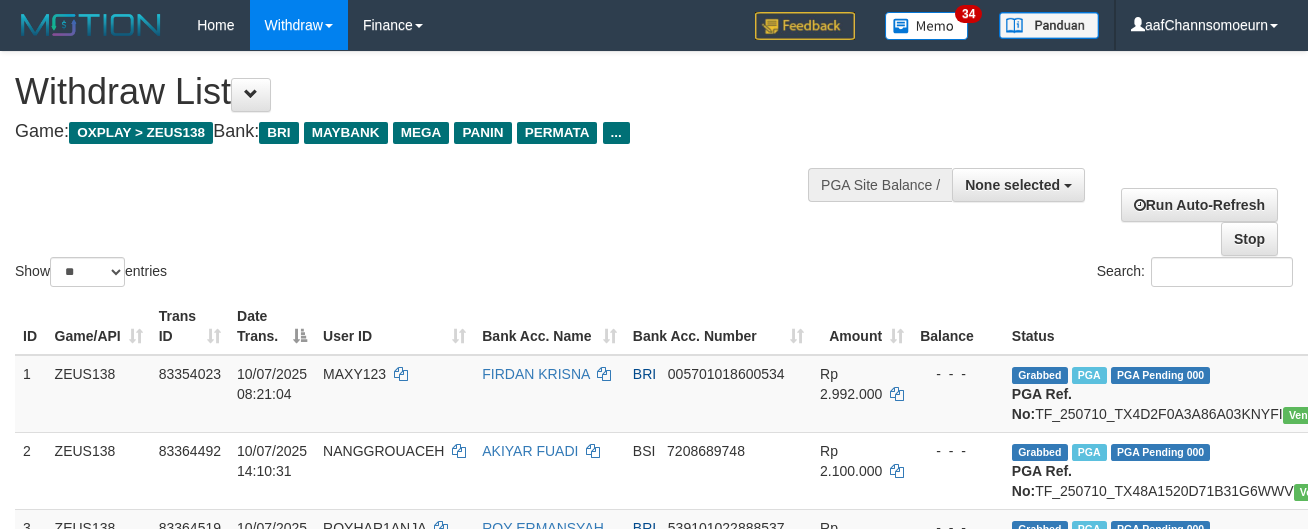 select 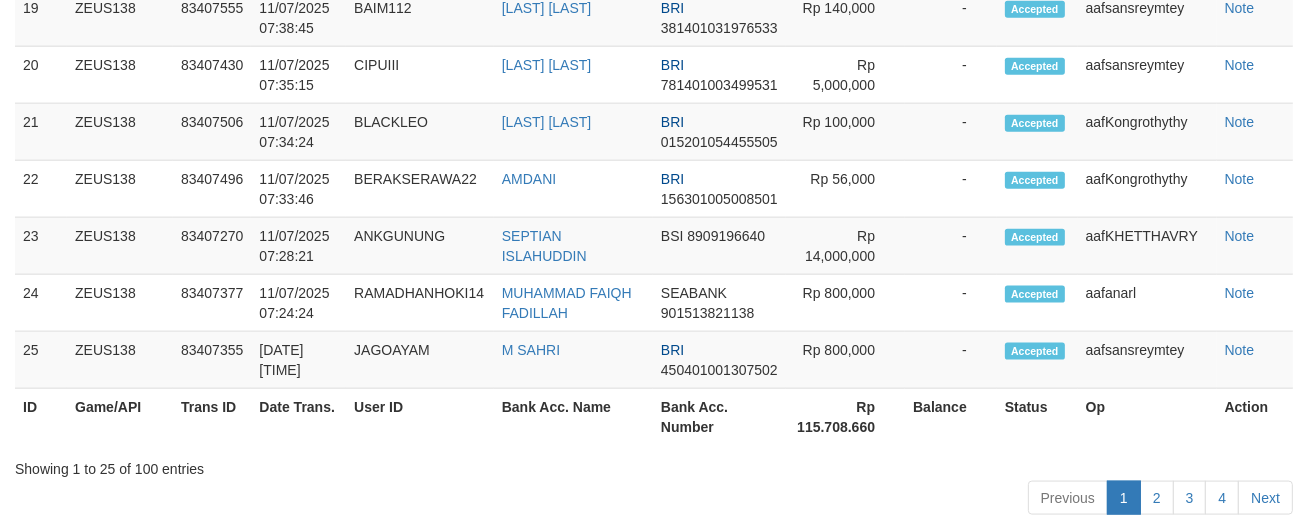 scroll, scrollTop: 2401, scrollLeft: 0, axis: vertical 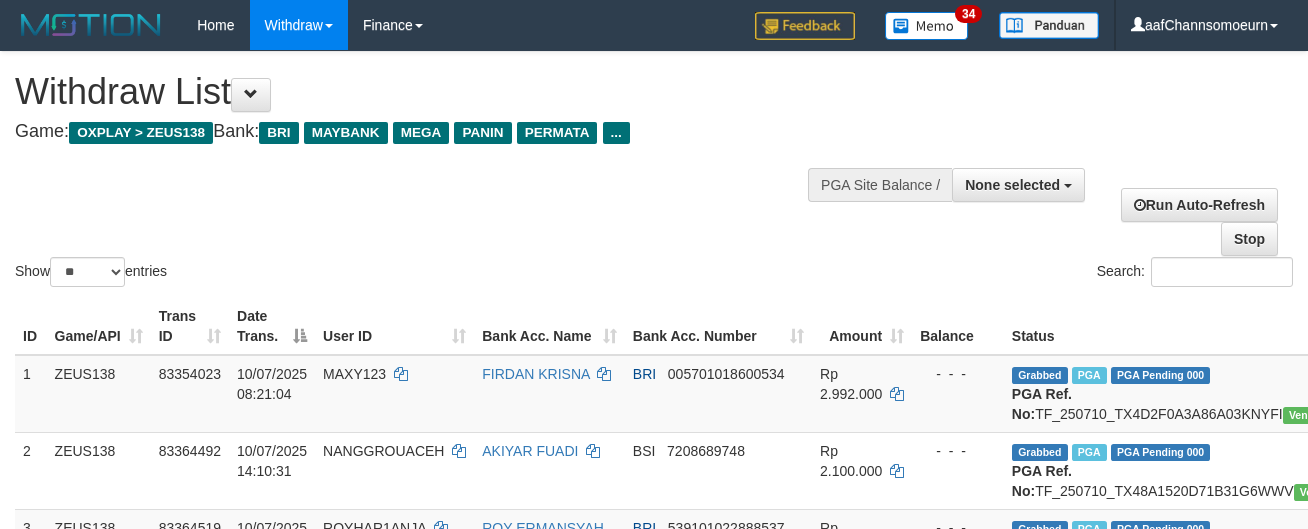 select 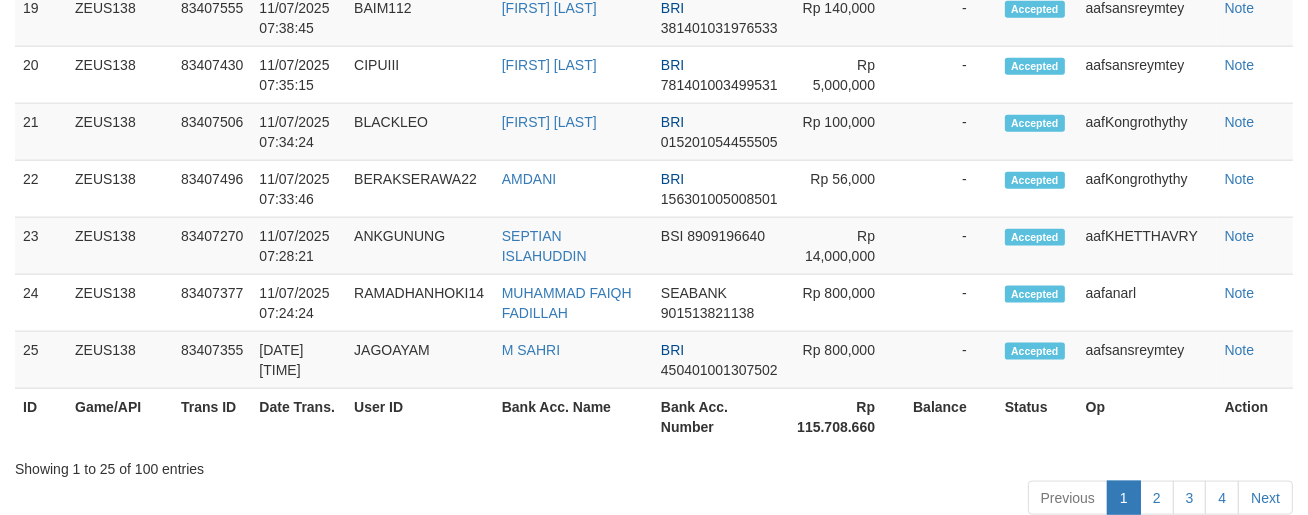 scroll, scrollTop: 2401, scrollLeft: 0, axis: vertical 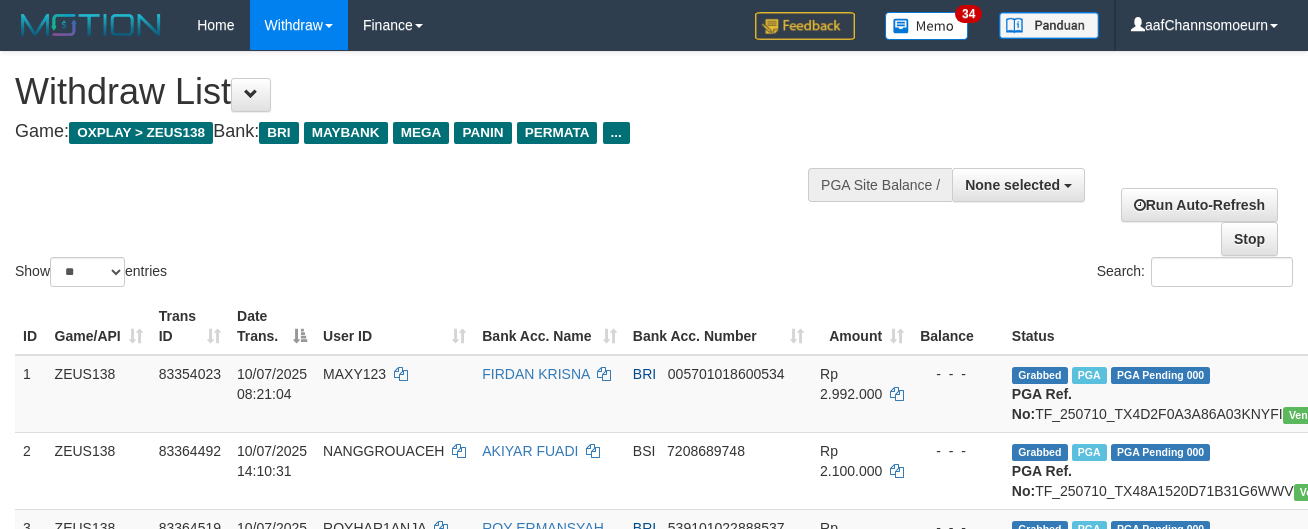 select 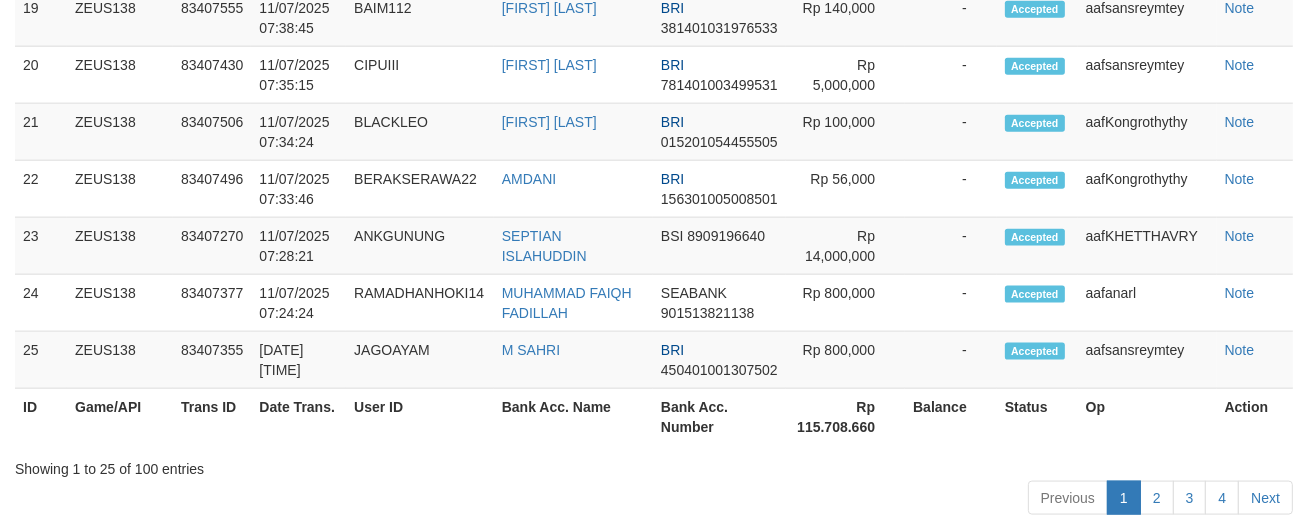 scroll, scrollTop: 2401, scrollLeft: 0, axis: vertical 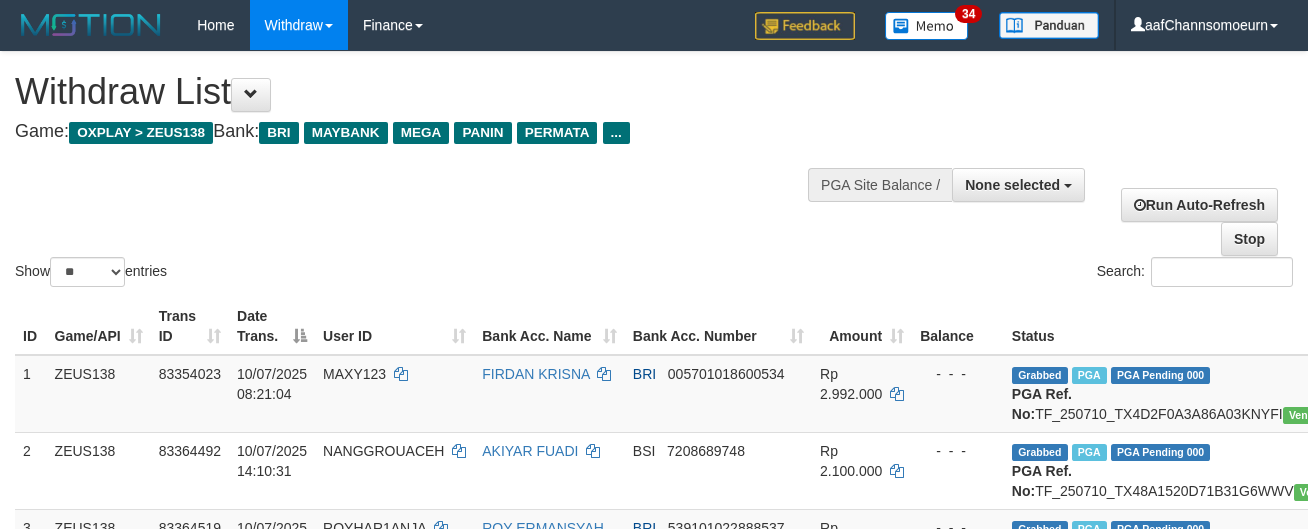 select 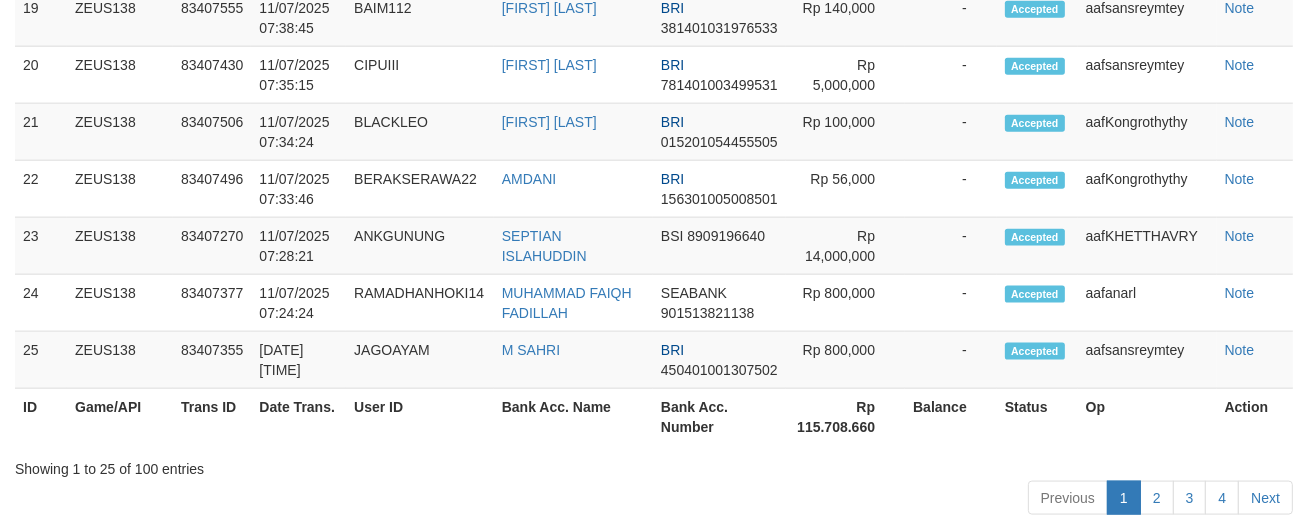scroll, scrollTop: 2401, scrollLeft: 0, axis: vertical 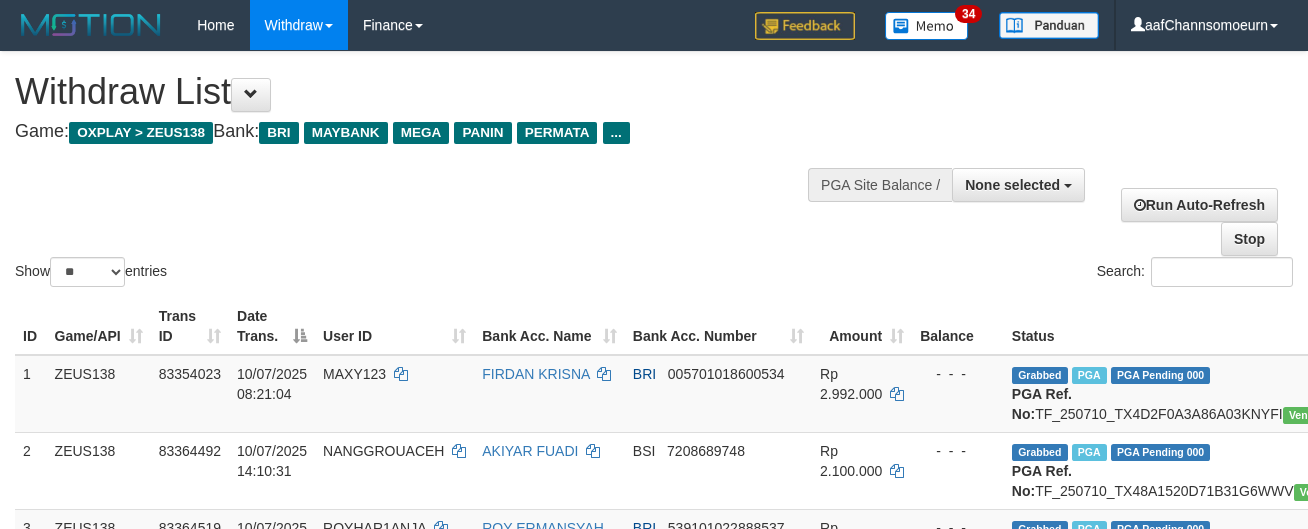 select 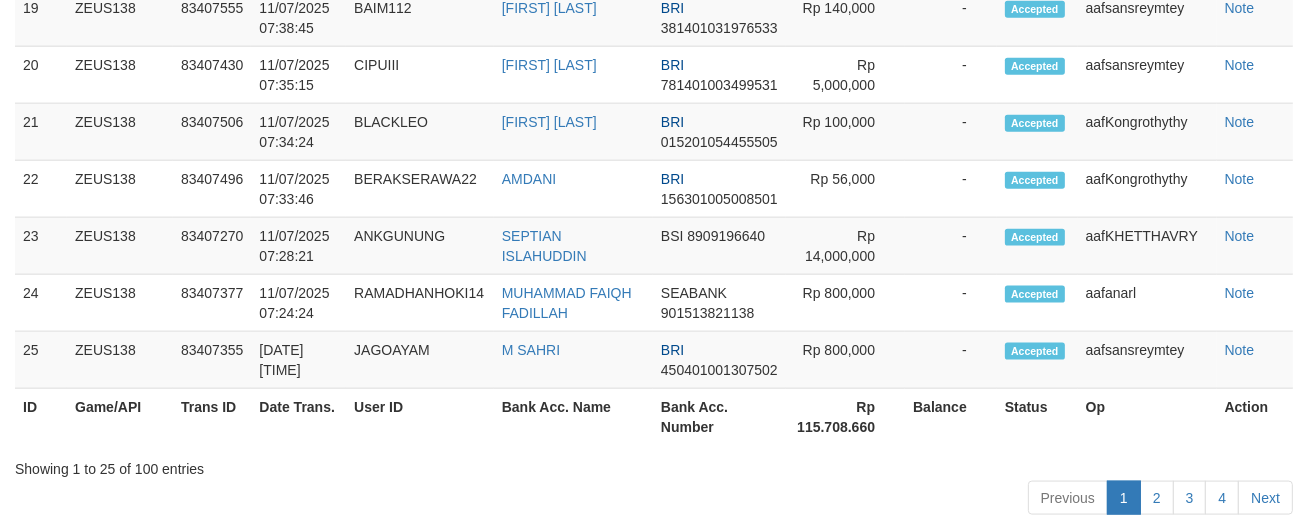scroll, scrollTop: 2401, scrollLeft: 0, axis: vertical 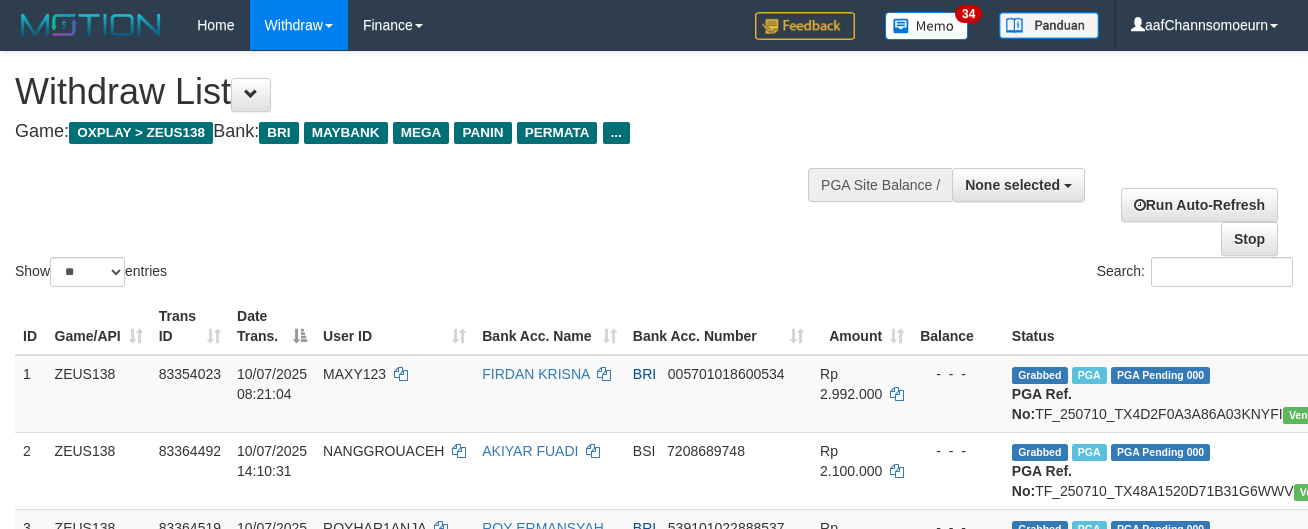 select 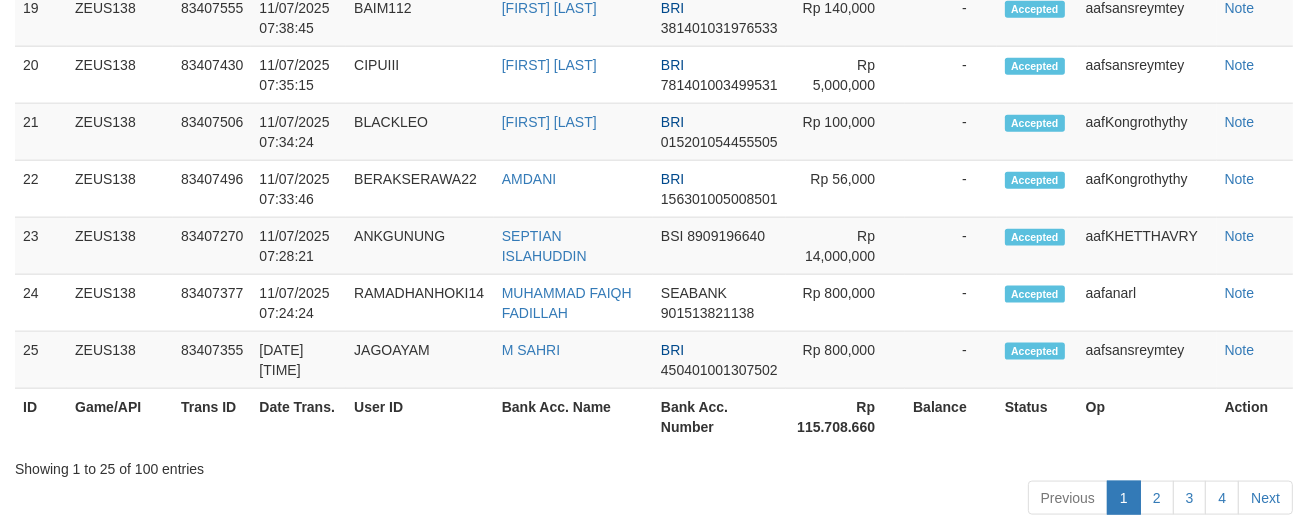 scroll, scrollTop: 2401, scrollLeft: 0, axis: vertical 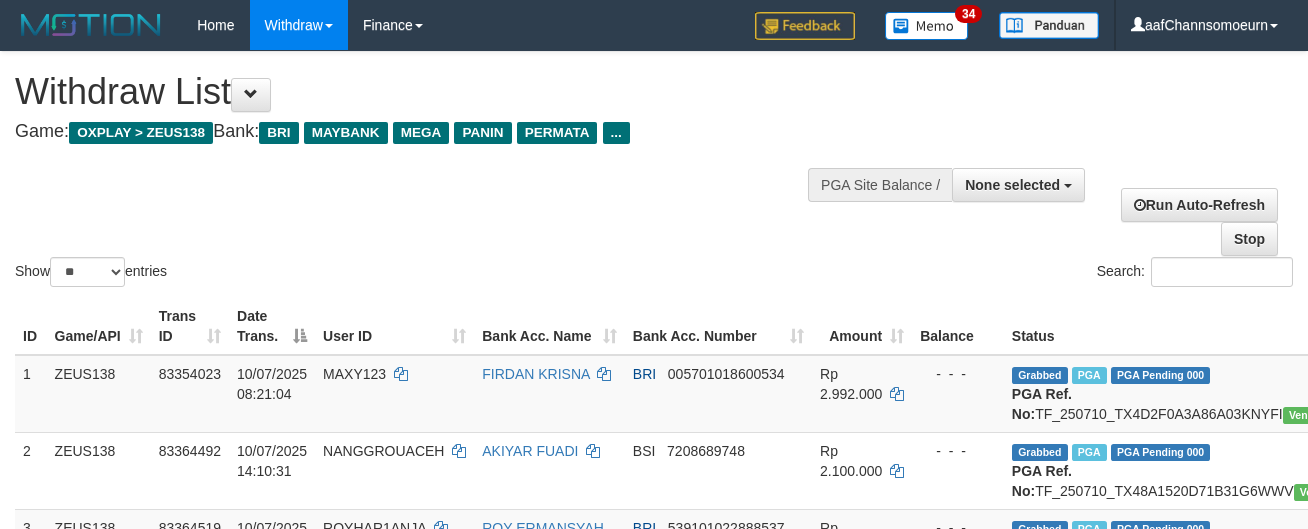 select 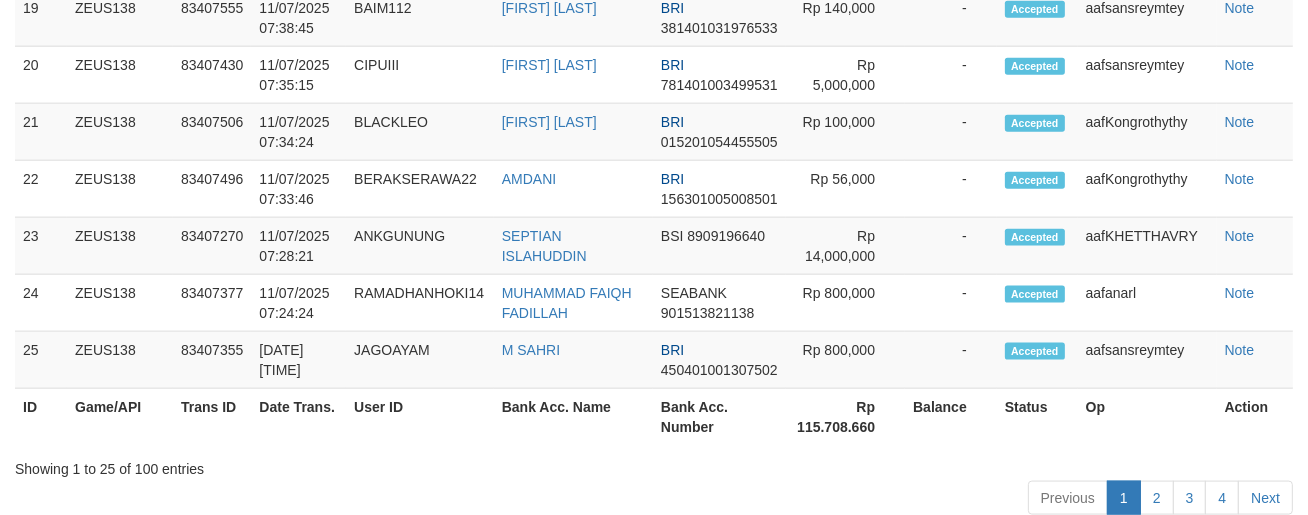 scroll, scrollTop: 2401, scrollLeft: 0, axis: vertical 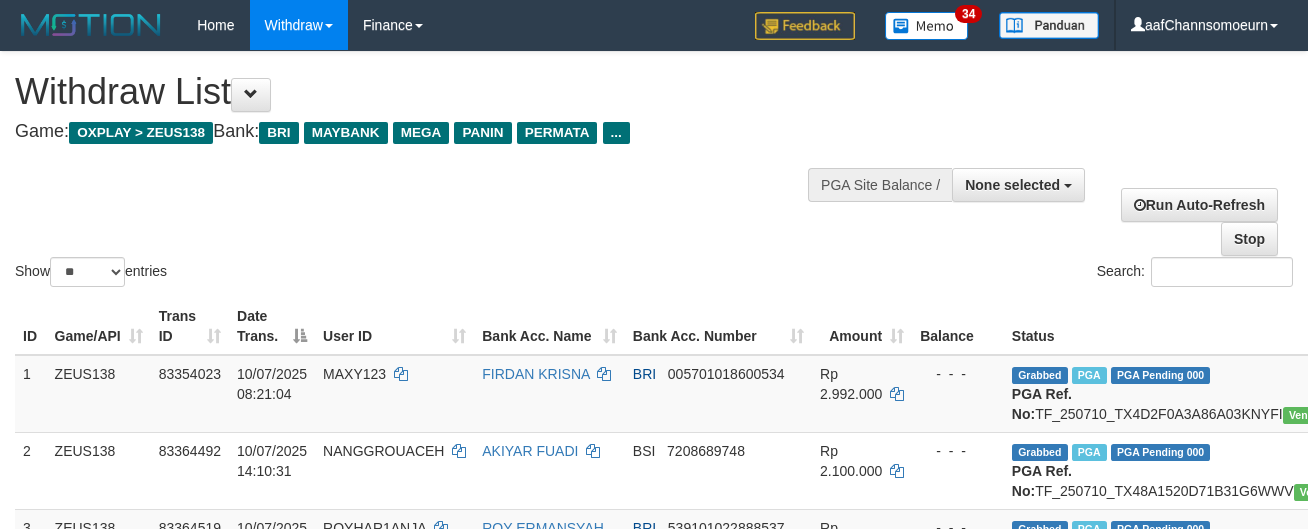 select 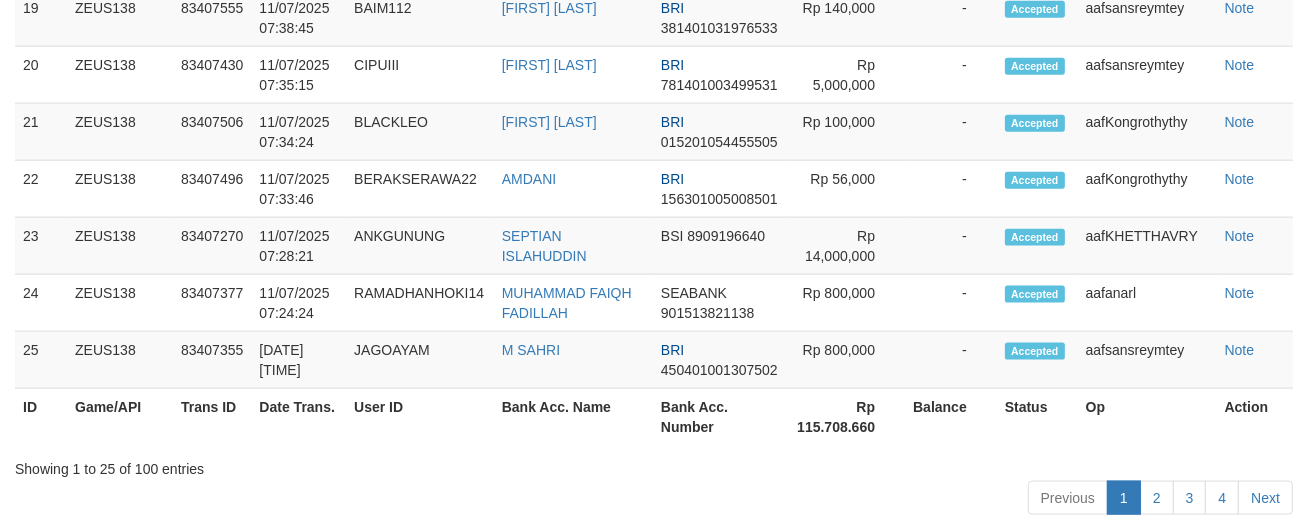 scroll, scrollTop: 2401, scrollLeft: 0, axis: vertical 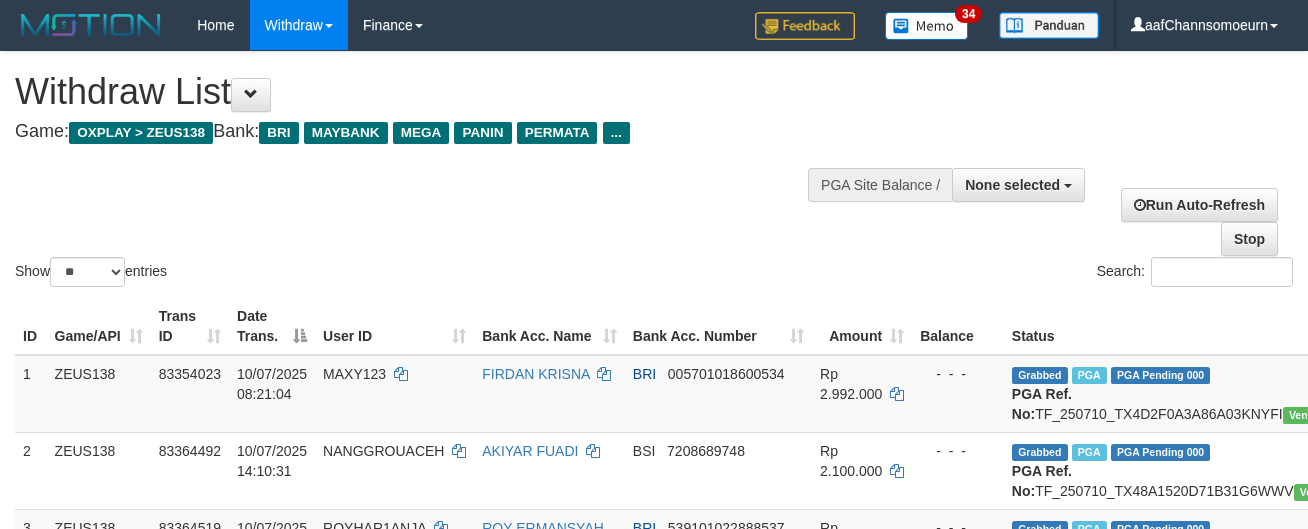 select 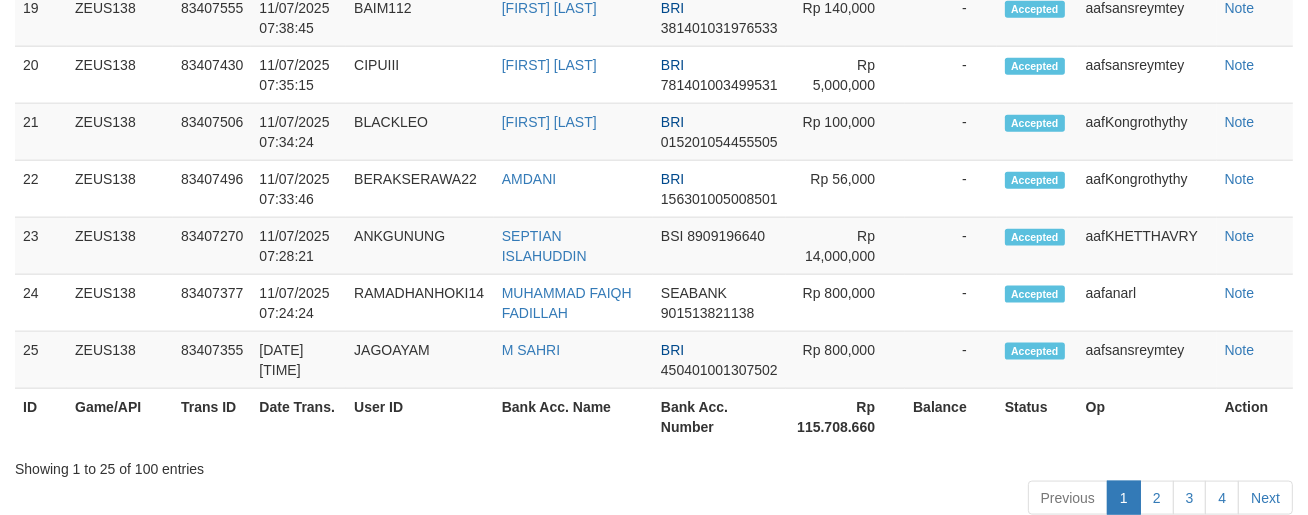 scroll, scrollTop: 2401, scrollLeft: 0, axis: vertical 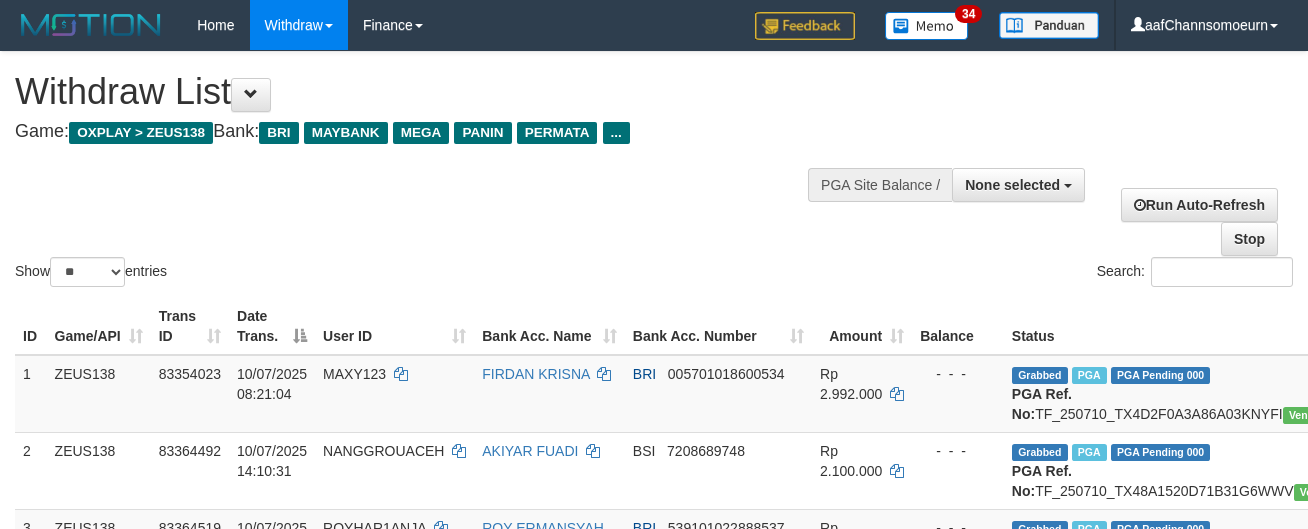select 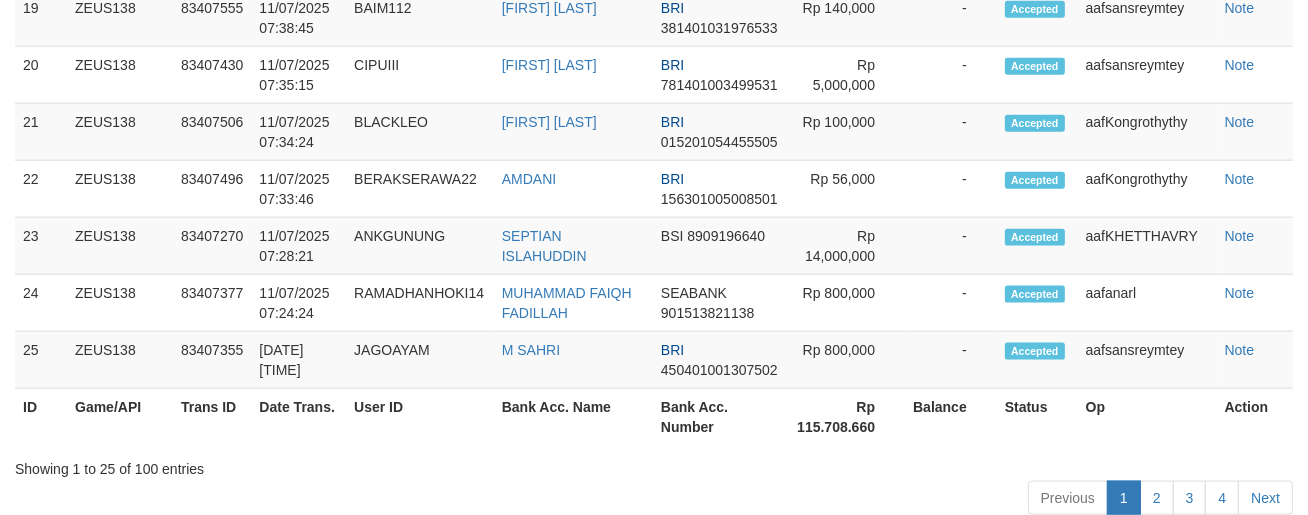 scroll, scrollTop: 2401, scrollLeft: 0, axis: vertical 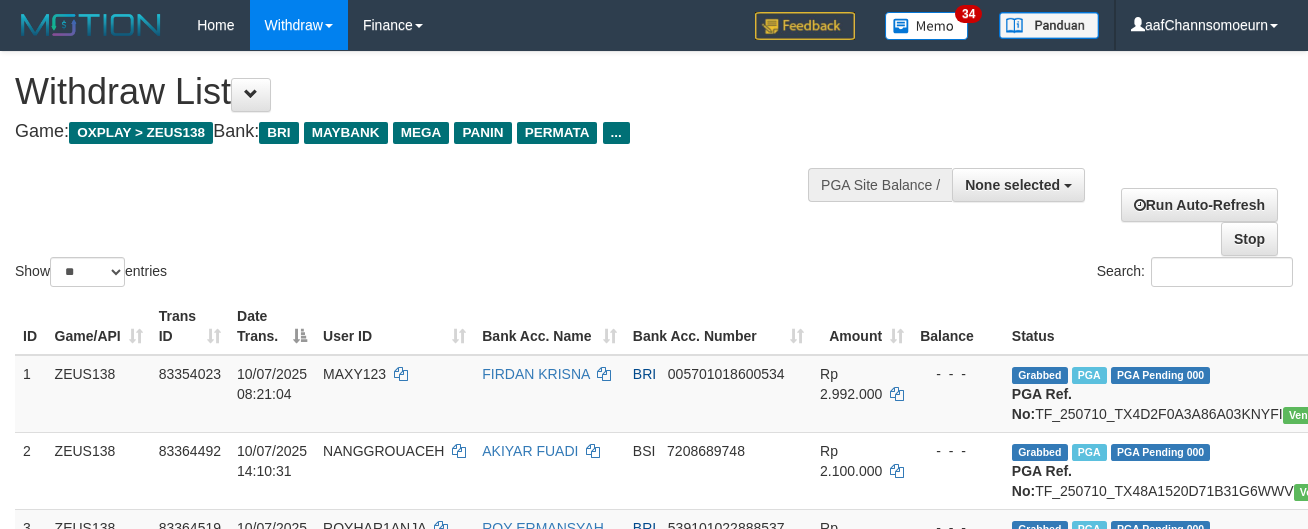 select 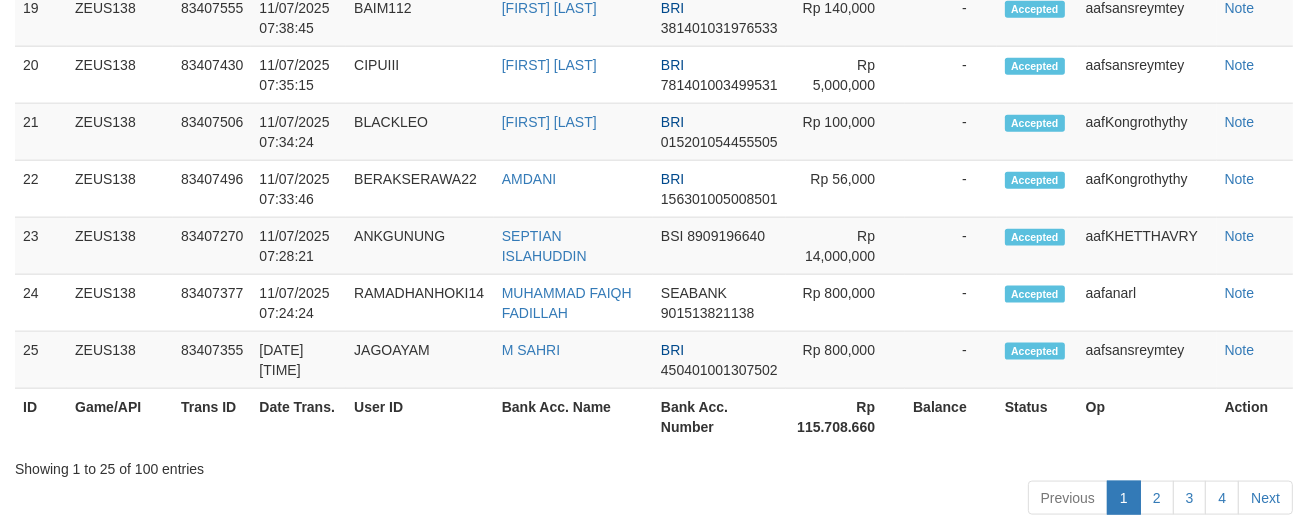scroll, scrollTop: 2401, scrollLeft: 0, axis: vertical 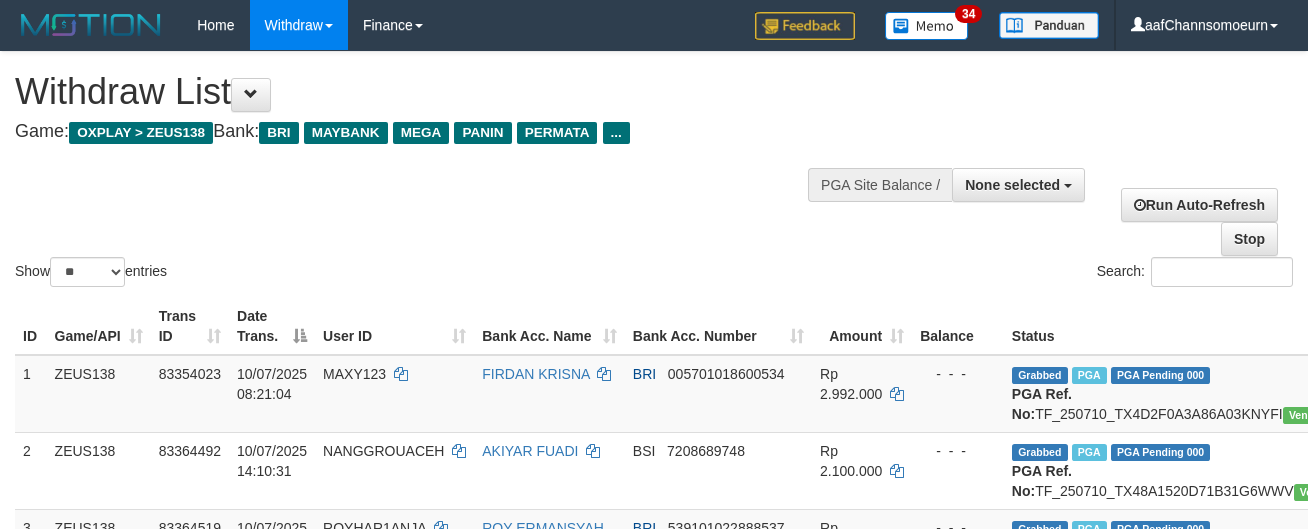 select 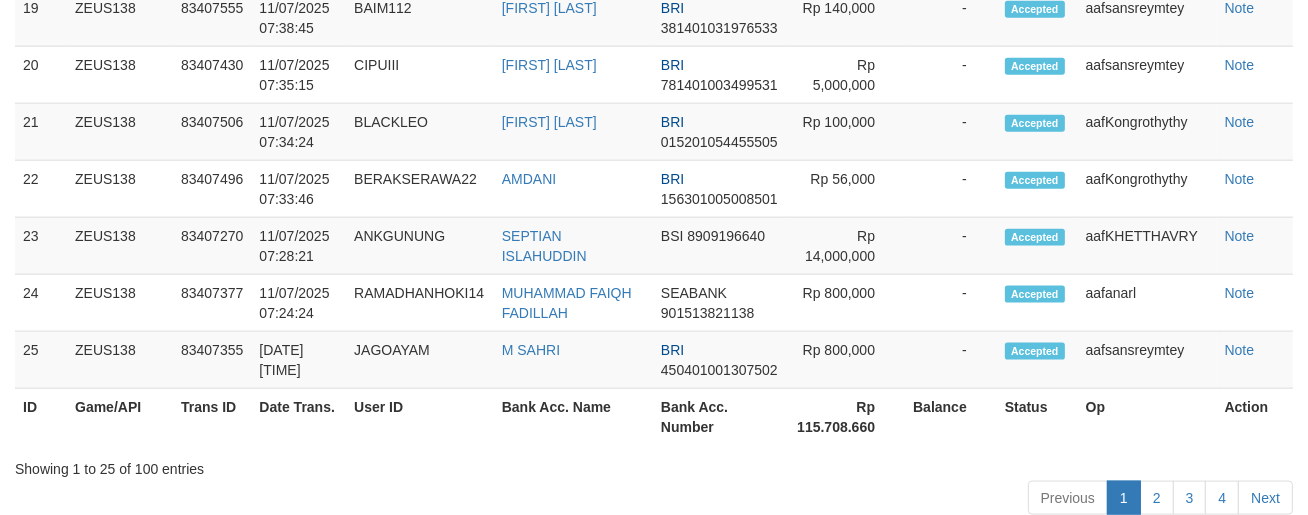 scroll, scrollTop: 2401, scrollLeft: 0, axis: vertical 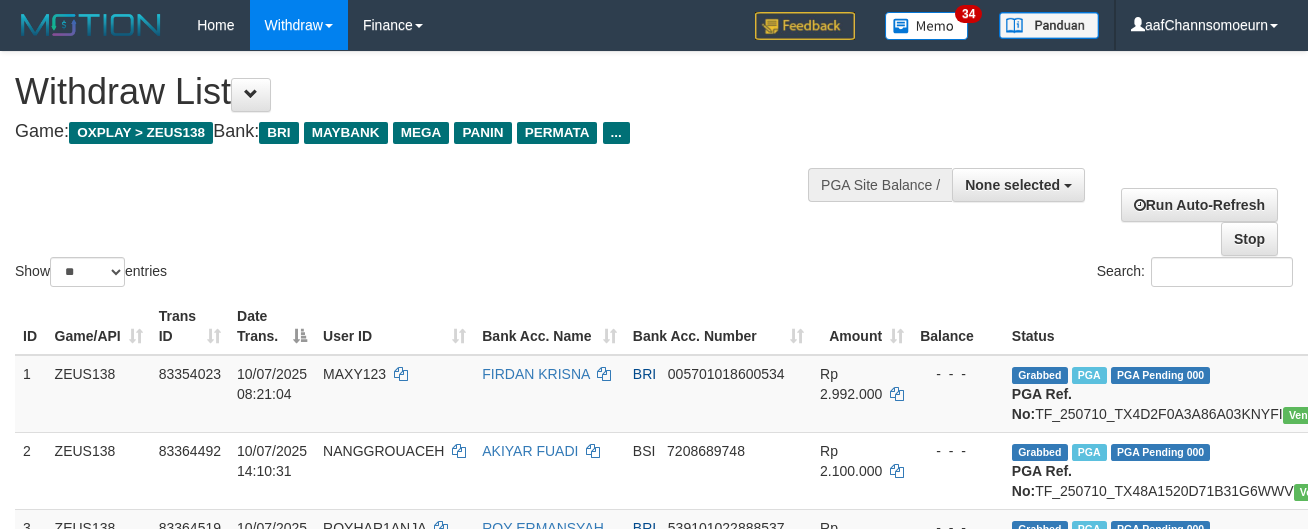 select 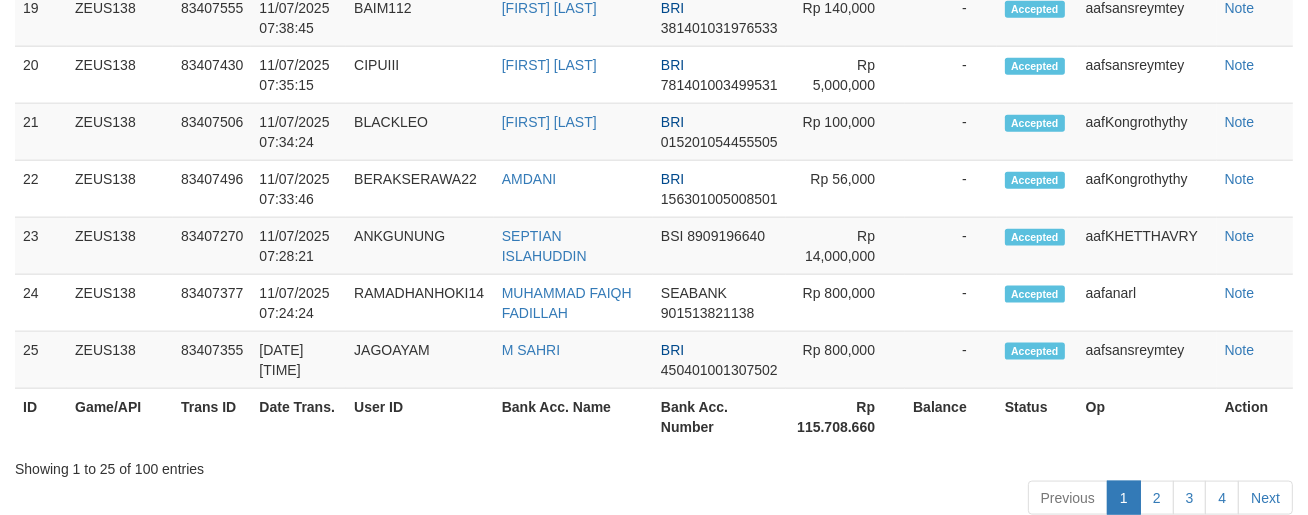 scroll, scrollTop: 2401, scrollLeft: 0, axis: vertical 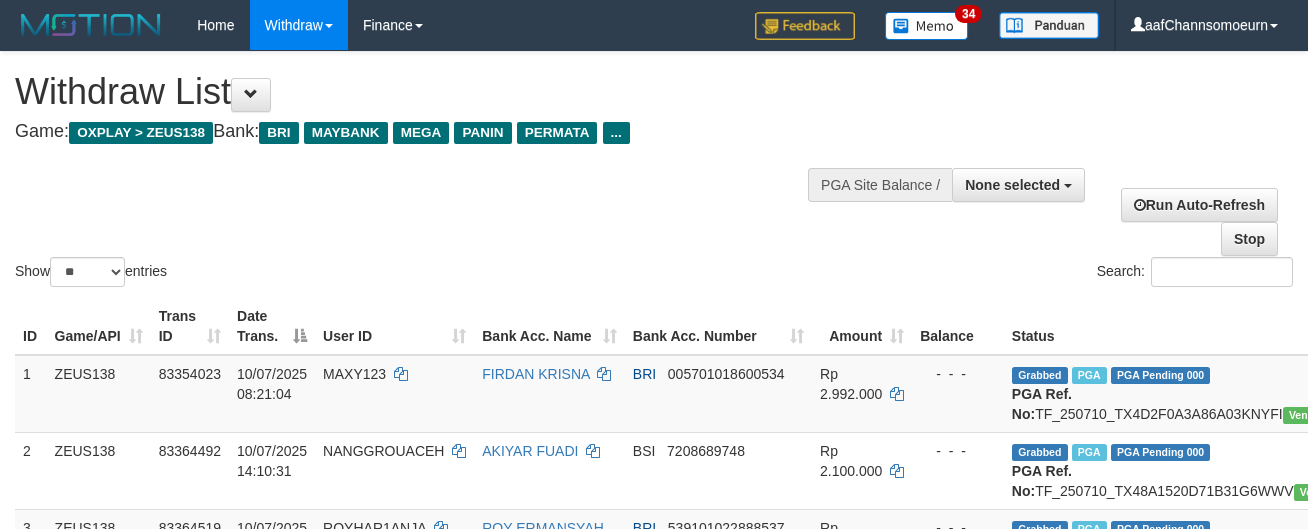 select 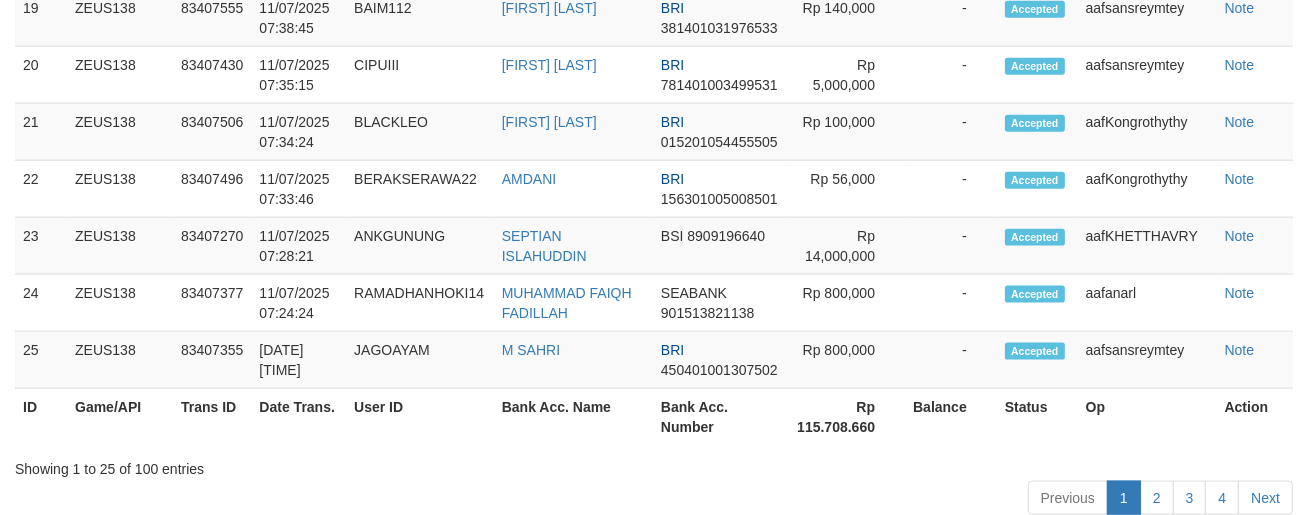 scroll, scrollTop: 2401, scrollLeft: 0, axis: vertical 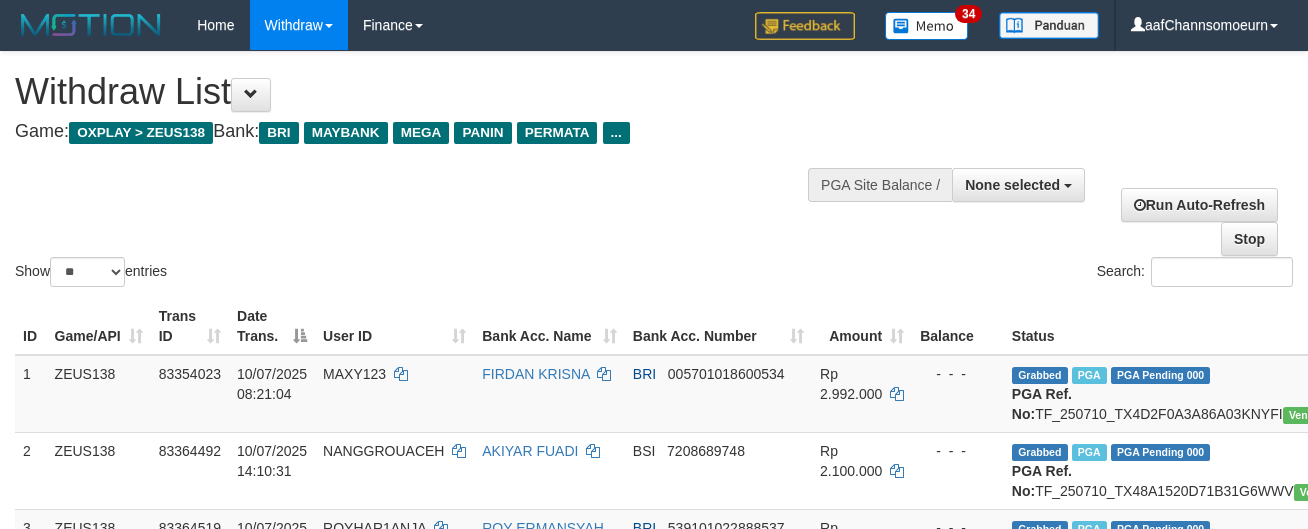 select 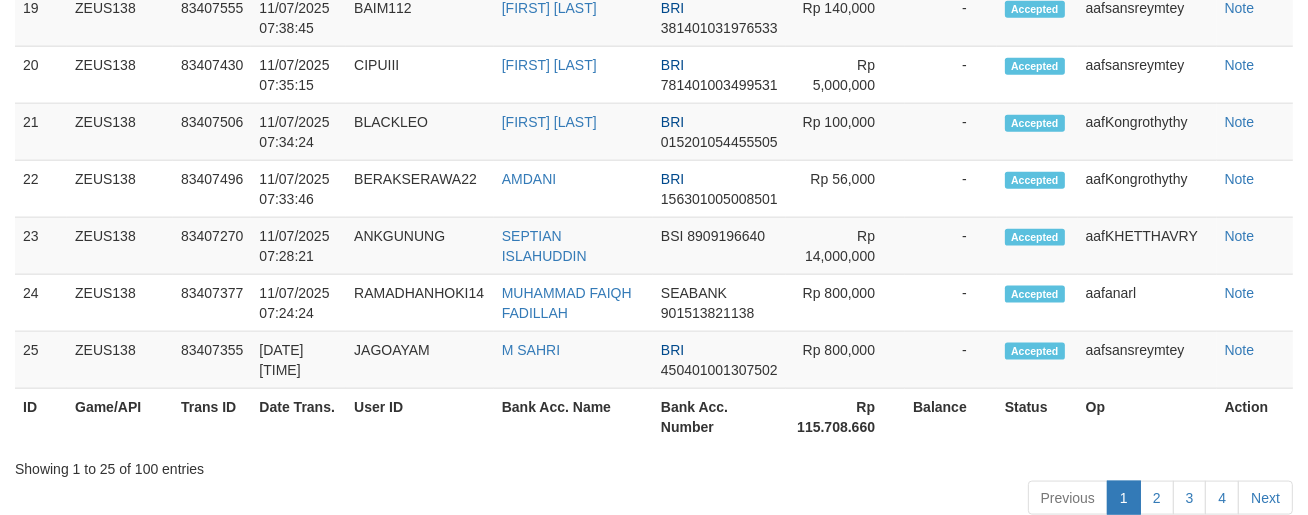 scroll, scrollTop: 2401, scrollLeft: 0, axis: vertical 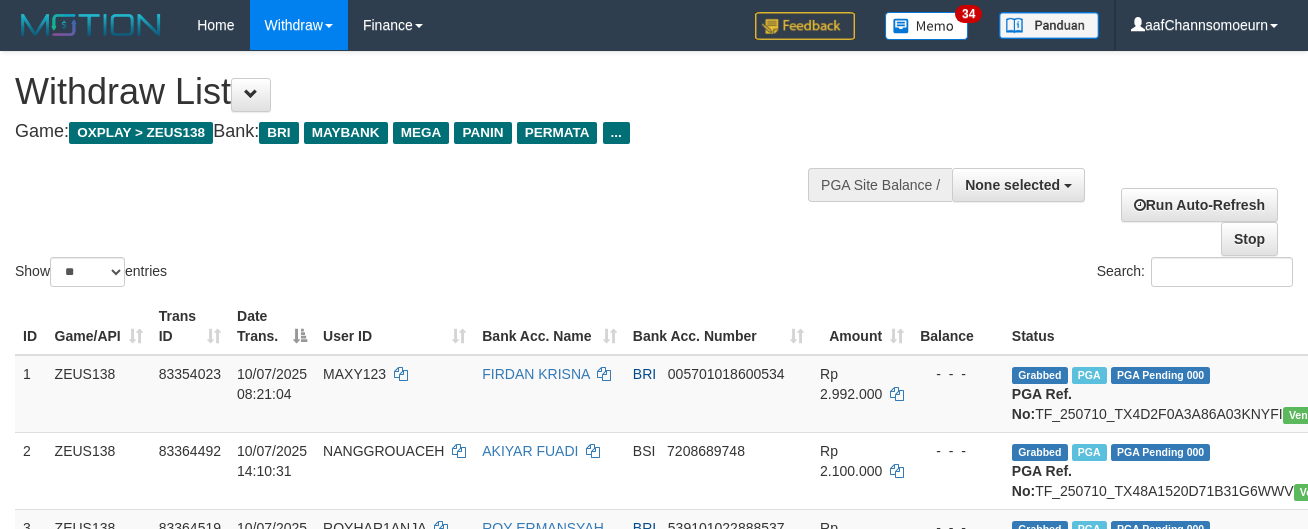 select 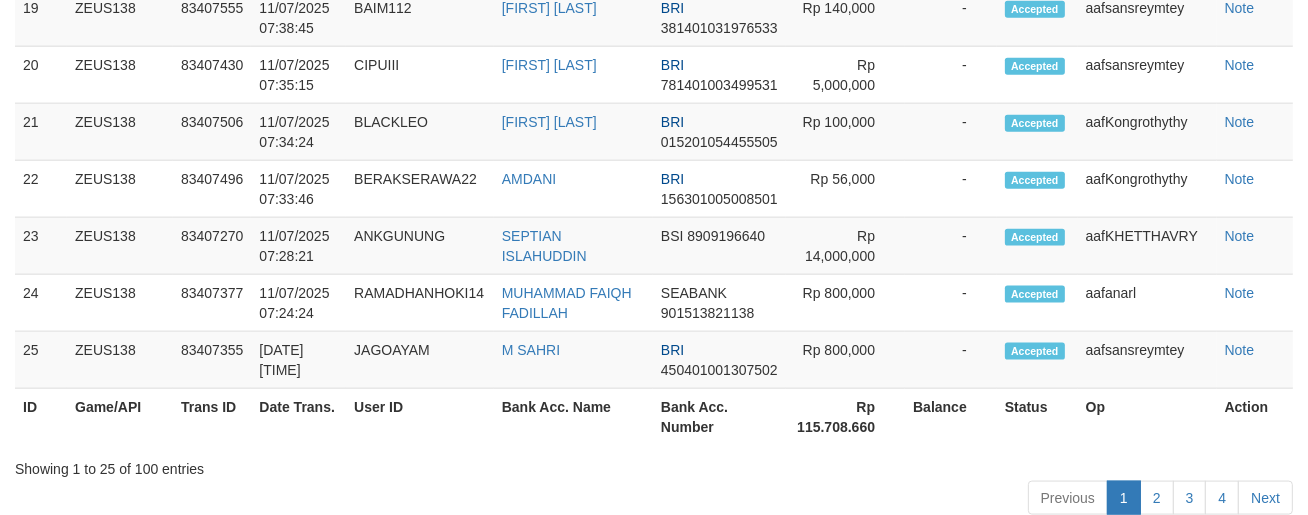 scroll, scrollTop: 2401, scrollLeft: 0, axis: vertical 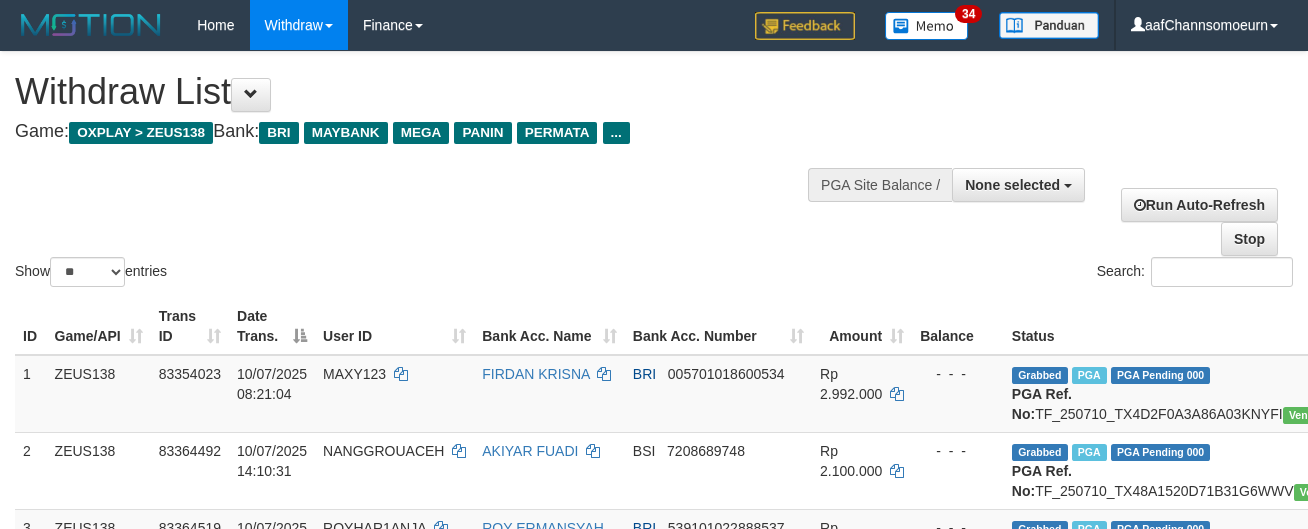 select 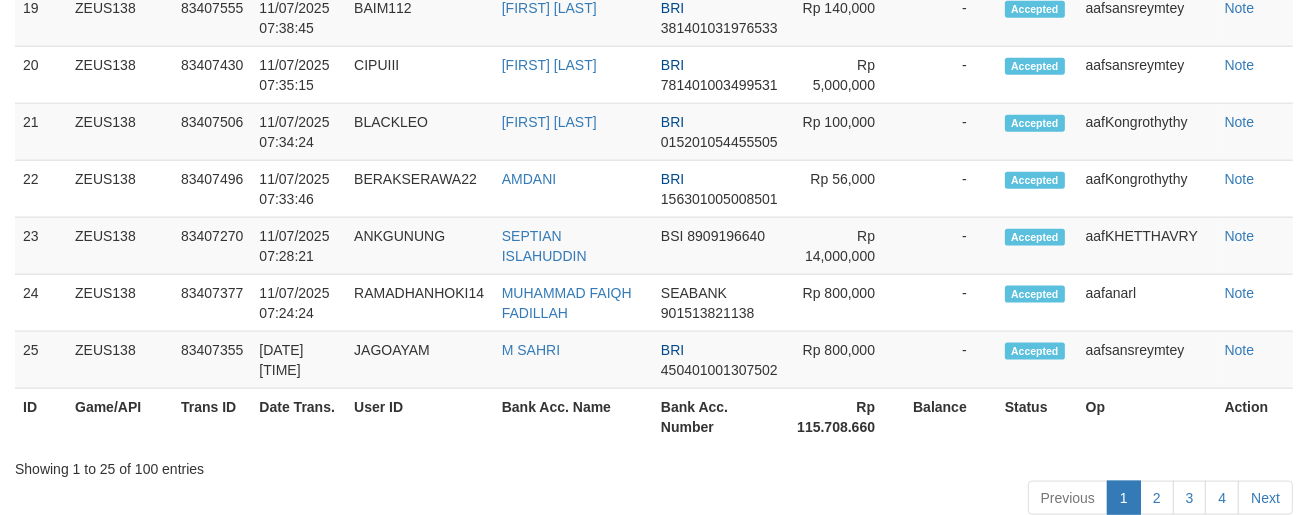 scroll, scrollTop: 2401, scrollLeft: 0, axis: vertical 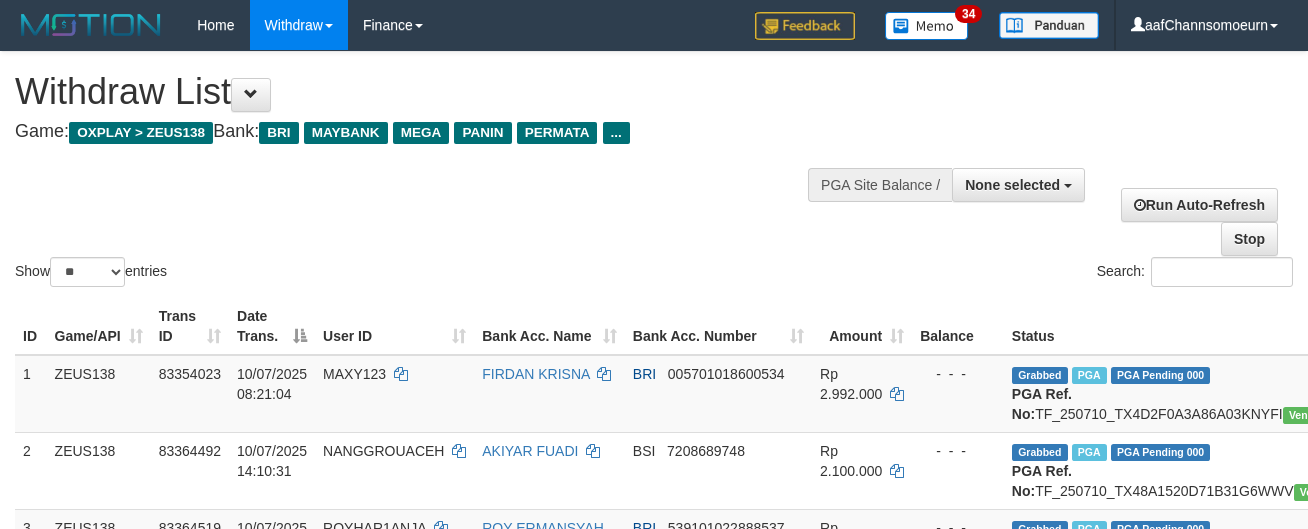 select 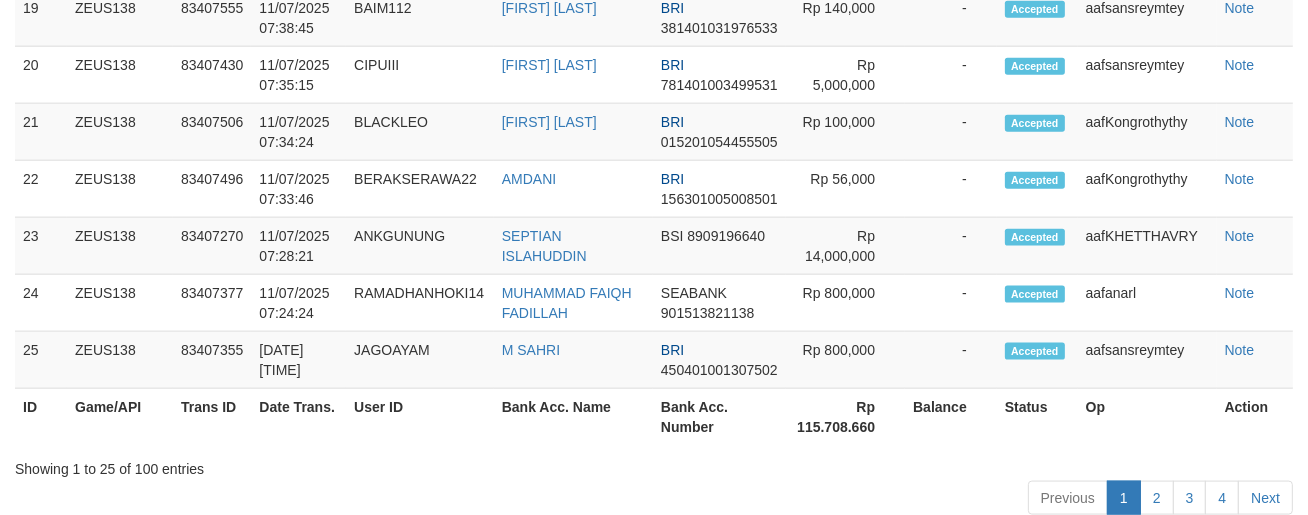scroll, scrollTop: 2401, scrollLeft: 0, axis: vertical 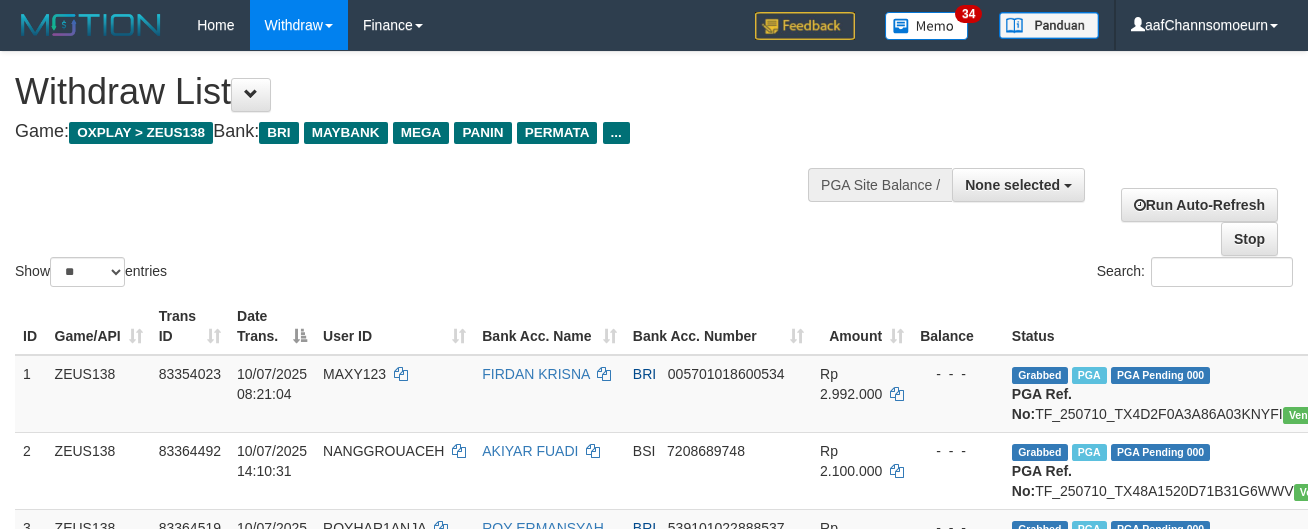 select 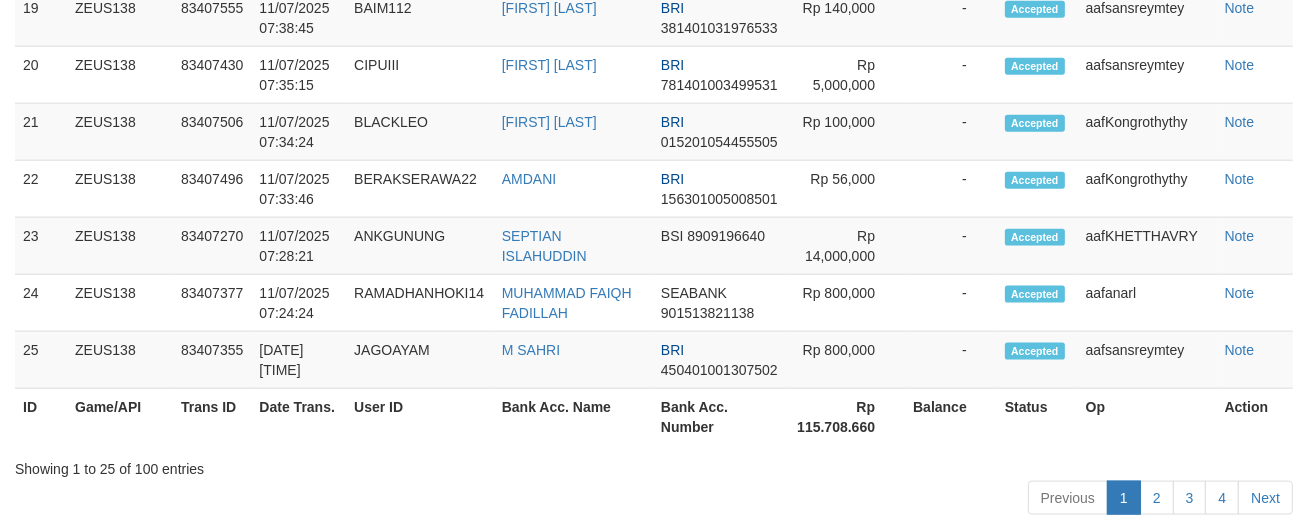 scroll, scrollTop: 2401, scrollLeft: 0, axis: vertical 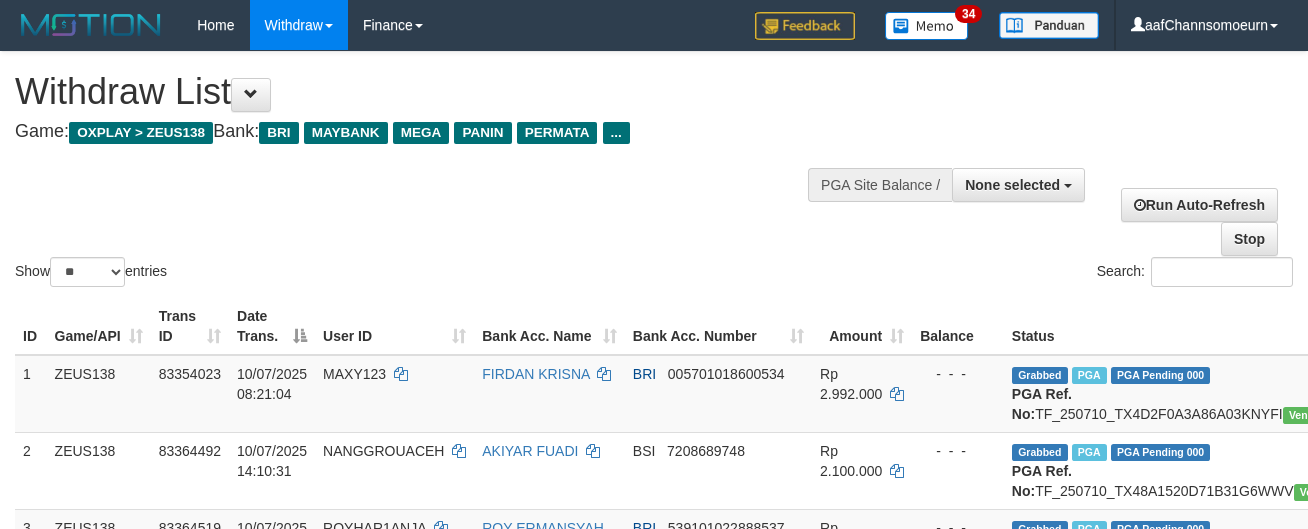 select 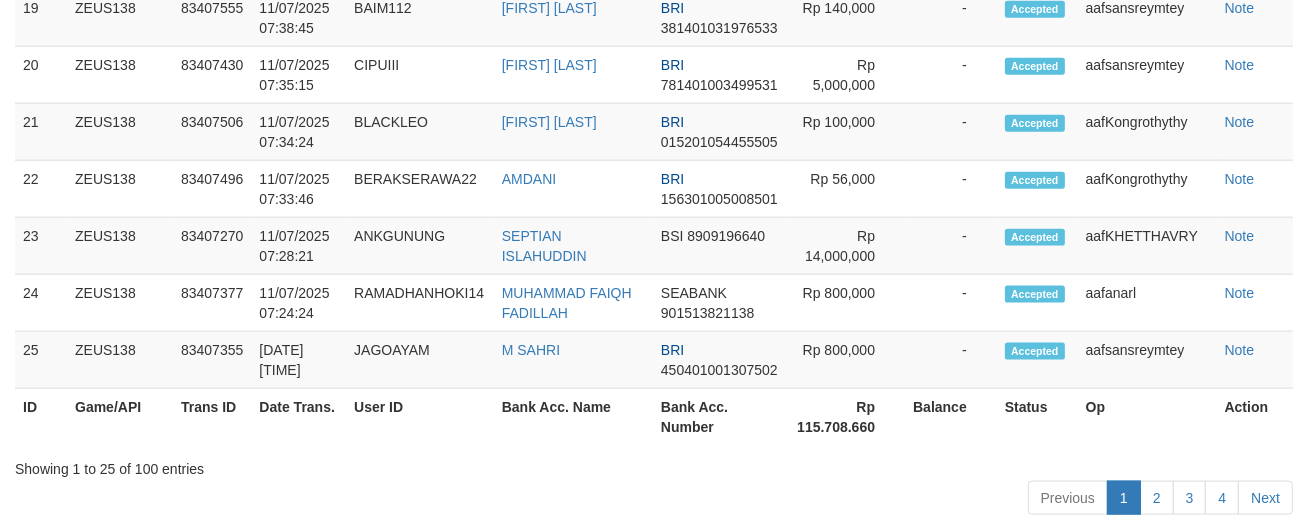 scroll, scrollTop: 2401, scrollLeft: 0, axis: vertical 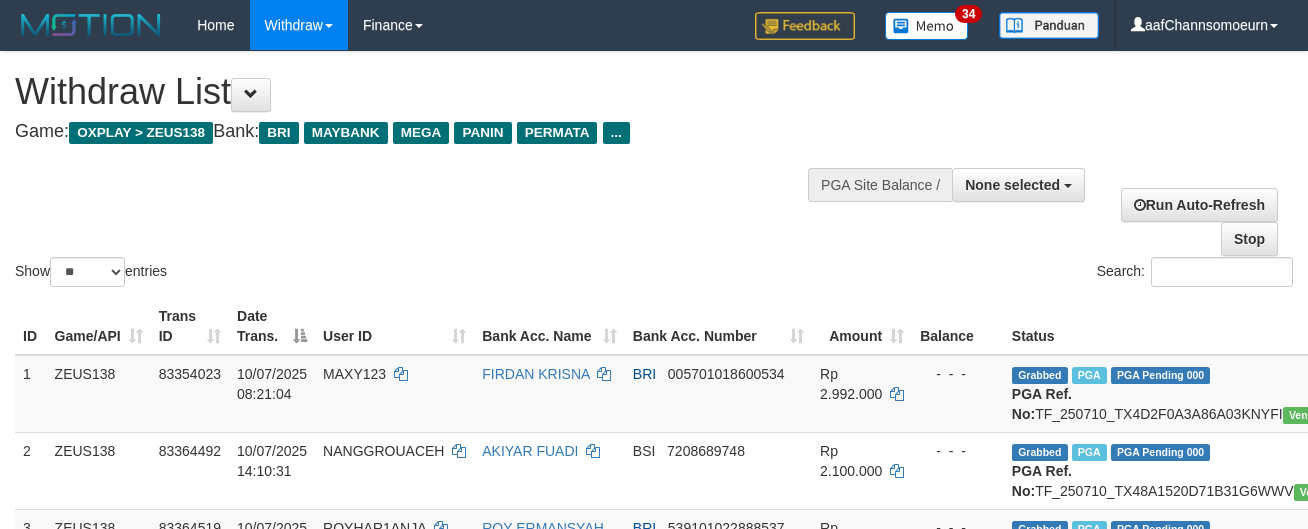 select 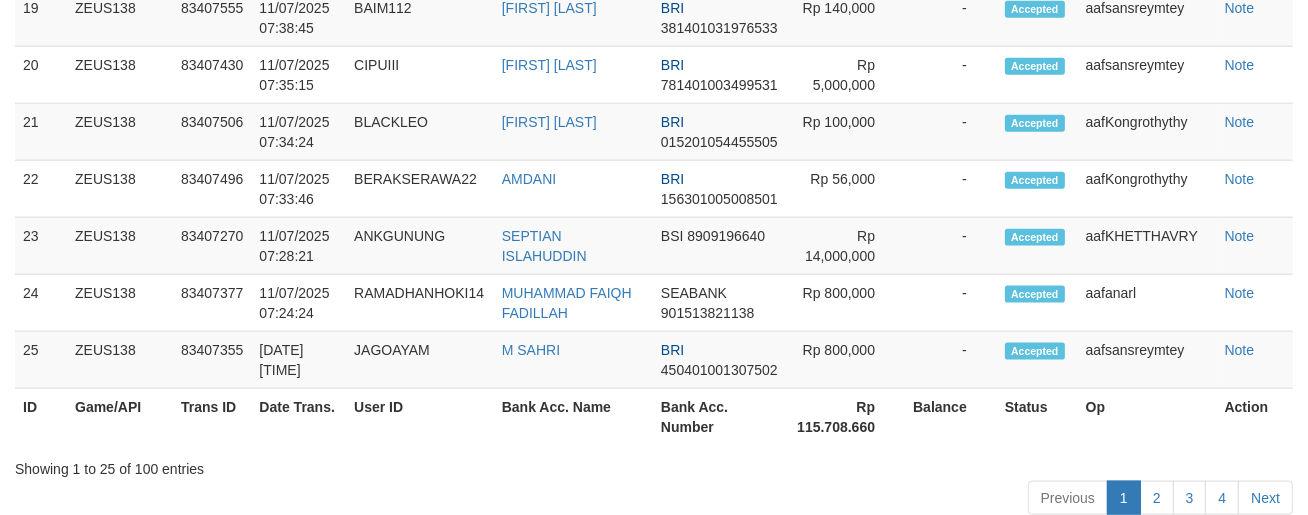scroll, scrollTop: 2401, scrollLeft: 0, axis: vertical 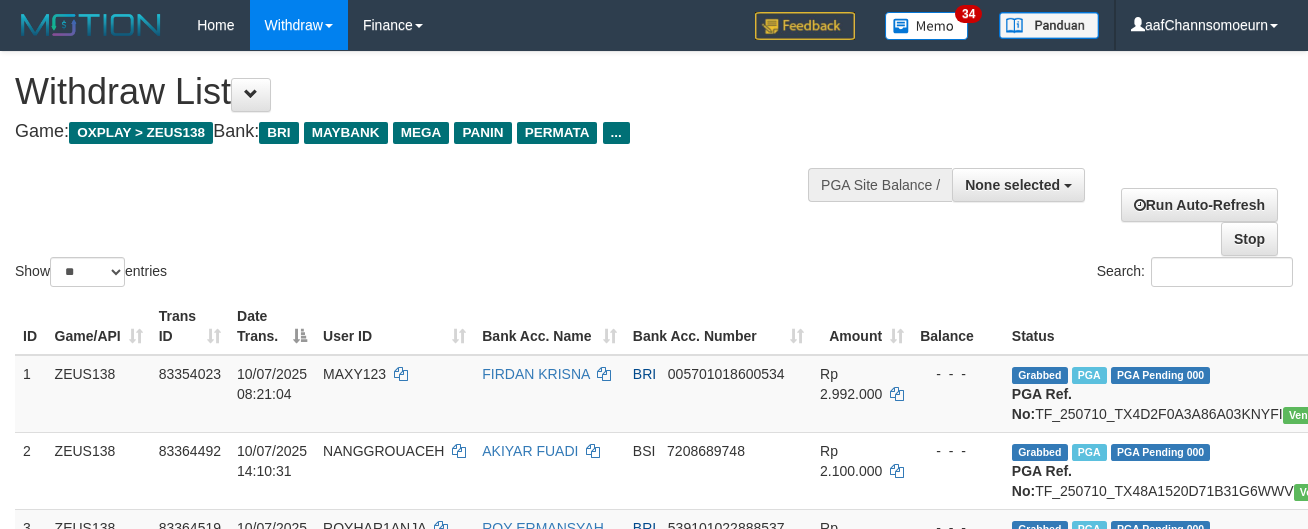 select 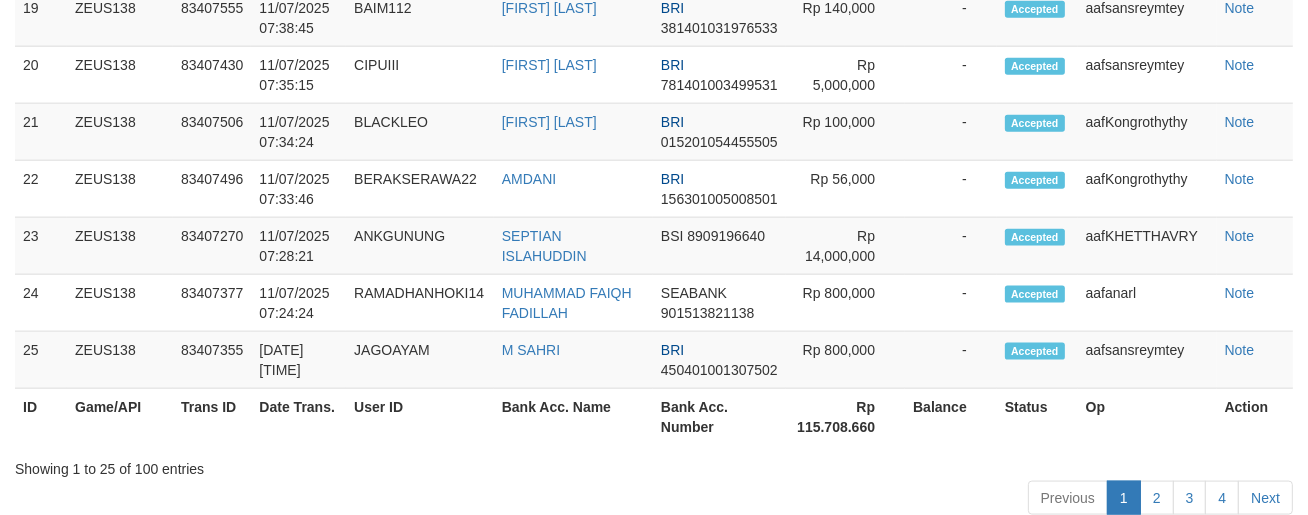 scroll, scrollTop: 2401, scrollLeft: 0, axis: vertical 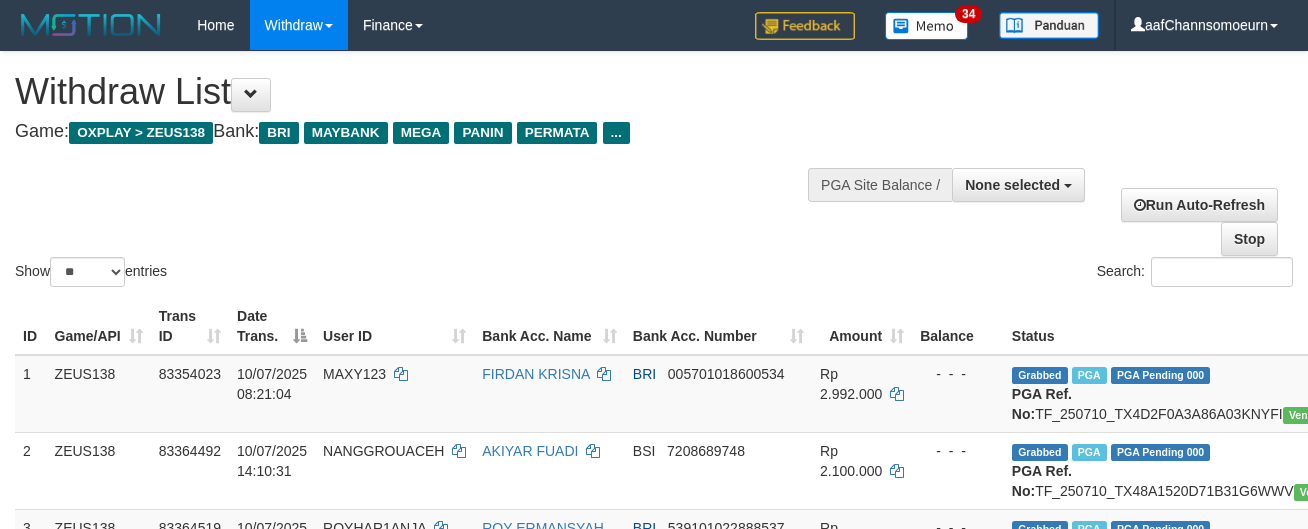 select 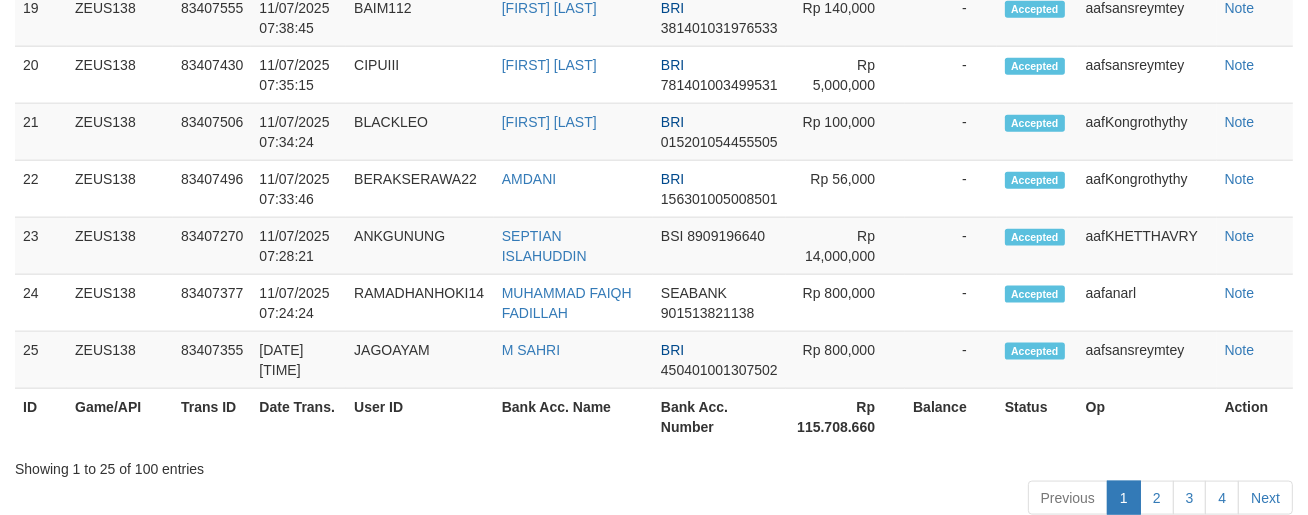 scroll, scrollTop: 2401, scrollLeft: 0, axis: vertical 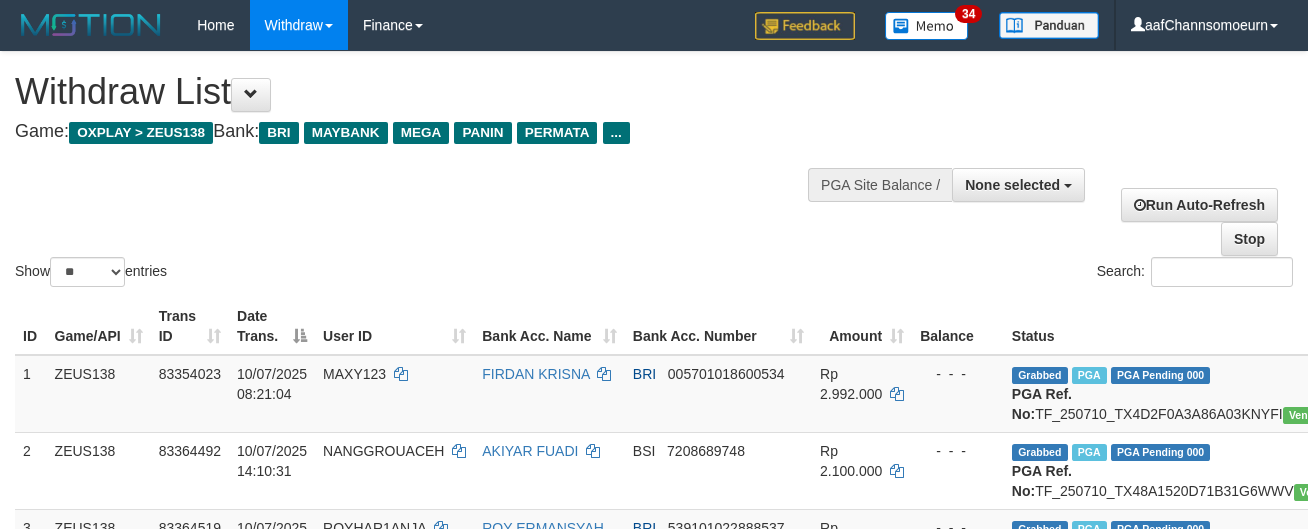 select 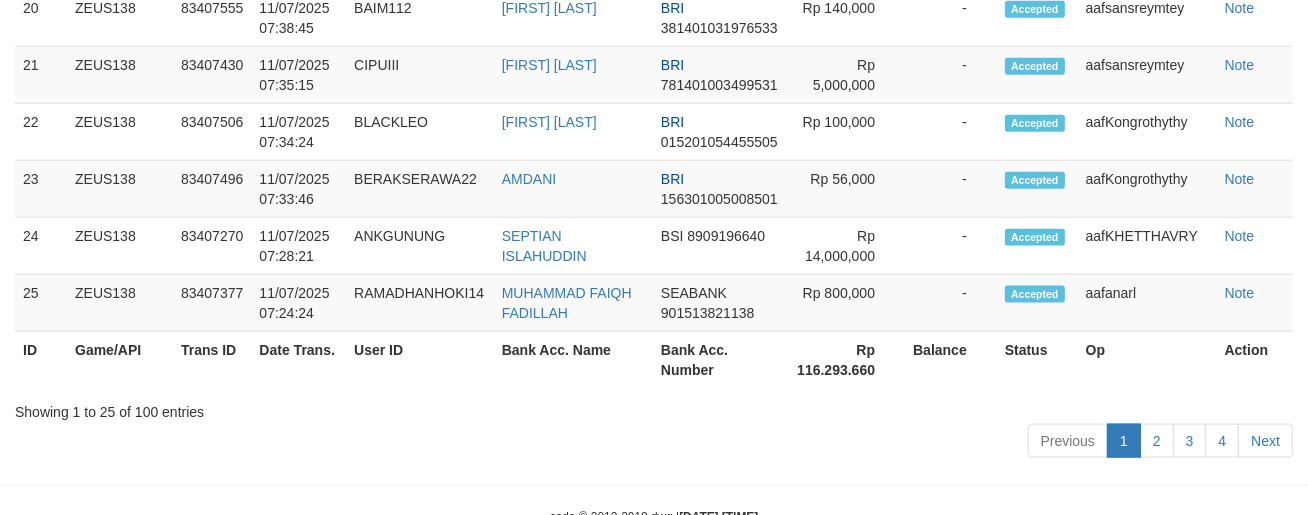 scroll, scrollTop: 2401, scrollLeft: 0, axis: vertical 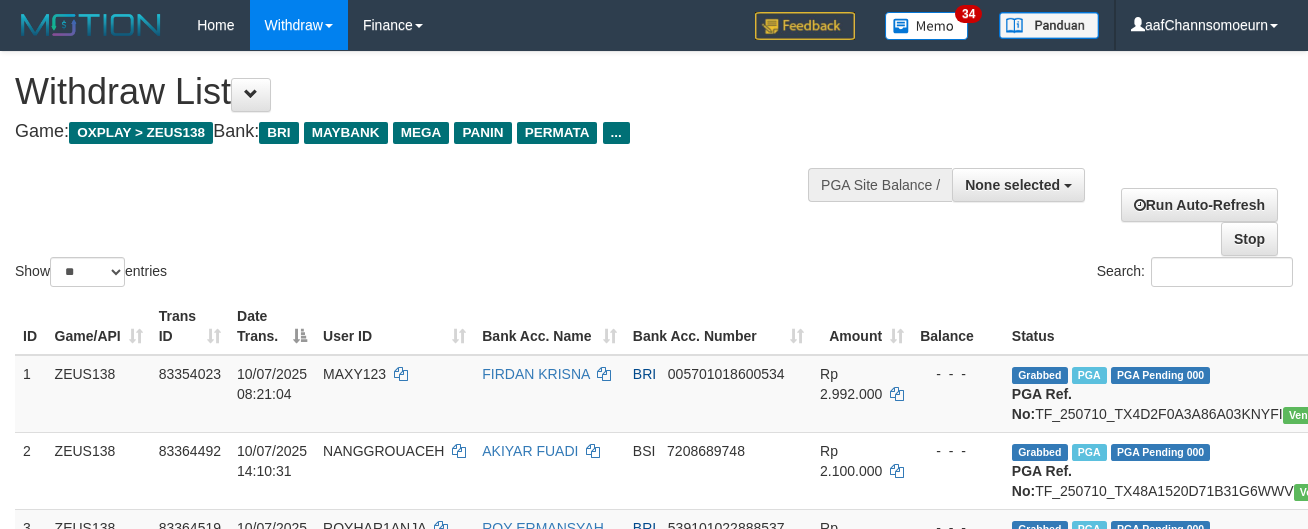 select 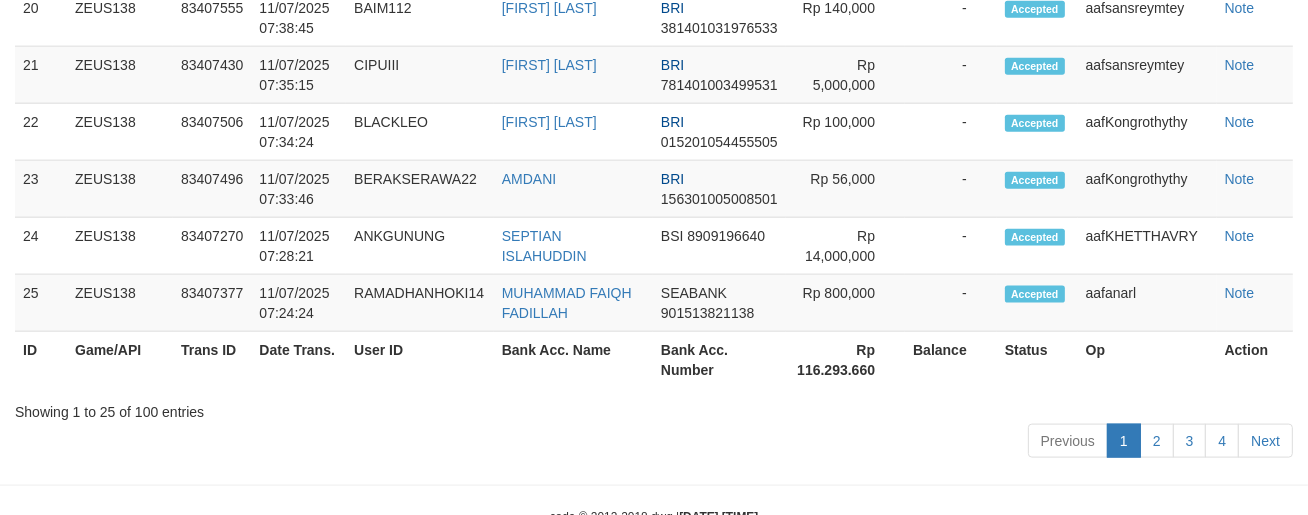 scroll, scrollTop: 2401, scrollLeft: 0, axis: vertical 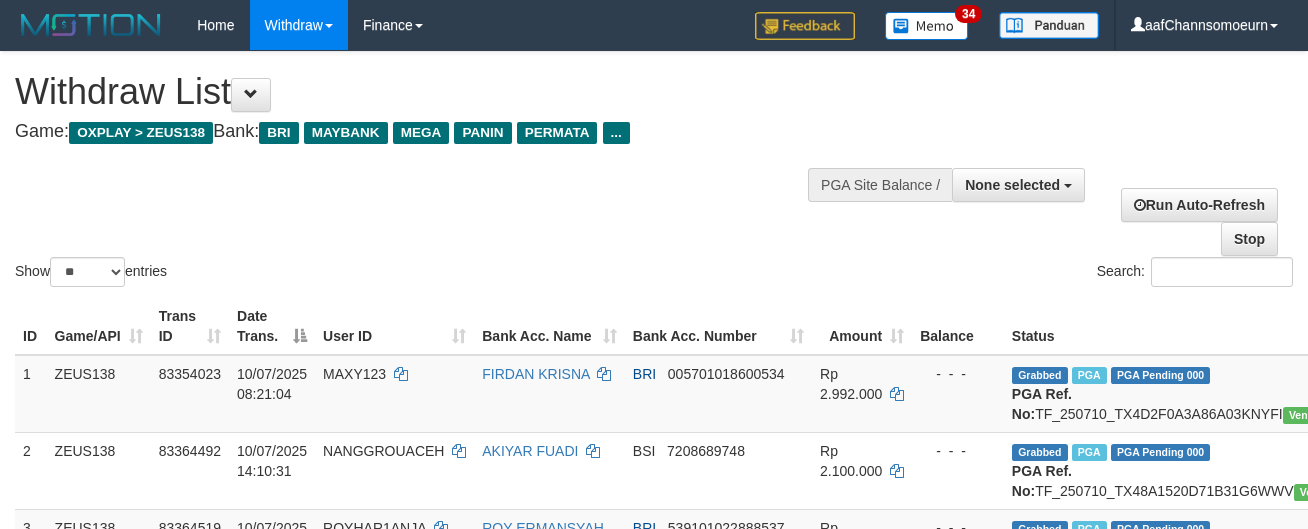 select 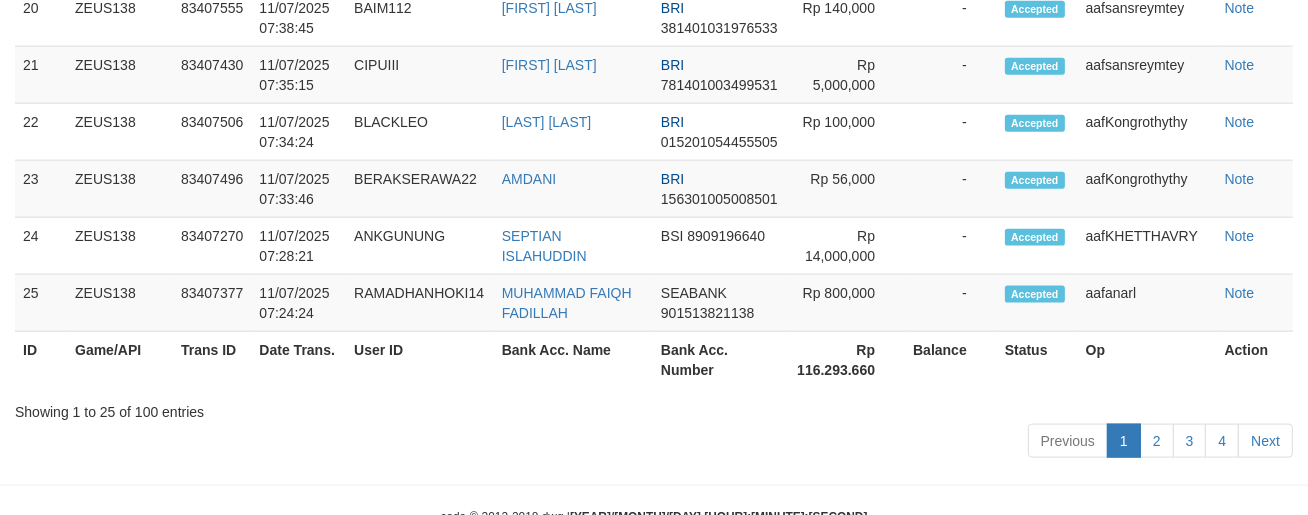 scroll, scrollTop: 2401, scrollLeft: 0, axis: vertical 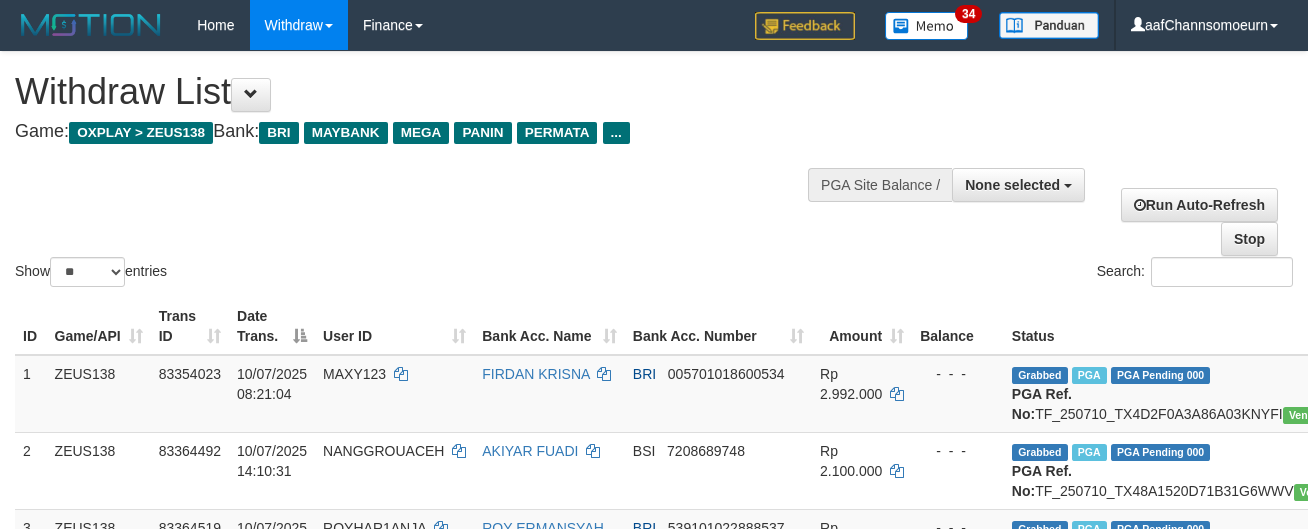 select 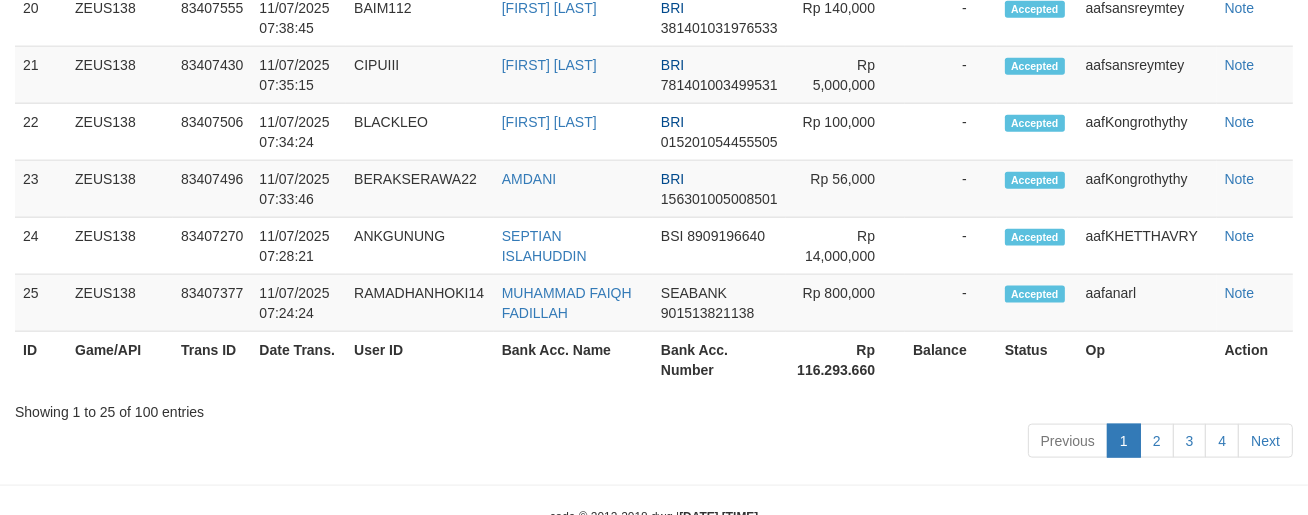 scroll, scrollTop: 2401, scrollLeft: 0, axis: vertical 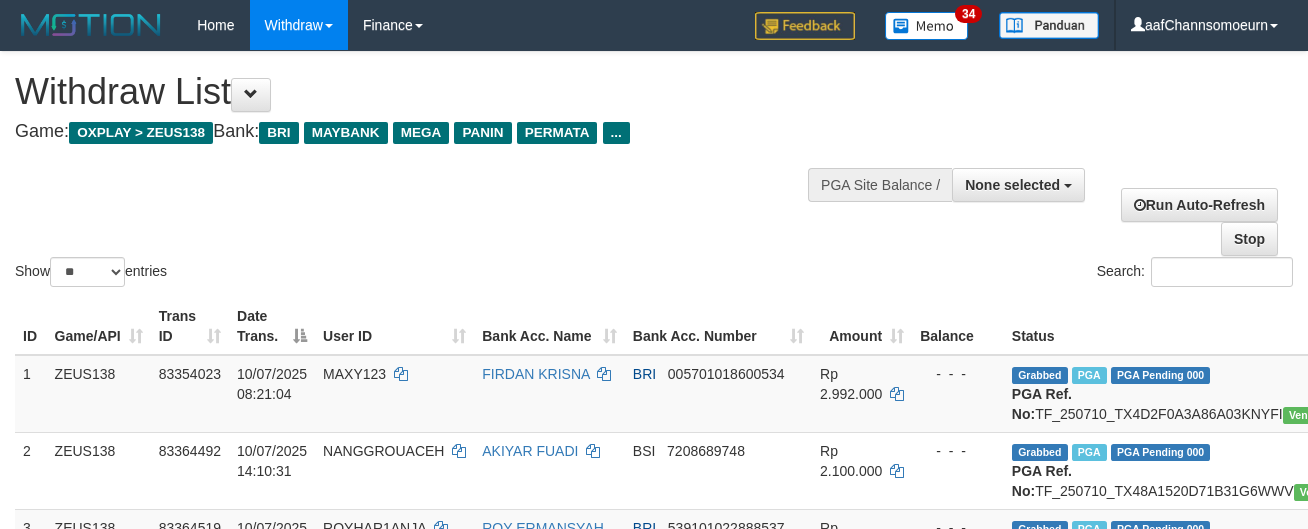 select 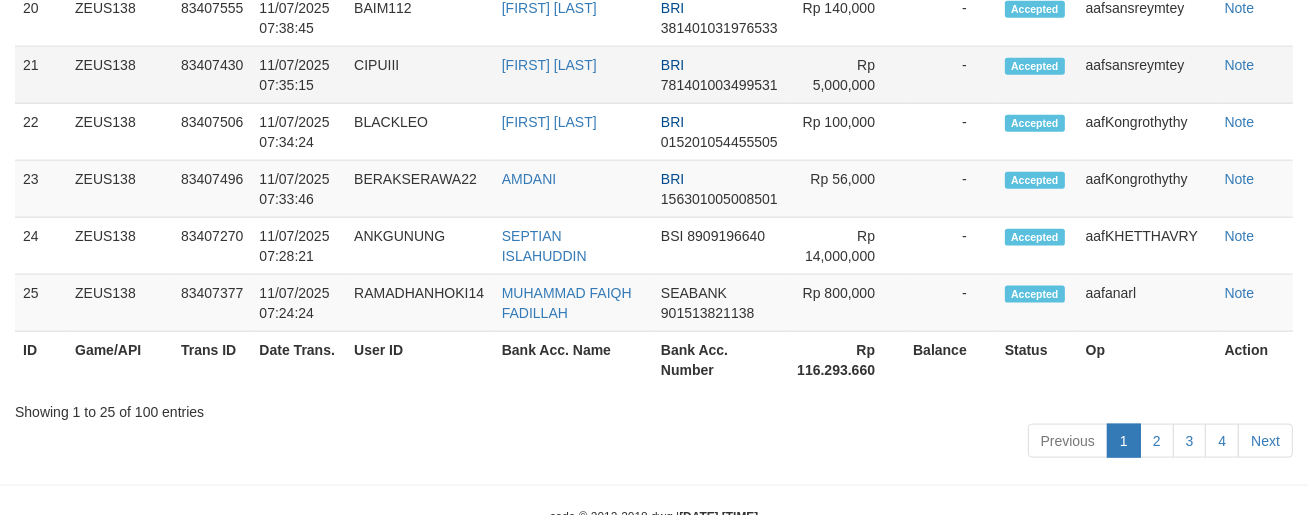 drag, startPoint x: 1216, startPoint y: 215, endPoint x: 1261, endPoint y: 250, distance: 57.00877 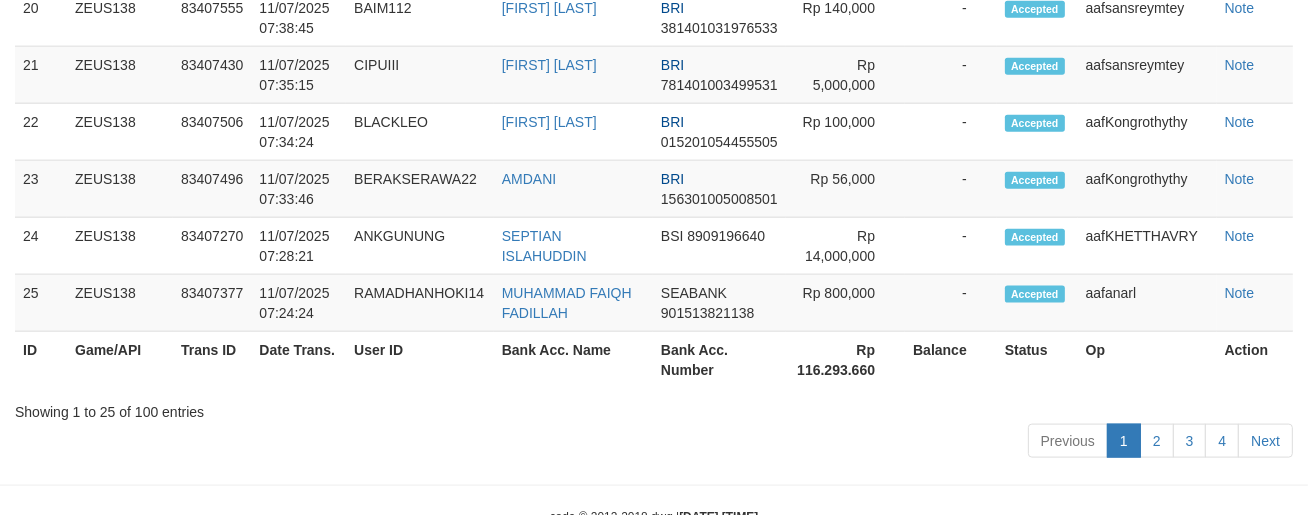 scroll, scrollTop: 2401, scrollLeft: 0, axis: vertical 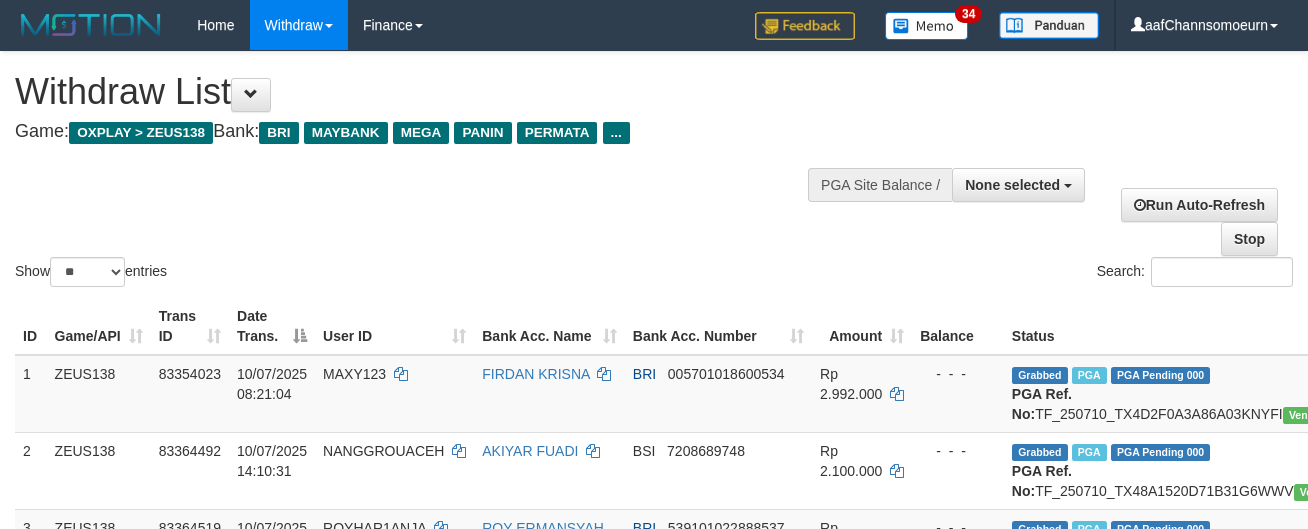 select 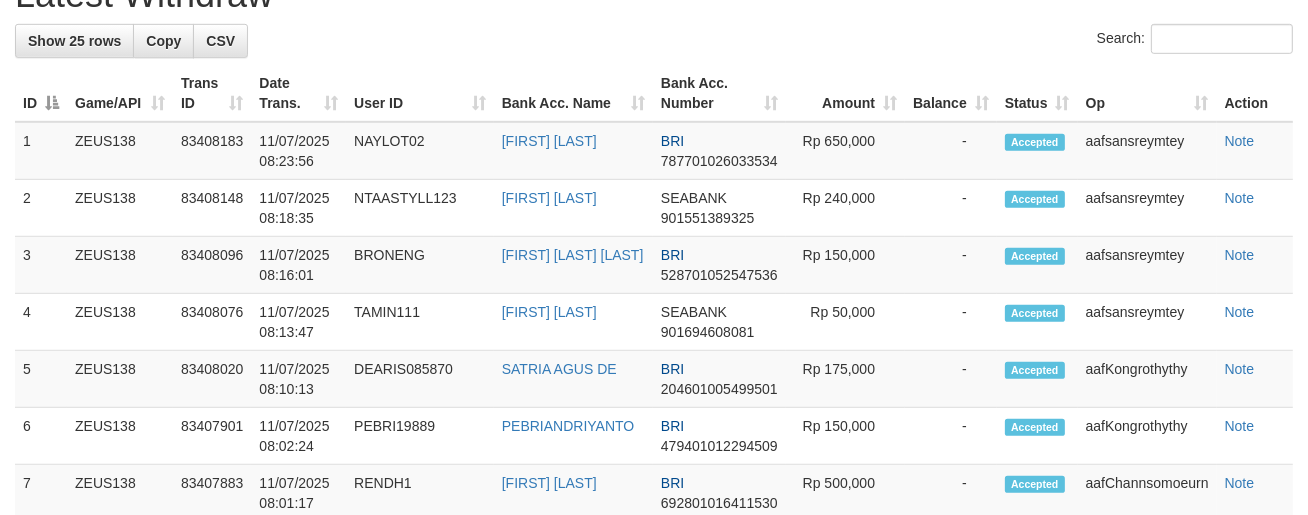 scroll, scrollTop: 1185, scrollLeft: 0, axis: vertical 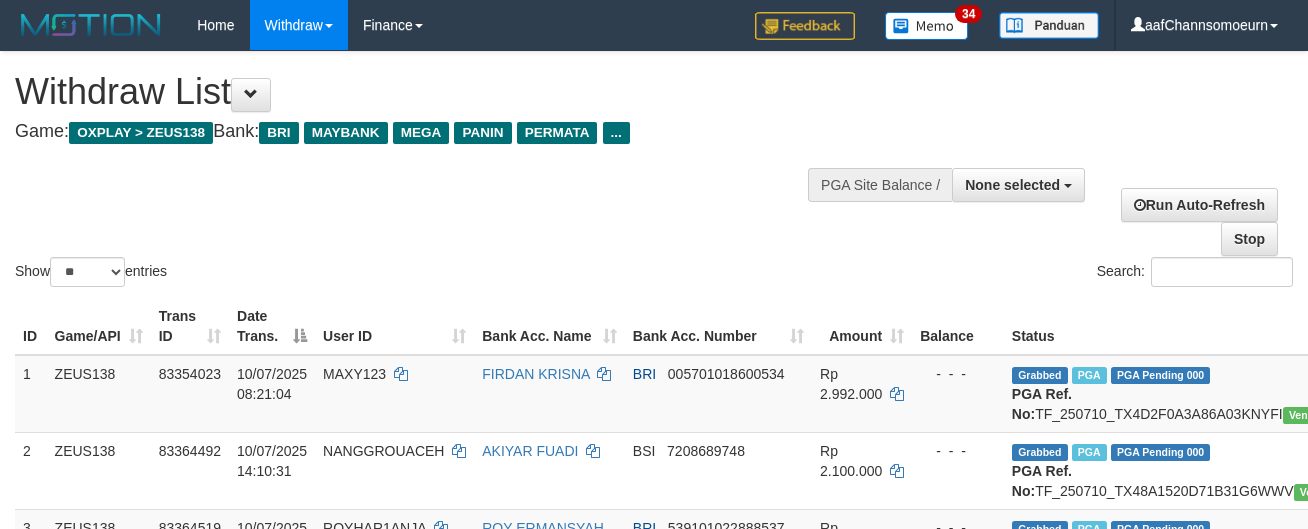 select 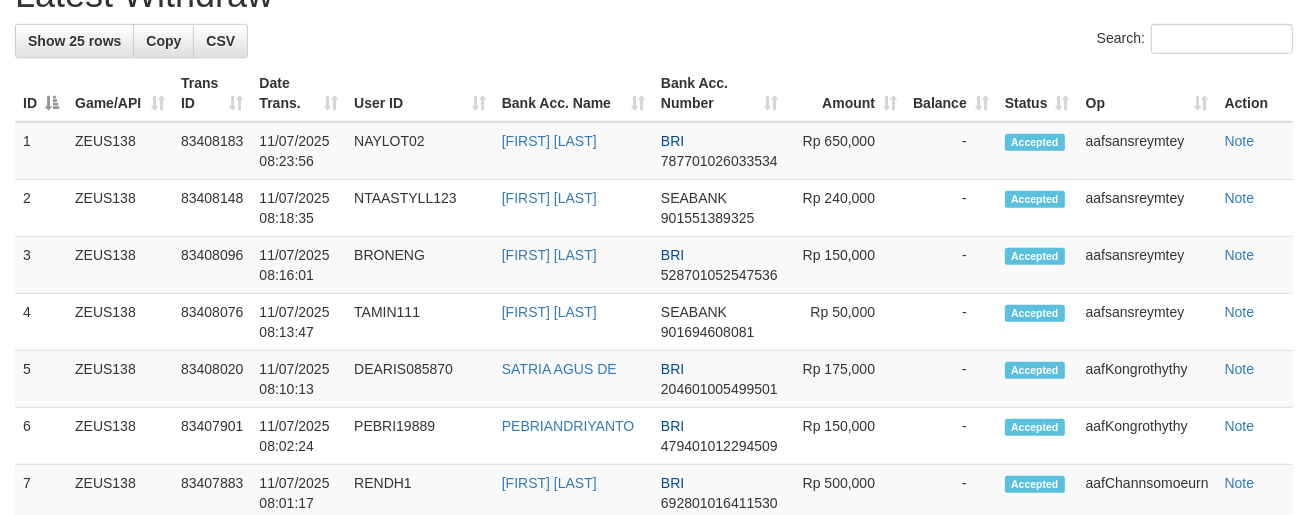 scroll, scrollTop: 1185, scrollLeft: 0, axis: vertical 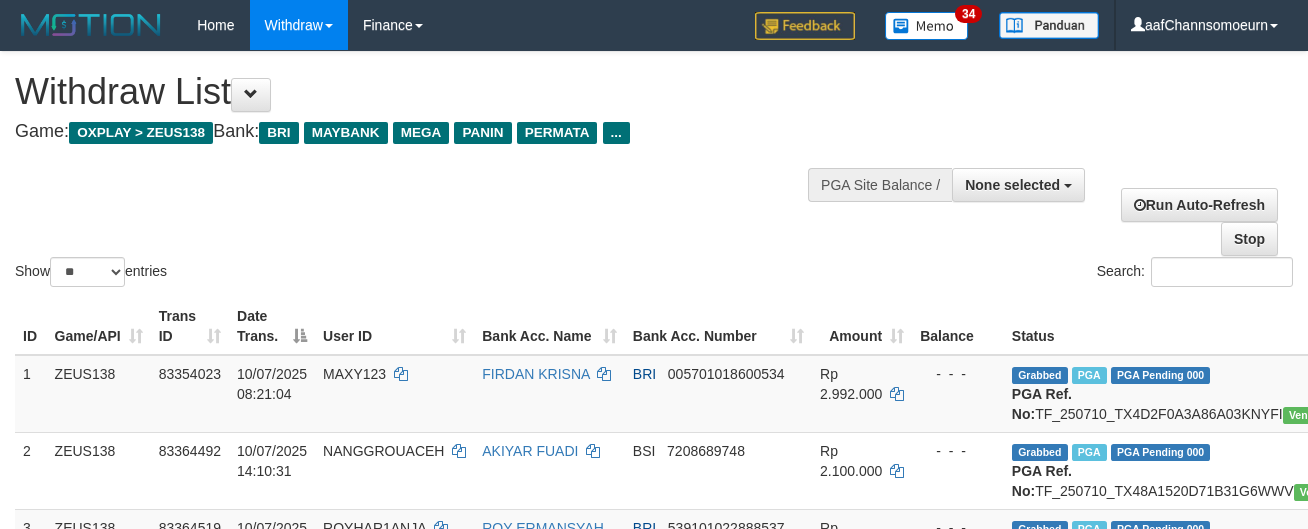 select 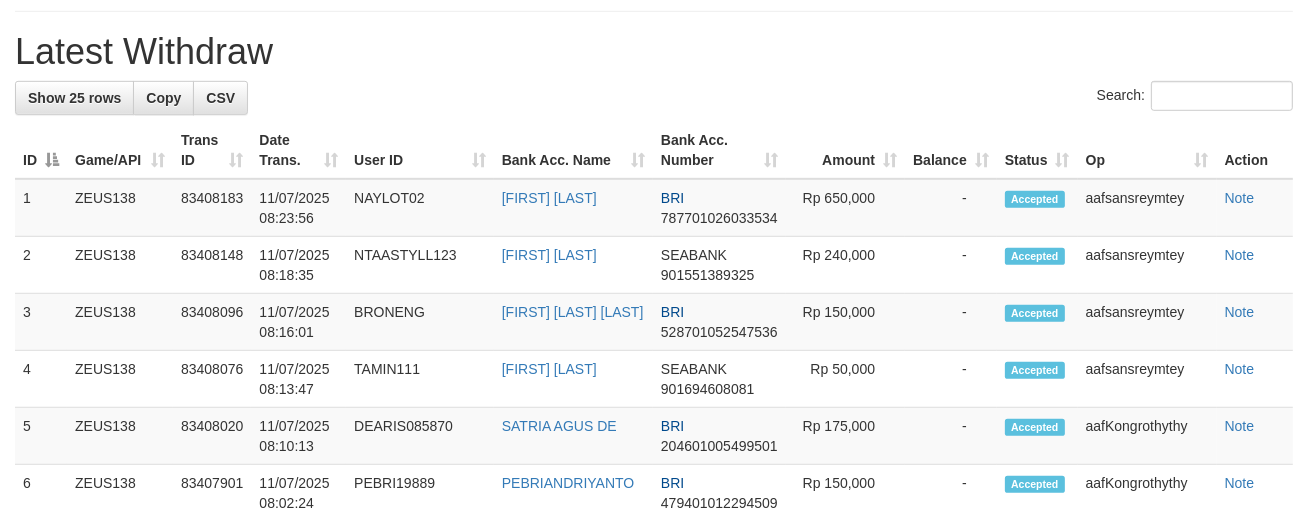 scroll, scrollTop: 1185, scrollLeft: 0, axis: vertical 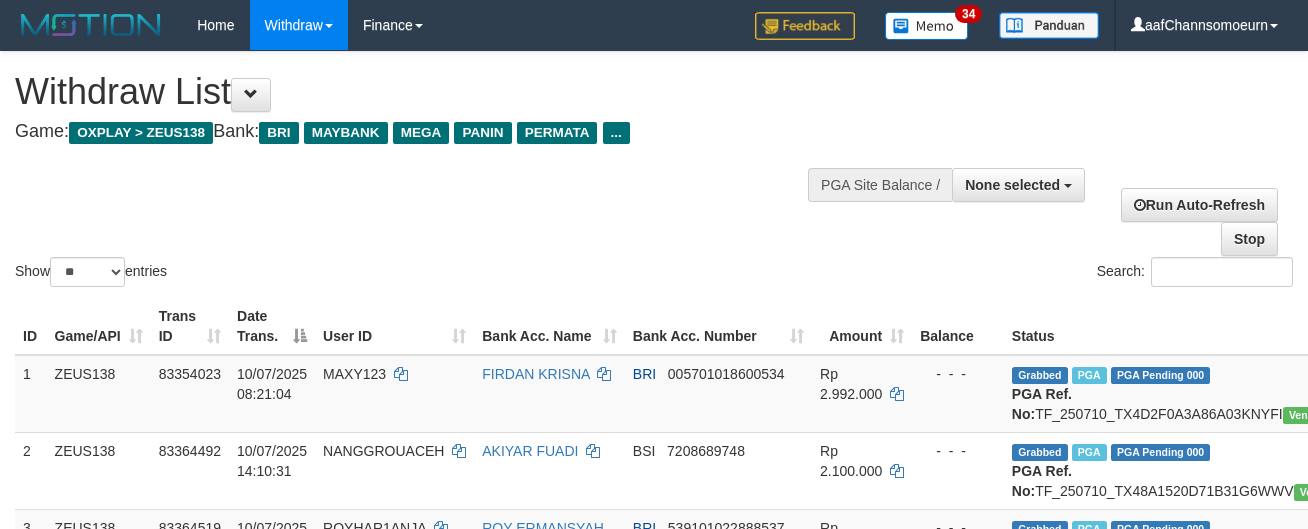 select 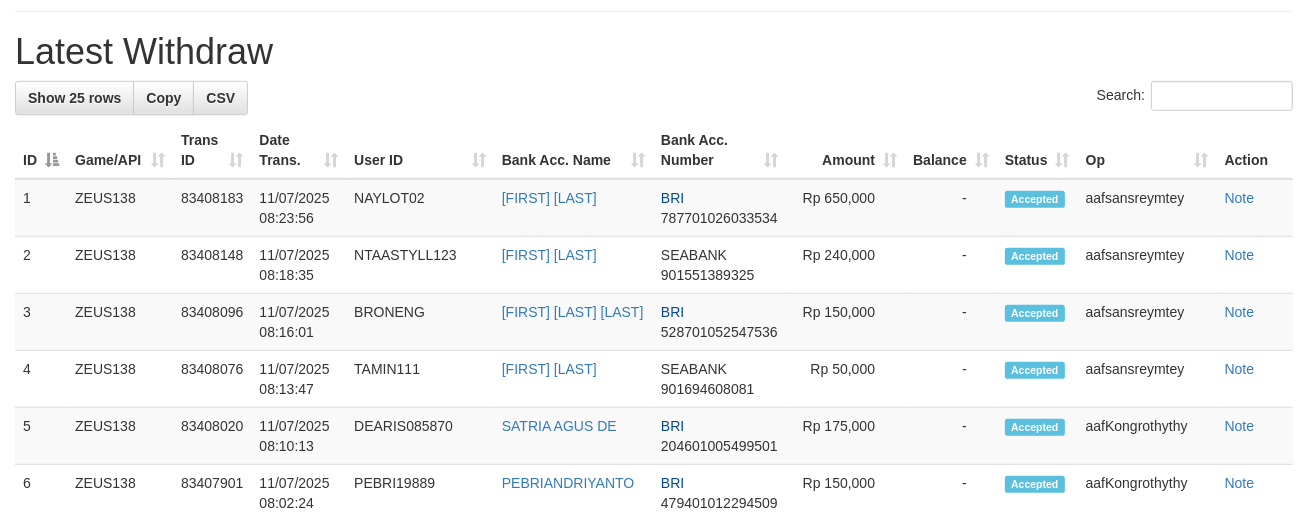 scroll, scrollTop: 1185, scrollLeft: 0, axis: vertical 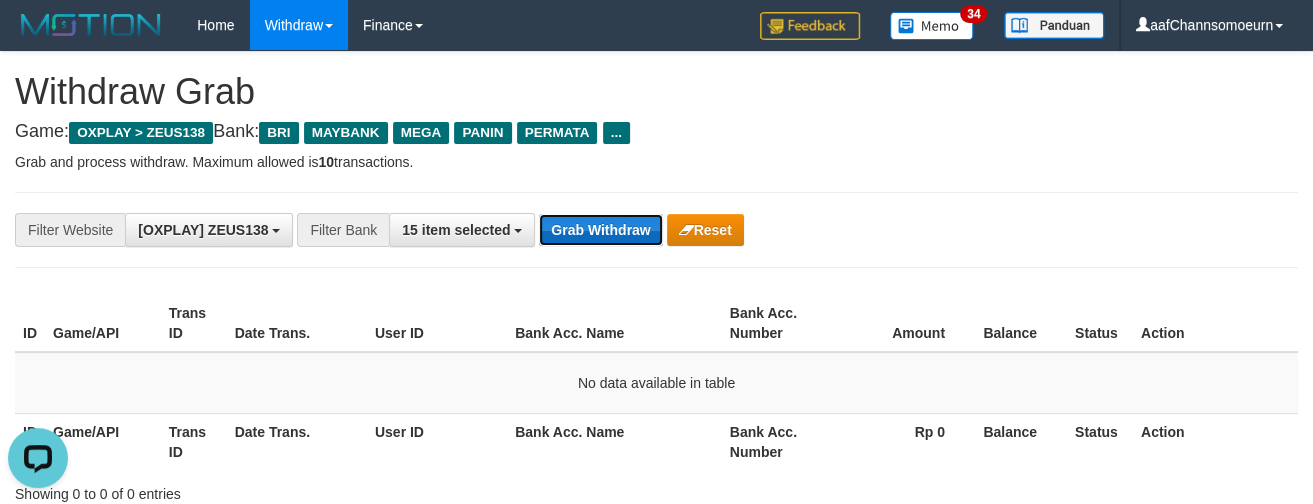 click on "Grab Withdraw" at bounding box center (600, 230) 